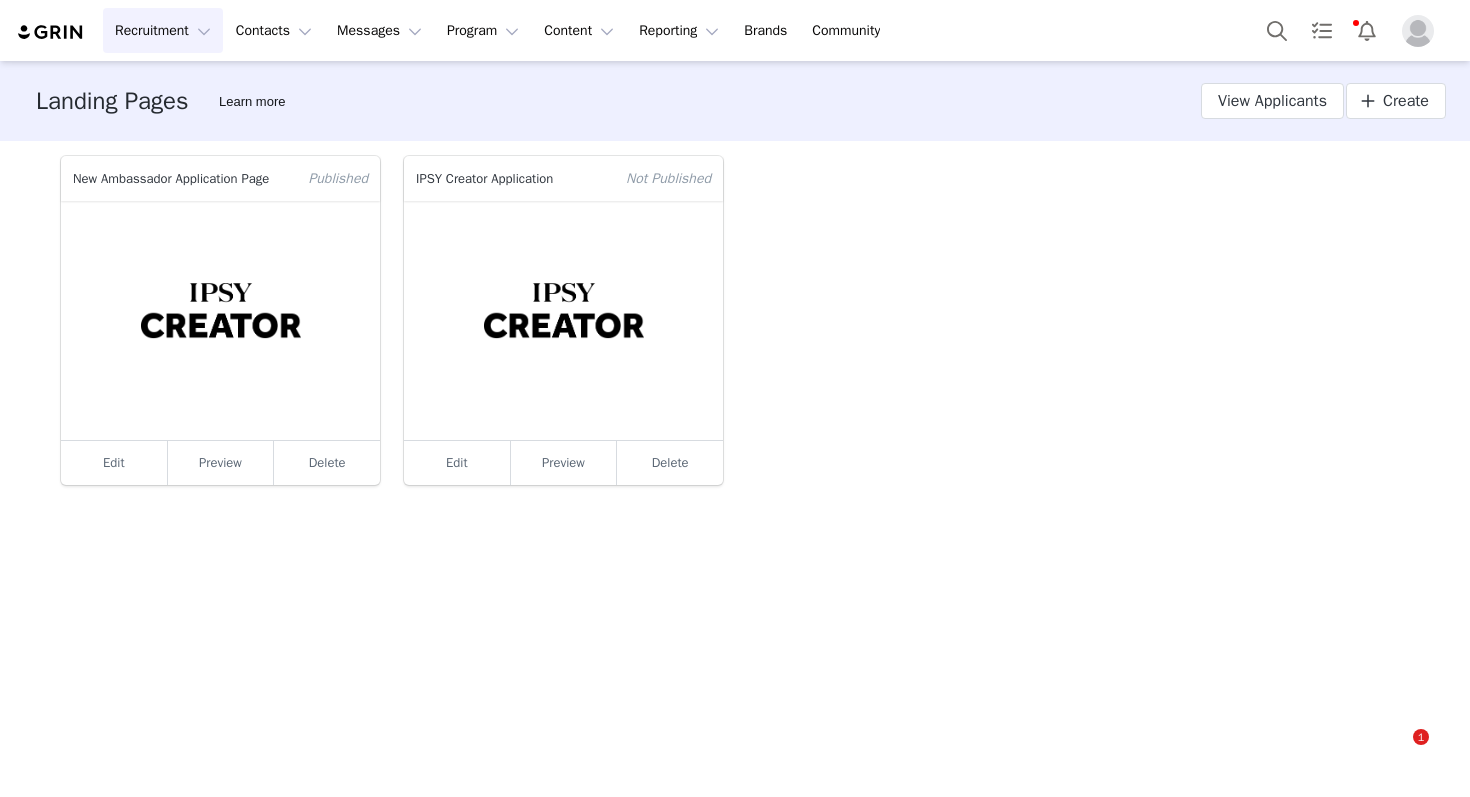 scroll, scrollTop: 0, scrollLeft: 0, axis: both 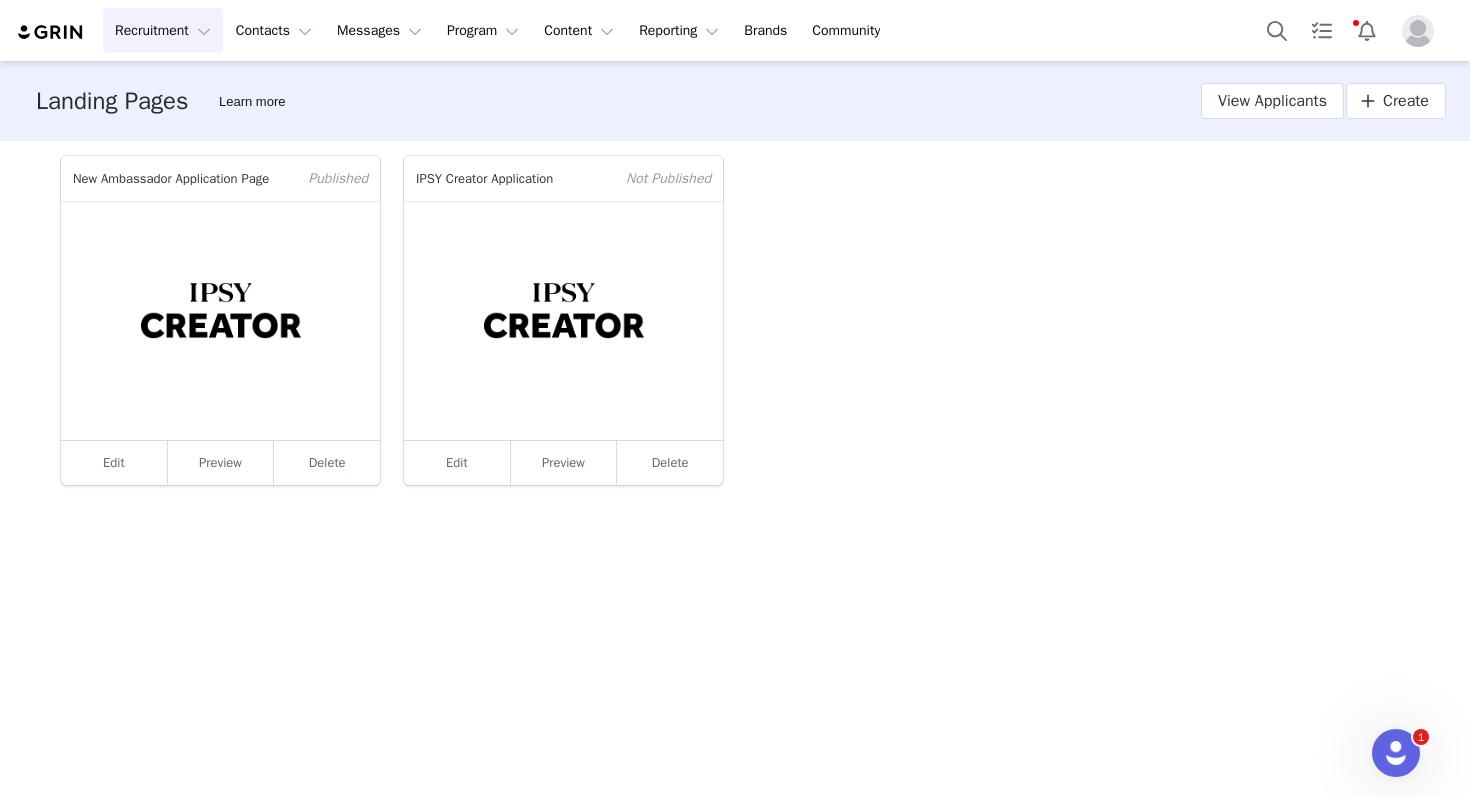 click on "Recruitment Recruitment" at bounding box center [163, 30] 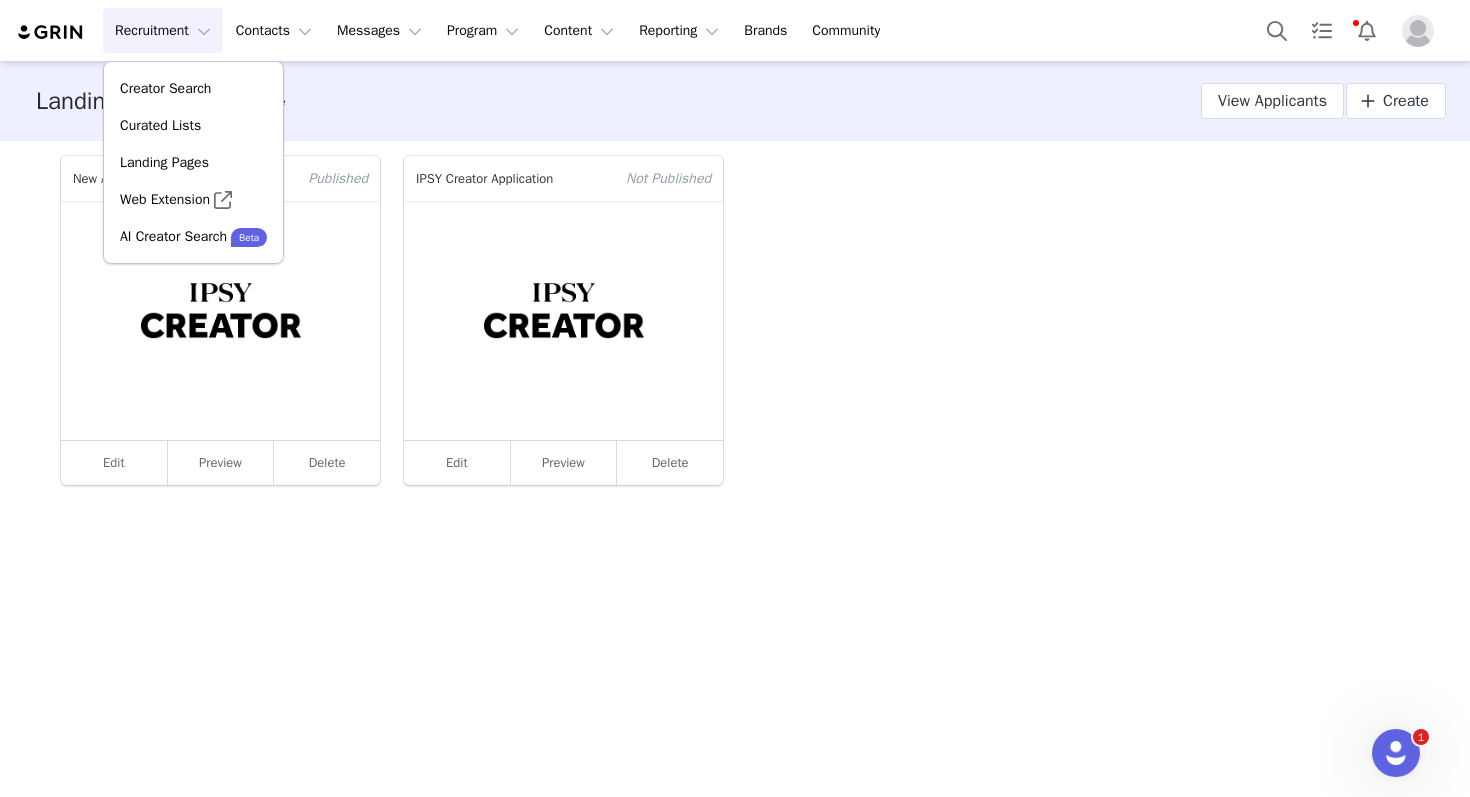 click at bounding box center [220, 320] 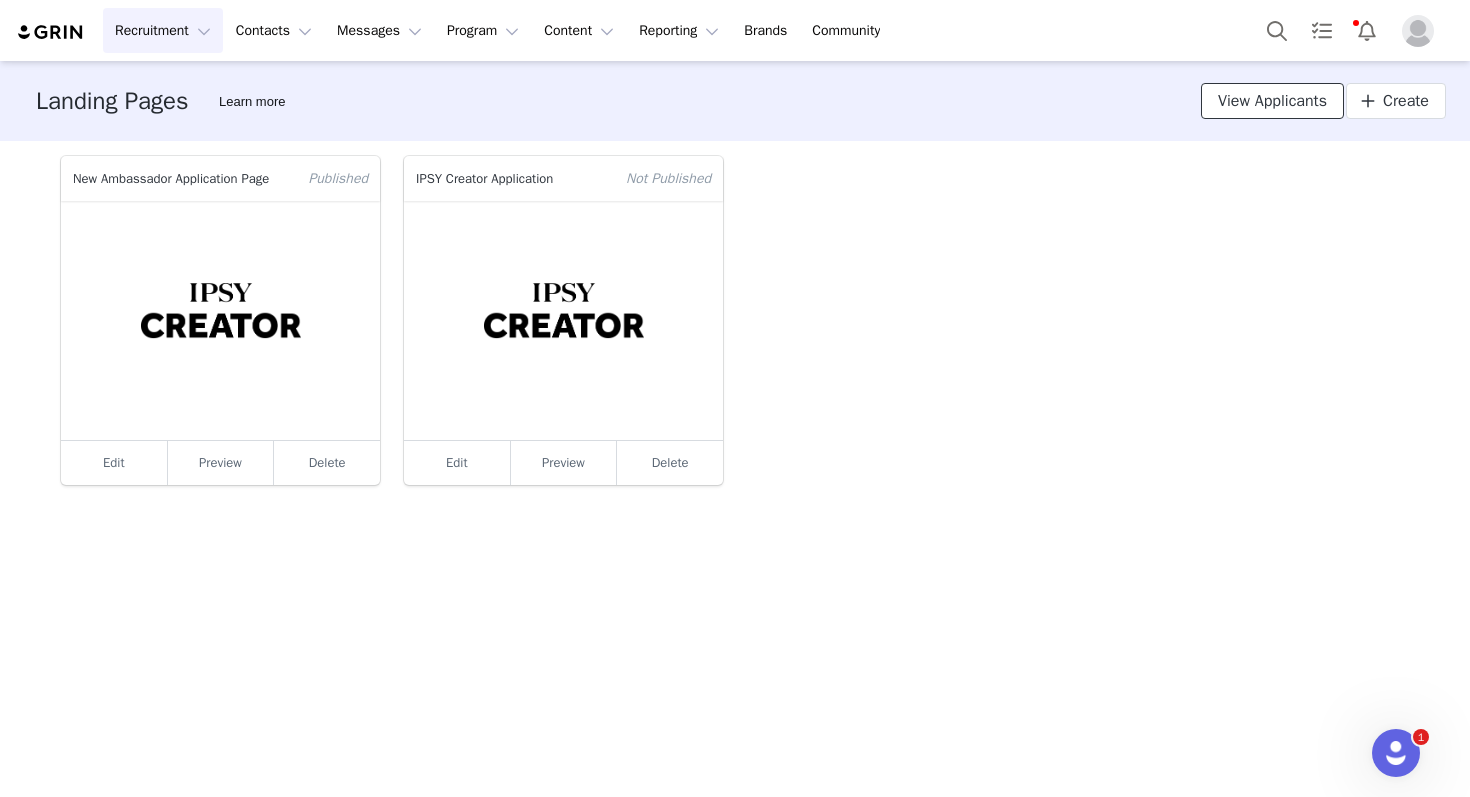 click on "View Applicants" at bounding box center (1272, 101) 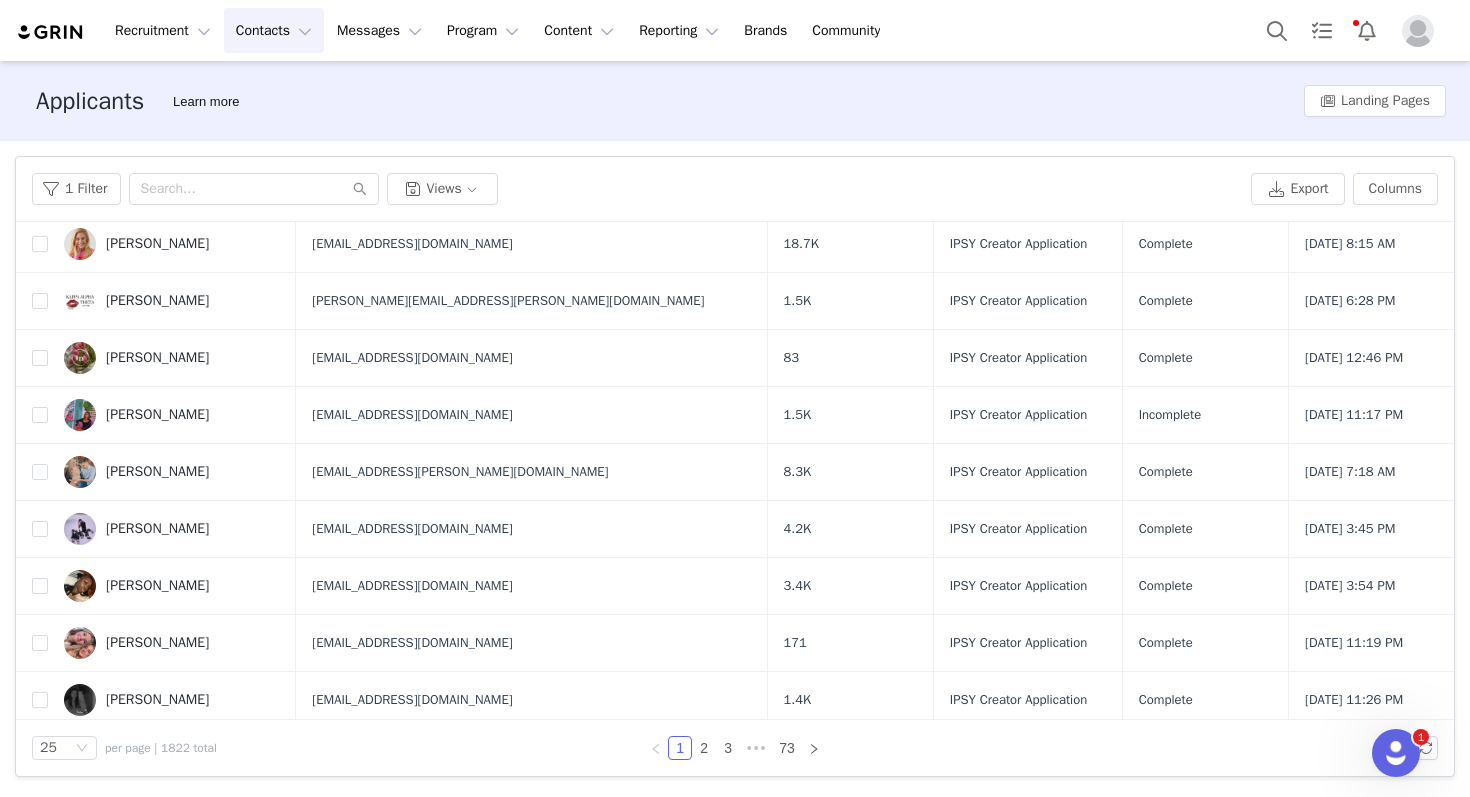 scroll, scrollTop: 0, scrollLeft: 0, axis: both 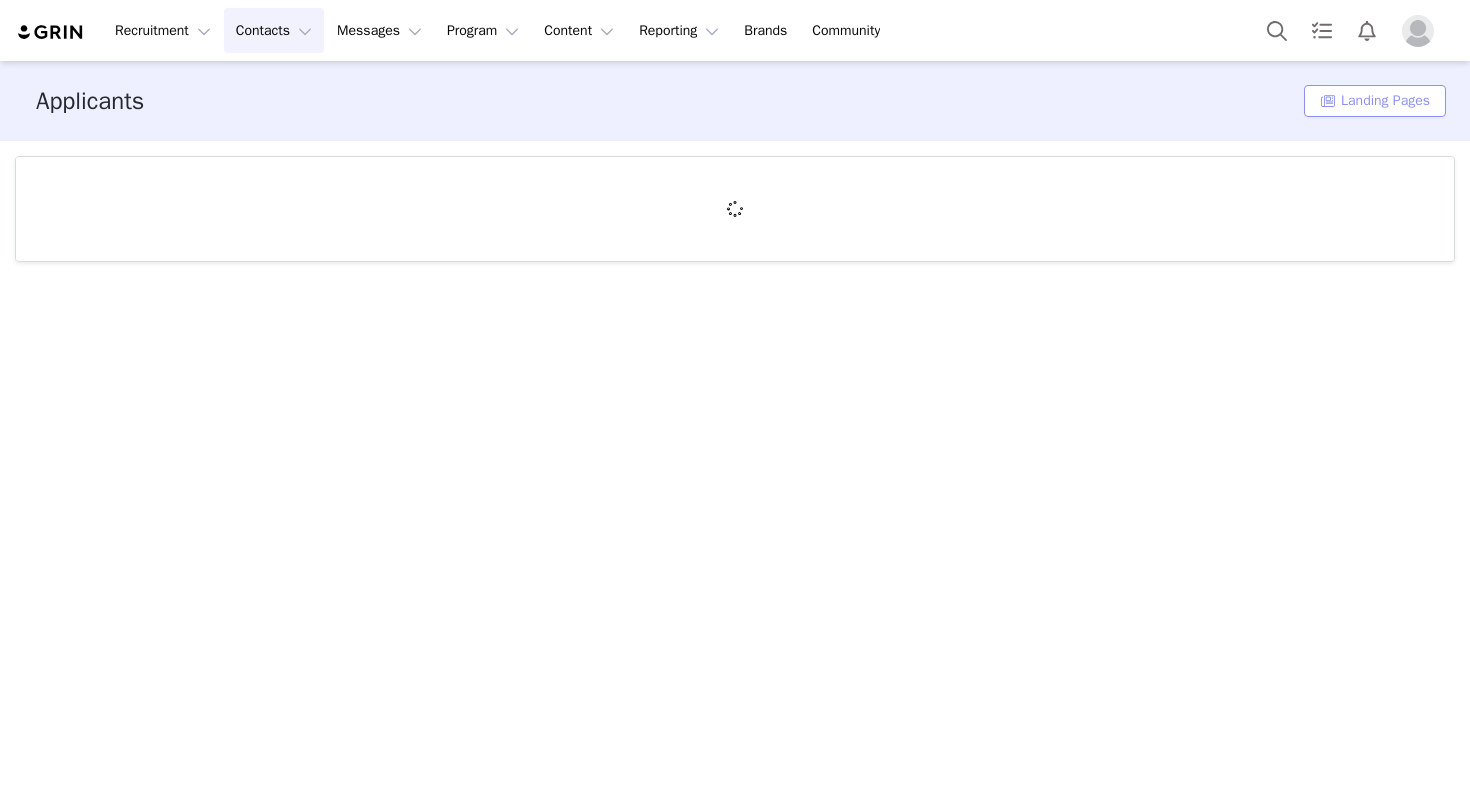 click on "Landing Pages" at bounding box center [1375, 101] 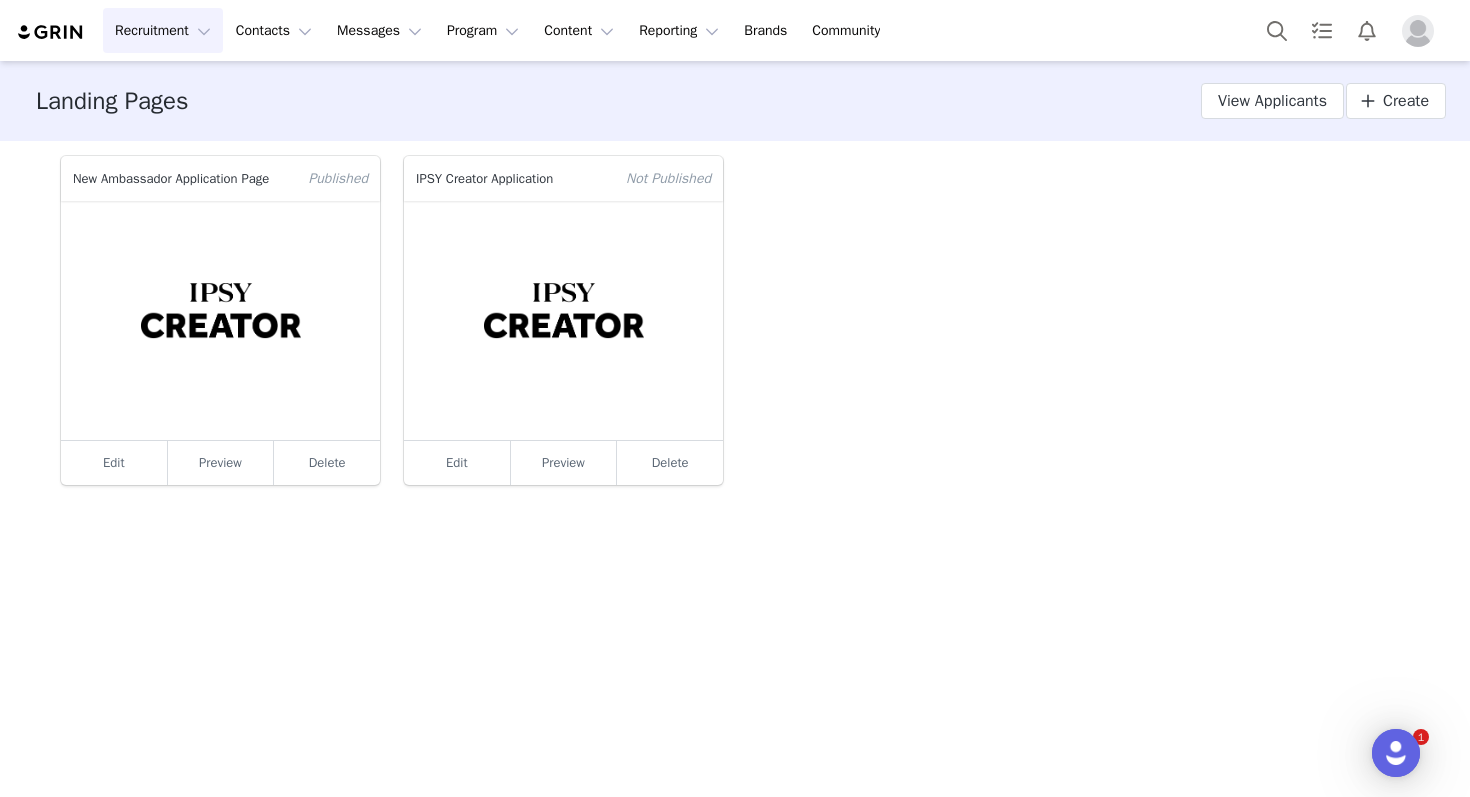 scroll, scrollTop: 0, scrollLeft: 0, axis: both 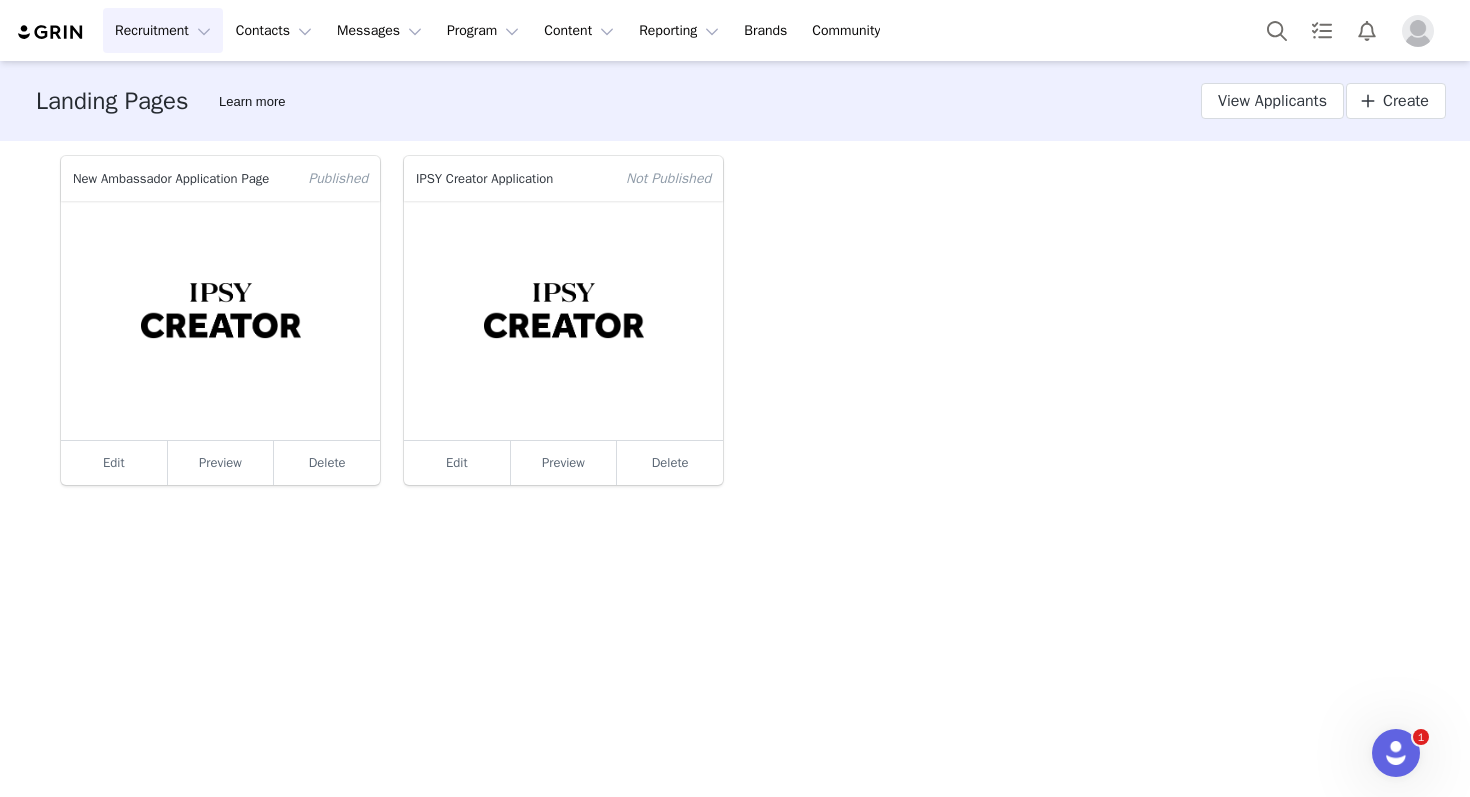 click at bounding box center (220, 320) 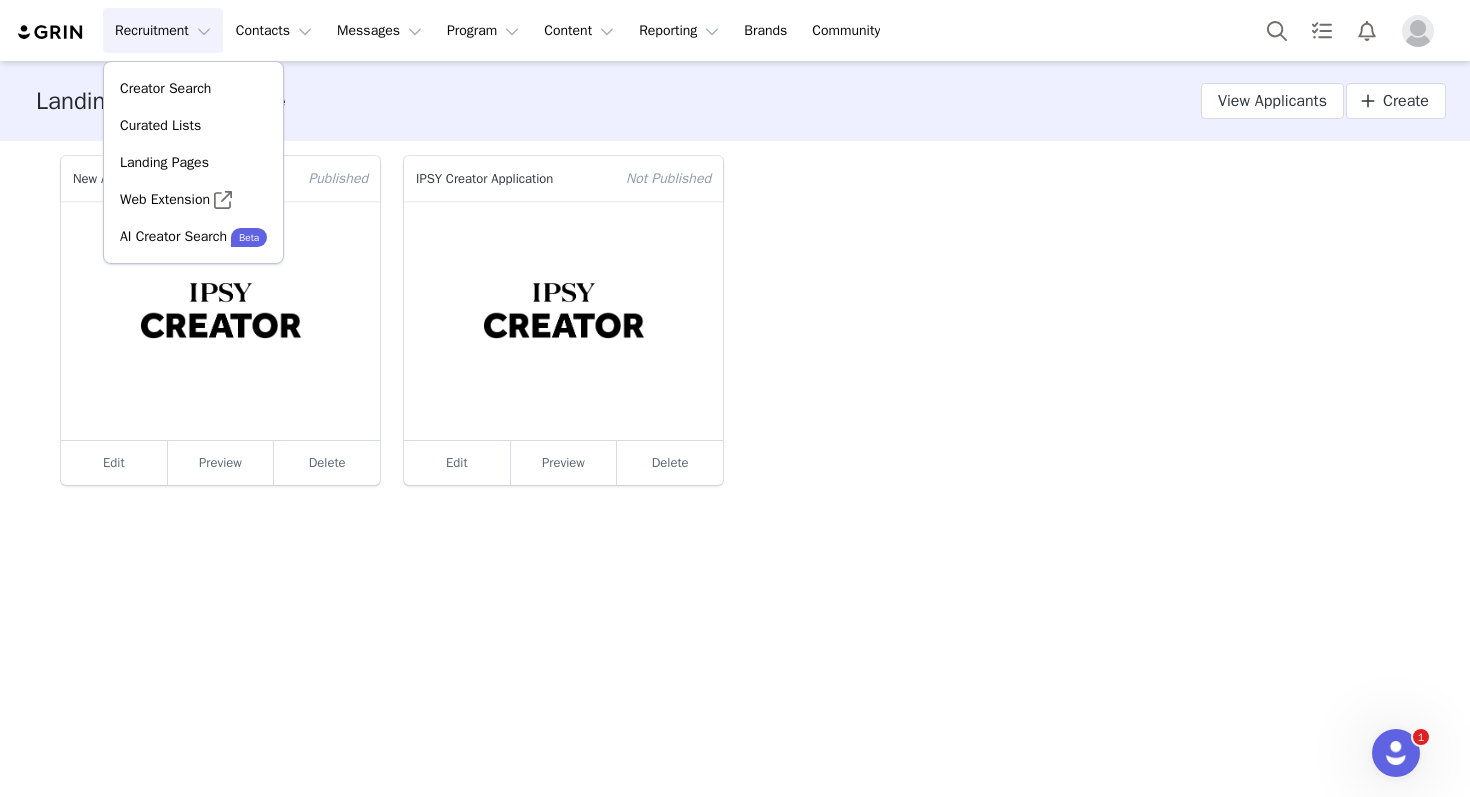 click at bounding box center (220, 320) 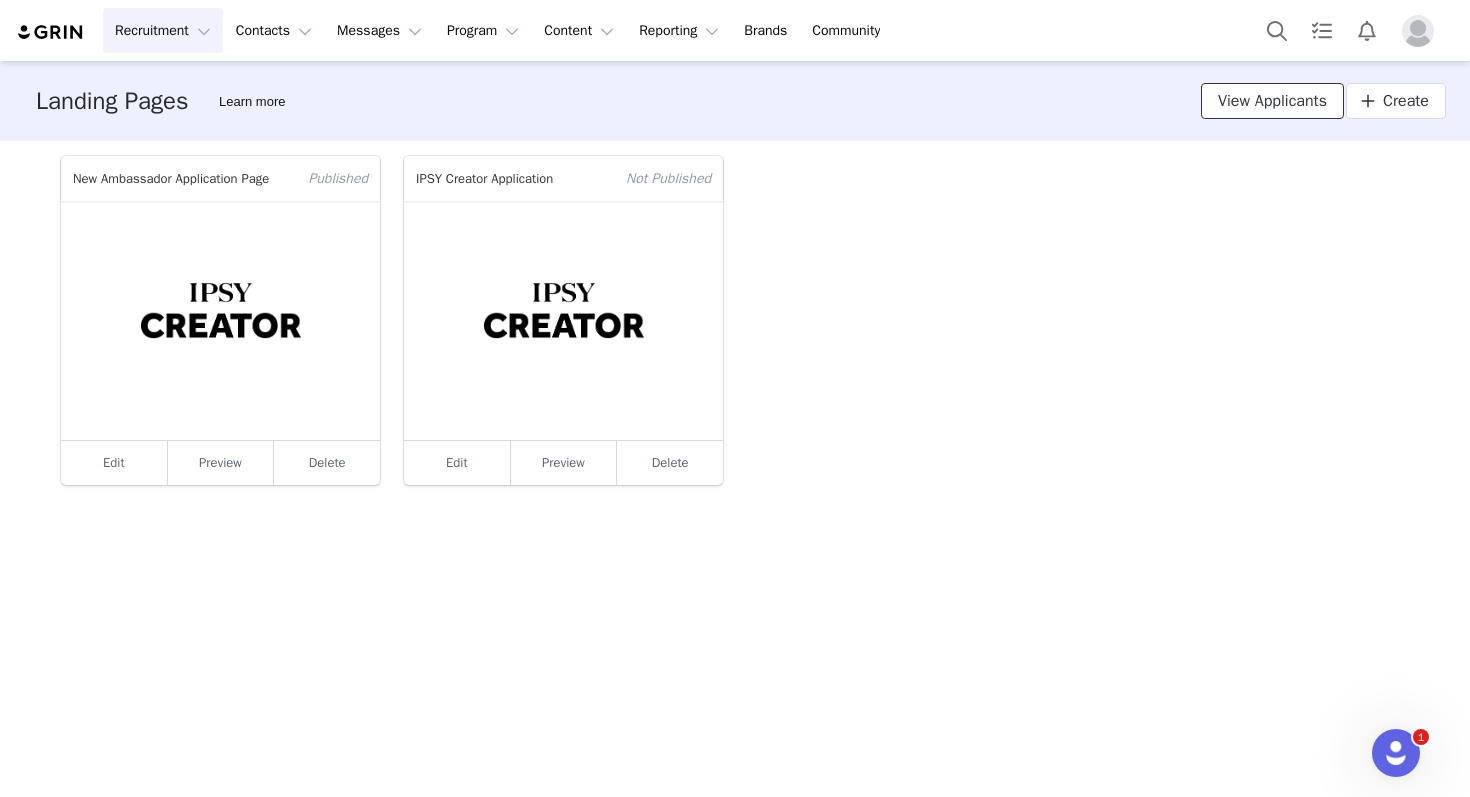 click on "View Applicants" at bounding box center [1272, 101] 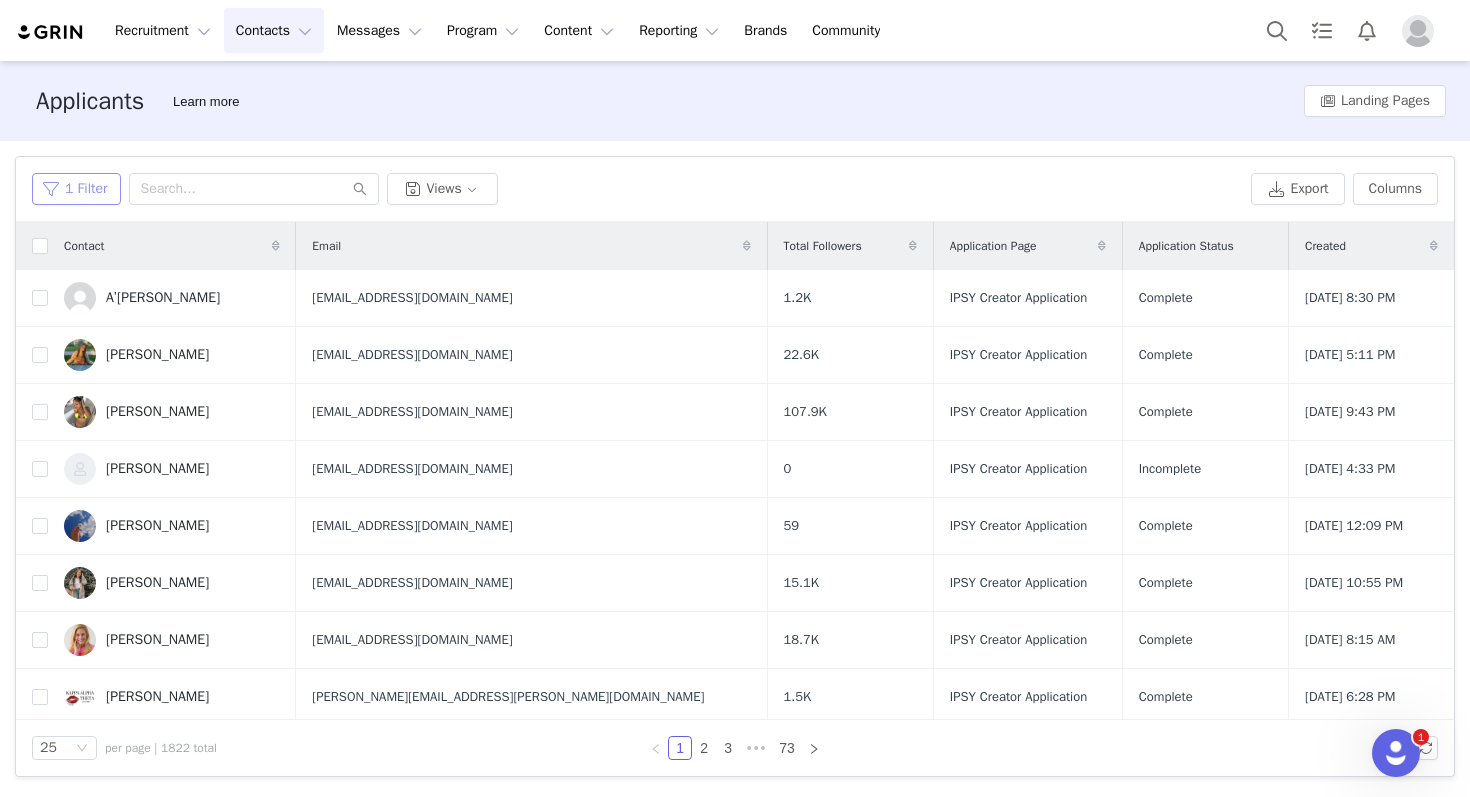 click on "1 Filter" at bounding box center [76, 189] 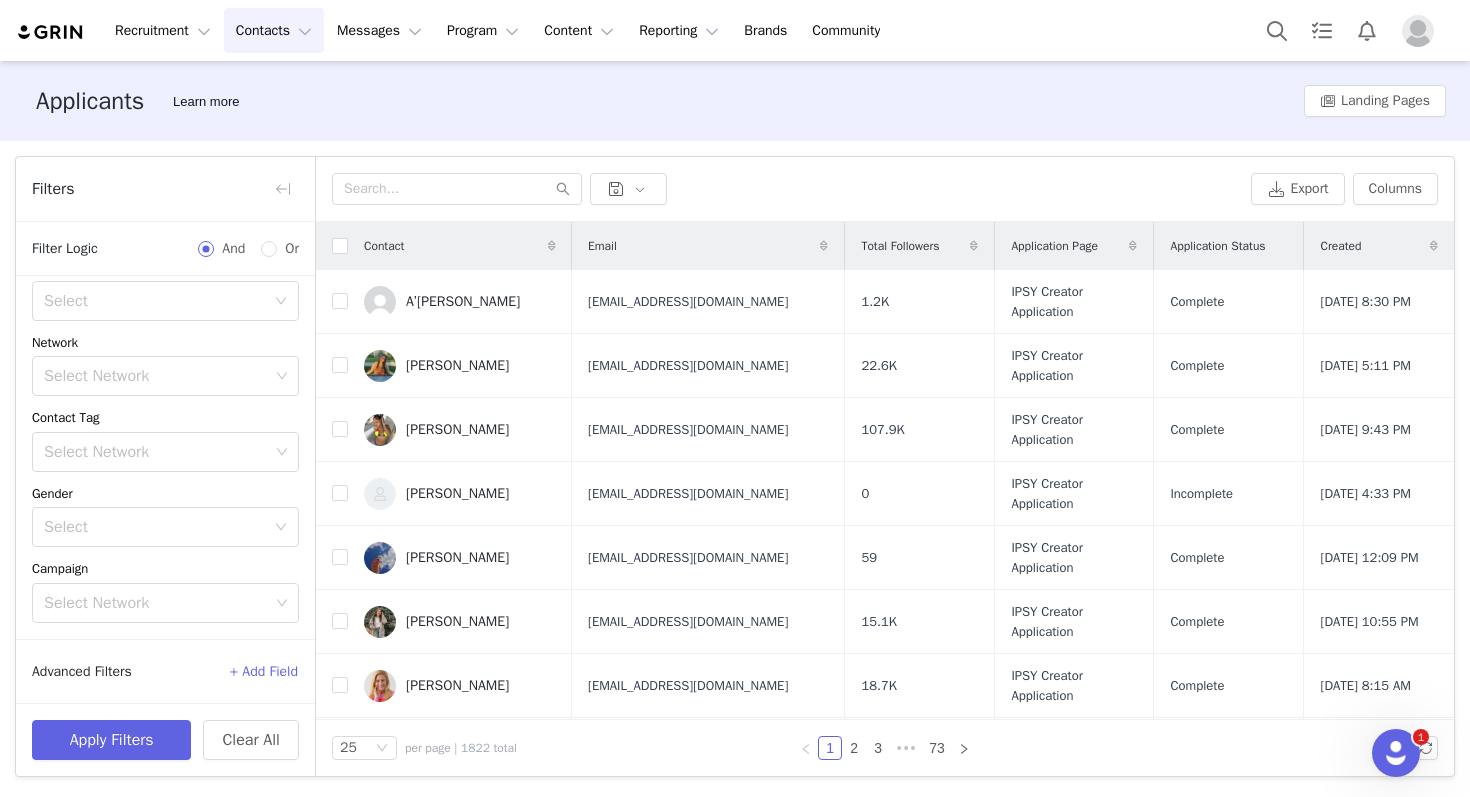 scroll, scrollTop: 0, scrollLeft: 0, axis: both 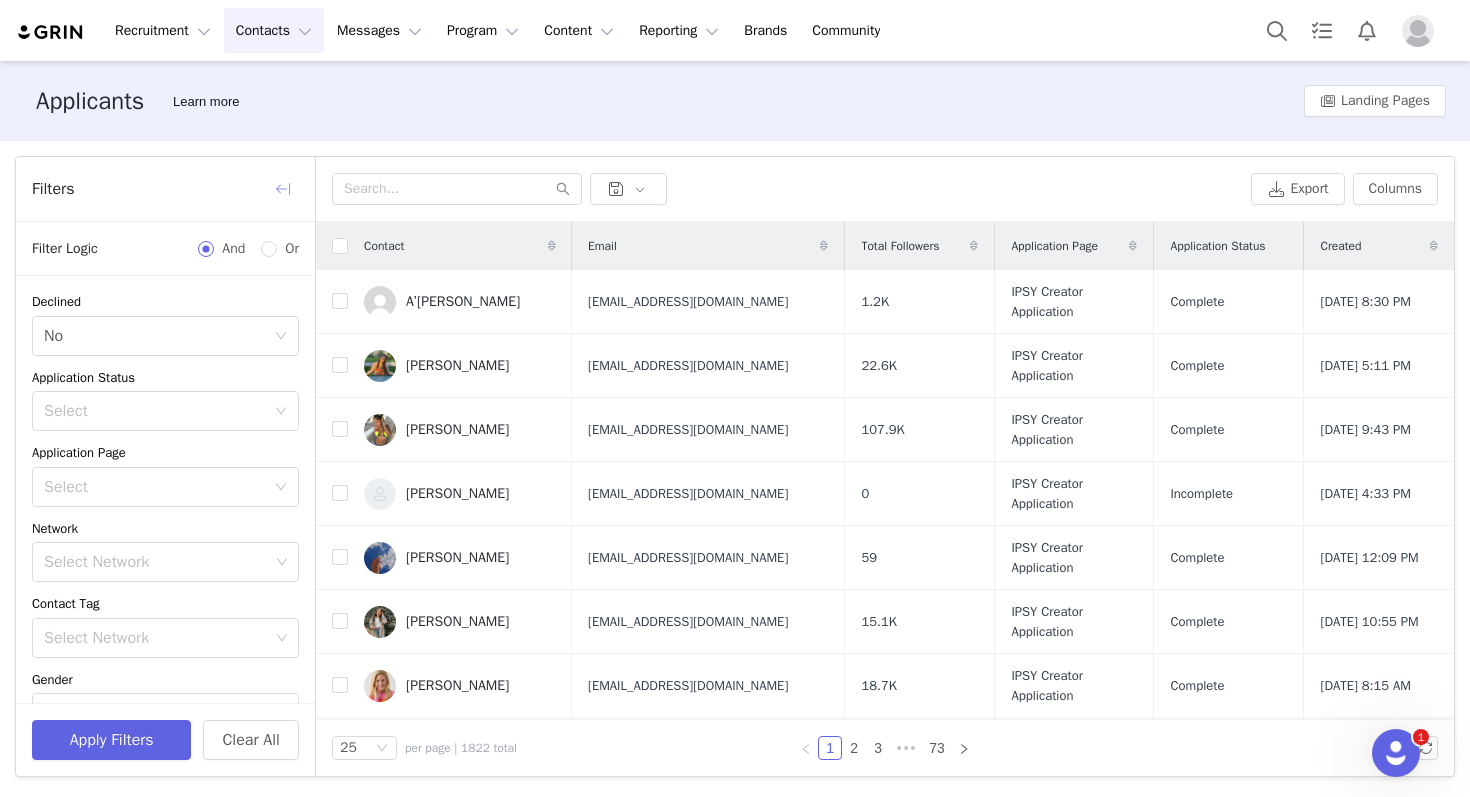 click at bounding box center (283, 189) 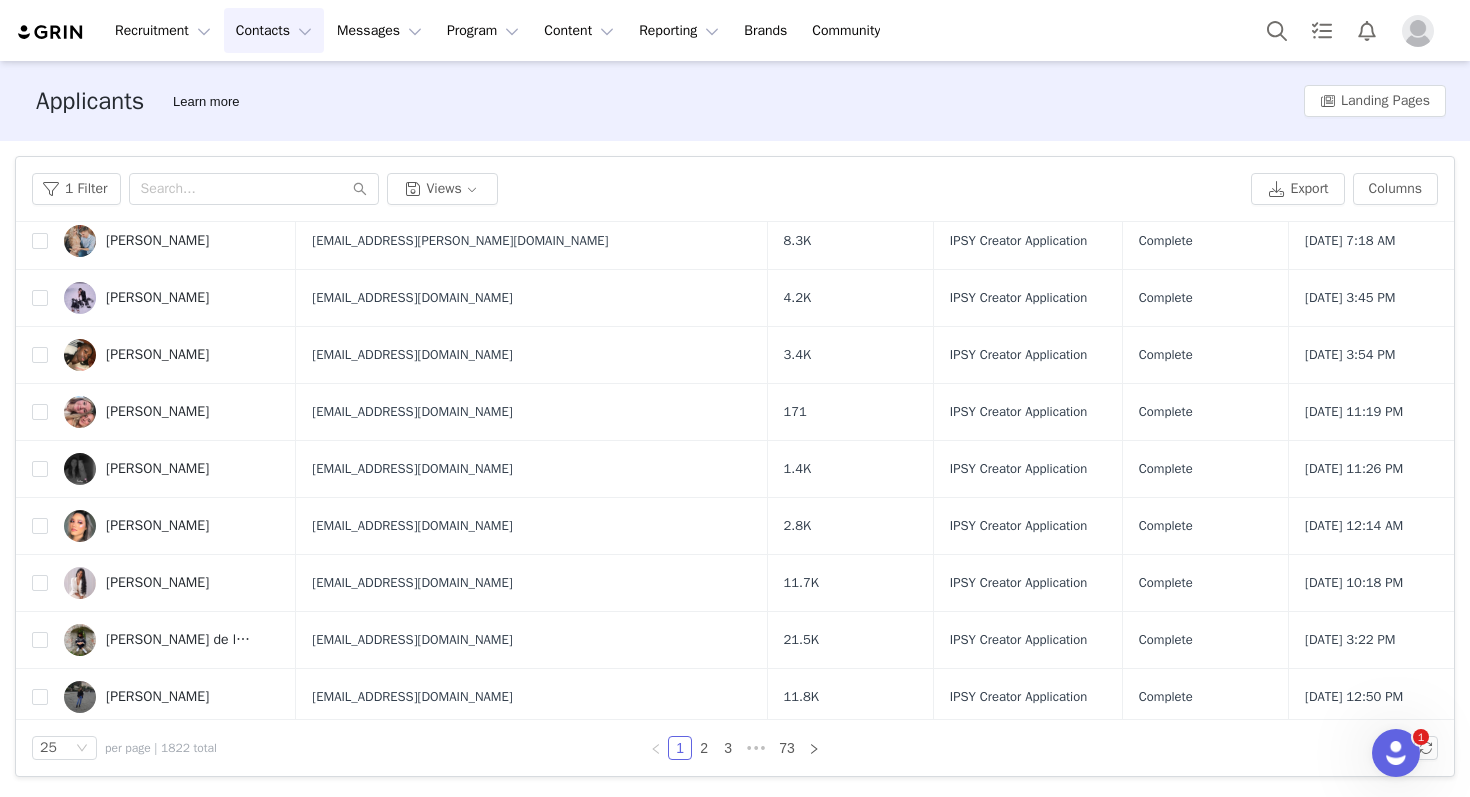 scroll, scrollTop: 0, scrollLeft: 0, axis: both 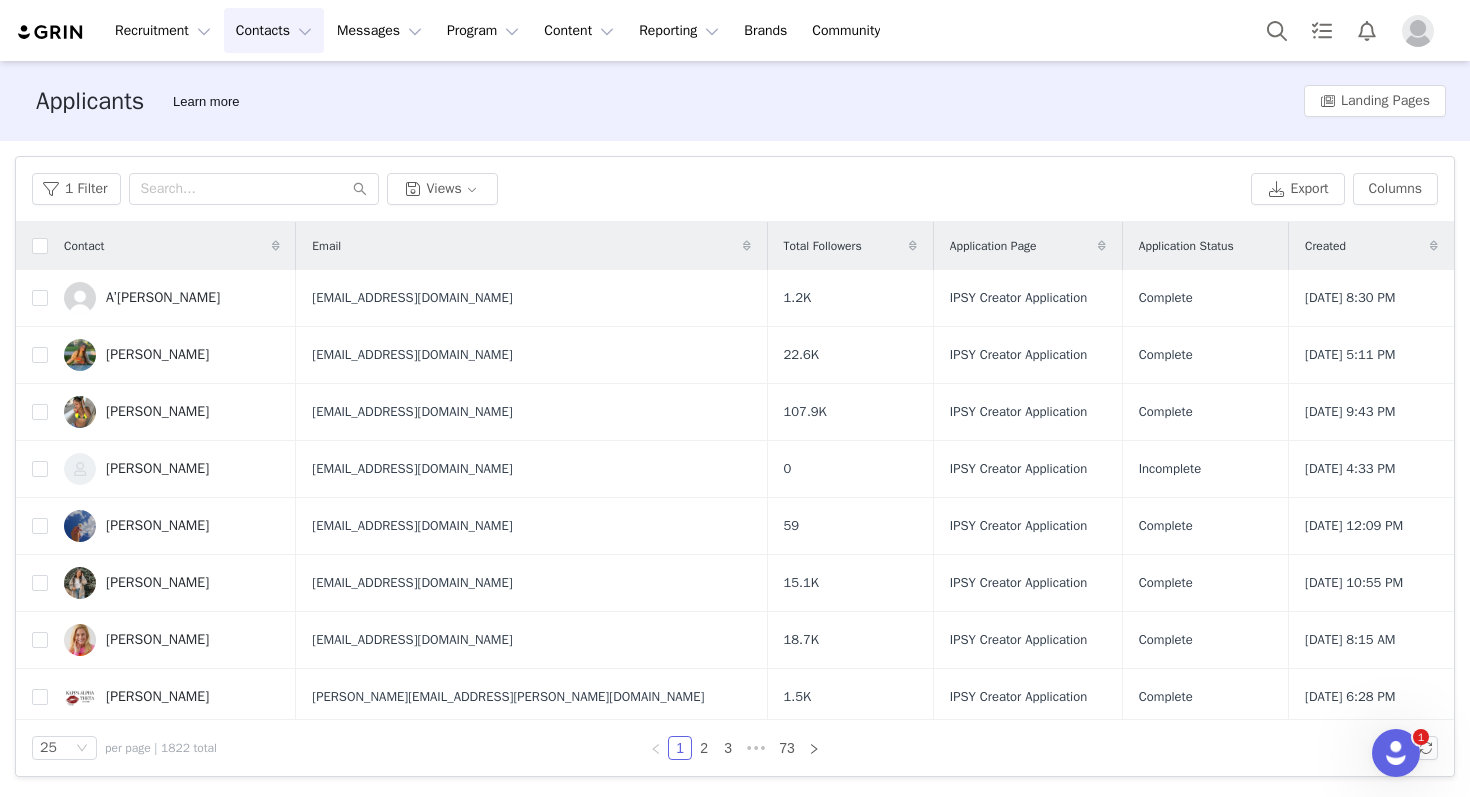 click on "Application Page" at bounding box center [1028, 246] 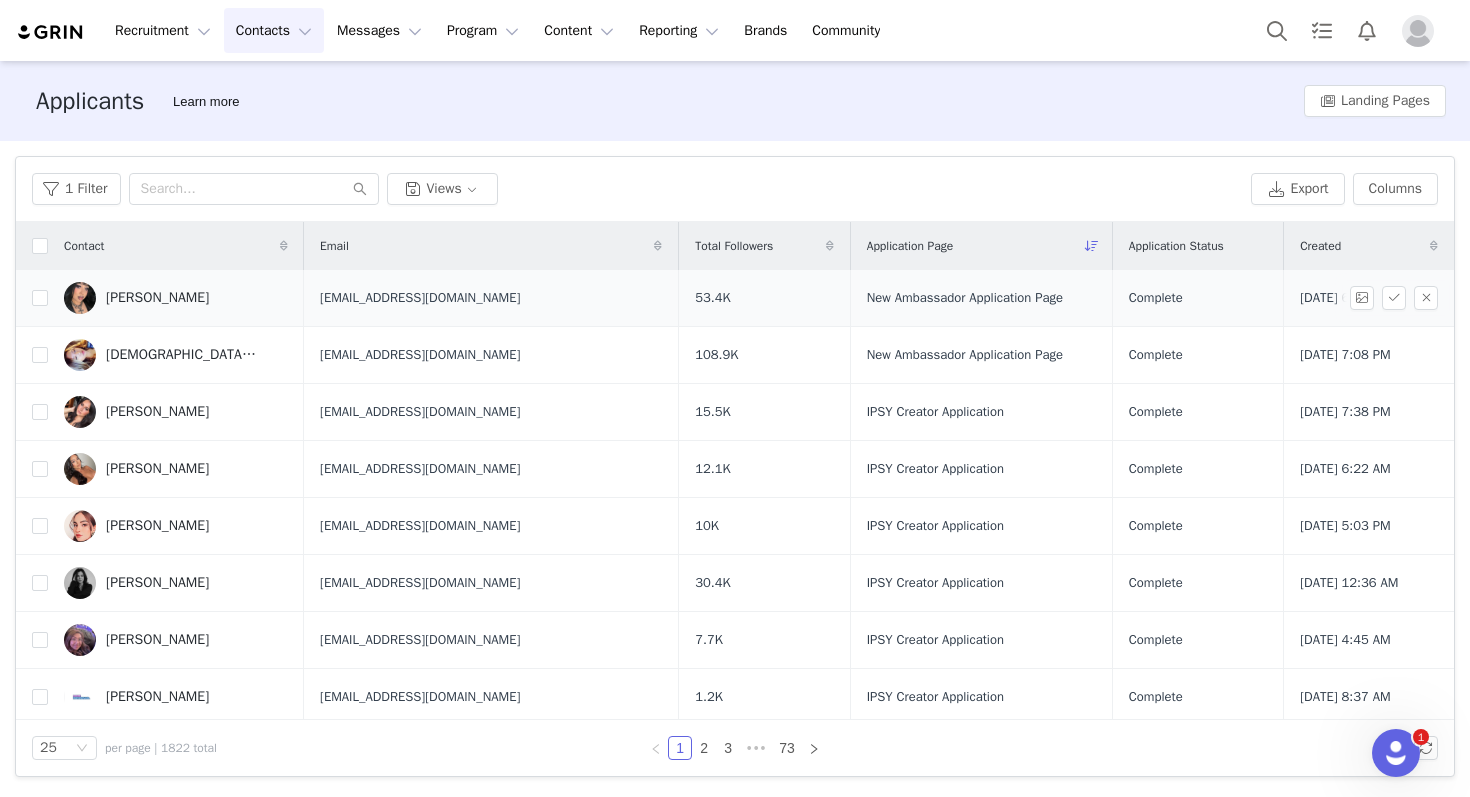 click on "Evey Solorio" at bounding box center (176, 298) 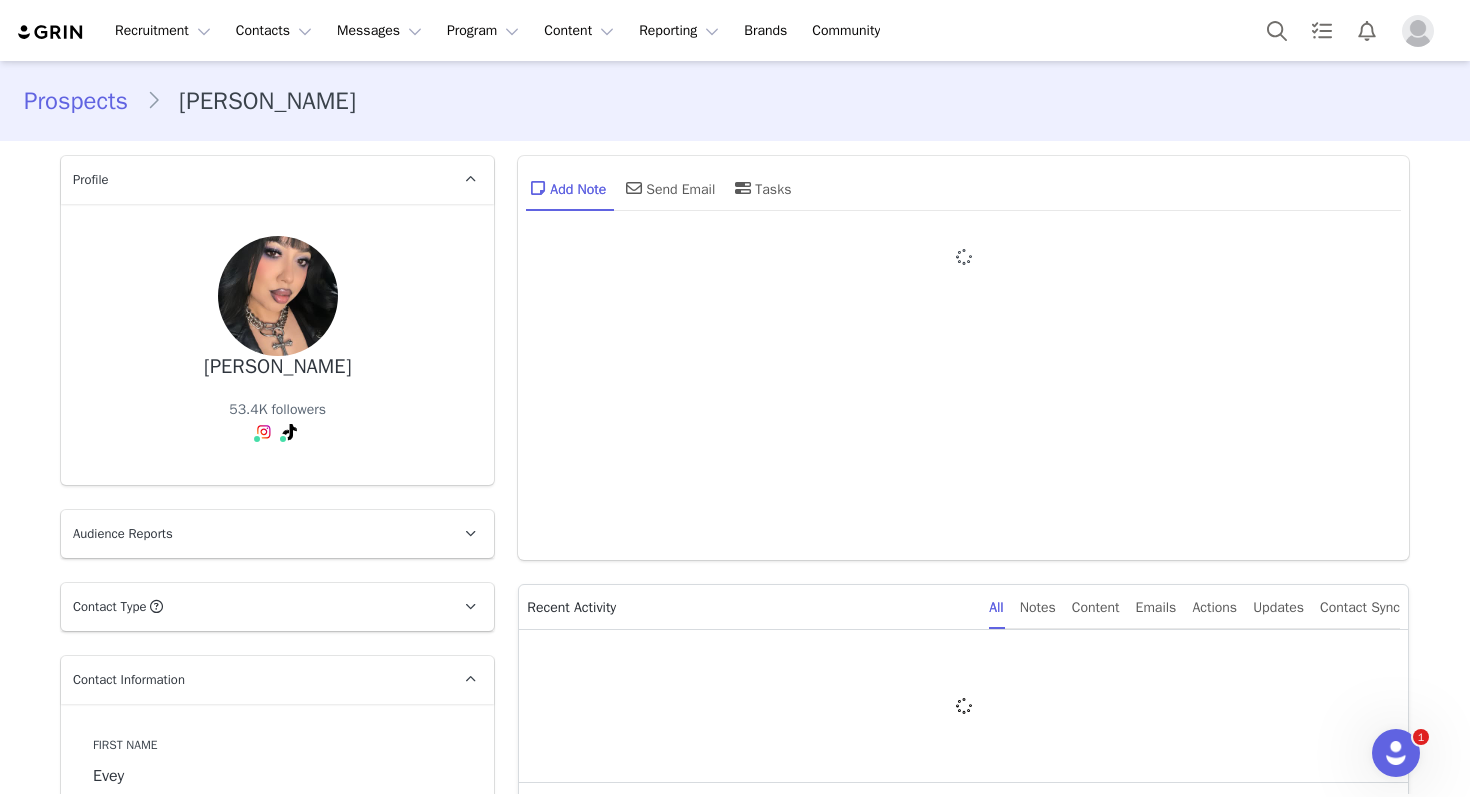 type on "+1 (United States)" 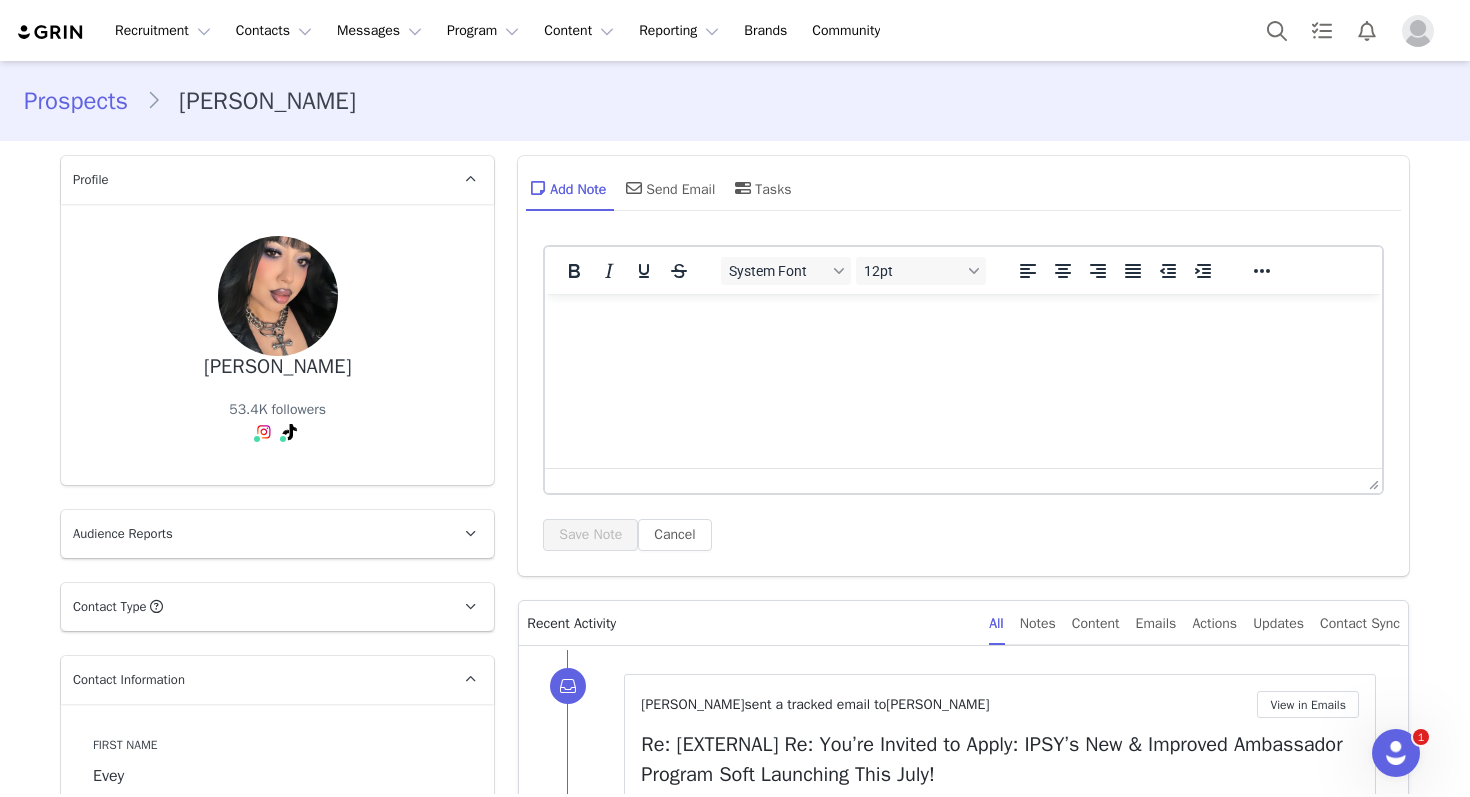 scroll, scrollTop: 0, scrollLeft: 0, axis: both 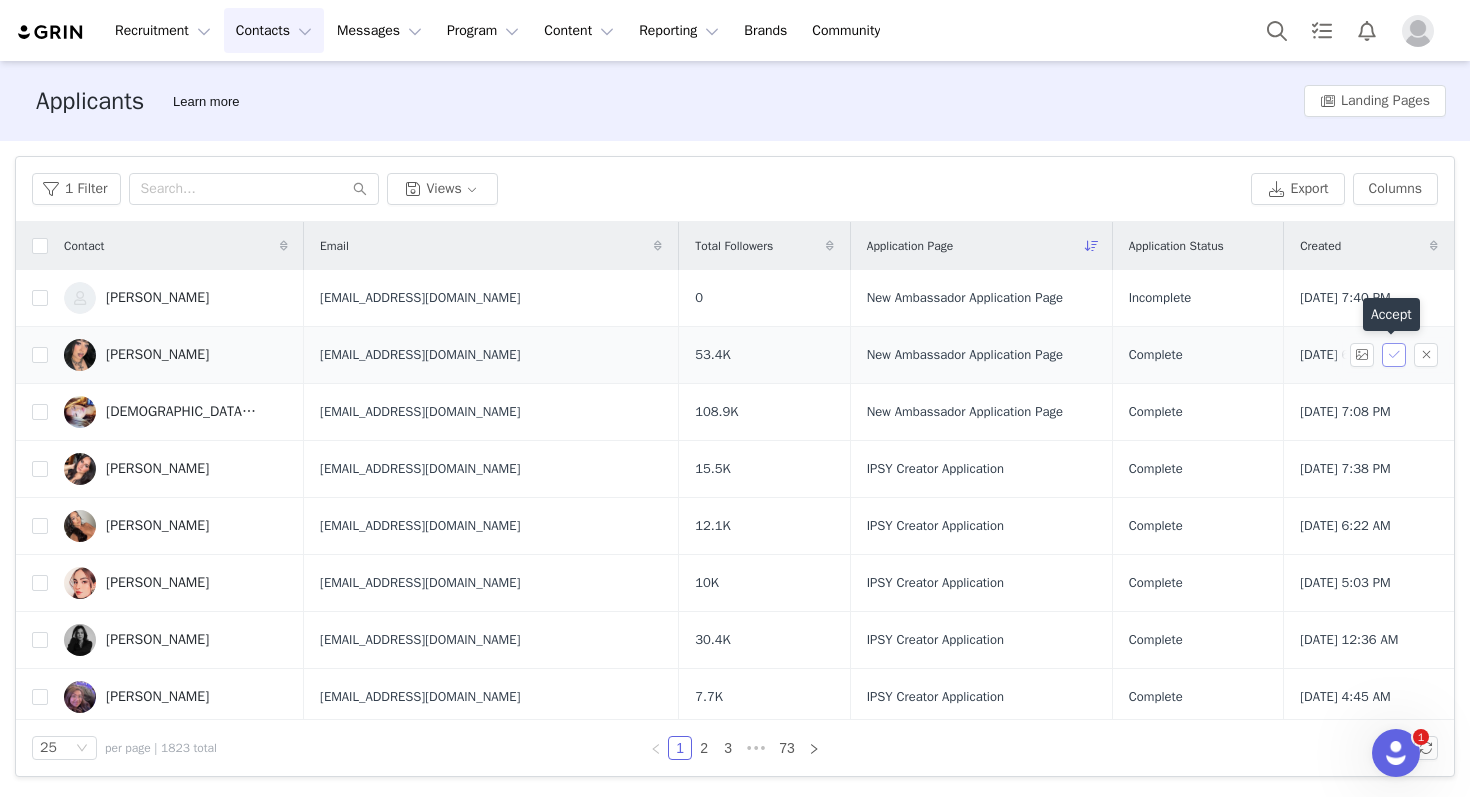 click at bounding box center (1394, 355) 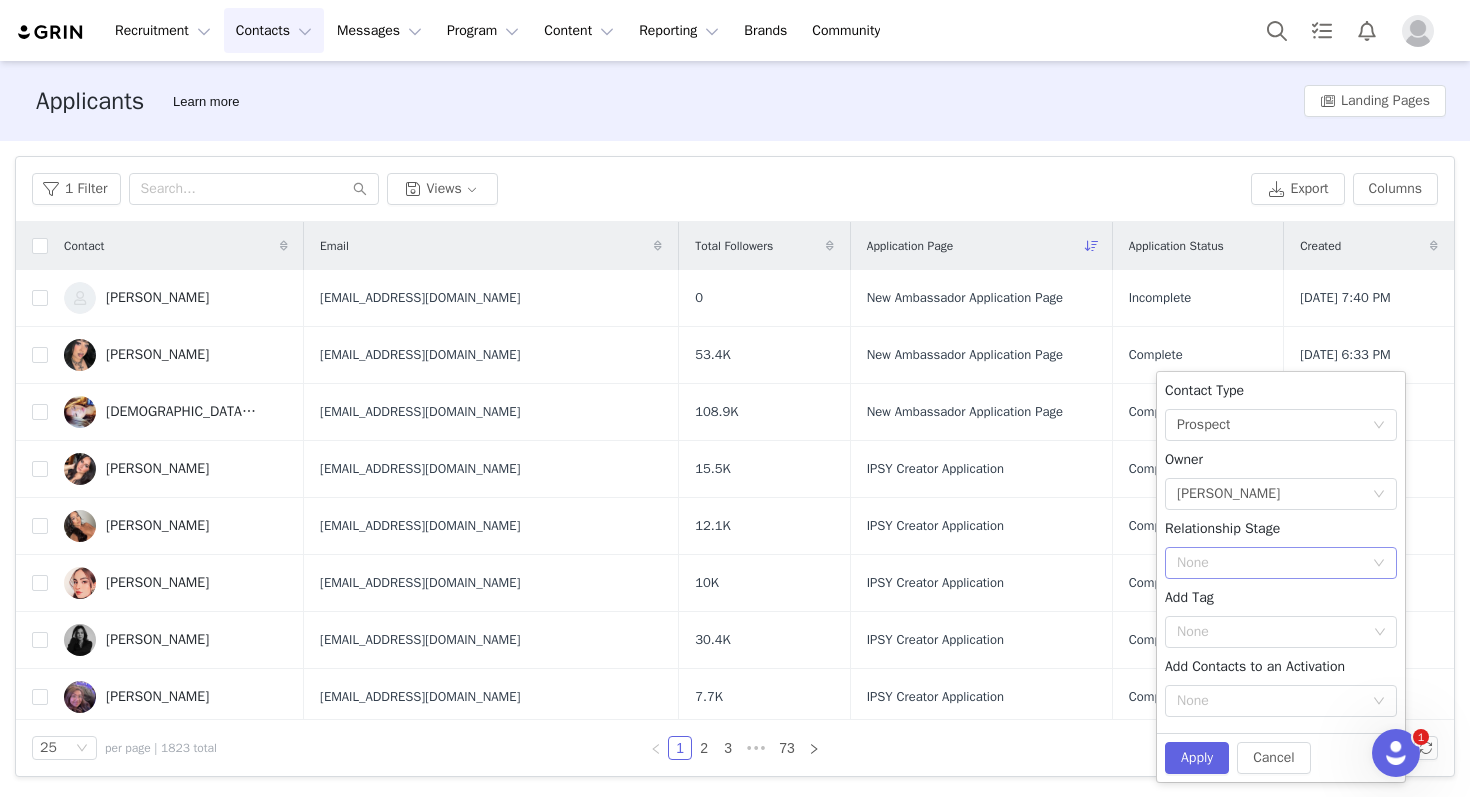 click on "None" at bounding box center (1270, 563) 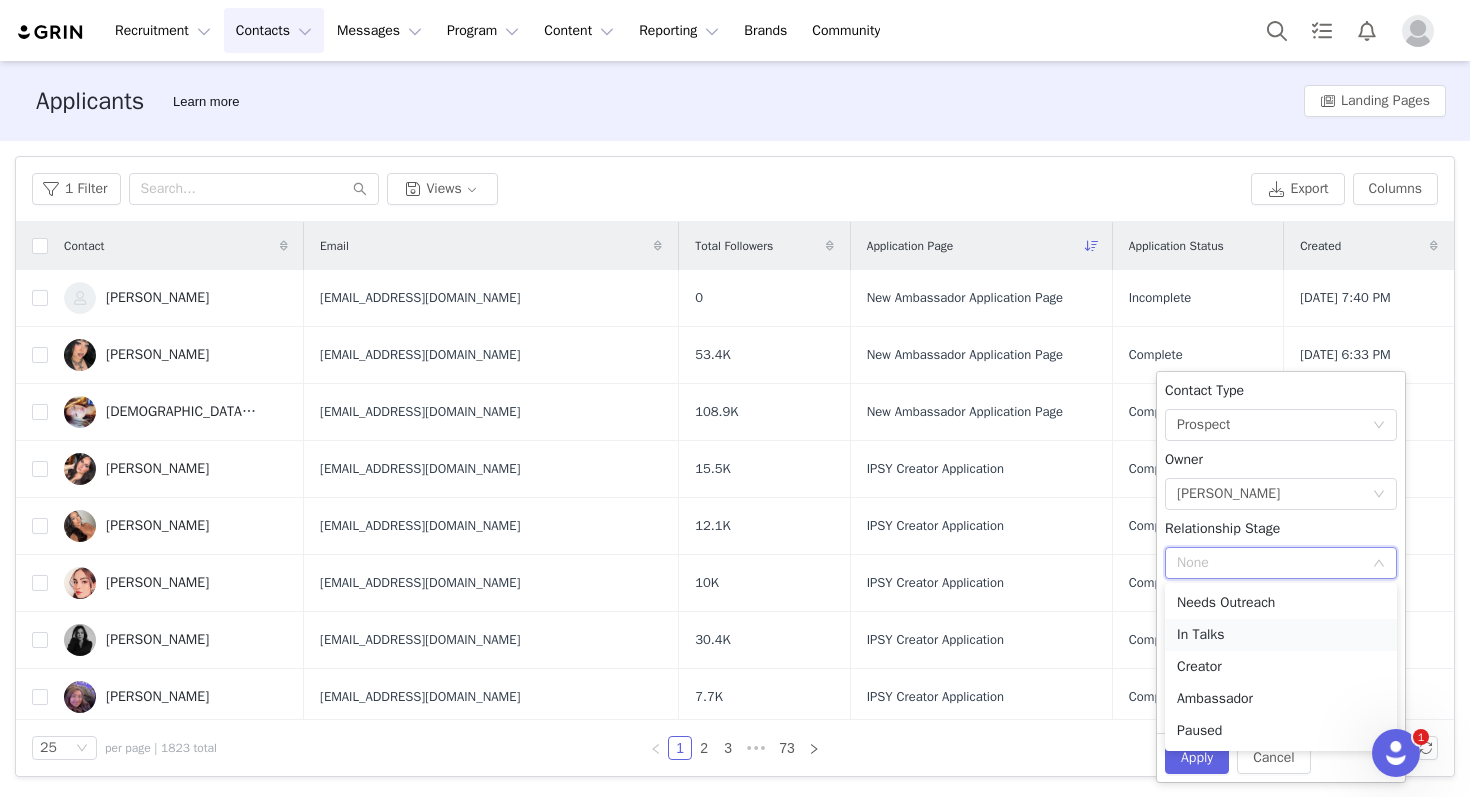 click on "In Talks" at bounding box center (1281, 635) 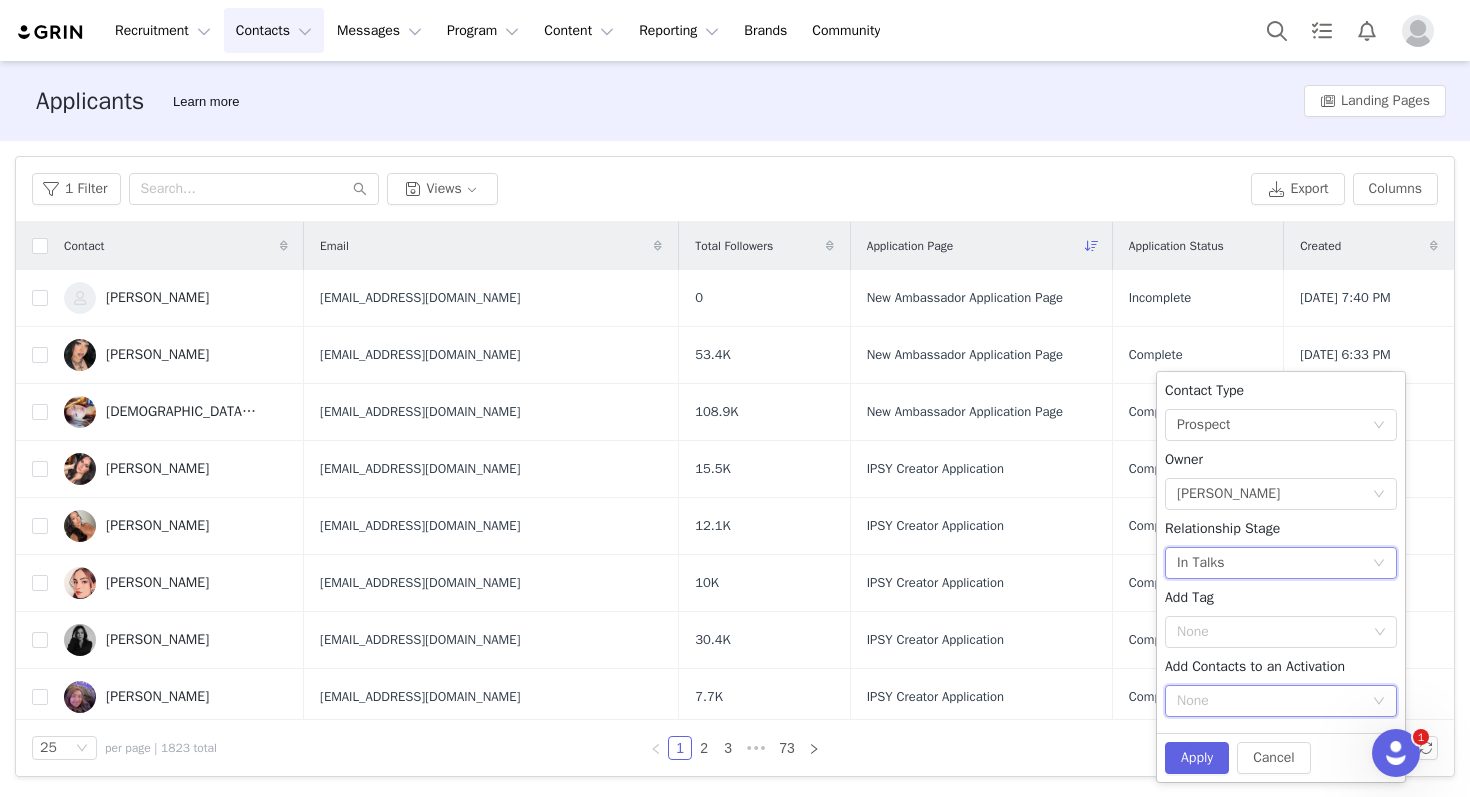 click on "None" at bounding box center [1274, 701] 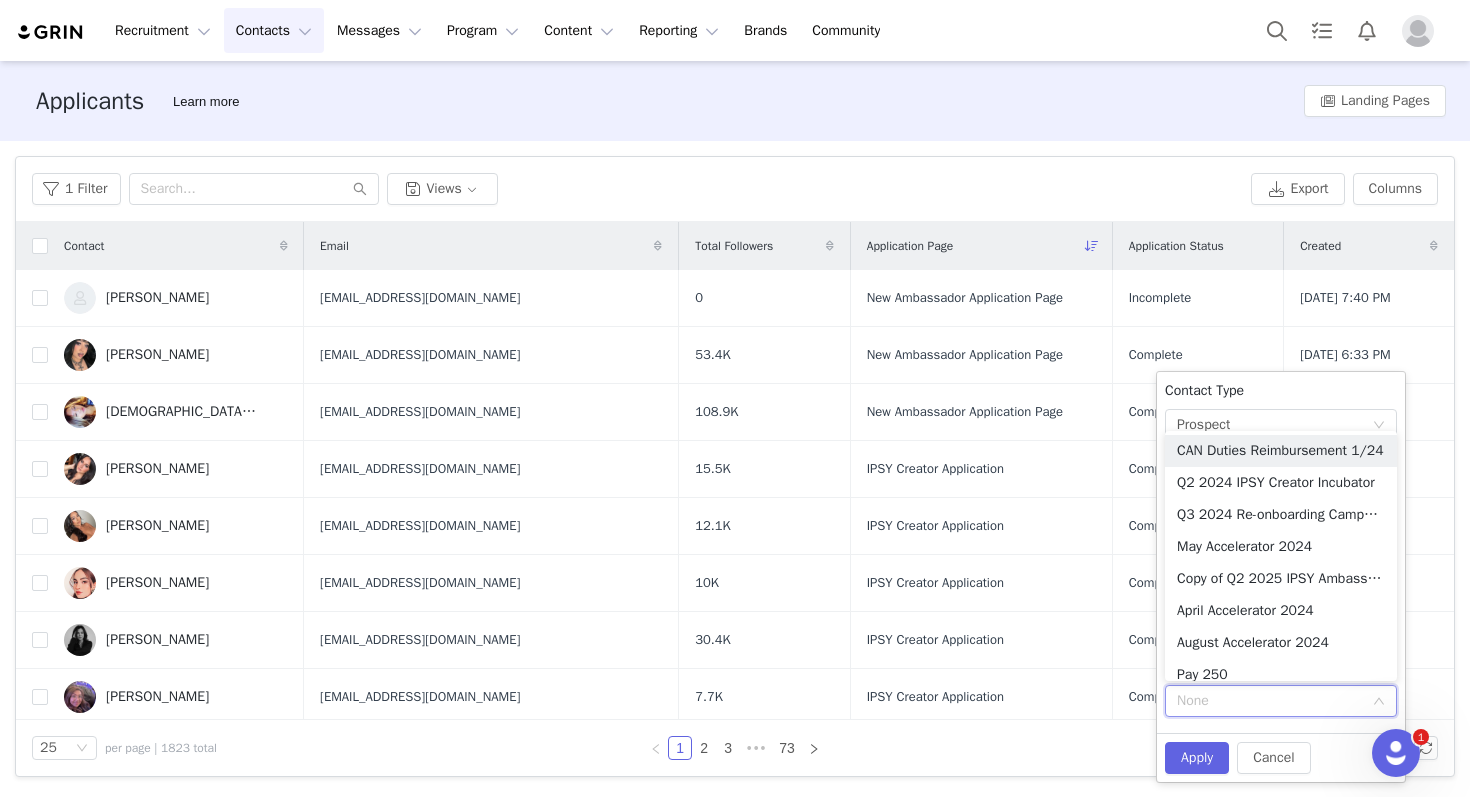 click on "None" at bounding box center [1274, 701] 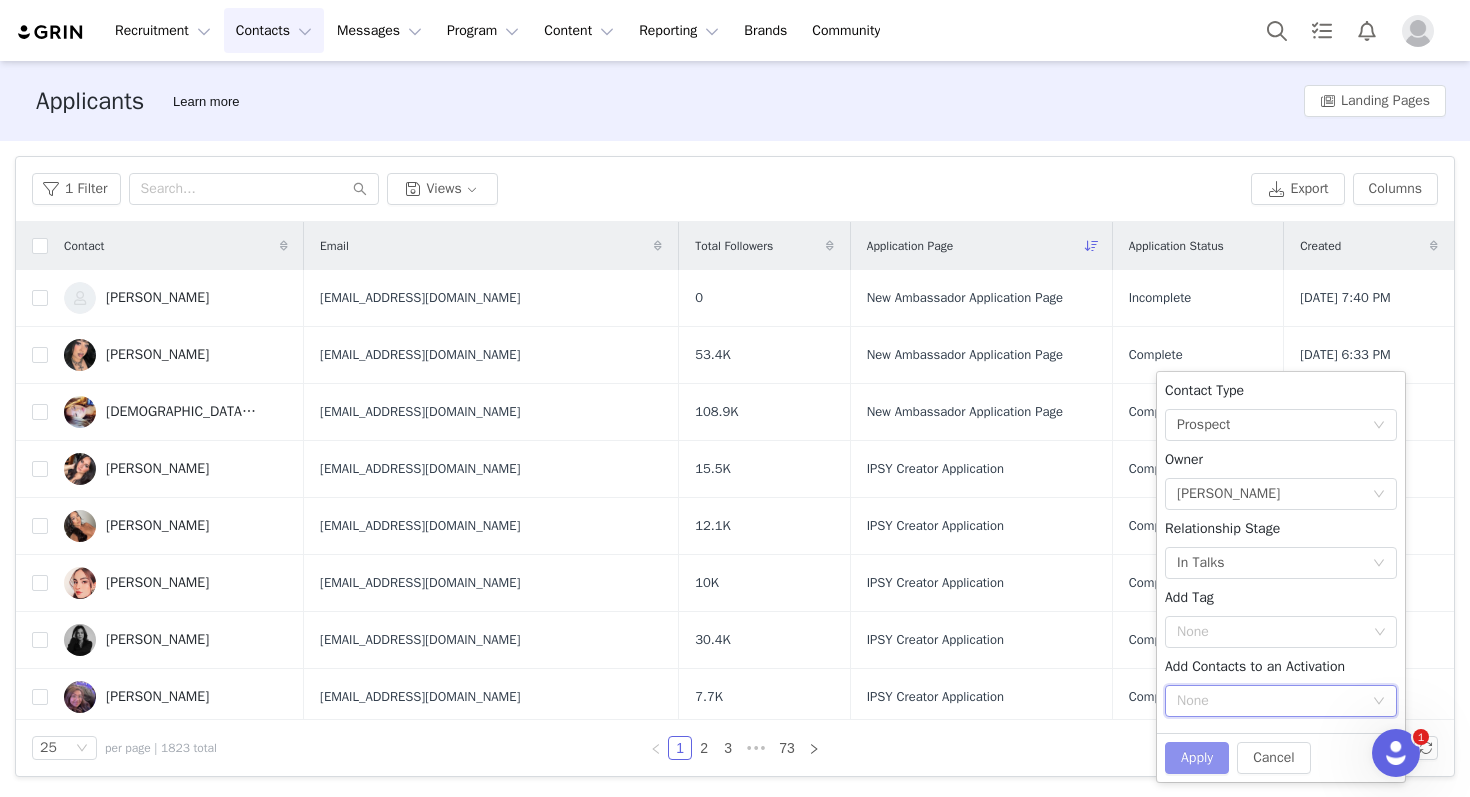 click on "Apply" at bounding box center (1197, 758) 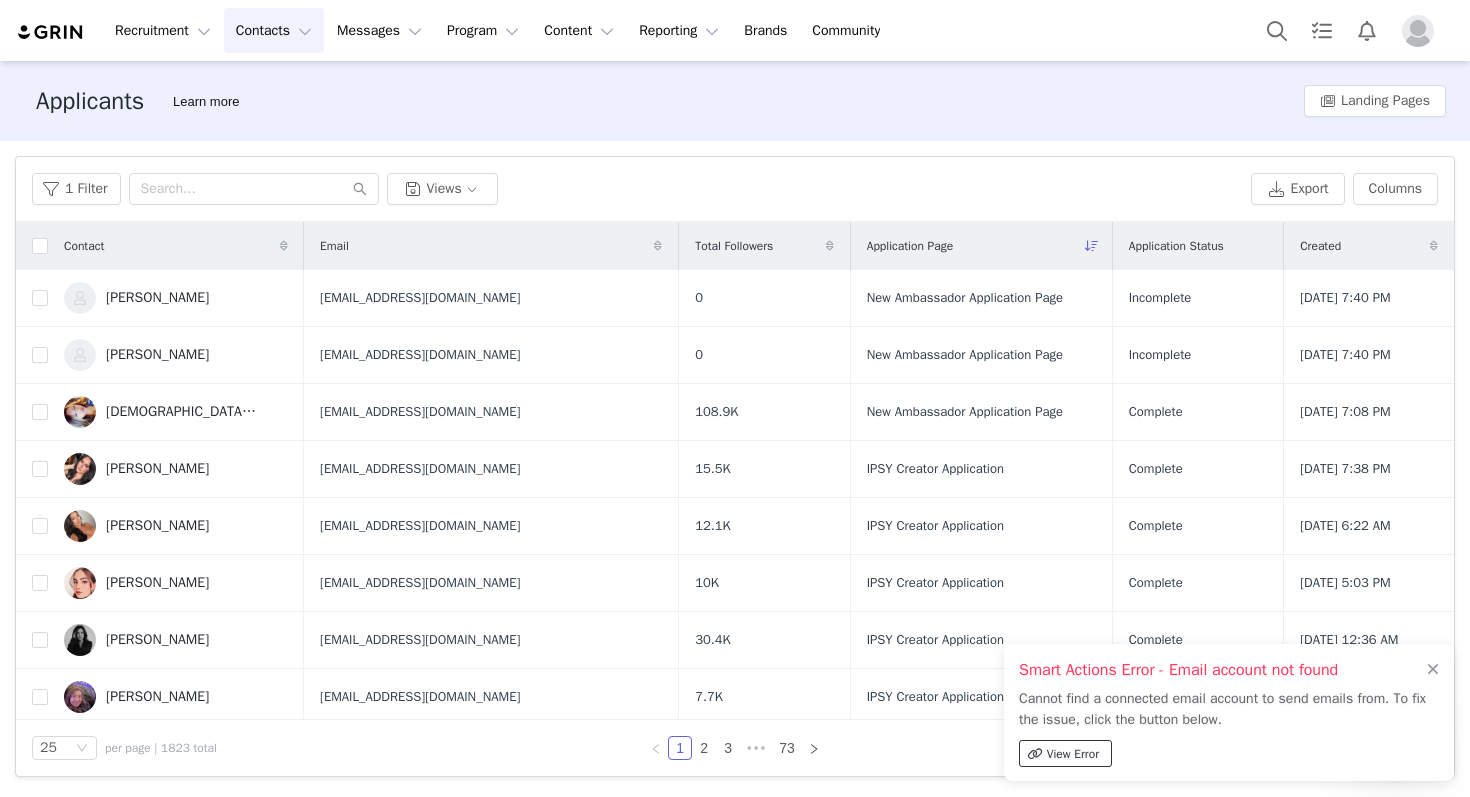 click on "View Error" at bounding box center [1073, 754] 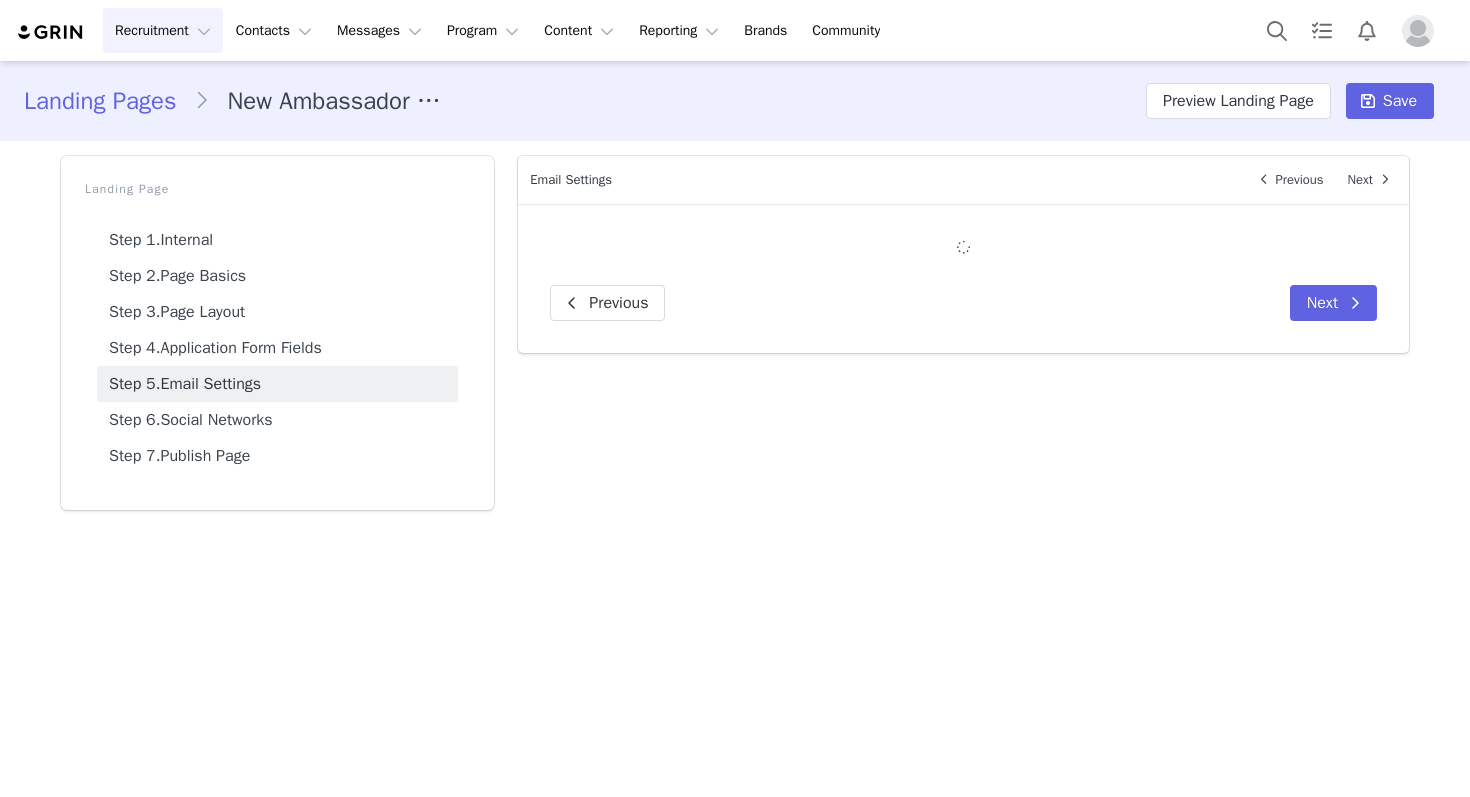 scroll, scrollTop: 0, scrollLeft: 0, axis: both 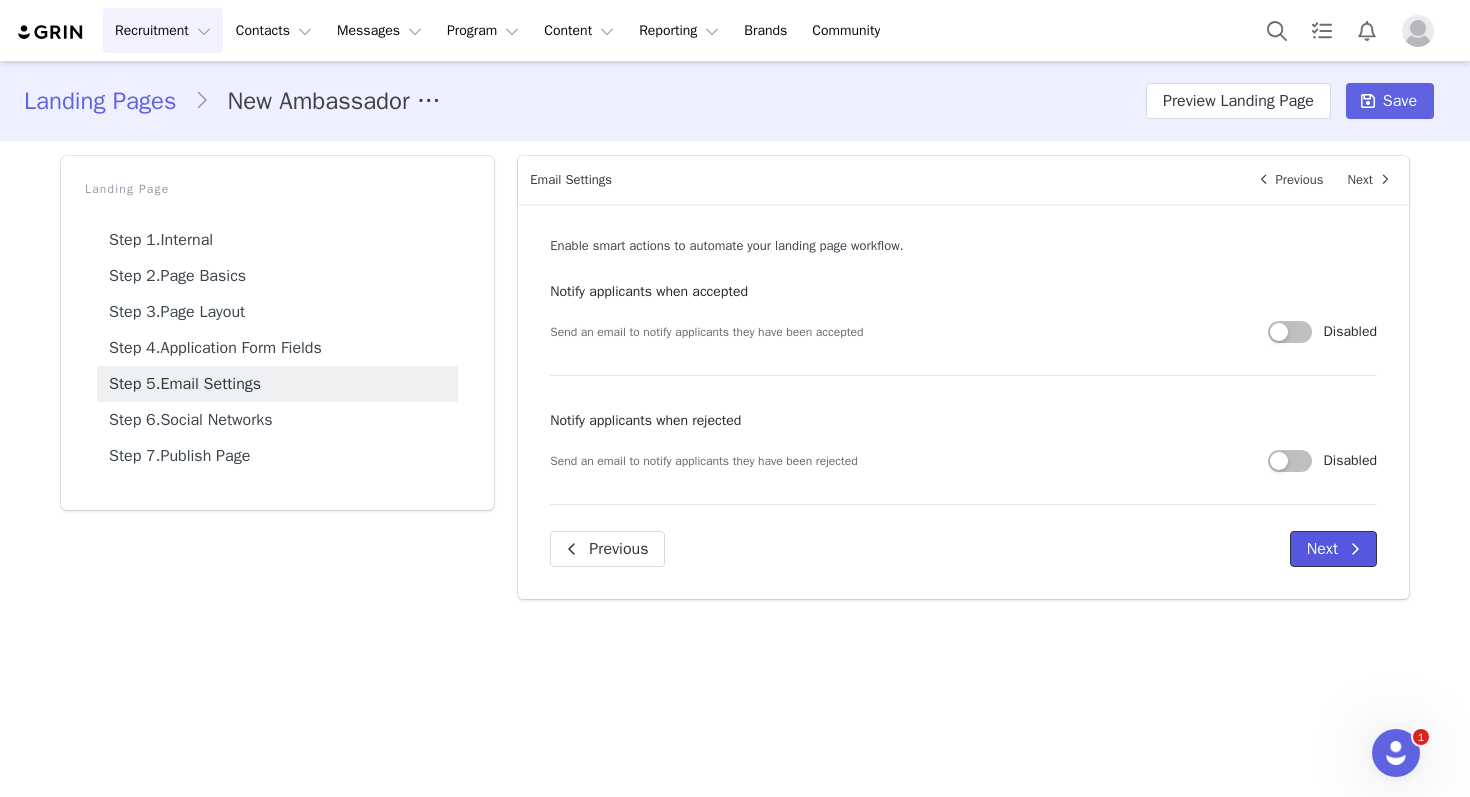click at bounding box center (1355, 549) 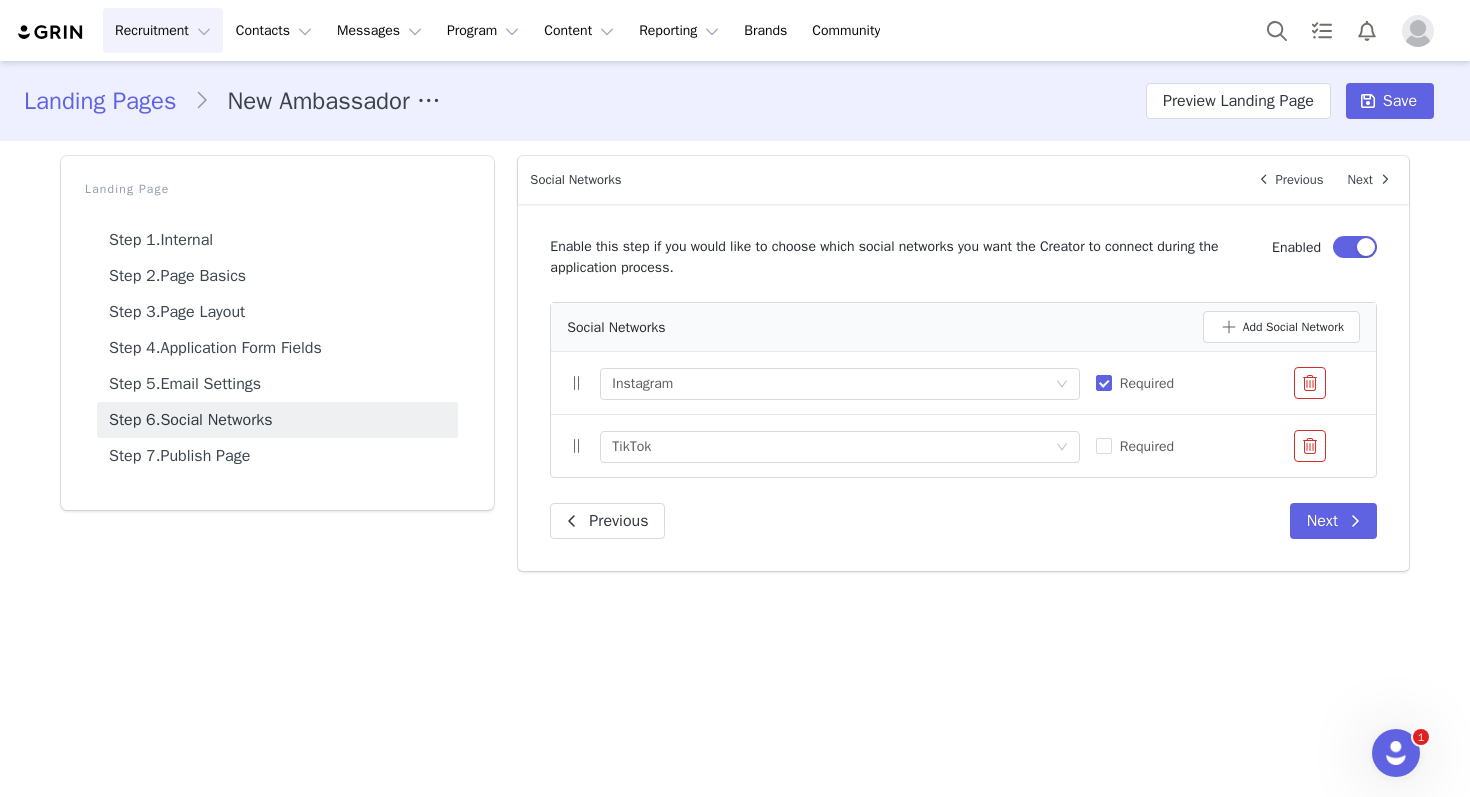 click on "Enable this step if you would like to choose which social networks you want the Creator to connect during the application process.       Enabled  Social Networks     Add Social Network
Select a property
Instagram
Required
Select a property
TikTok
Required   Previous   Next" at bounding box center (963, 387) 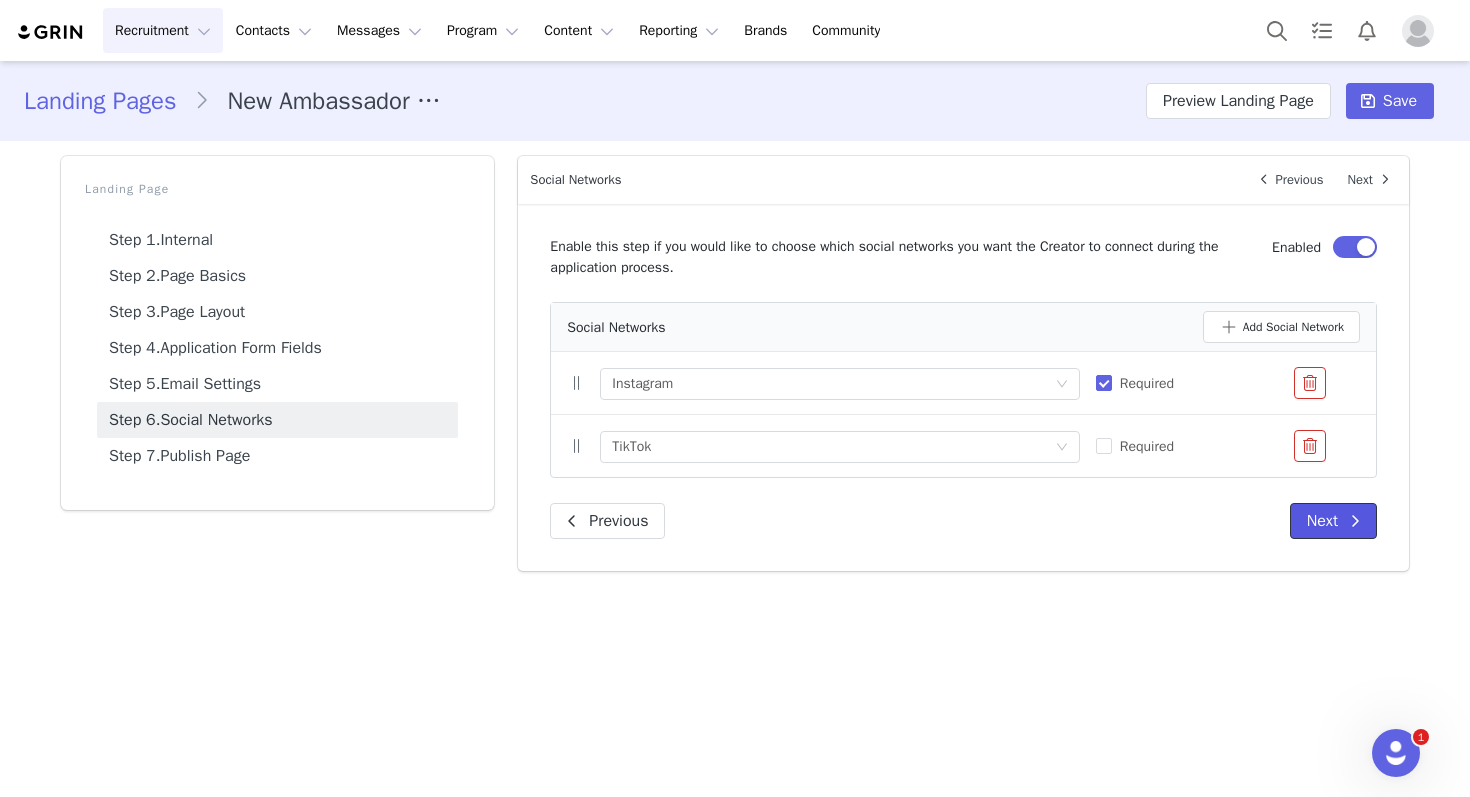 click on "Next" at bounding box center (1333, 521) 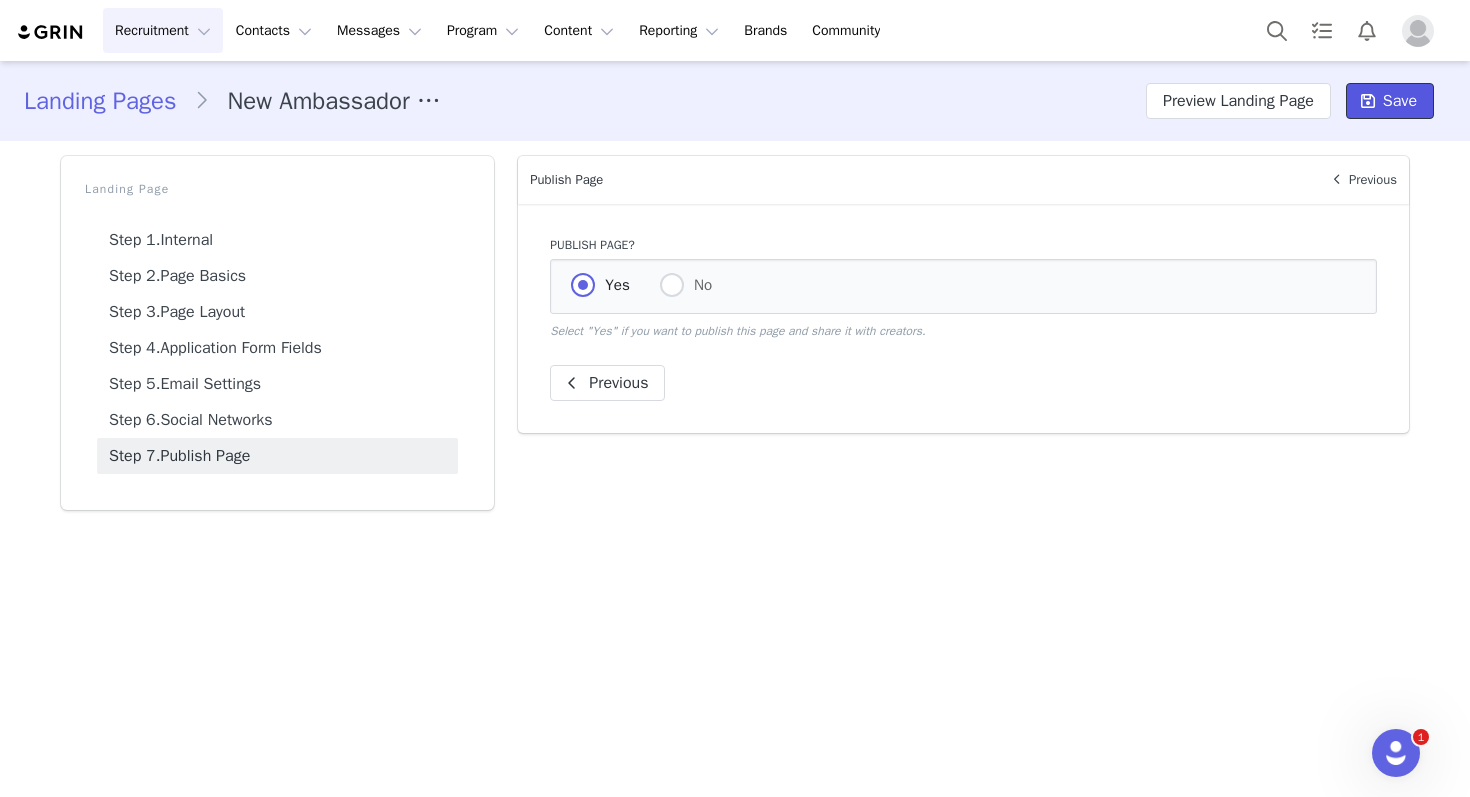 click on "Save" at bounding box center [1400, 101] 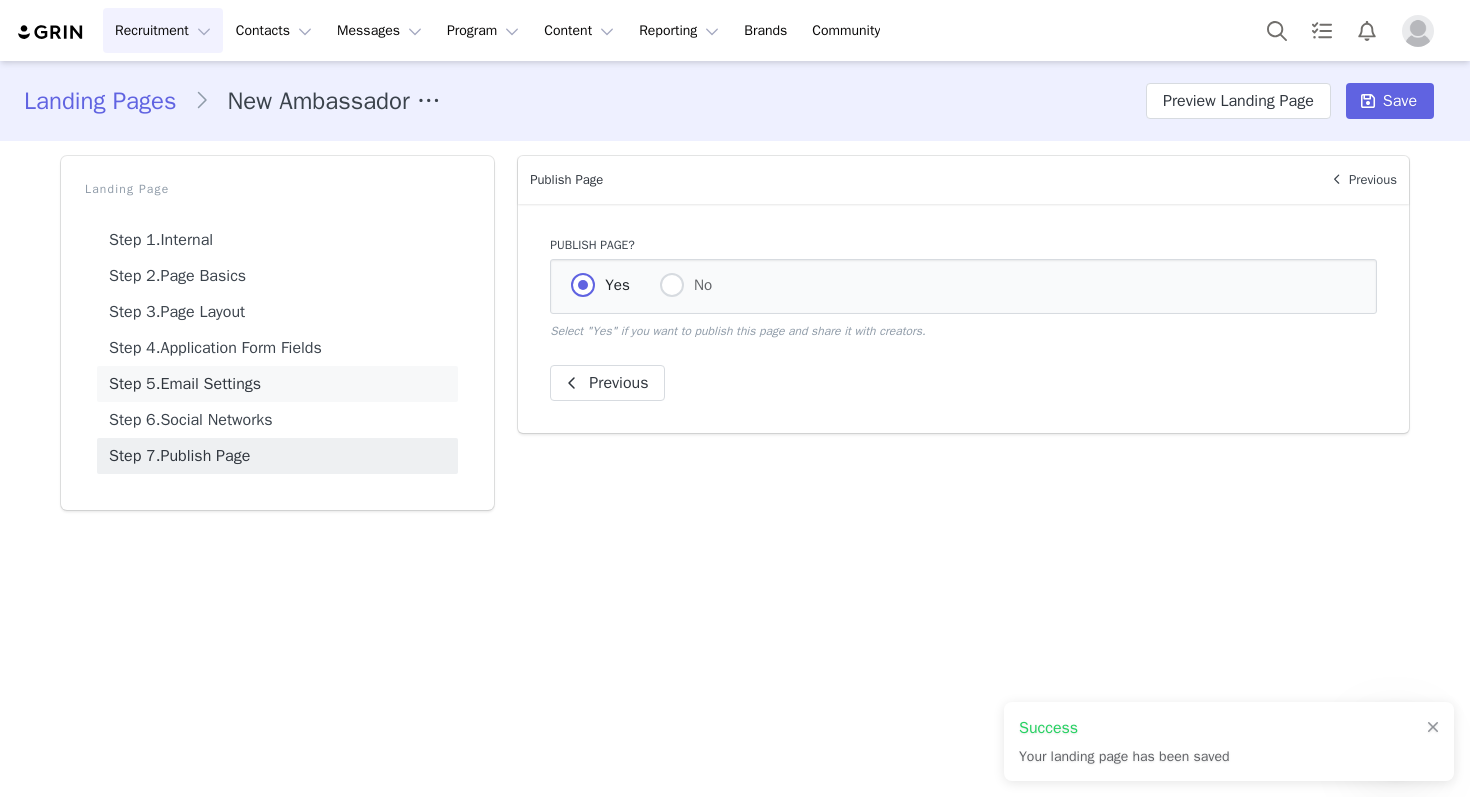 click on "Step 5.  Email Settings" at bounding box center [277, 384] 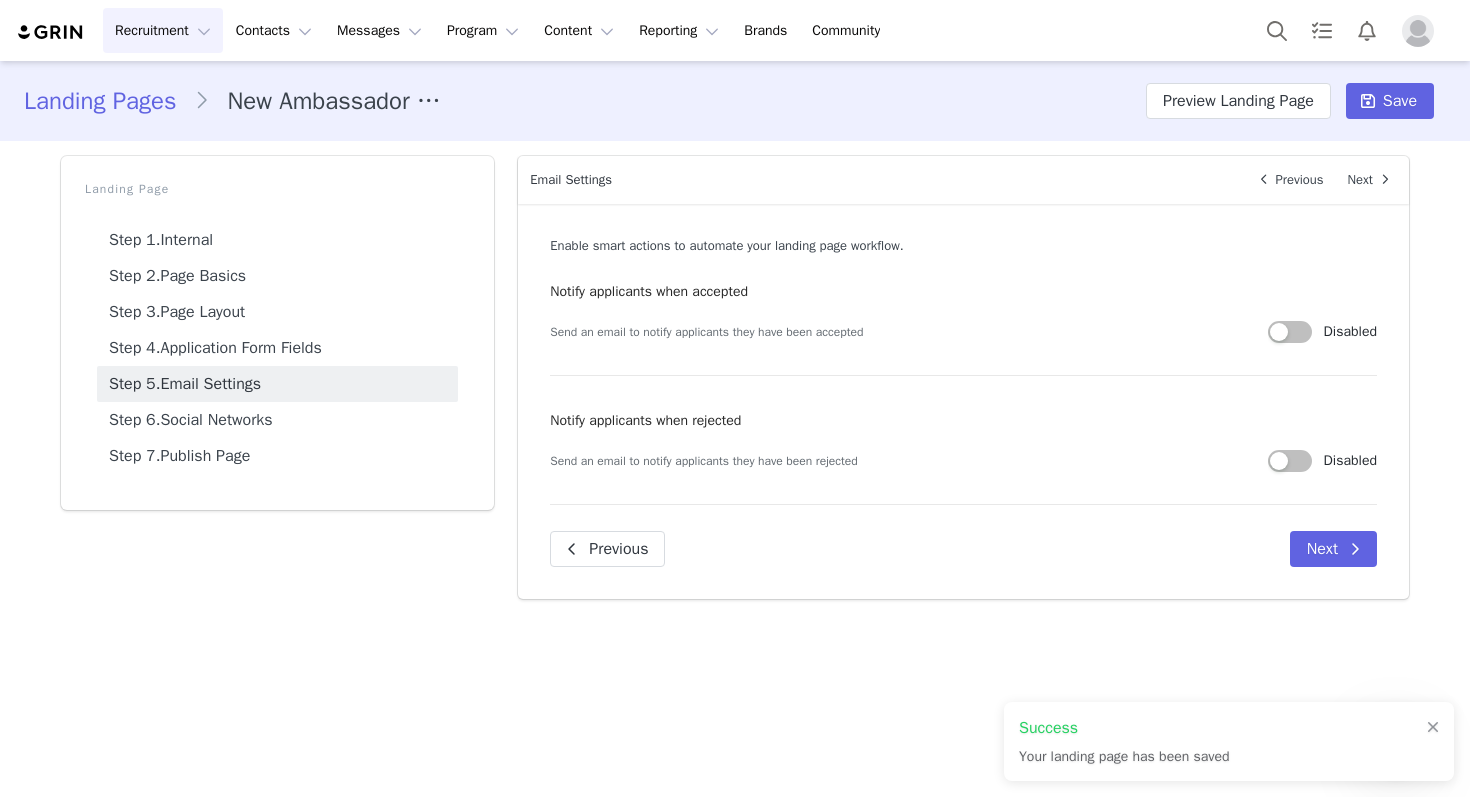 click on "Notify applicants when accepted Send an email to notify applicants they have been accepted     Disabled" at bounding box center [963, 312] 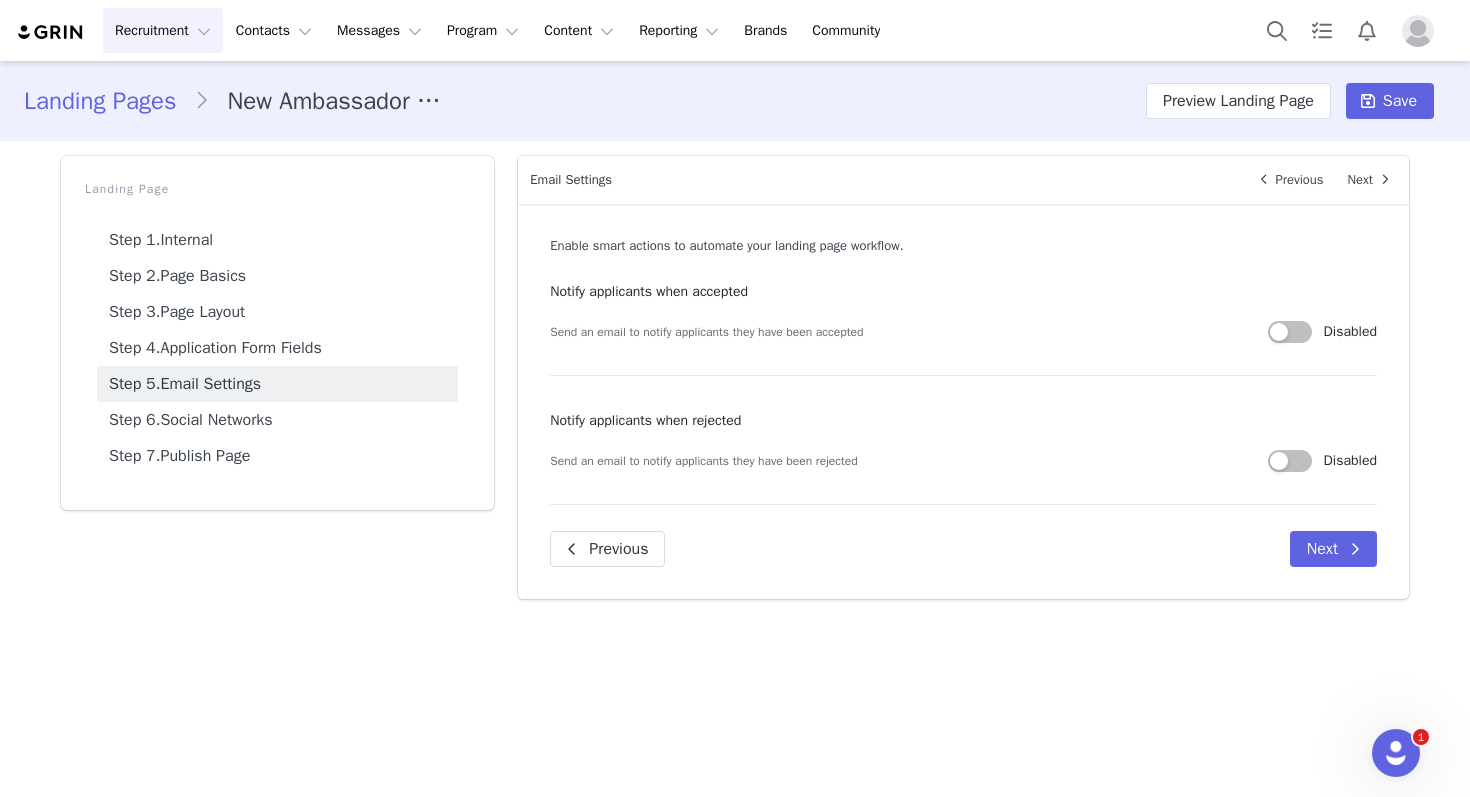 click at bounding box center (1290, 332) 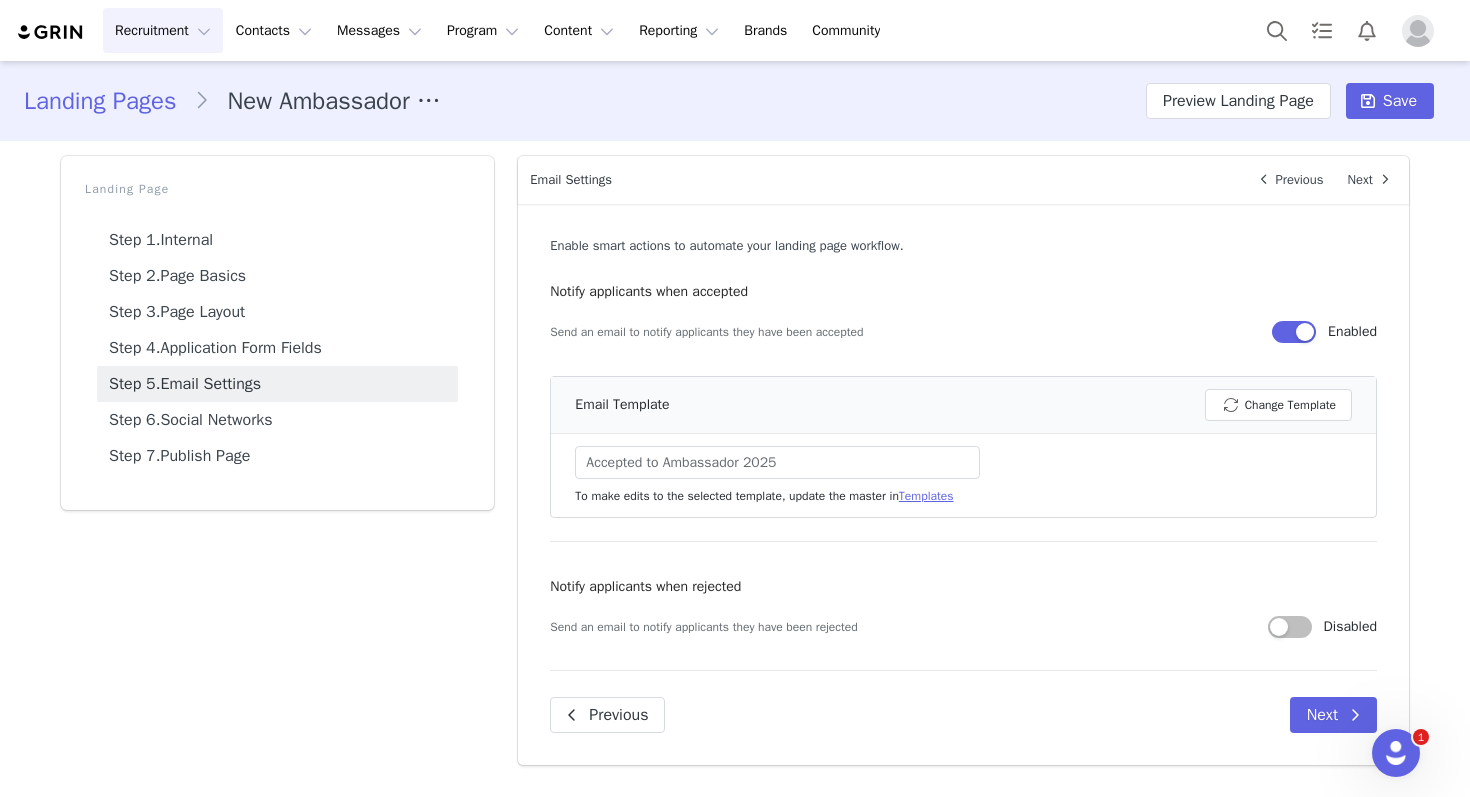 click on "Accepted to Ambassador 2025" at bounding box center [777, 462] 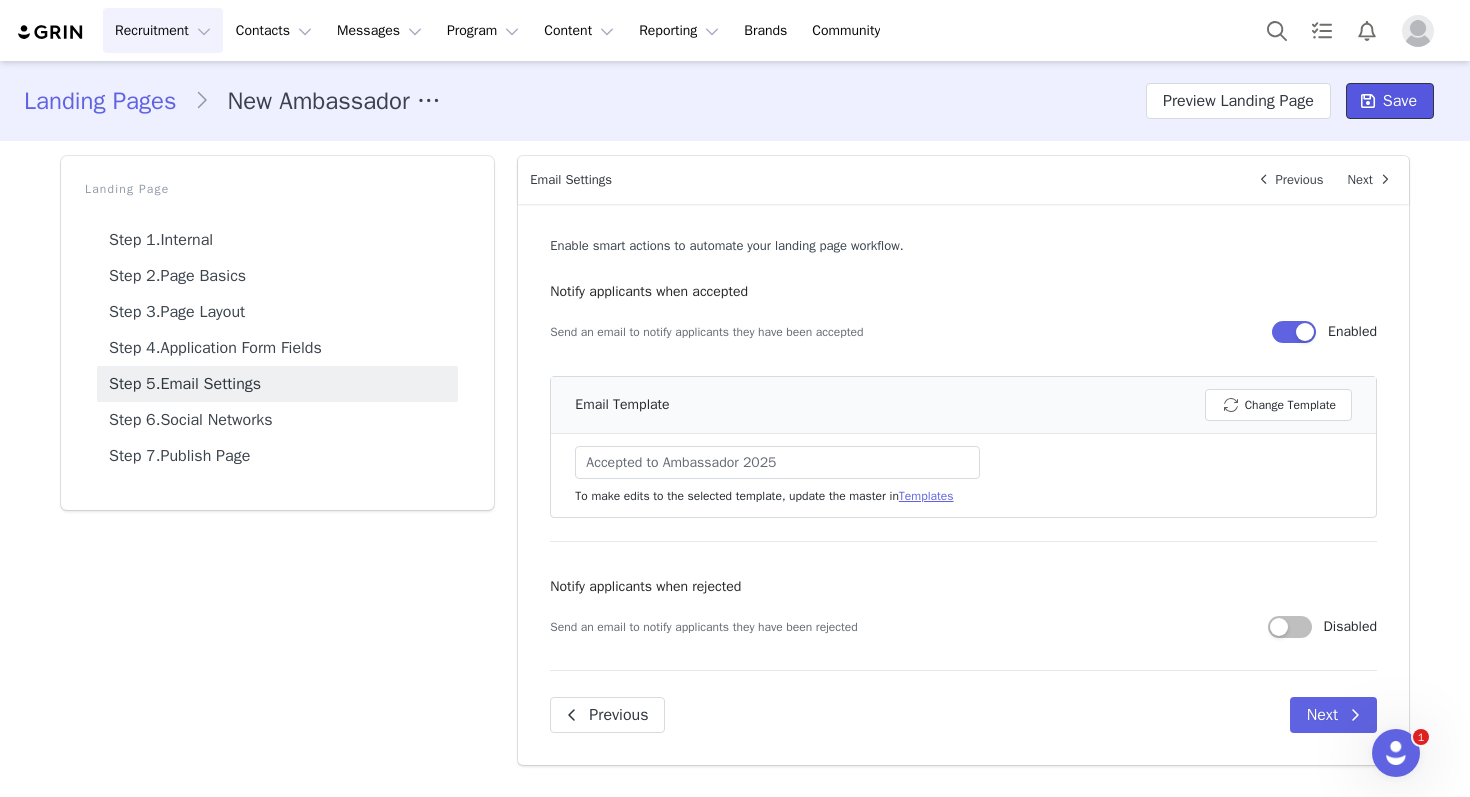 click on "Save" at bounding box center (1400, 101) 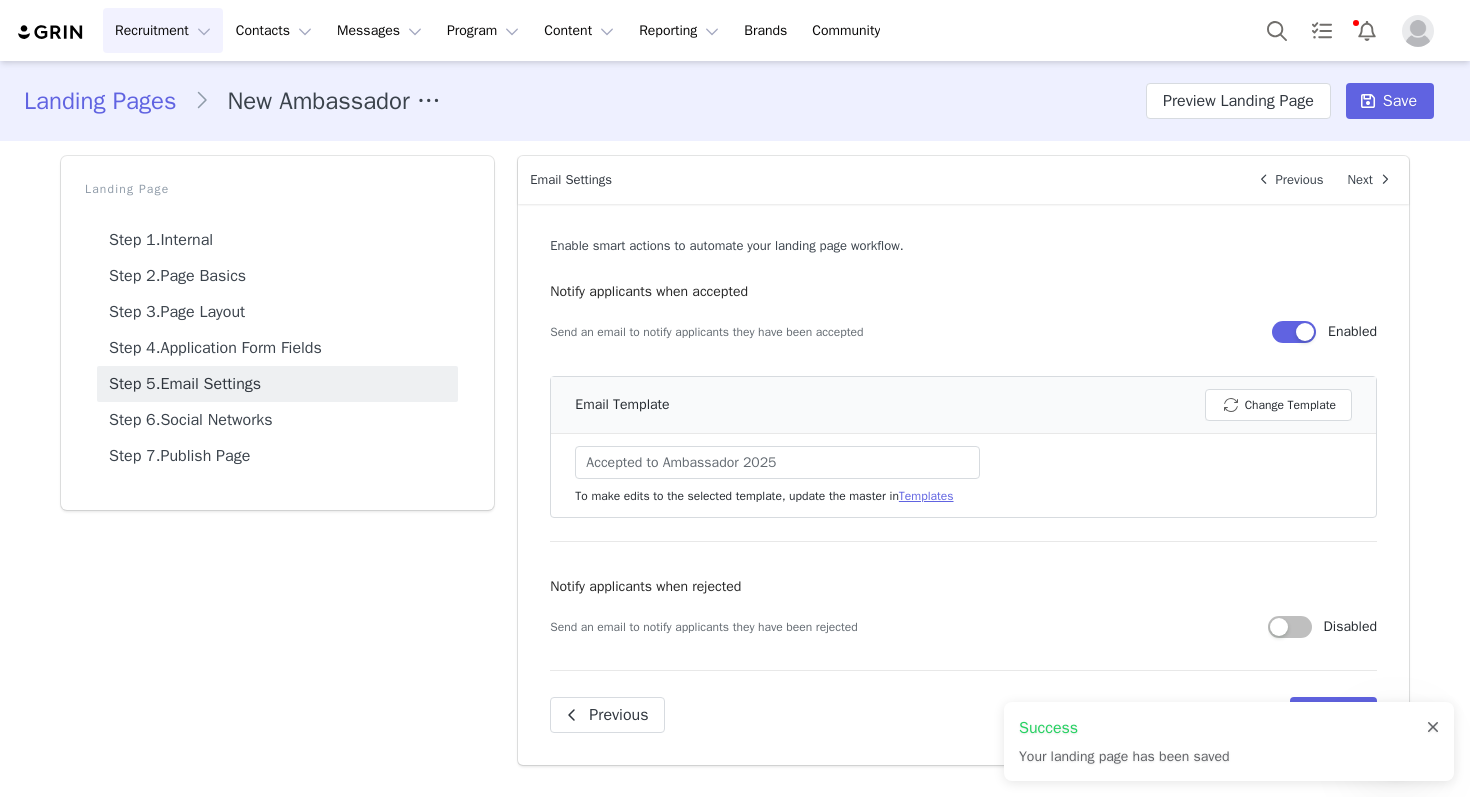 click at bounding box center [1433, 728] 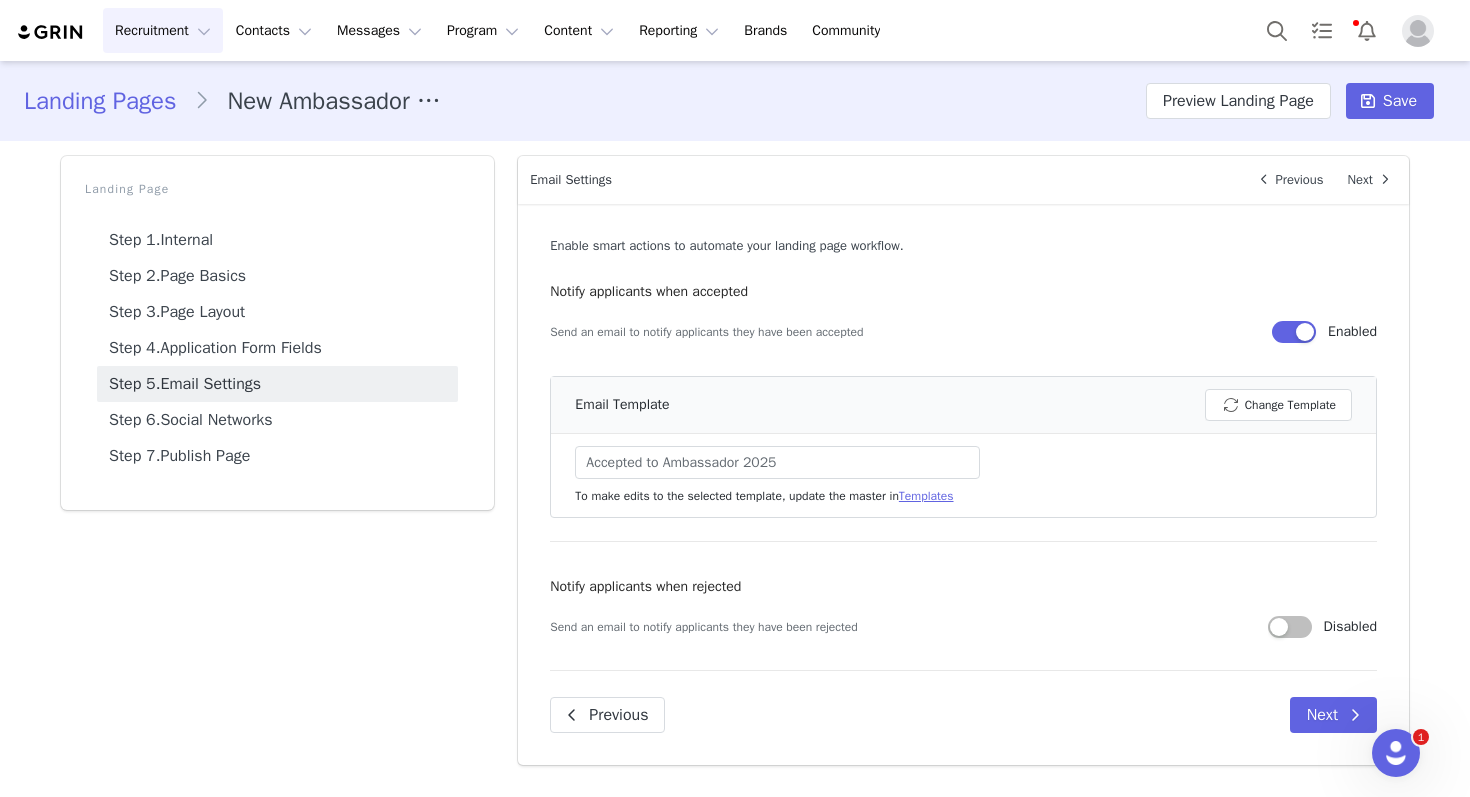 click on "Recruitment Recruitment" at bounding box center [163, 30] 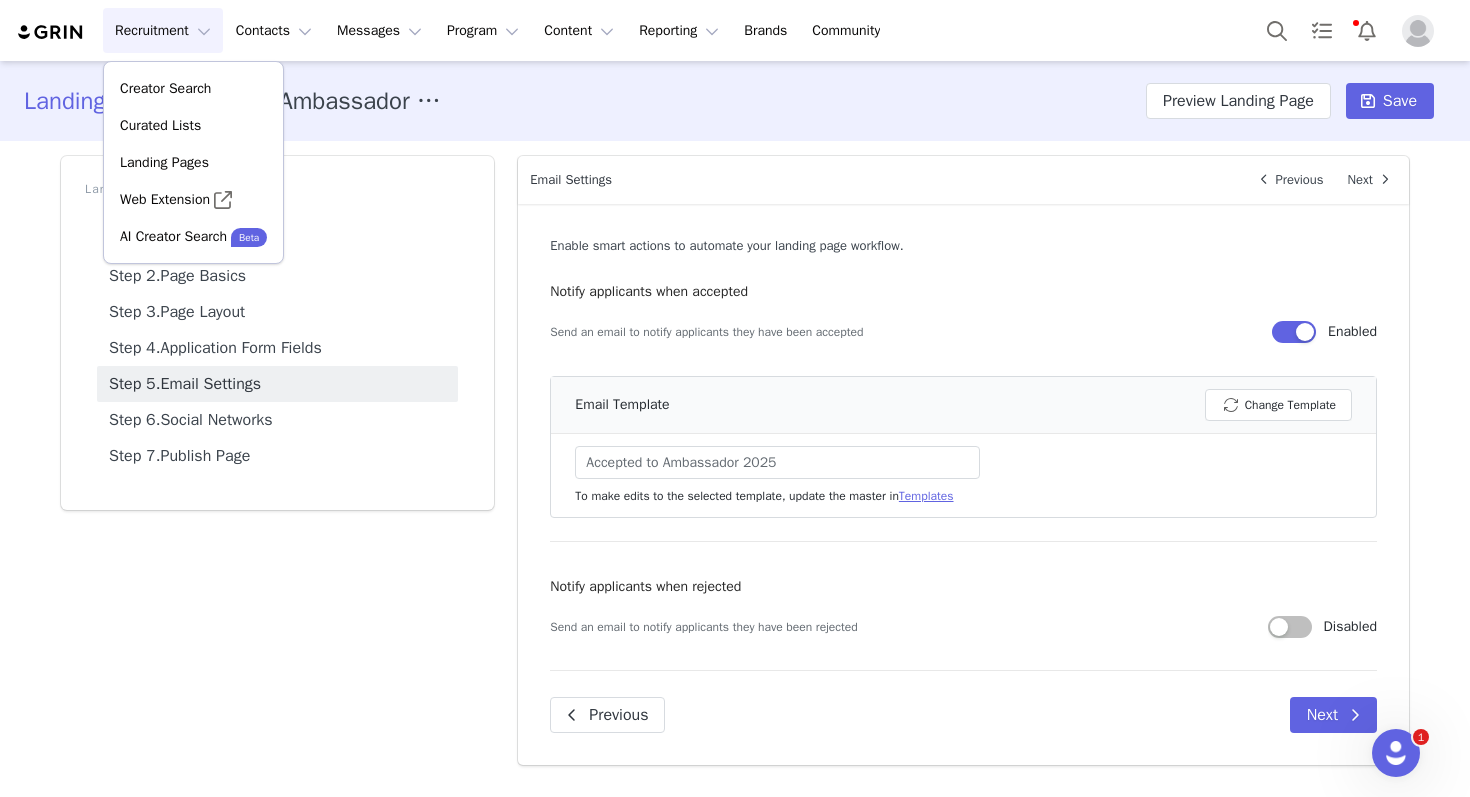 click on "Enable smart actions to automate your landing page workflow.      Notify applicants when accepted Send an email to notify applicants they have been accepted     Enabled Email Template     Change Template  Select an email template to enable feature   Accepted to Ambassador 2025   To make edits to the selected template, update the master in  Templates      Notify applicants when rejected Send an email to notify applicants they have been rejected     Disabled Email Template     Select Email Template  Select an email template to enable feature      To make edits to the selected template, update the master in  Templates       Previous   Next" at bounding box center (963, 484) 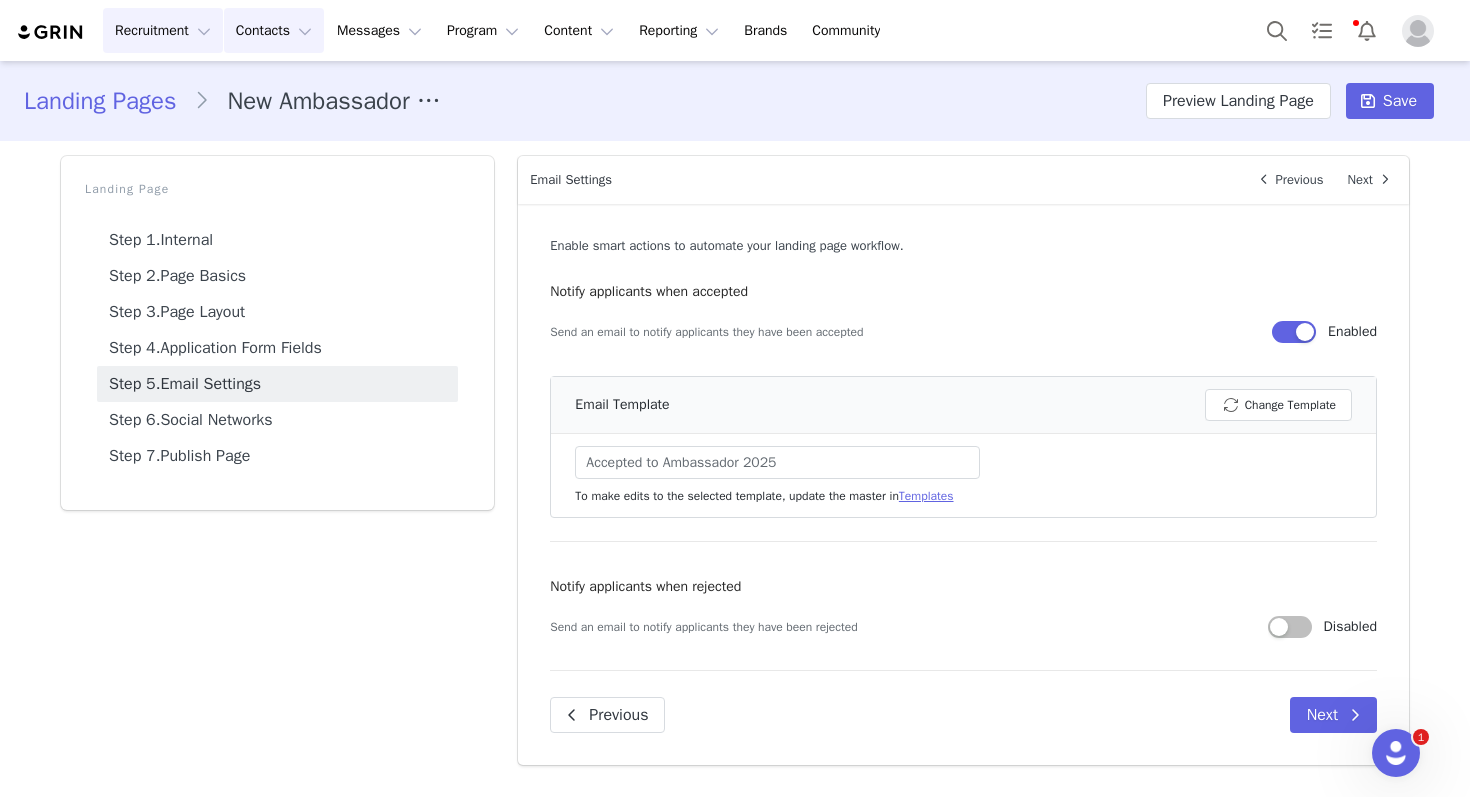 click on "Contacts Contacts" at bounding box center [274, 30] 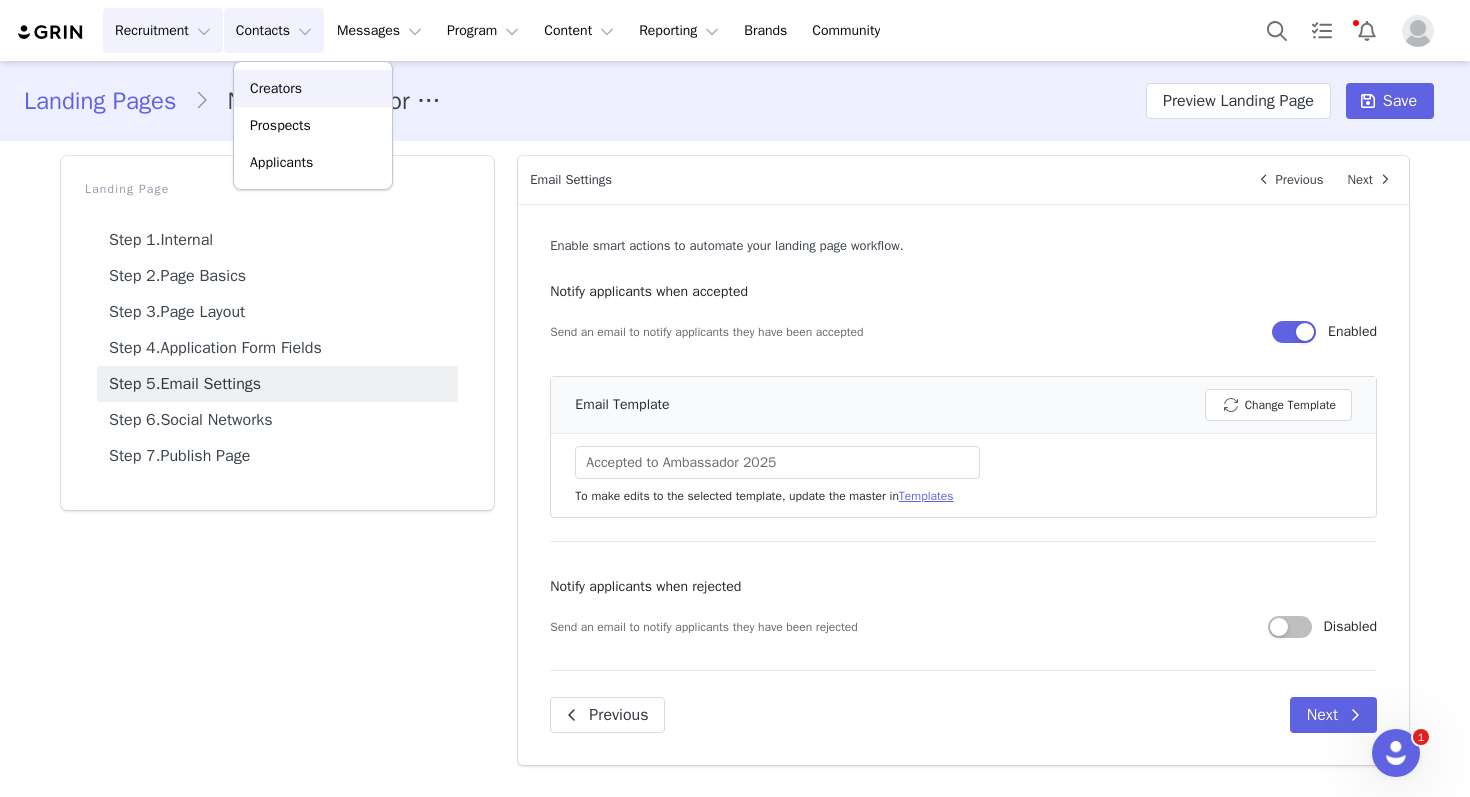 click on "Creators" at bounding box center [276, 88] 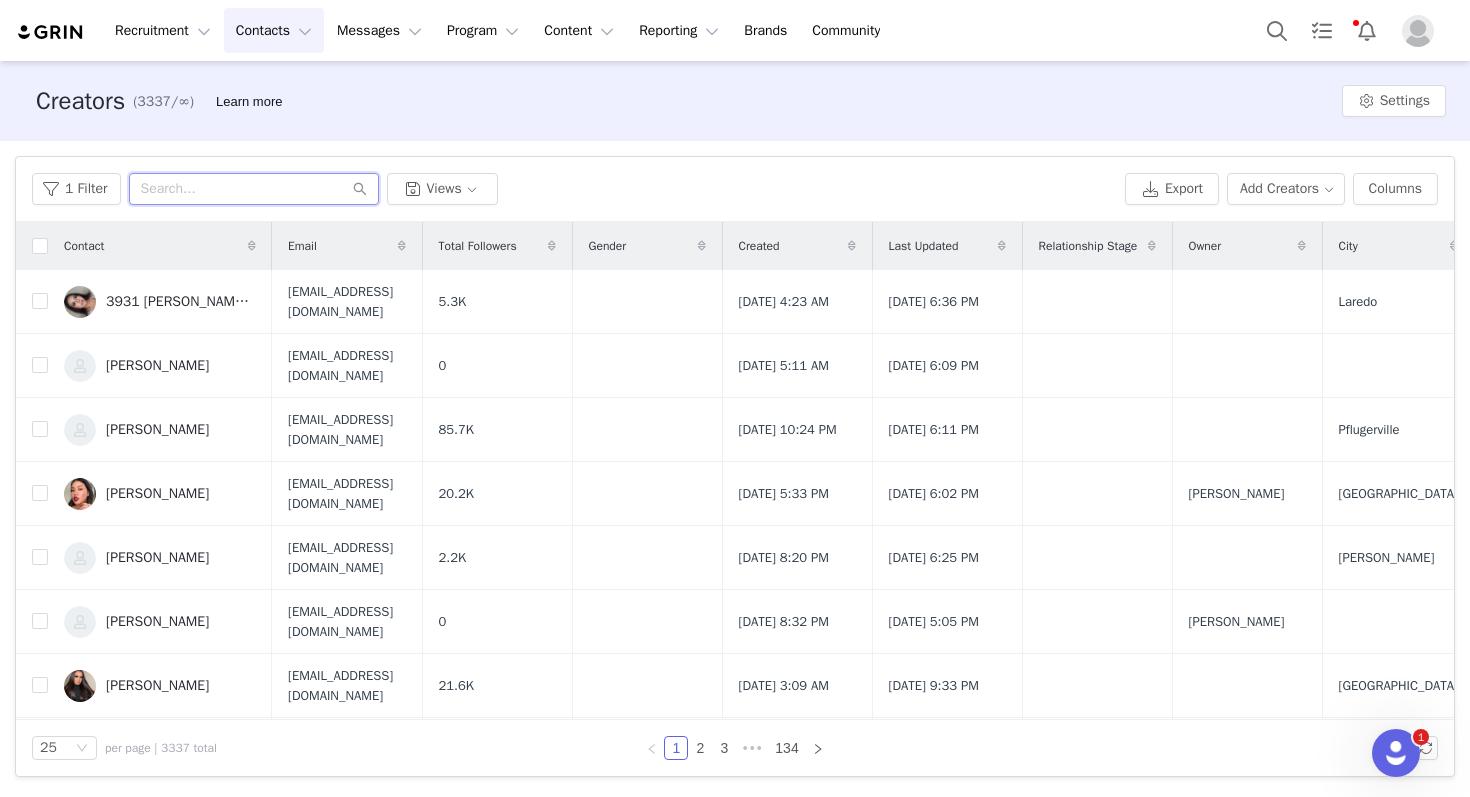 click at bounding box center [254, 189] 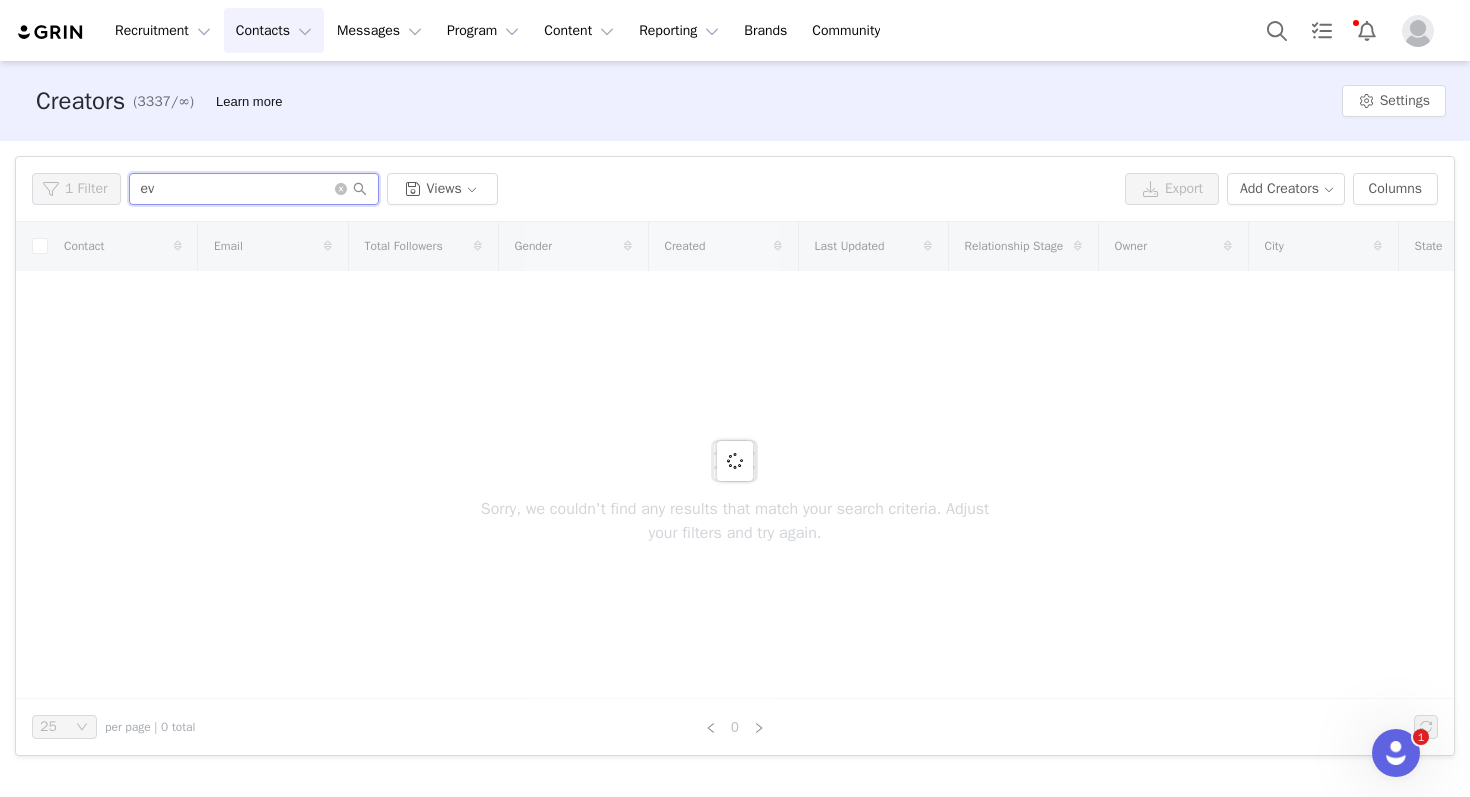 type on "ev" 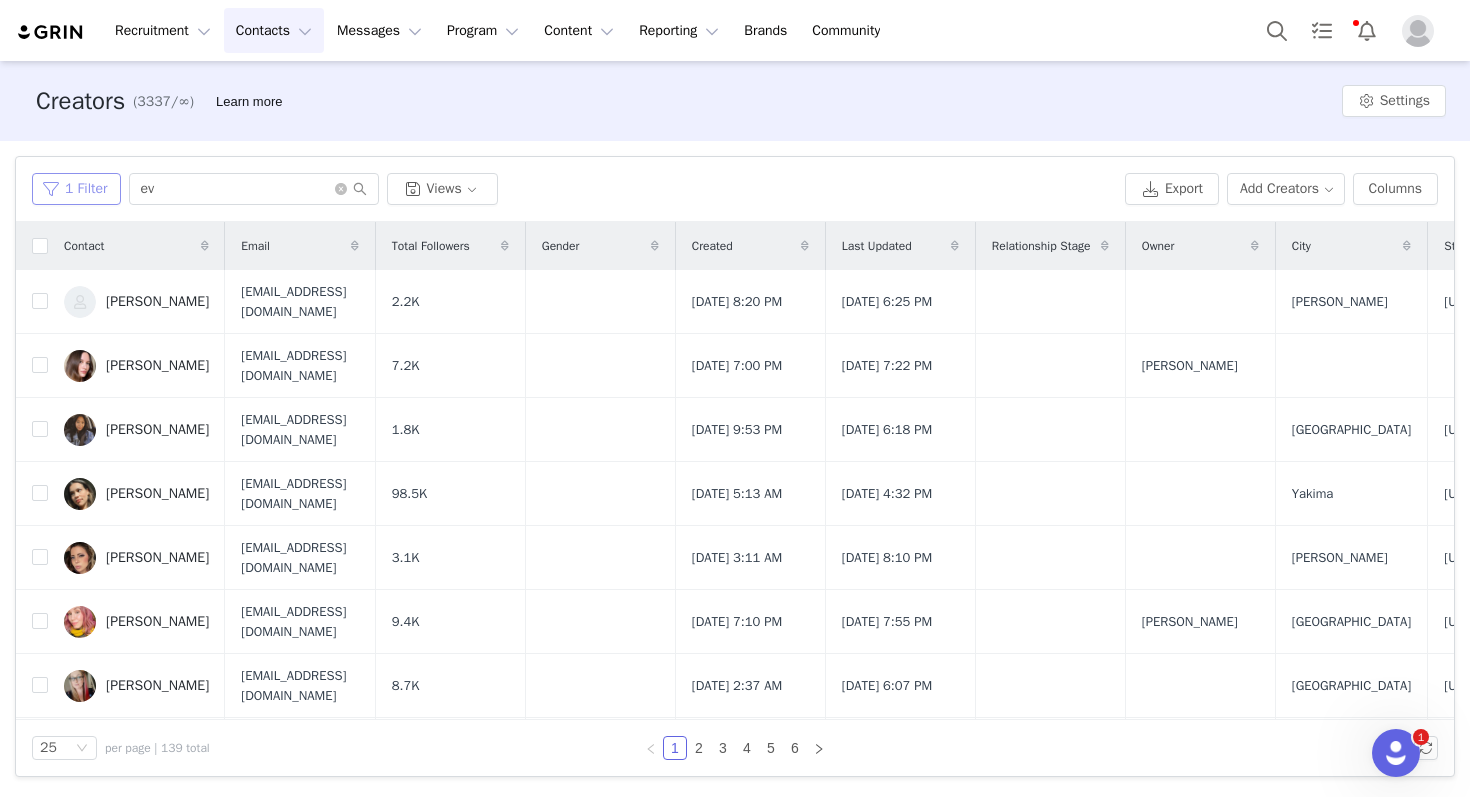 click on "1 Filter" at bounding box center [76, 189] 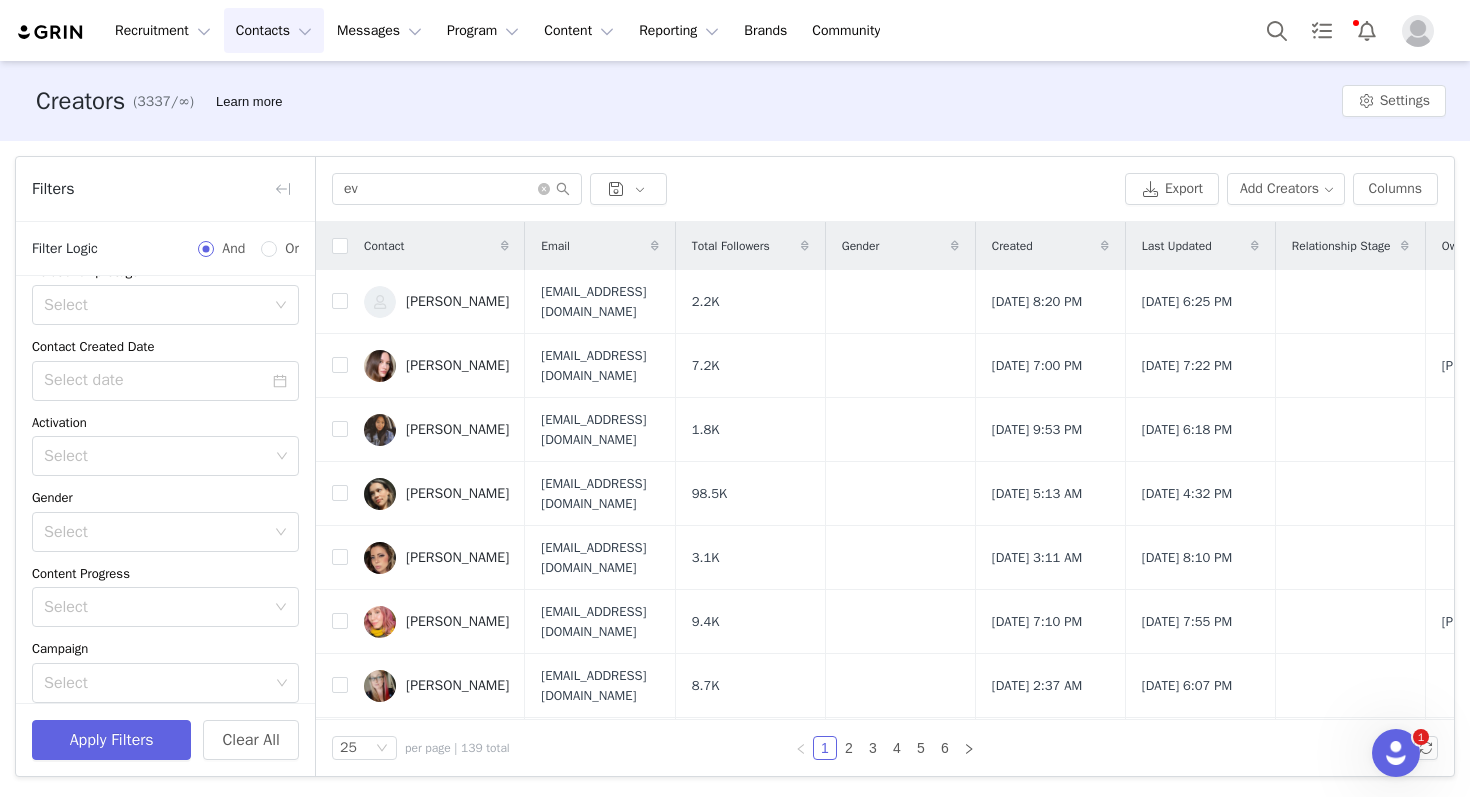 scroll, scrollTop: 337, scrollLeft: 0, axis: vertical 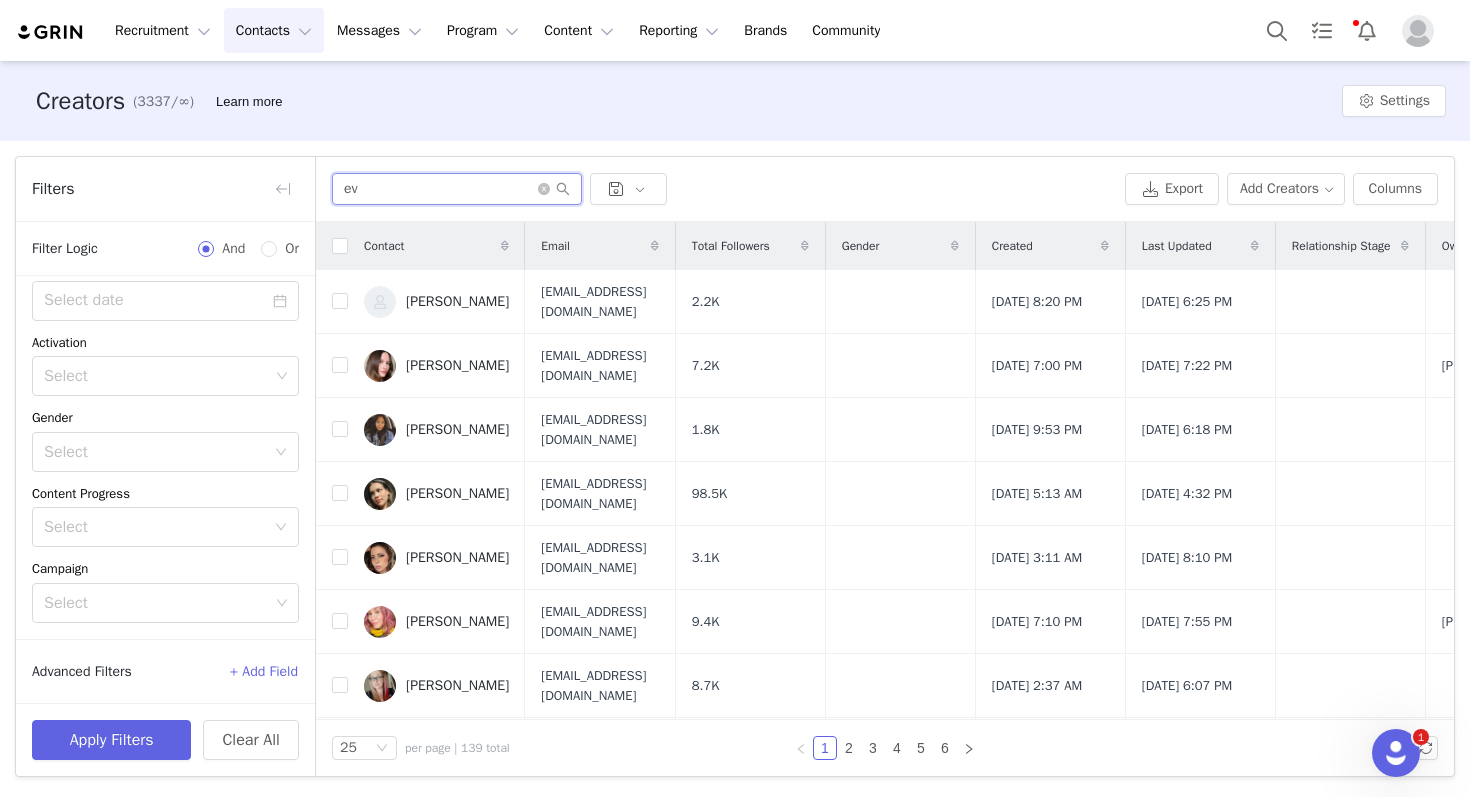click on "ev" at bounding box center (457, 189) 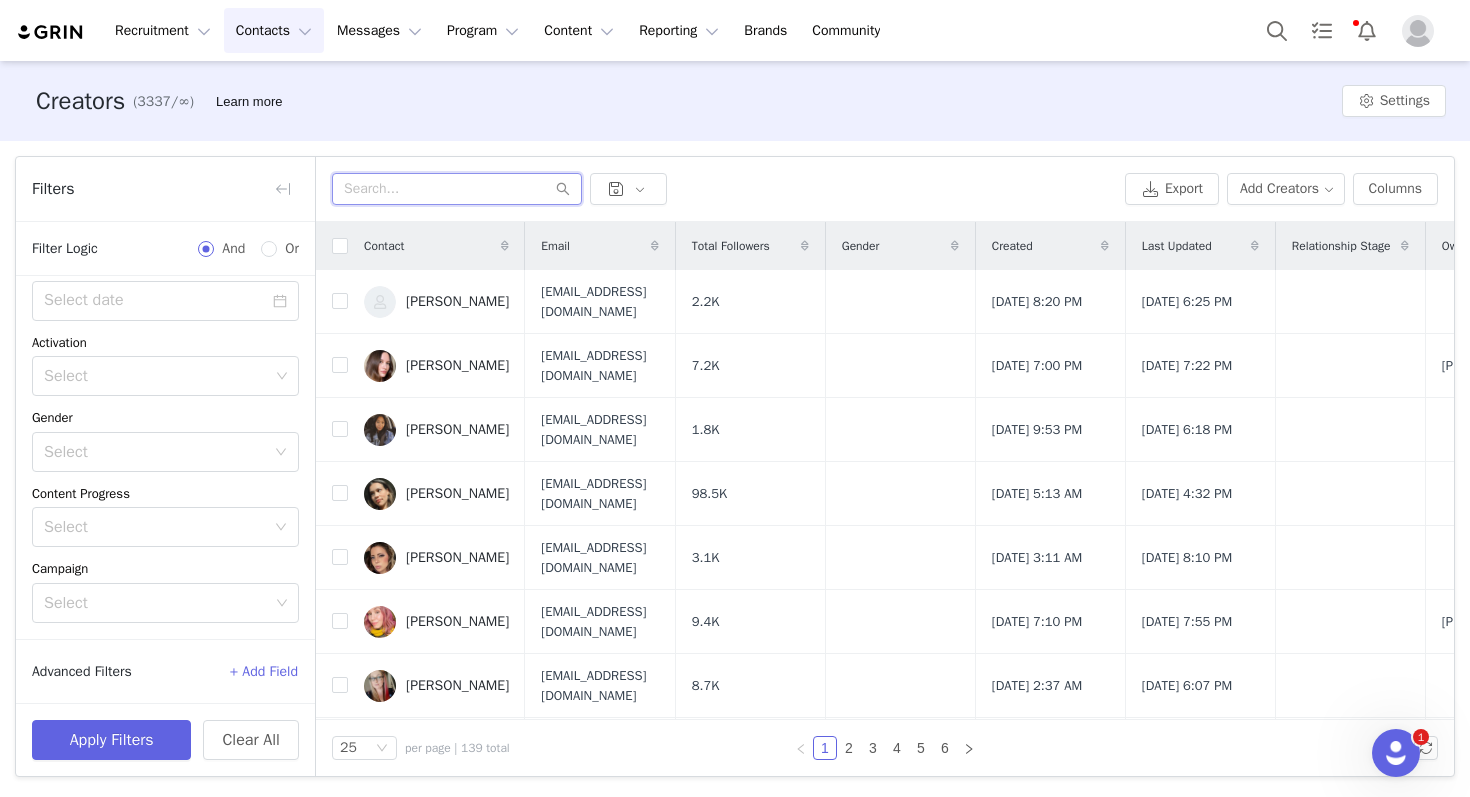 paste on "https://www.instagram.com/jooshica/?hl=en" 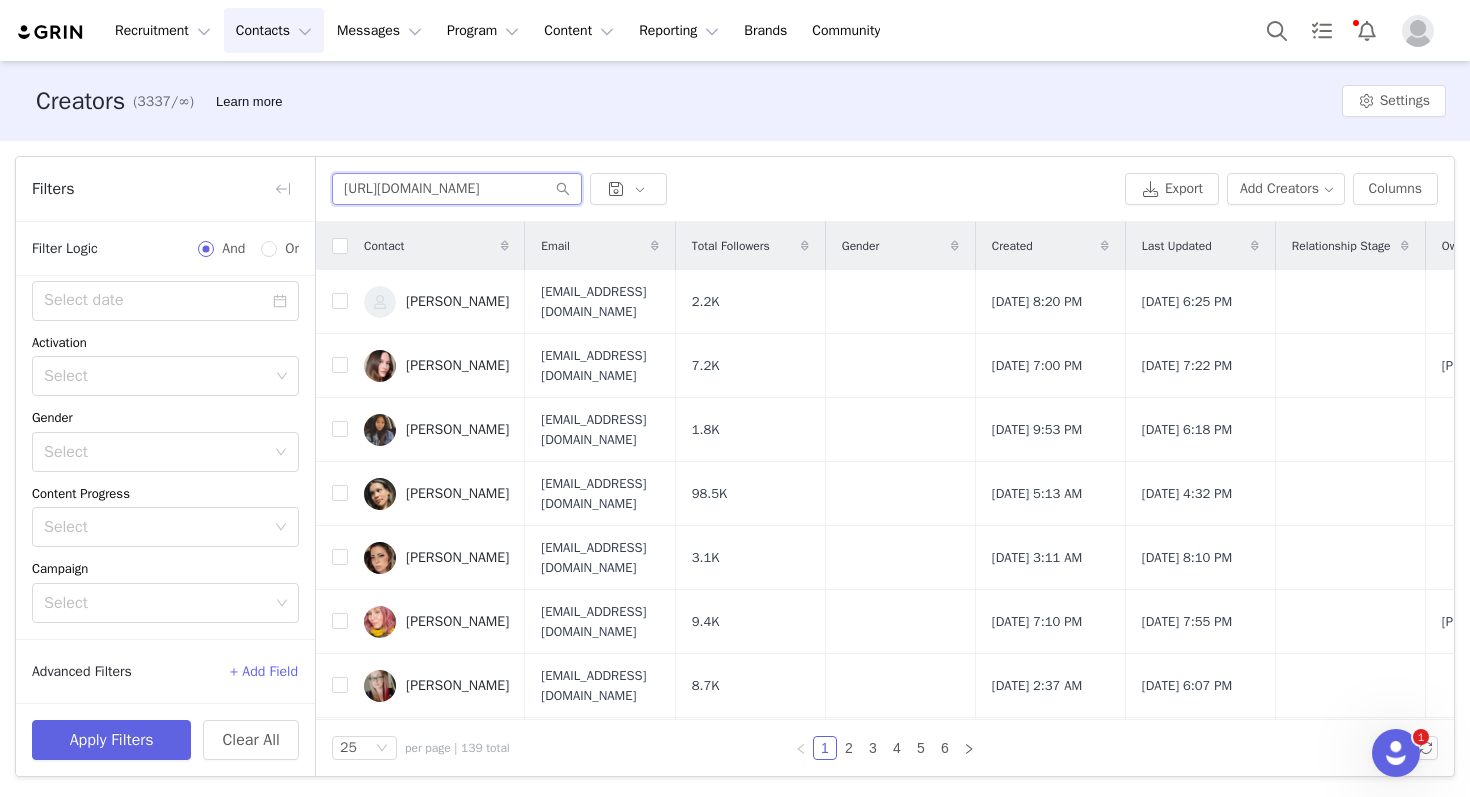 scroll, scrollTop: 0, scrollLeft: 74, axis: horizontal 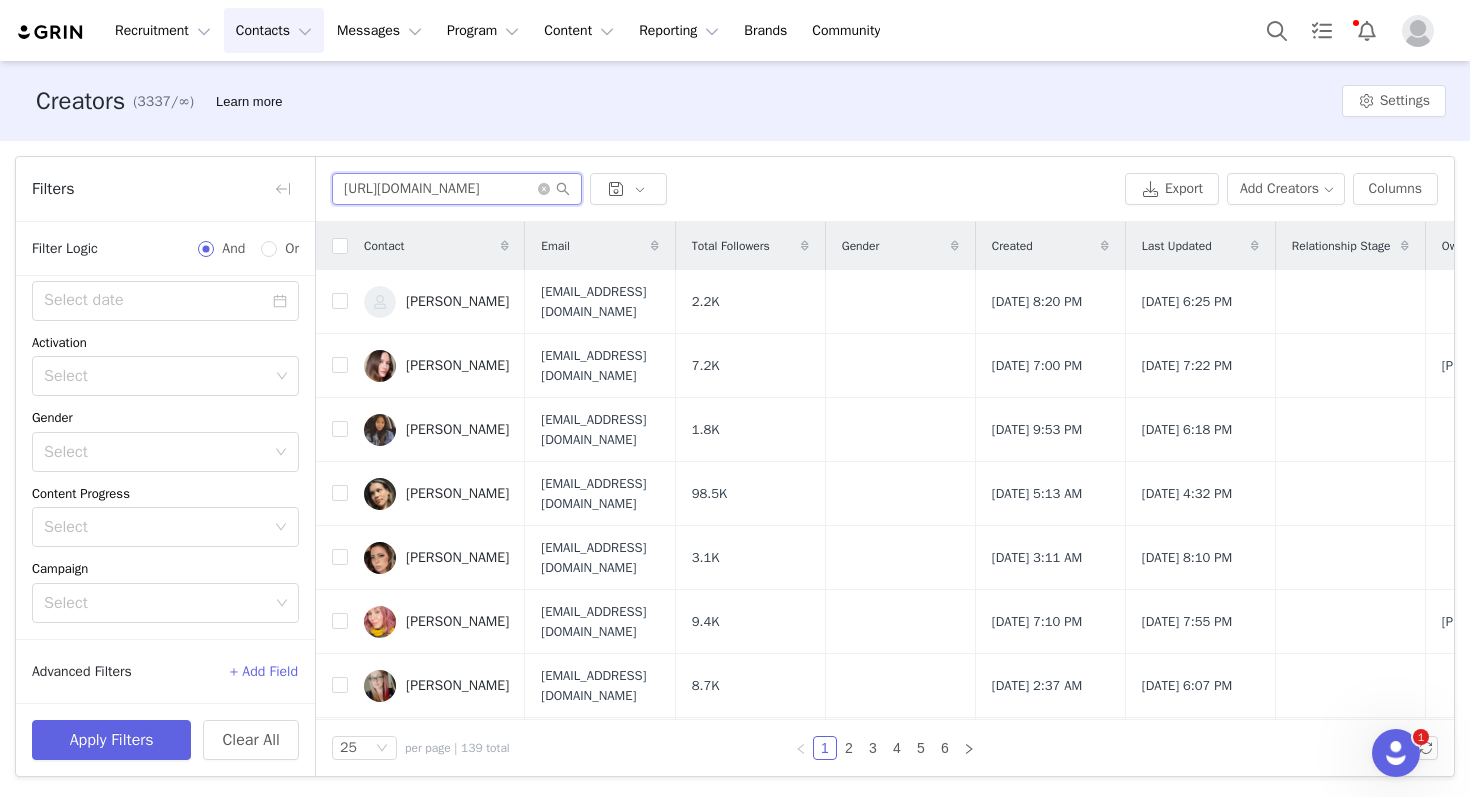 click on "https://www.instagram.com/jooshica/?hl=en" at bounding box center [457, 189] 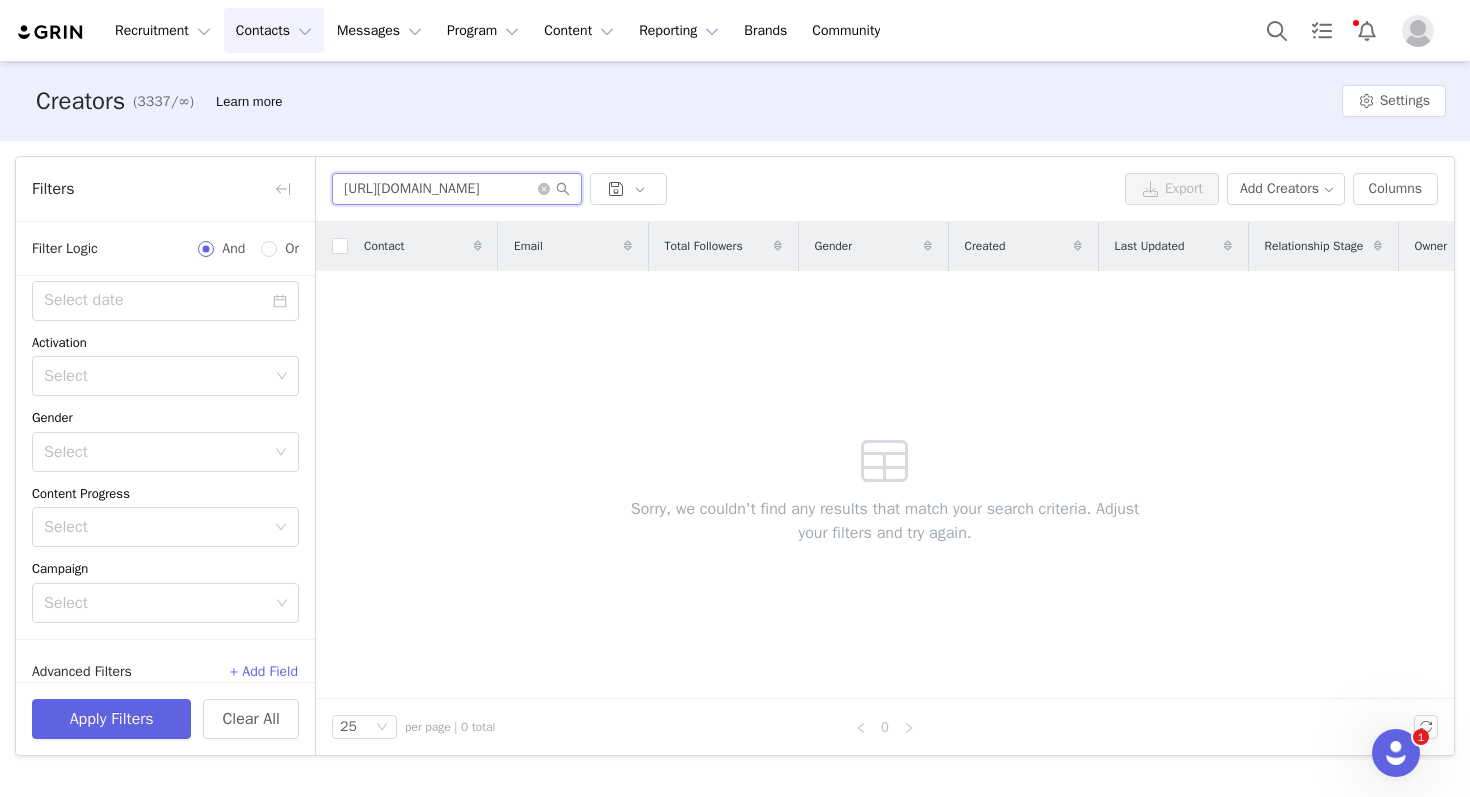 click on "https://www.instagram.com/jooshica/?hl=en" at bounding box center [457, 189] 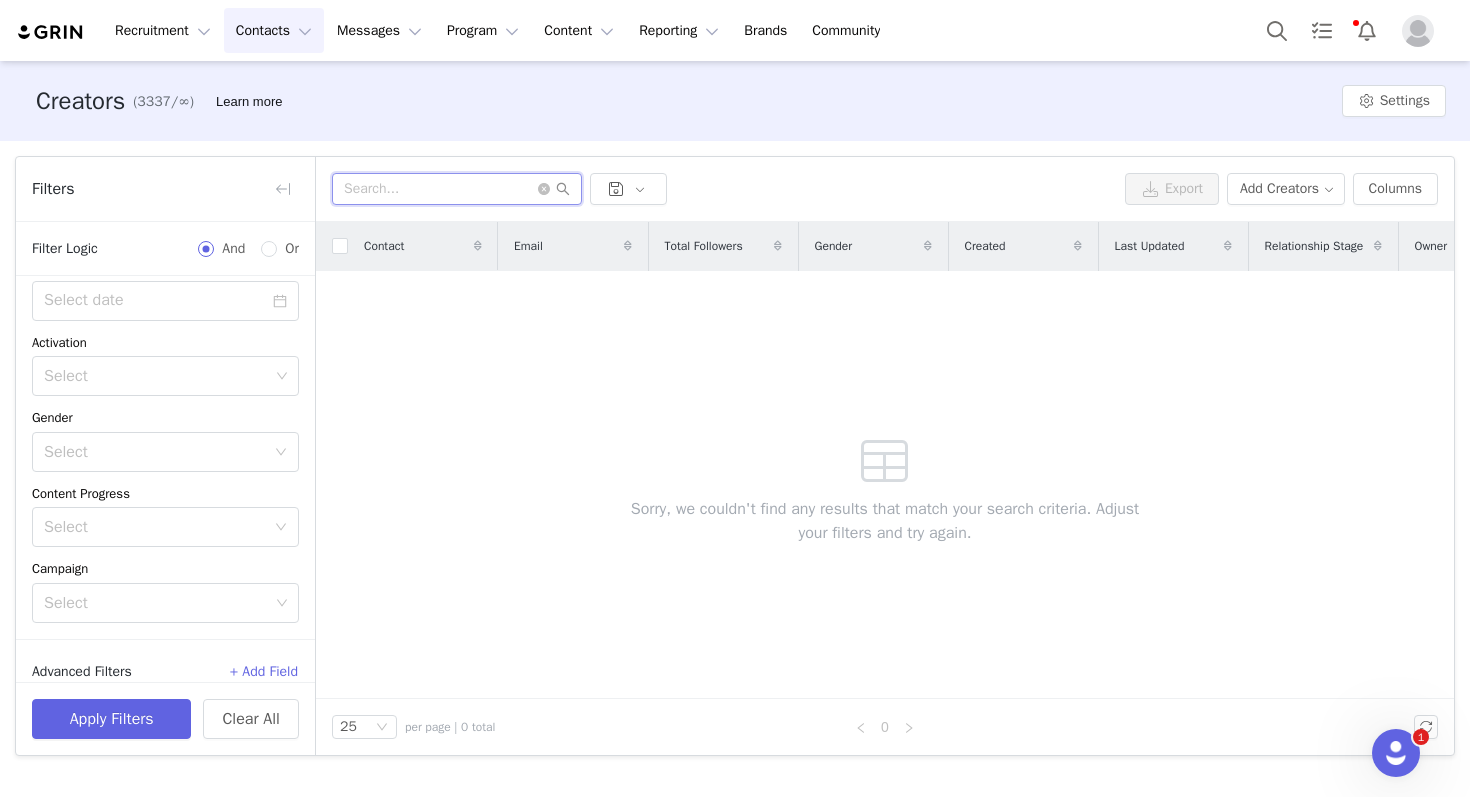 scroll, scrollTop: 0, scrollLeft: 0, axis: both 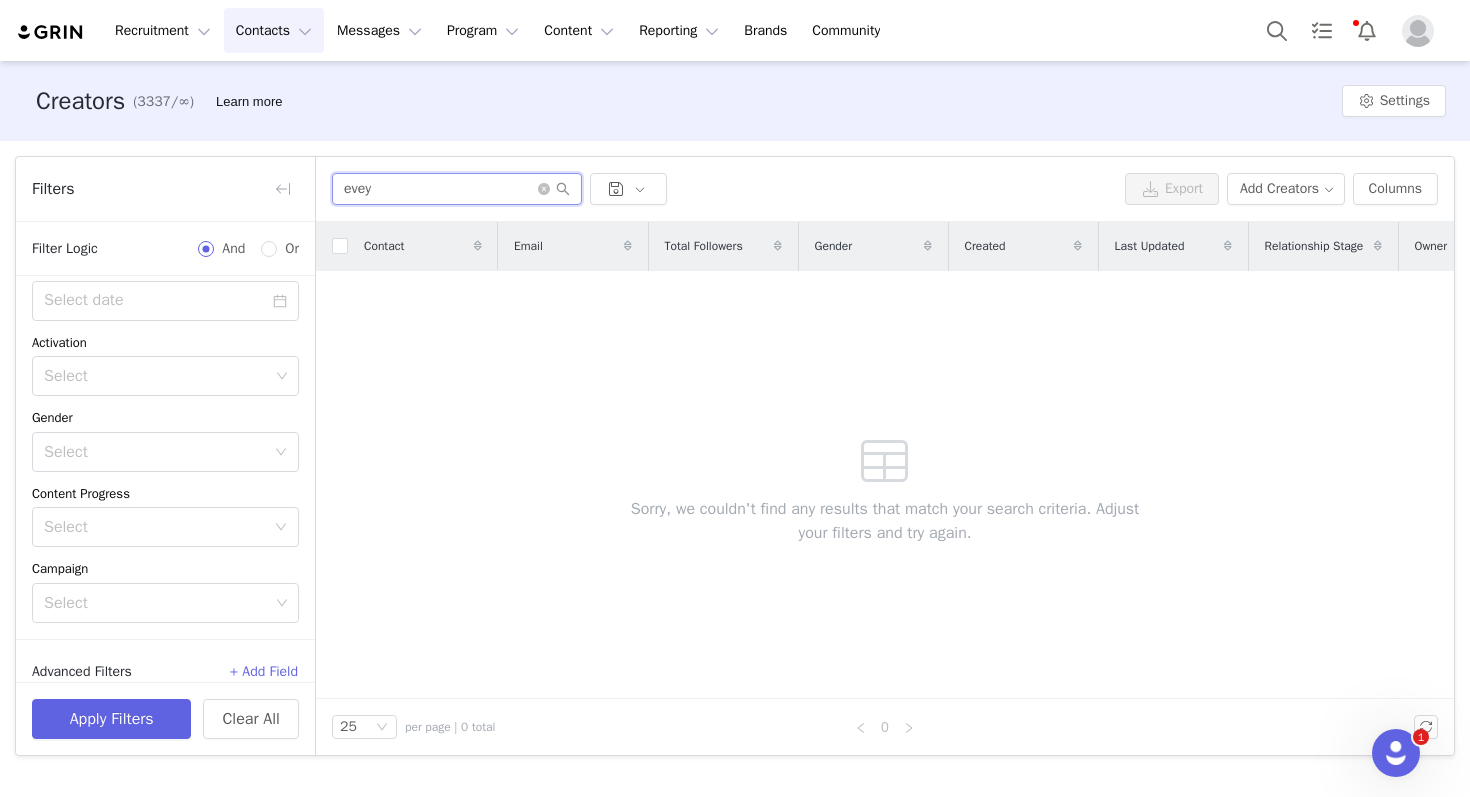 type on "evey" 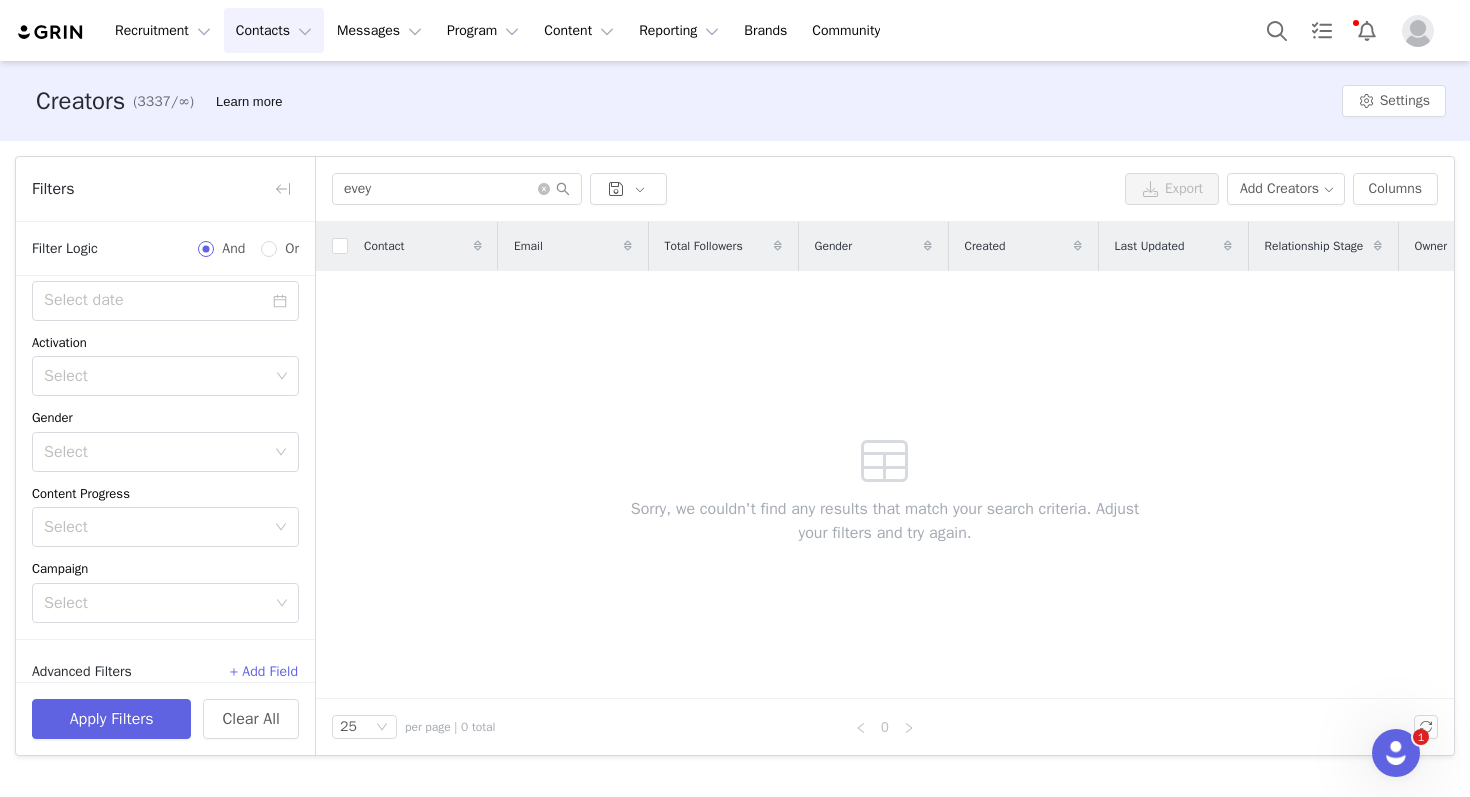 click on "Contact   Email   Total Followers   Gender   Created   Last Updated   Relationship Stage   Owner   City   State   Country   Source   Curated List   Primary Contact   Sorry, we couldn't find any results that match your search criteria. Adjust your filters and try again." at bounding box center (885, 460) 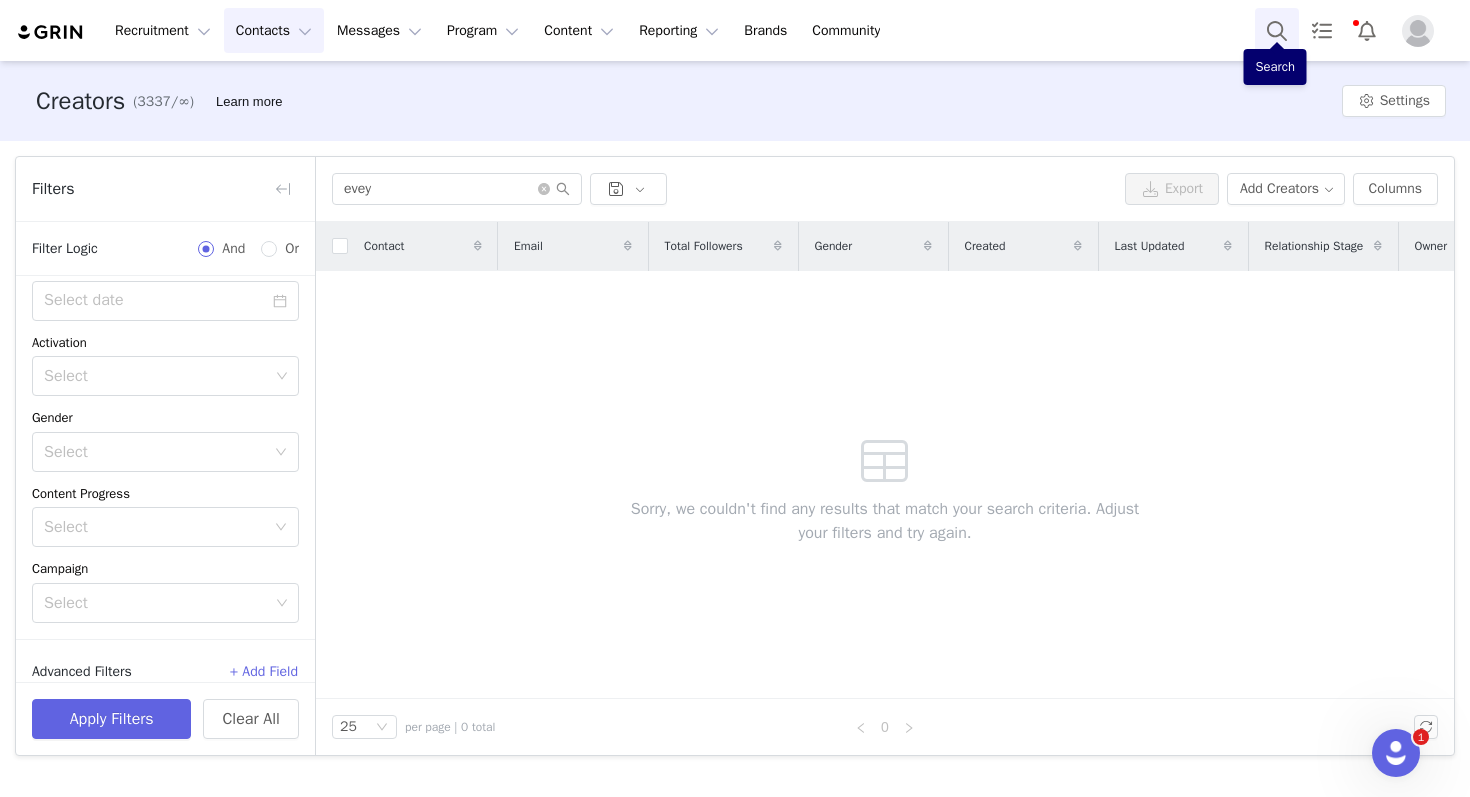 click at bounding box center [1277, 30] 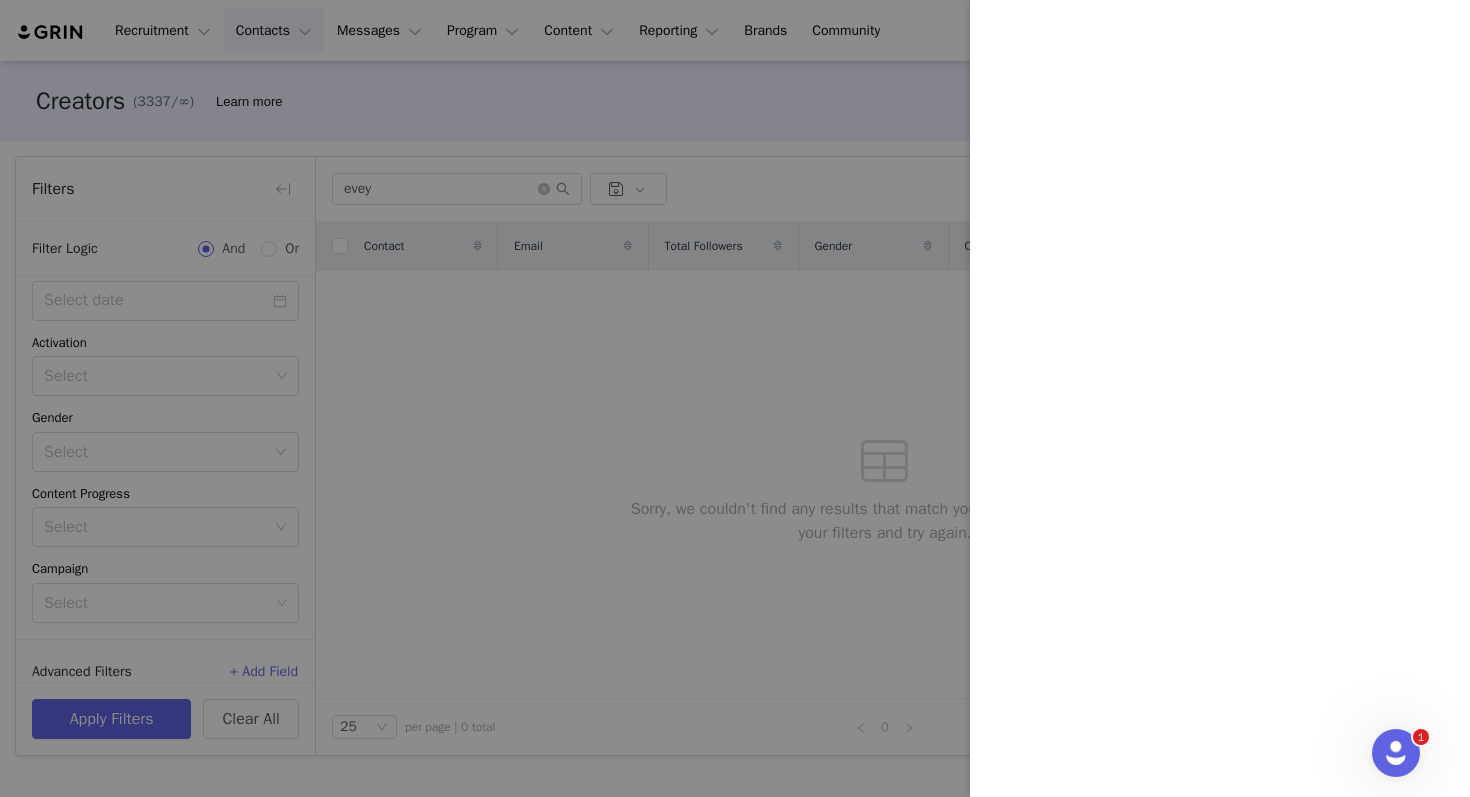 click at bounding box center (735, 398) 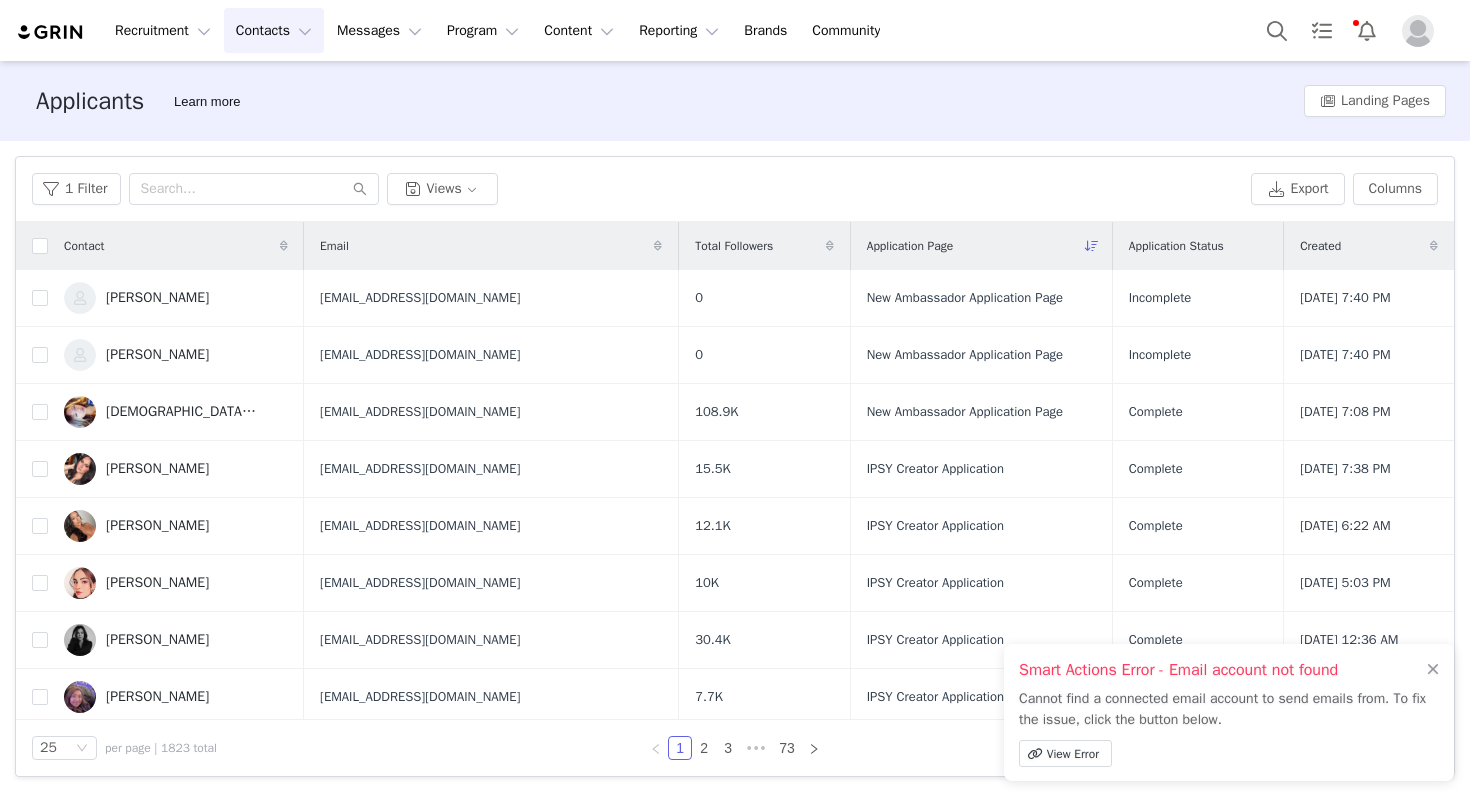 scroll, scrollTop: 0, scrollLeft: 0, axis: both 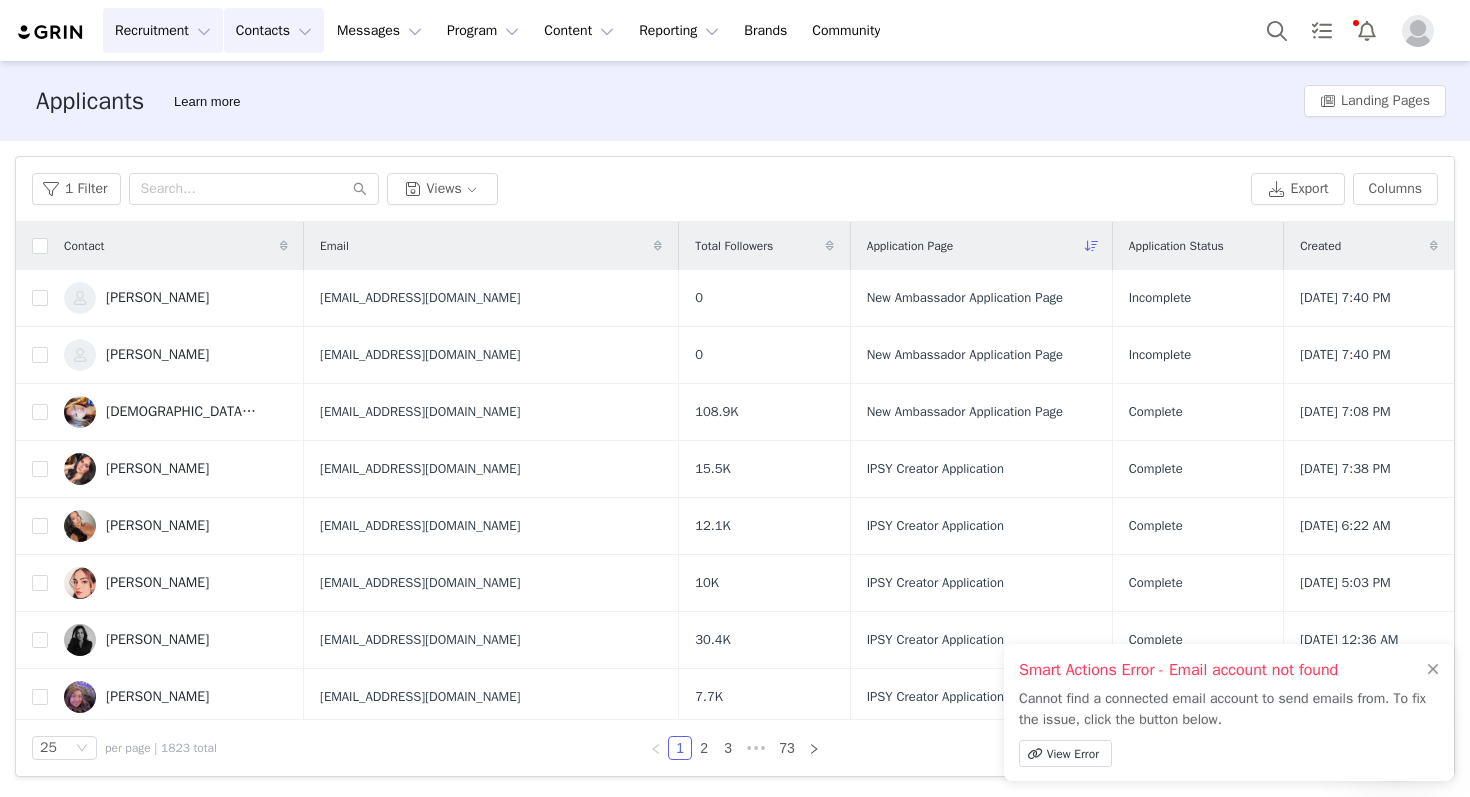 click on "Recruitment Recruitment" at bounding box center [163, 30] 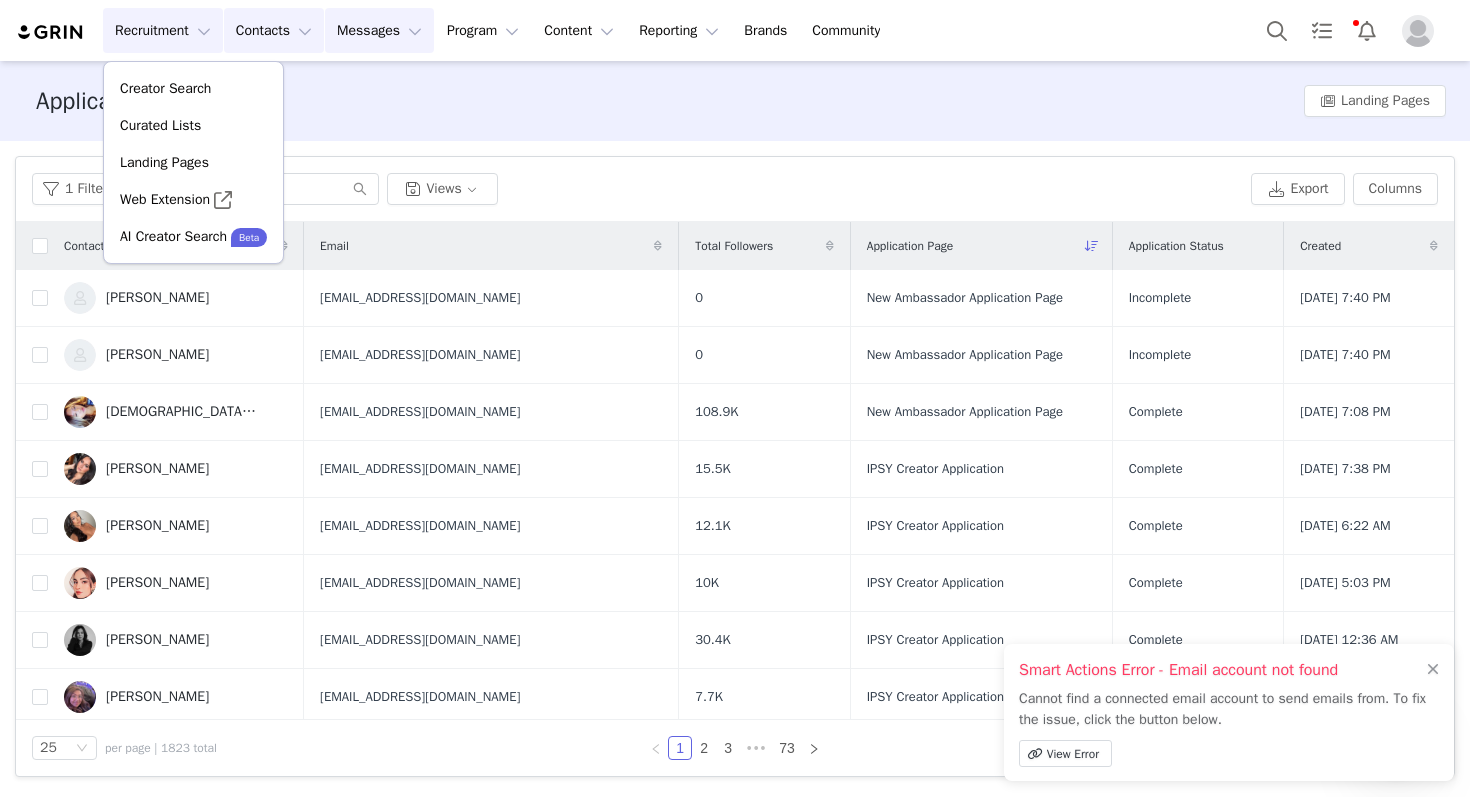 click on "Messages Messages" at bounding box center [379, 30] 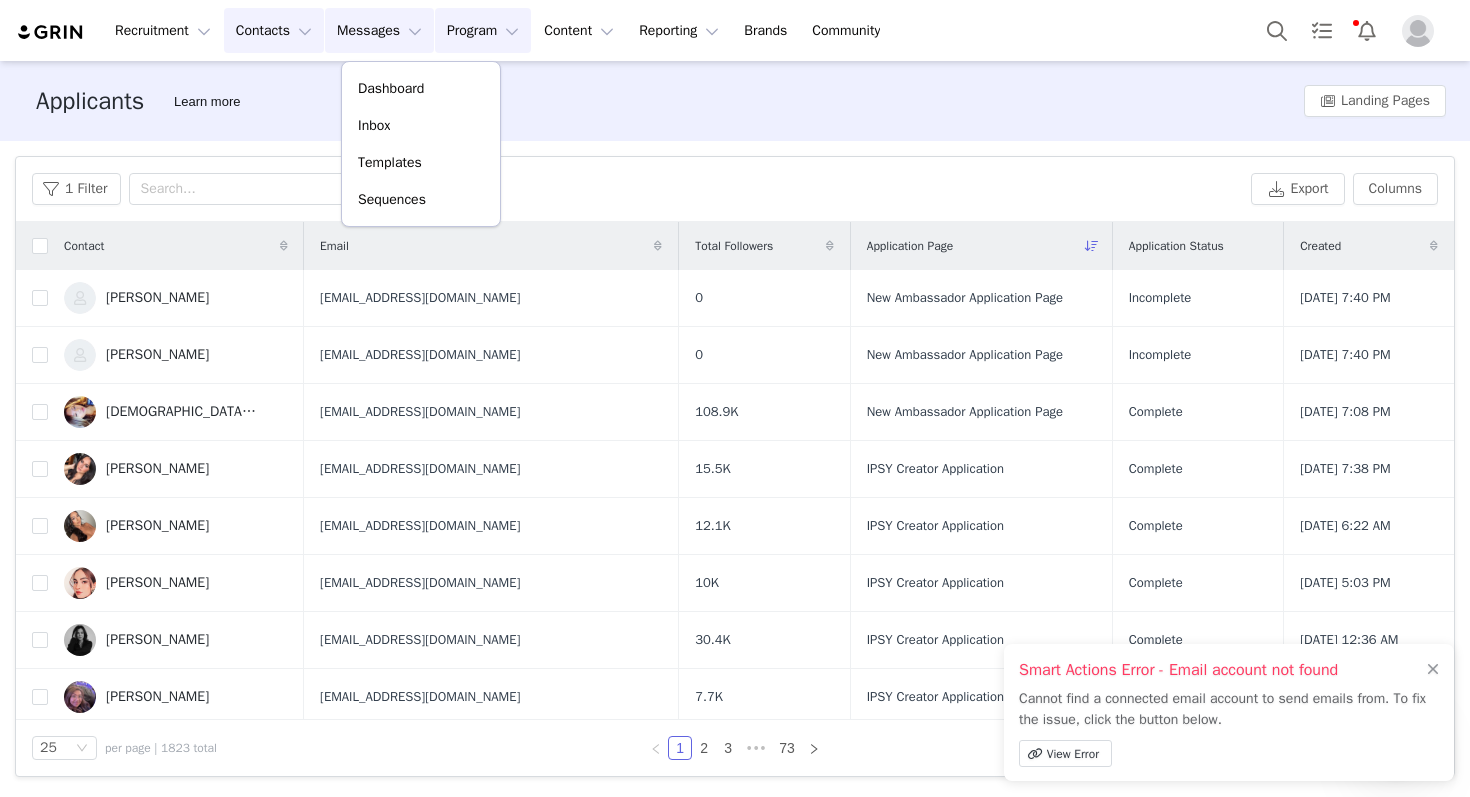 click on "Program Program" at bounding box center [483, 30] 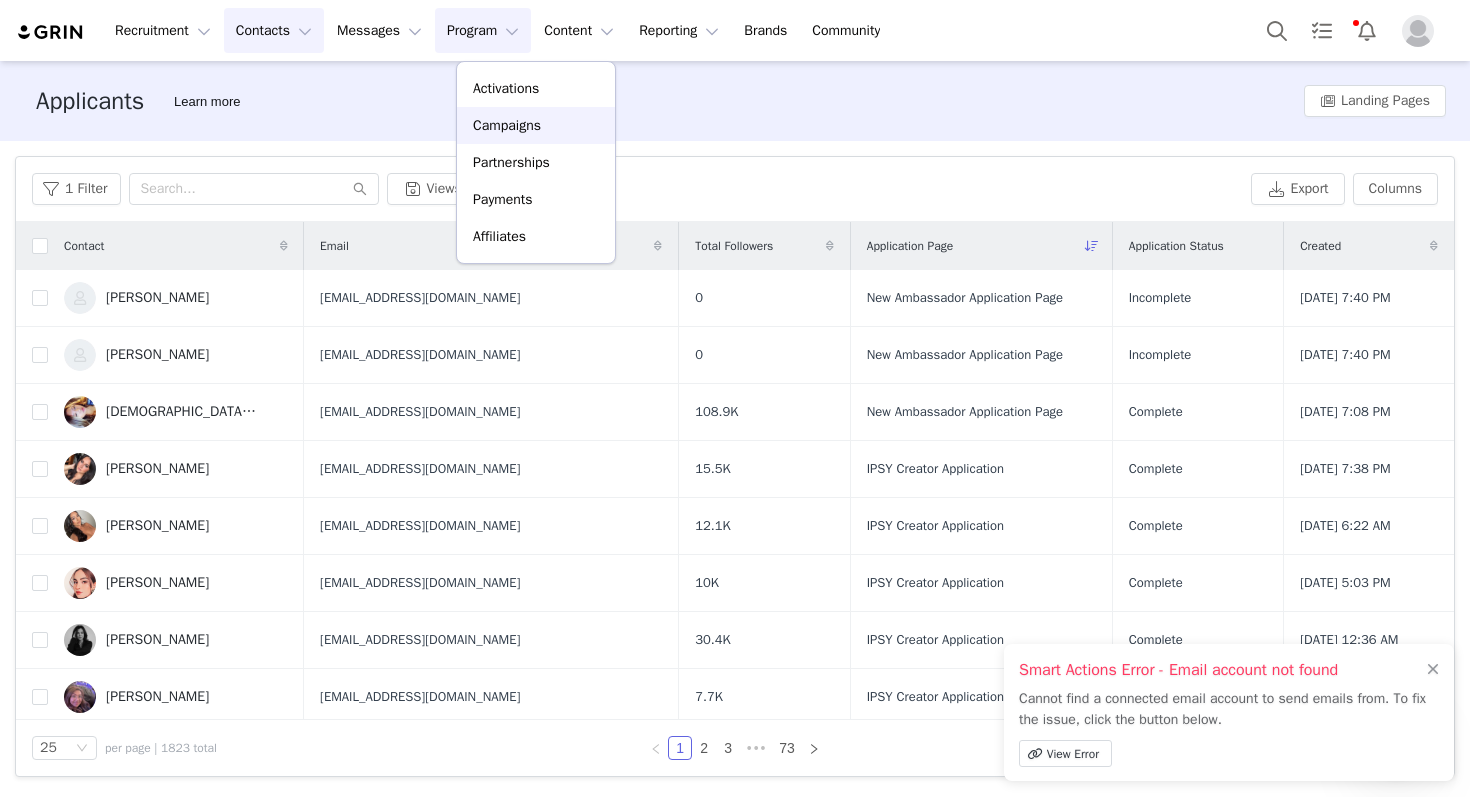 click on "Campaigns" at bounding box center (536, 125) 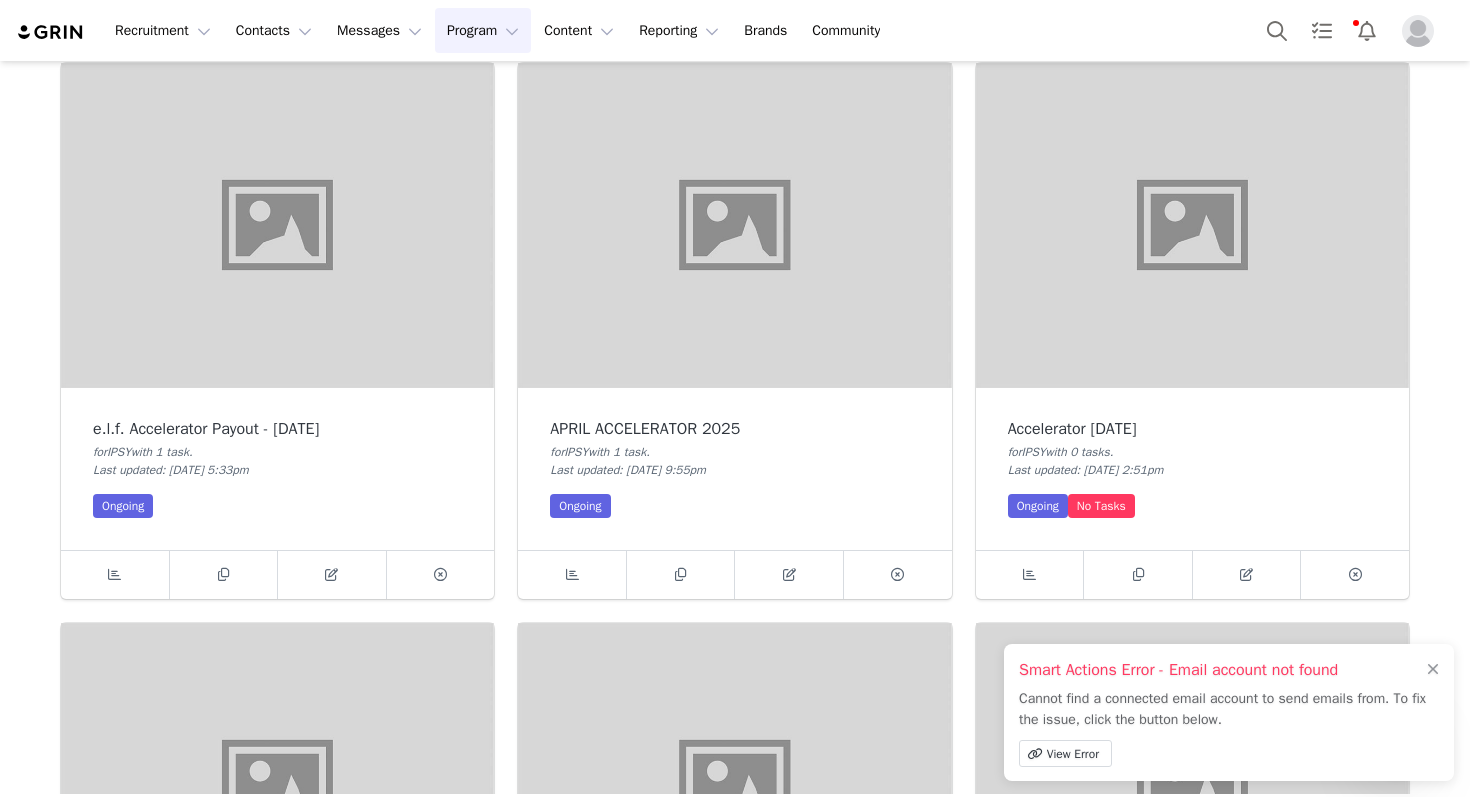 scroll, scrollTop: 0, scrollLeft: 0, axis: both 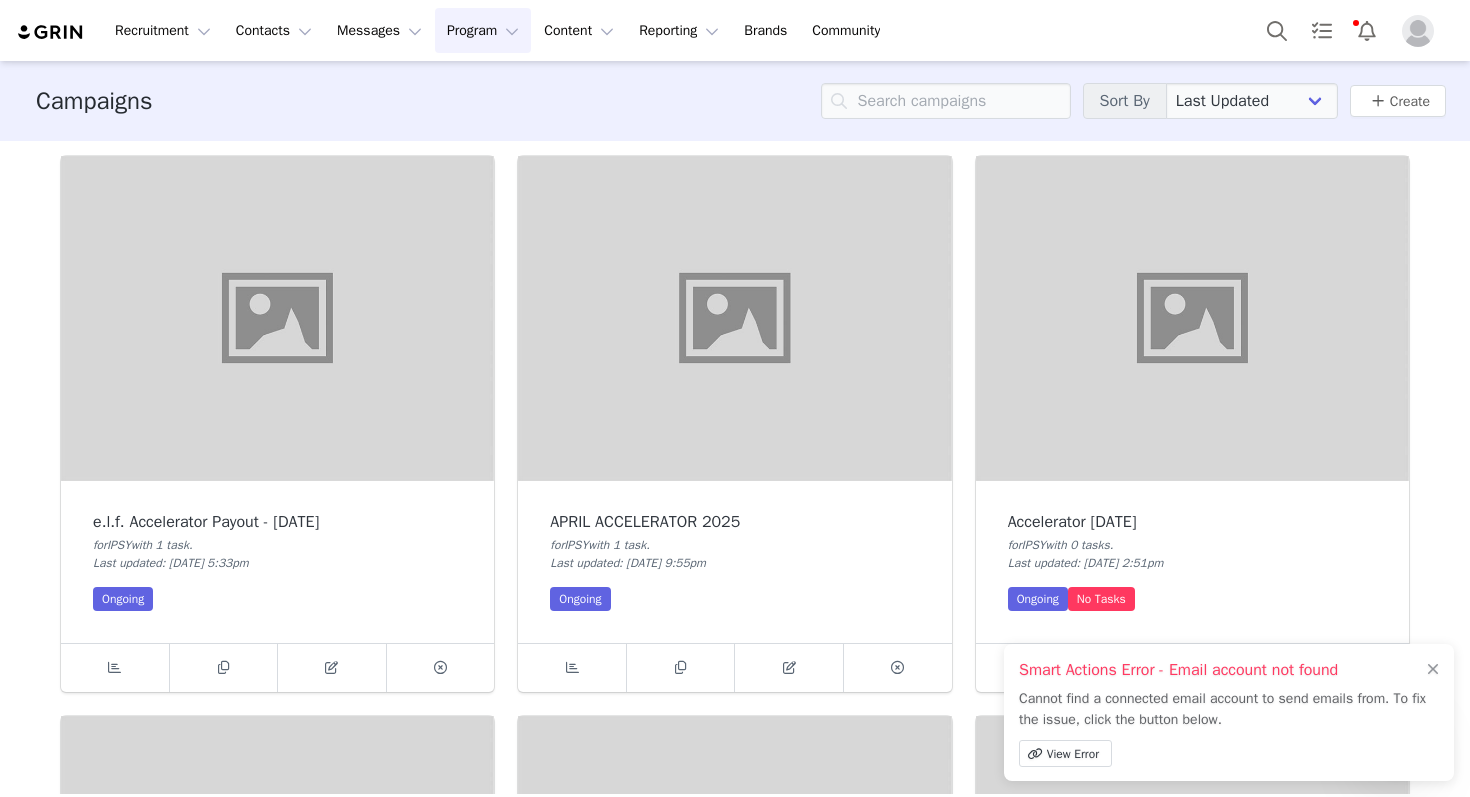 click on "Smart Actions Error - Email account not found Cannot find a connected email account to send emails from. To fix the issue, click the button below.
View Error" at bounding box center [1229, 712] 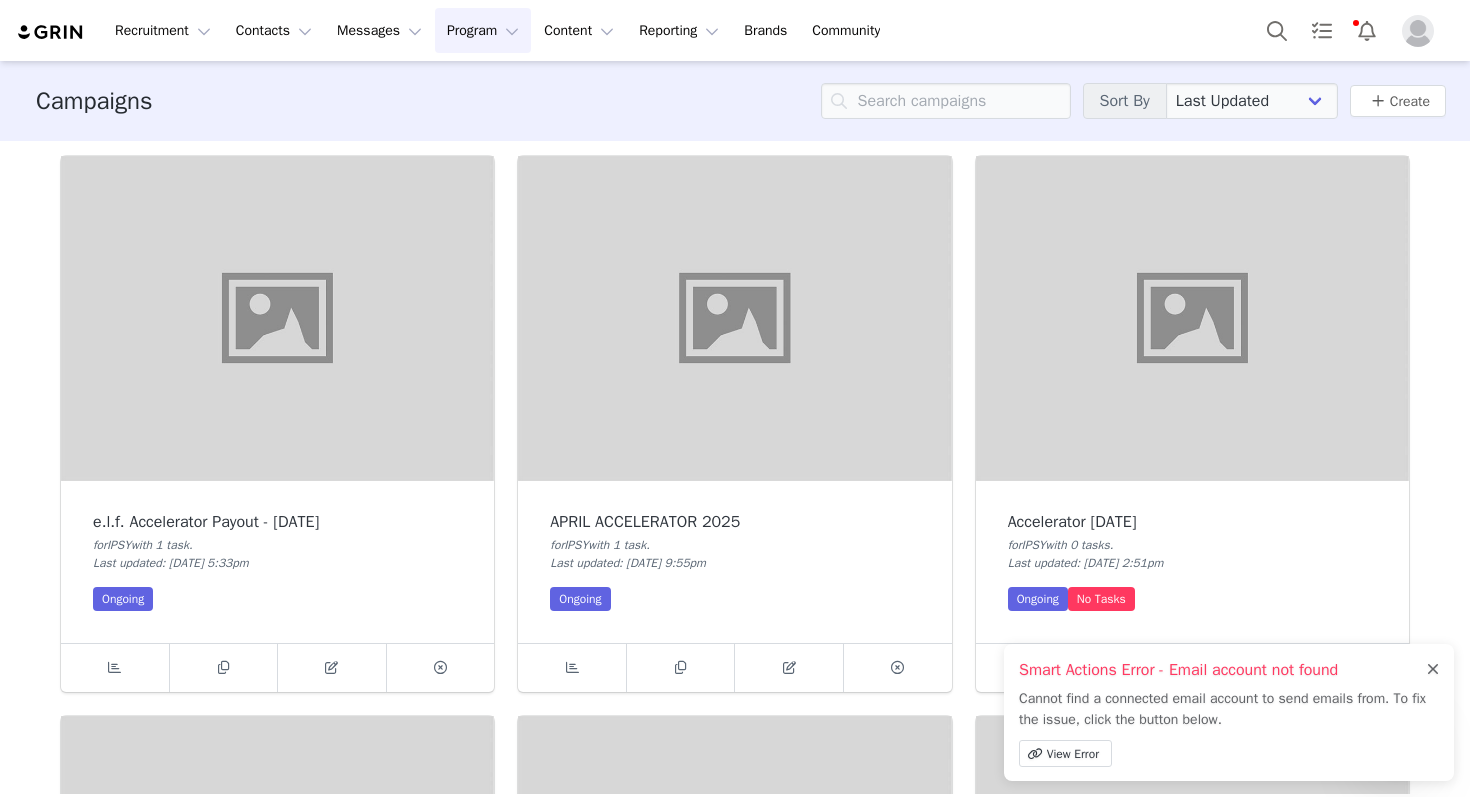click at bounding box center (1433, 670) 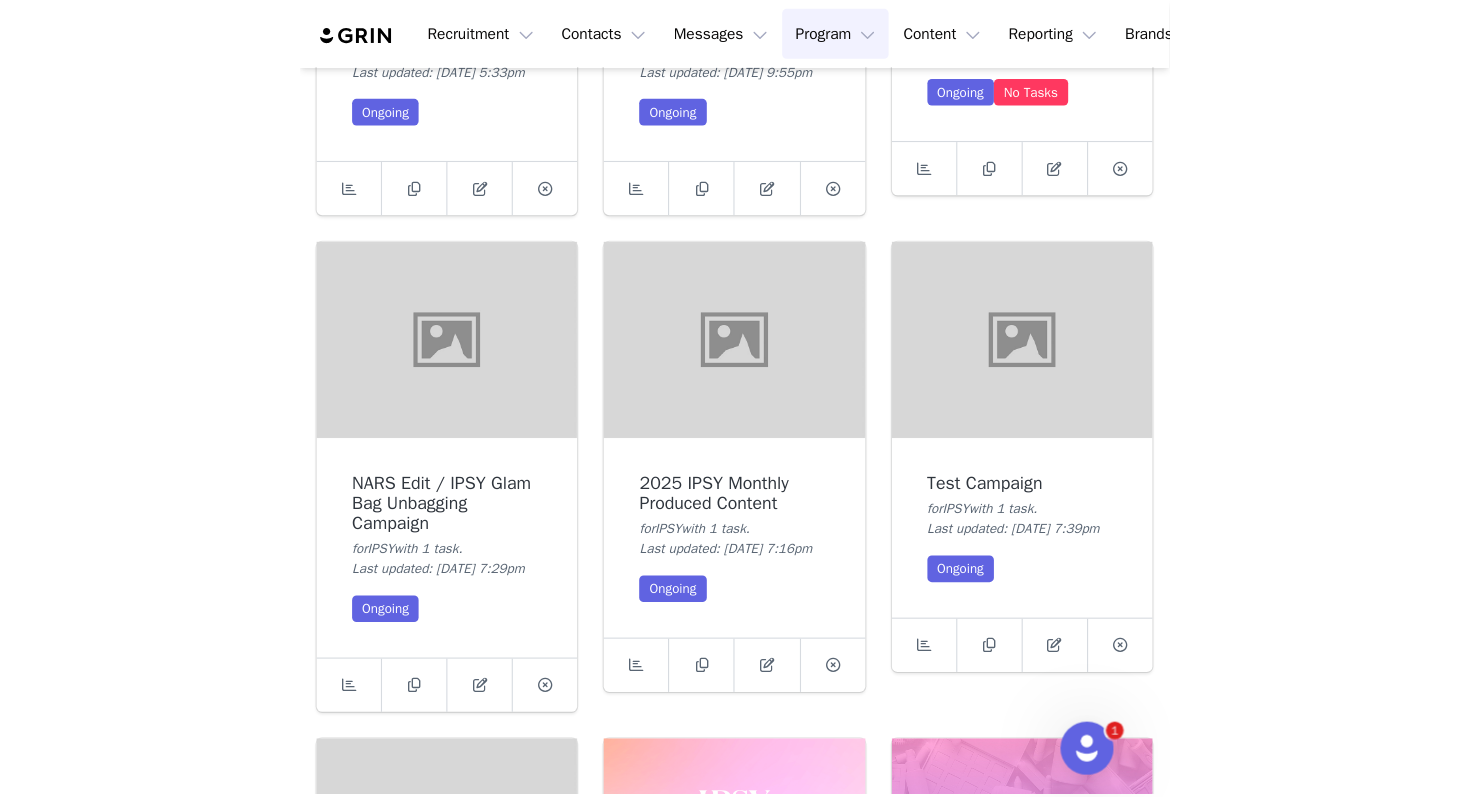 scroll, scrollTop: 0, scrollLeft: 0, axis: both 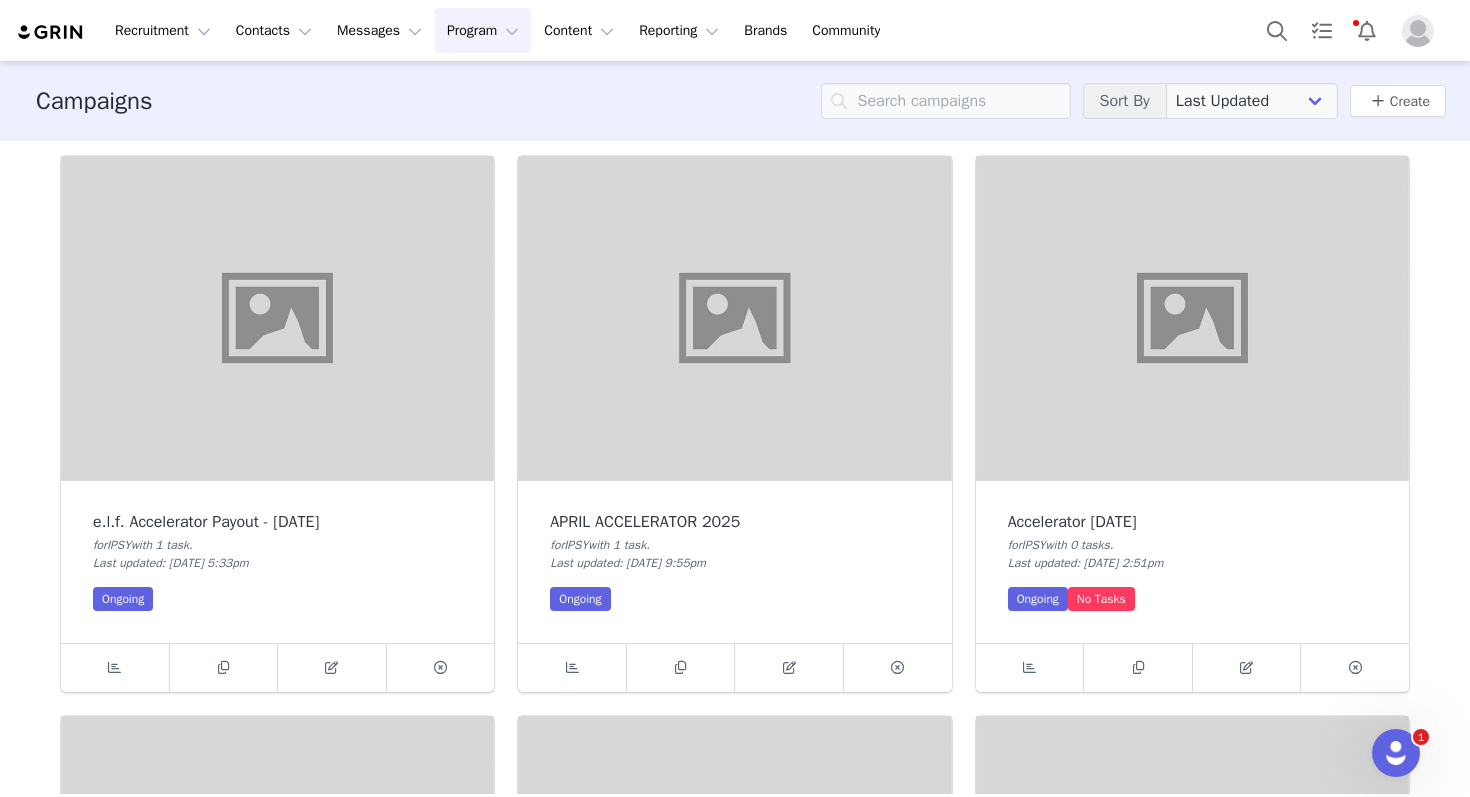 click on "Campaigns     Sort By Last Updated Newest to Oldest Oldest to Newest Title A-Z Title Z-A Create" at bounding box center [735, 101] 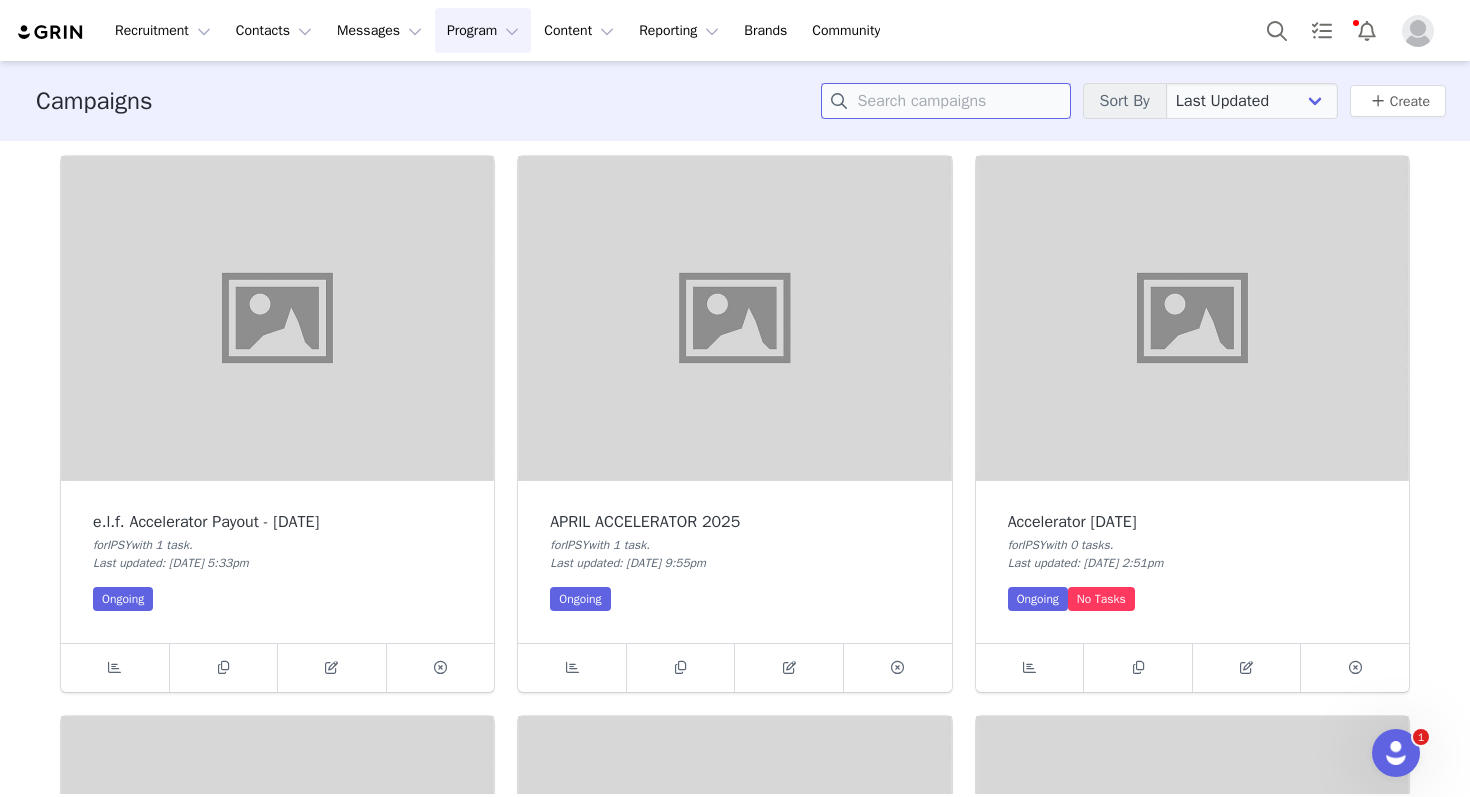 click at bounding box center [946, 101] 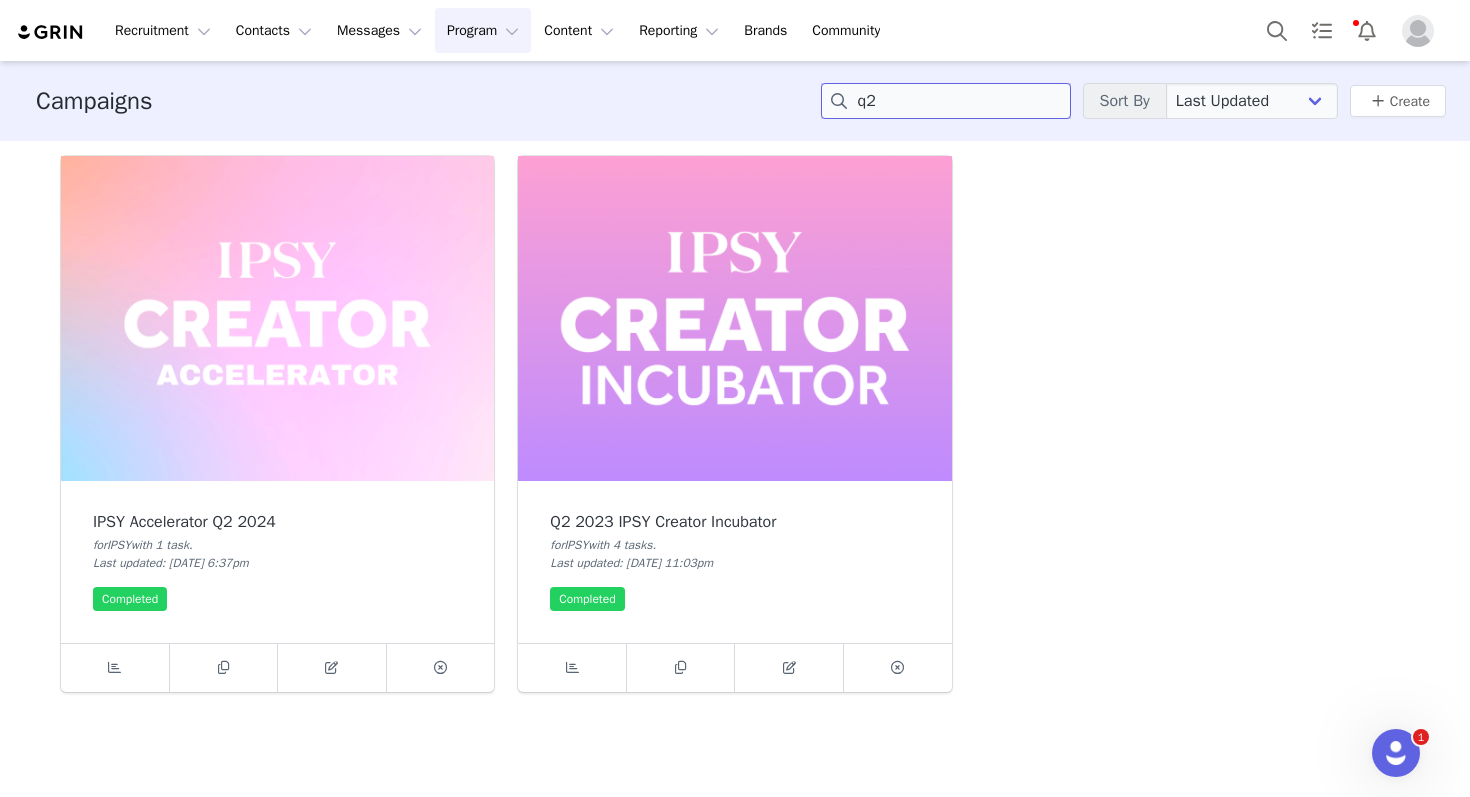 type on "q" 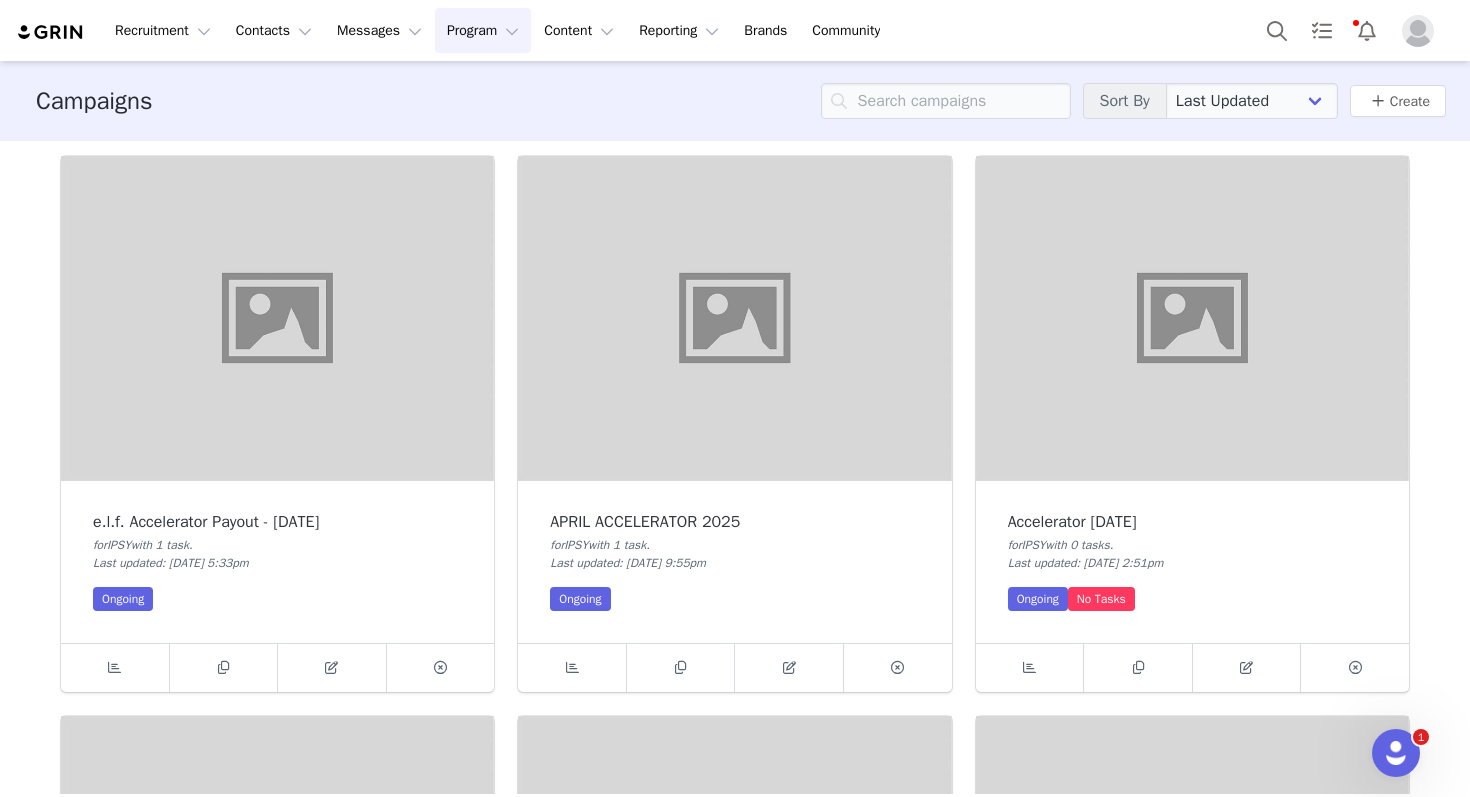 click on "Program Program" at bounding box center [483, 30] 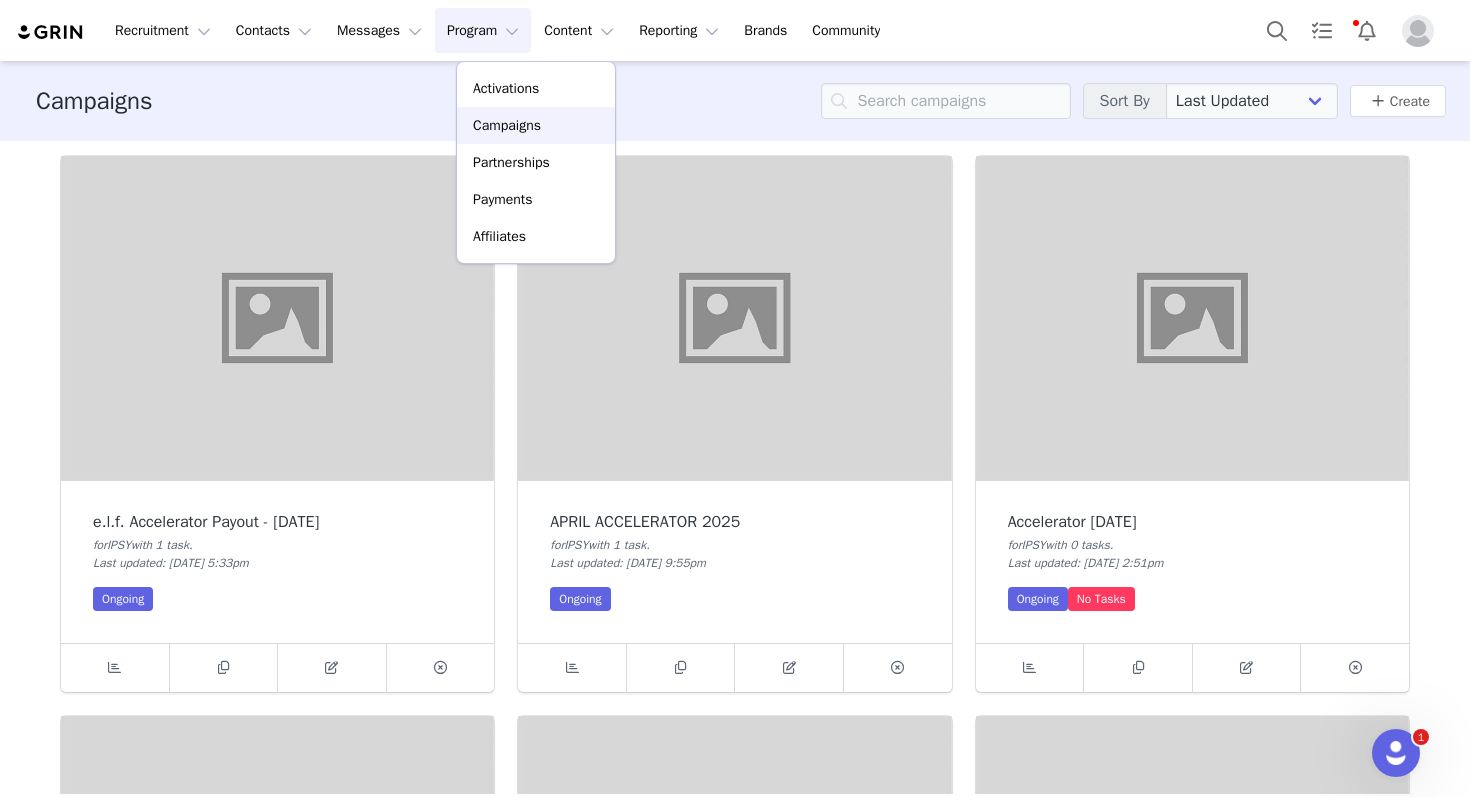 click on "Campaigns" at bounding box center (507, 125) 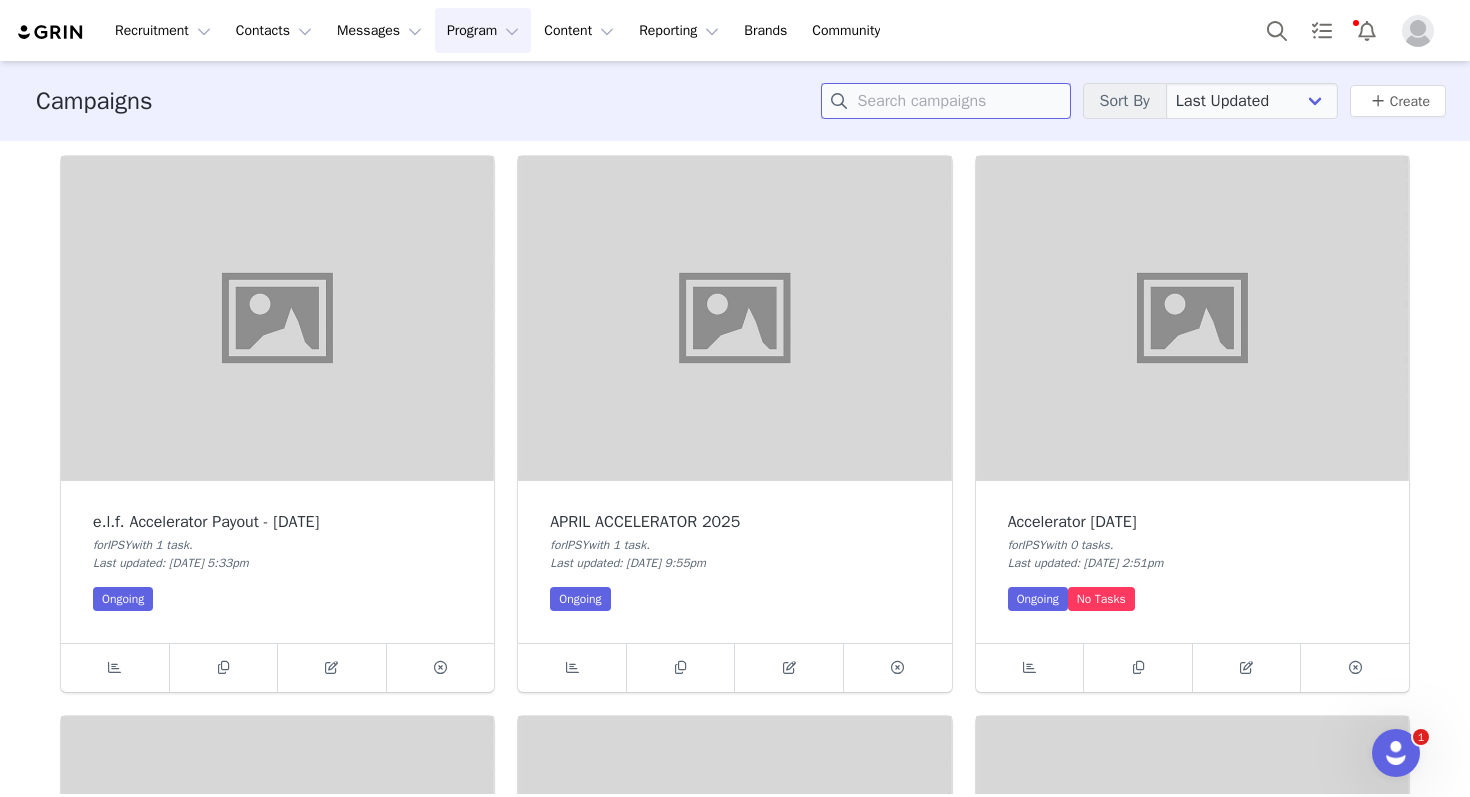 click at bounding box center (946, 101) 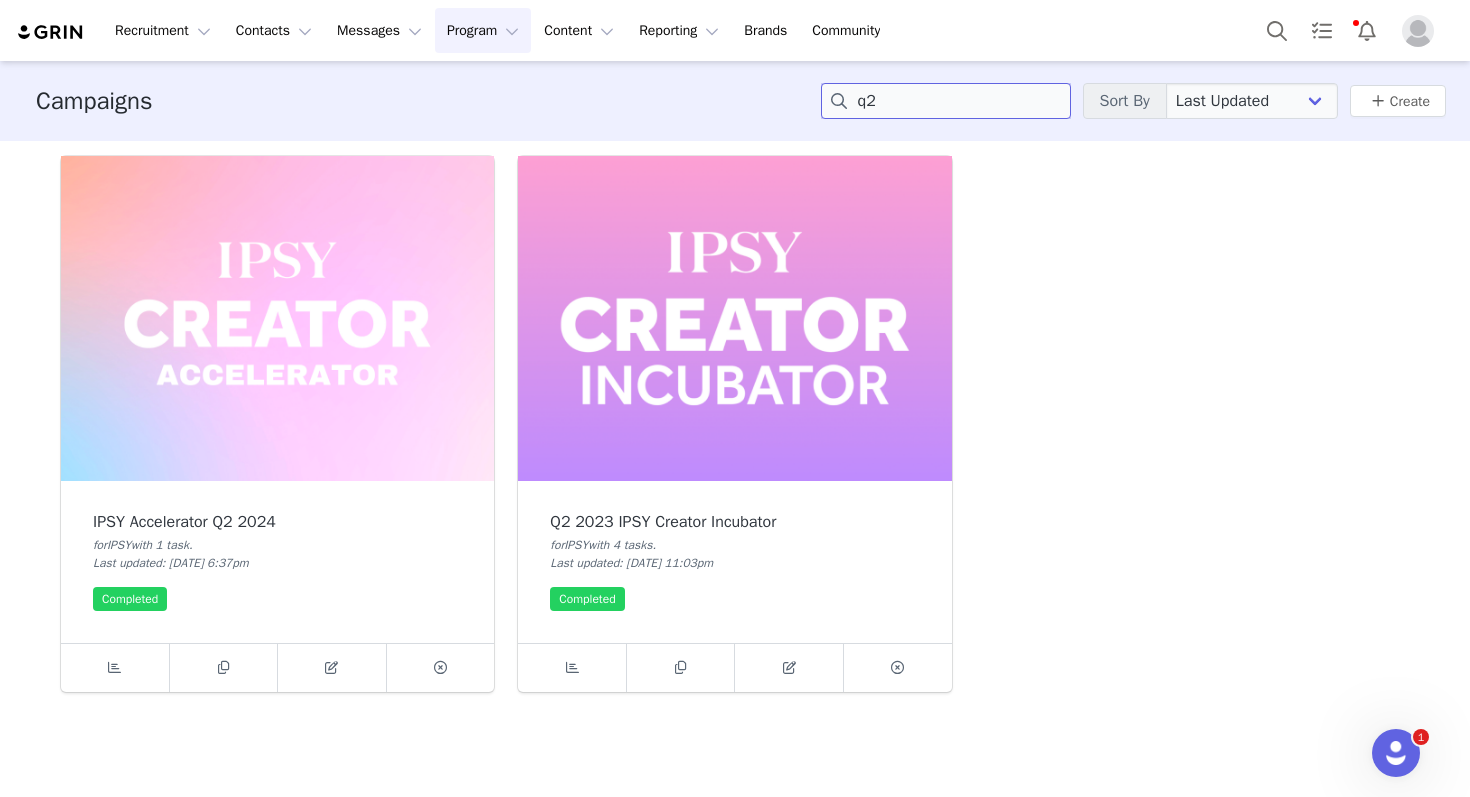type on "q2" 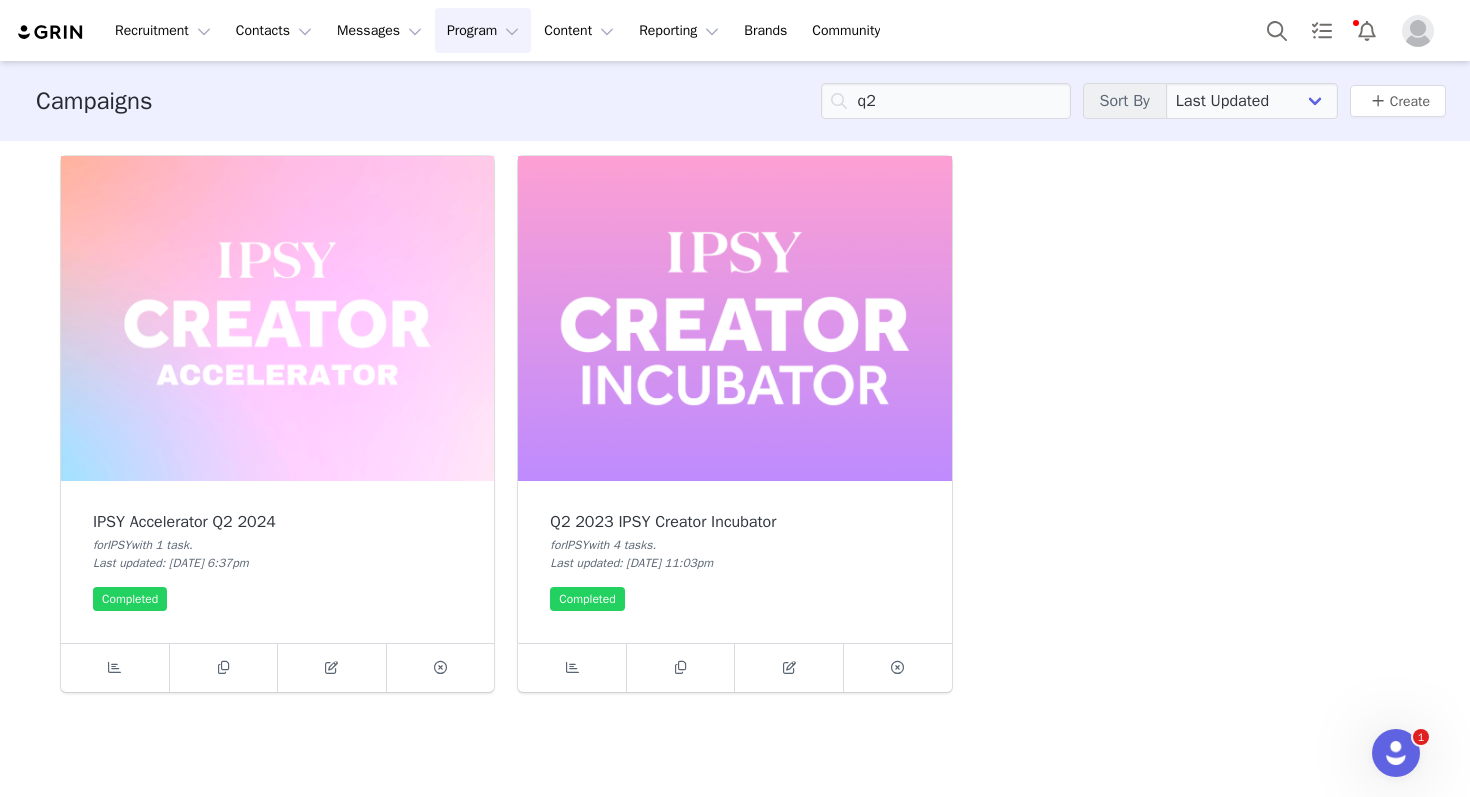 click on "Program Program" at bounding box center [483, 30] 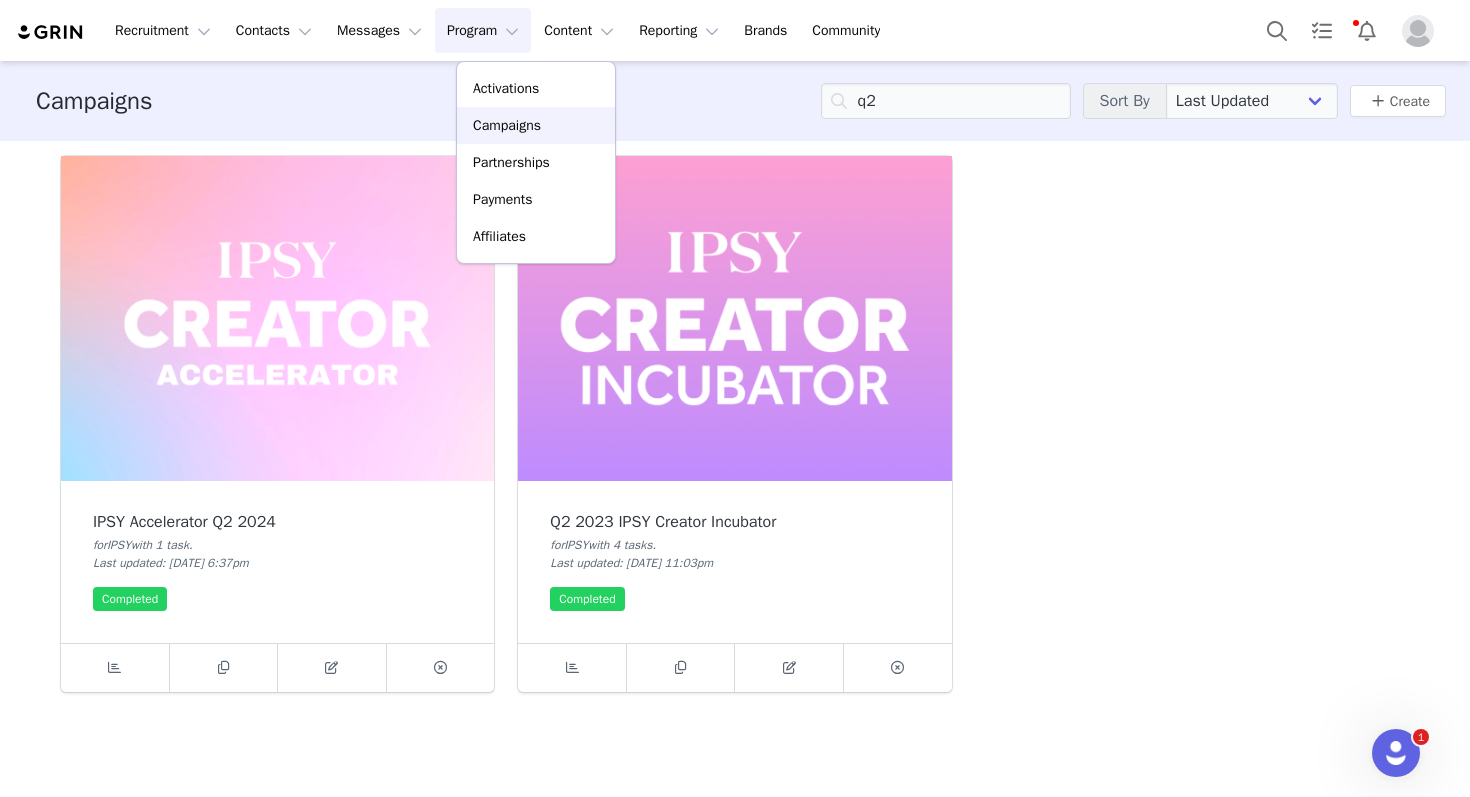 click on "Campaigns" at bounding box center (507, 125) 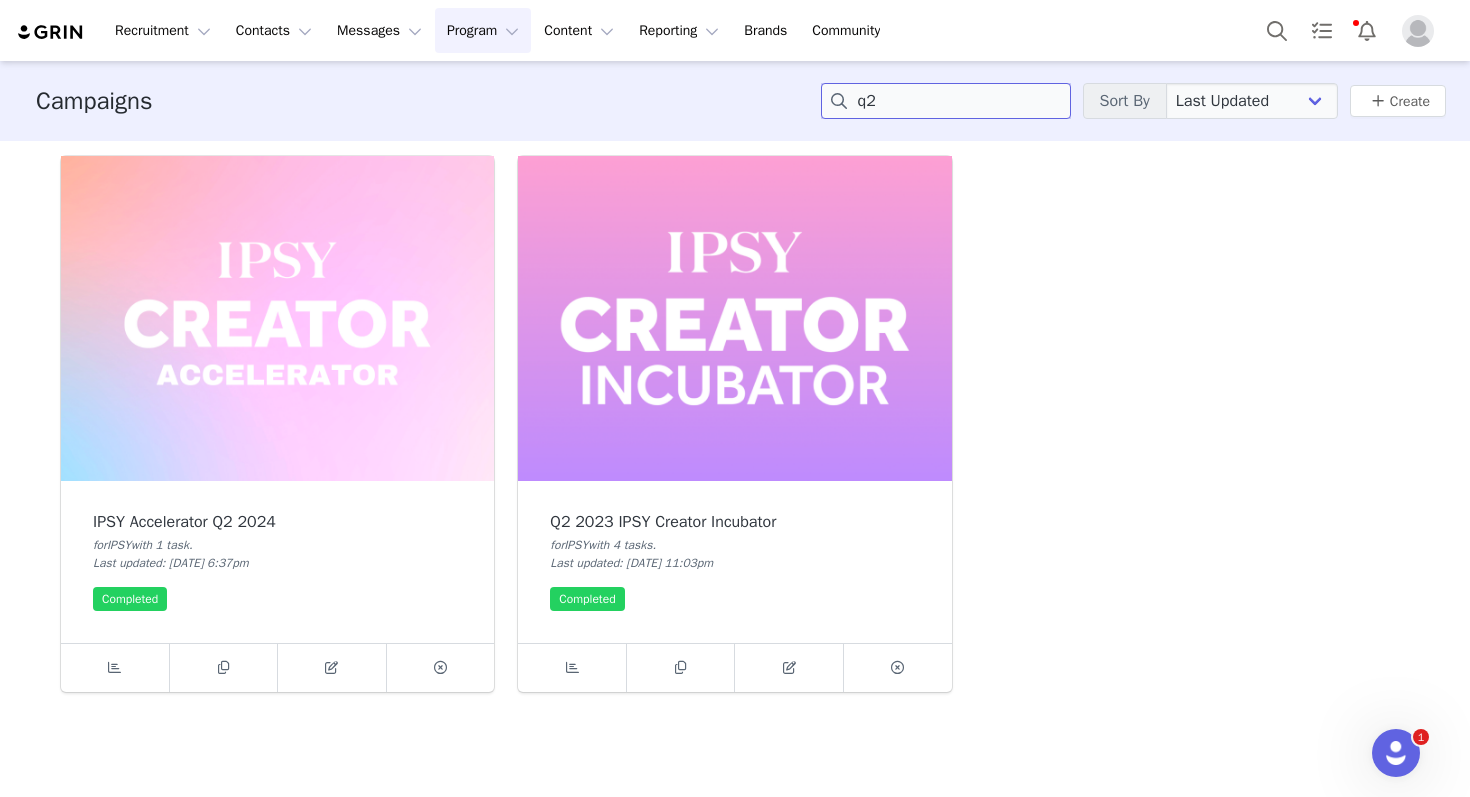 click on "q2" at bounding box center (946, 101) 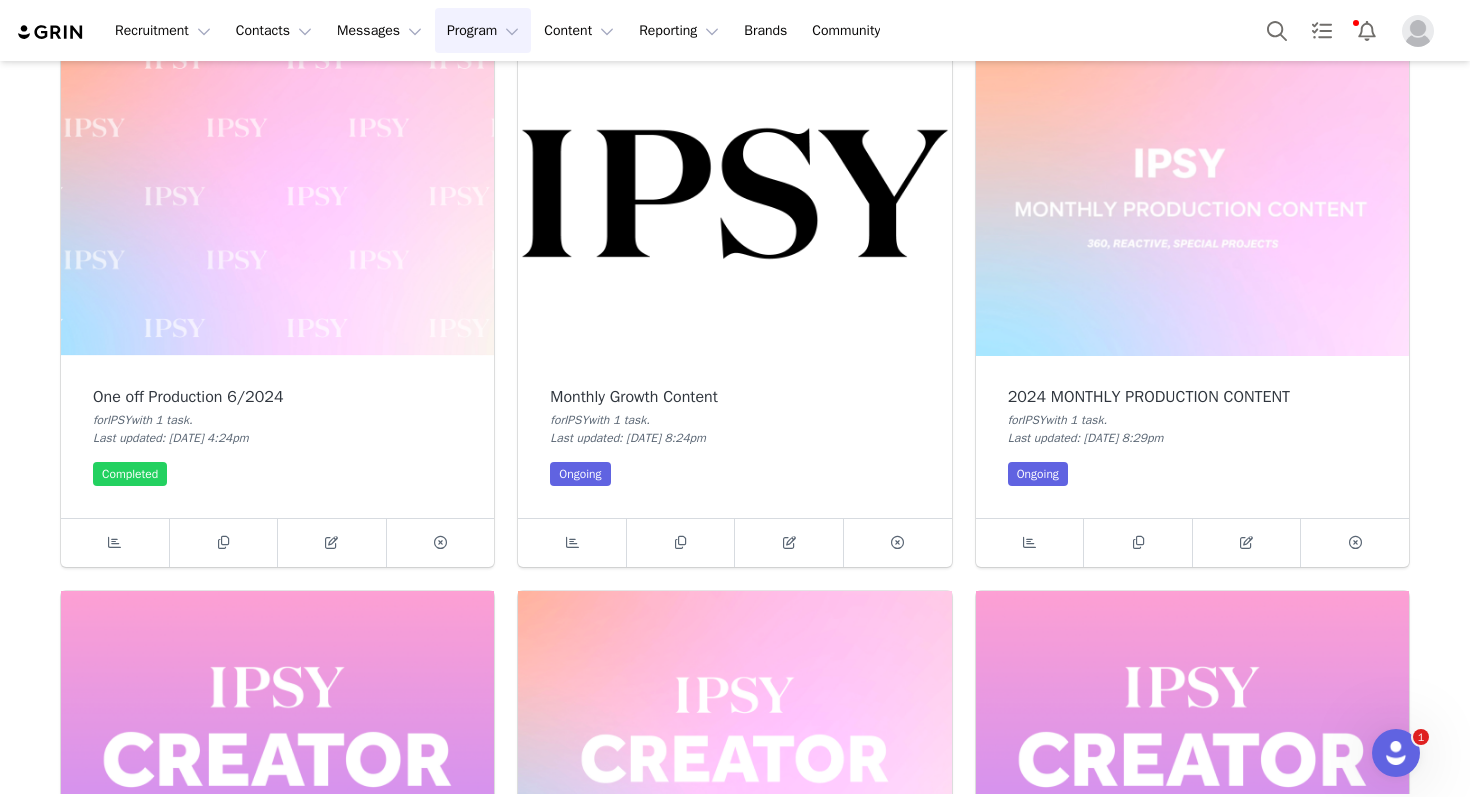 scroll, scrollTop: 2565, scrollLeft: 0, axis: vertical 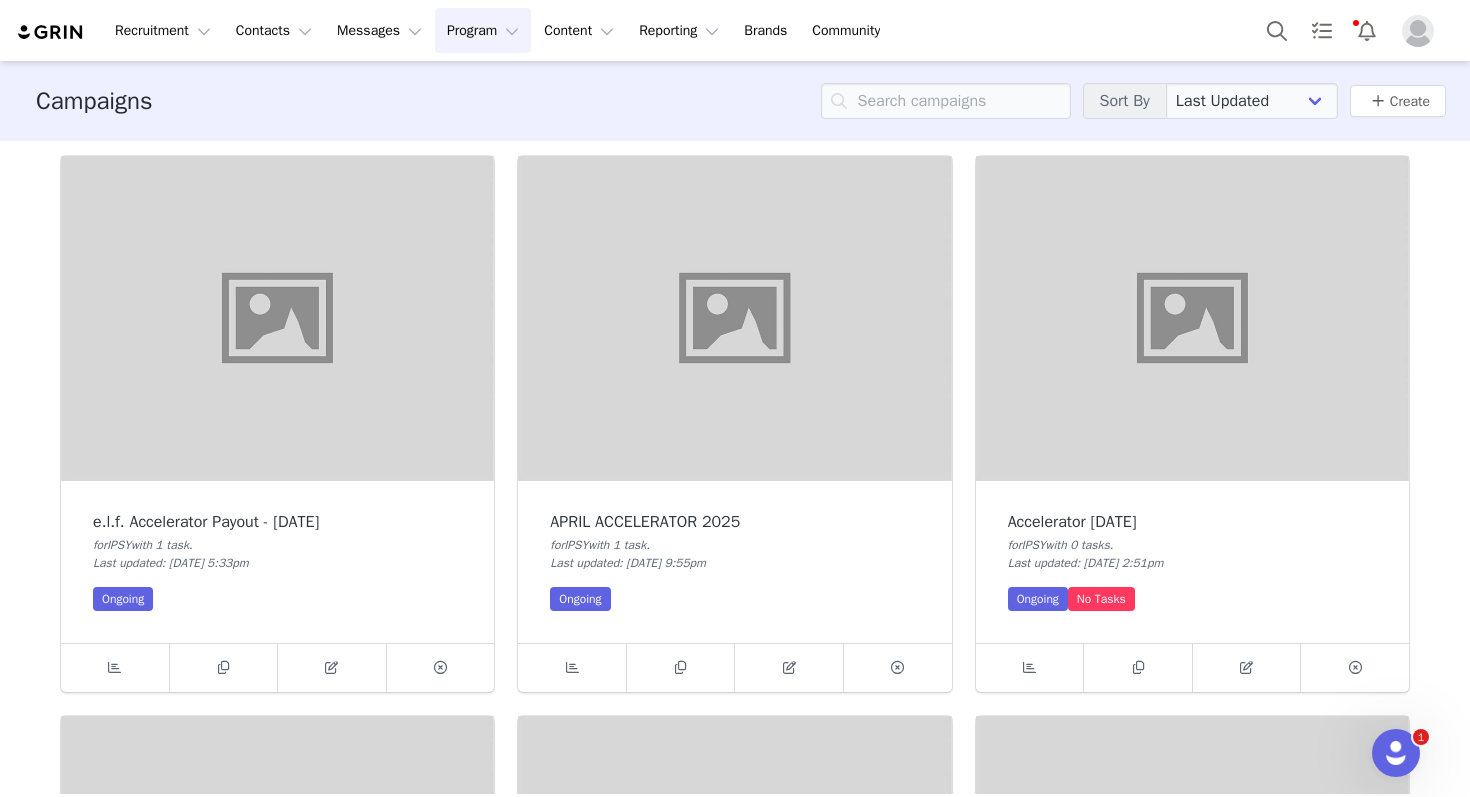 click on "Campaigns     Sort By Last Updated Newest to Oldest Oldest to Newest Title A-Z Title Z-A Create" at bounding box center (735, 101) 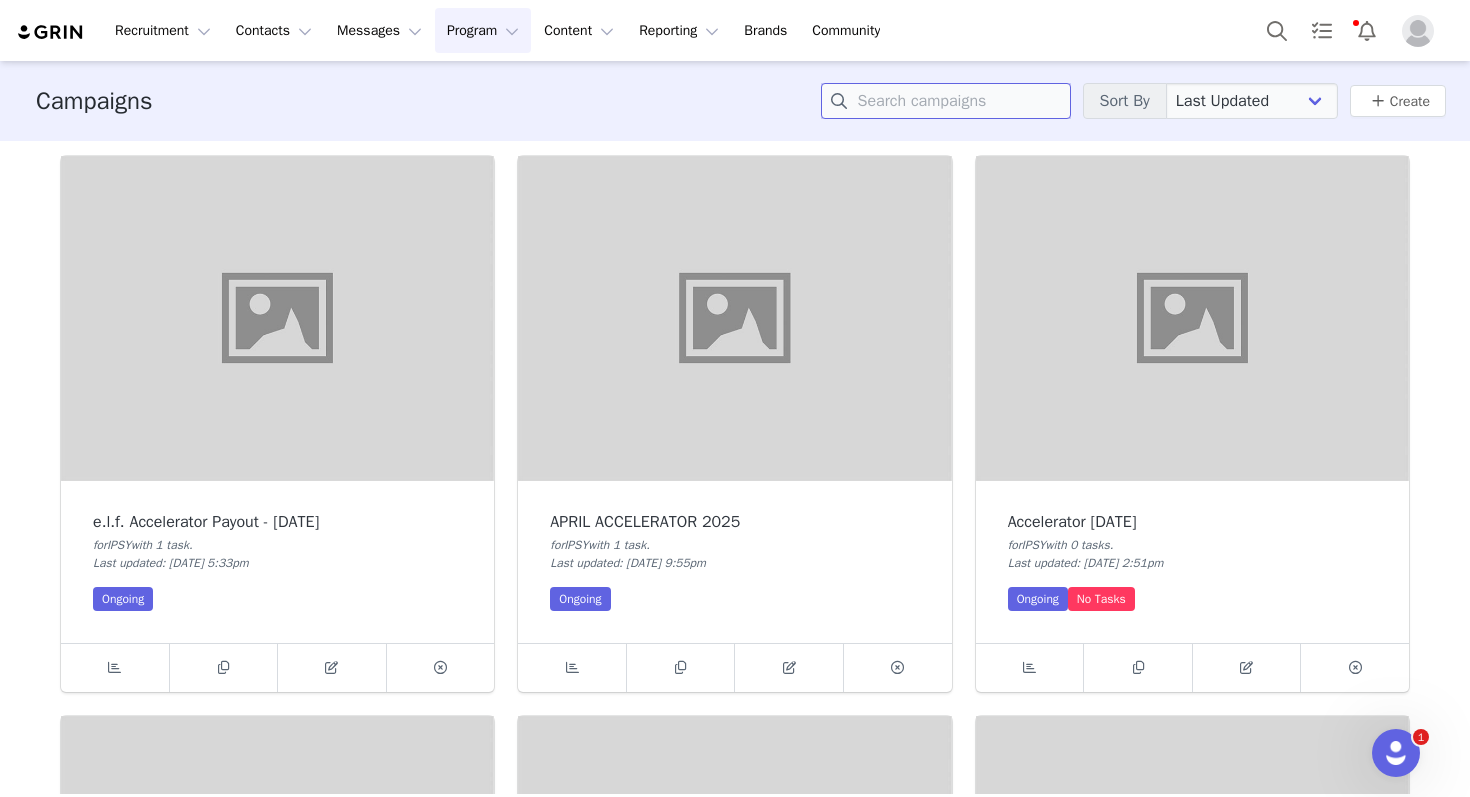 click at bounding box center (946, 101) 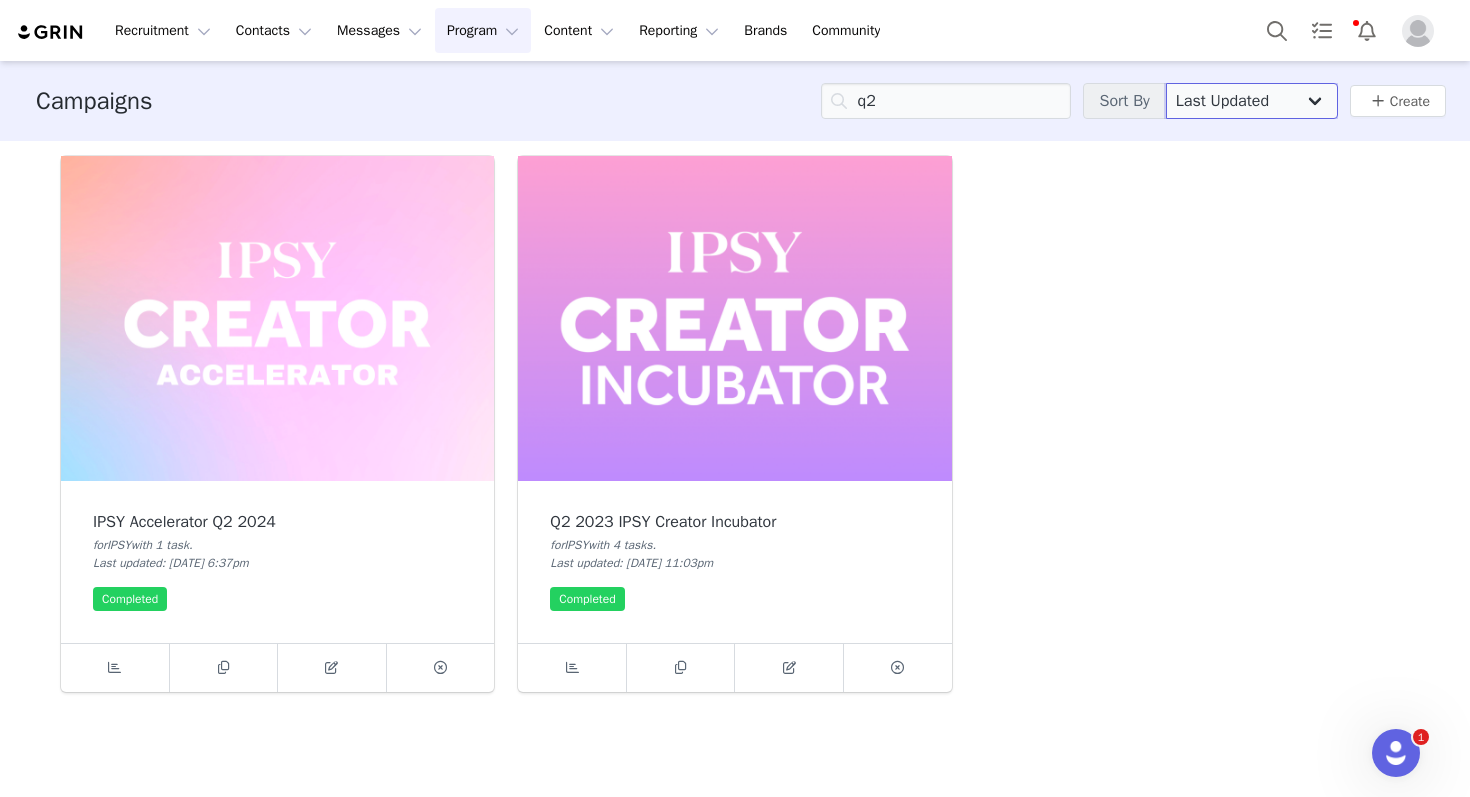 click on "Last Updated Newest to Oldest Oldest to Newest Title A-Z Title Z-A" at bounding box center [1252, 101] 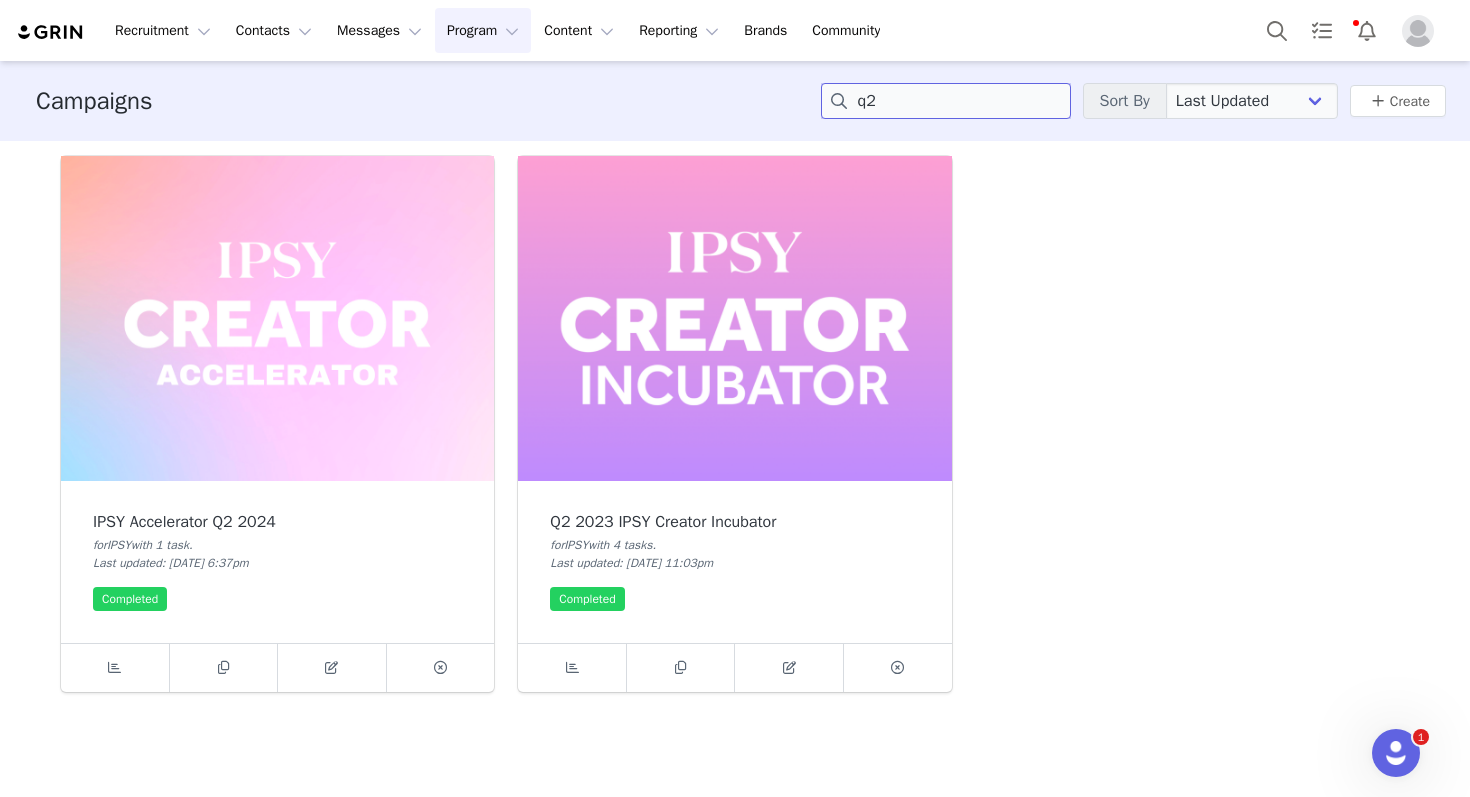 click on "q2" at bounding box center [946, 101] 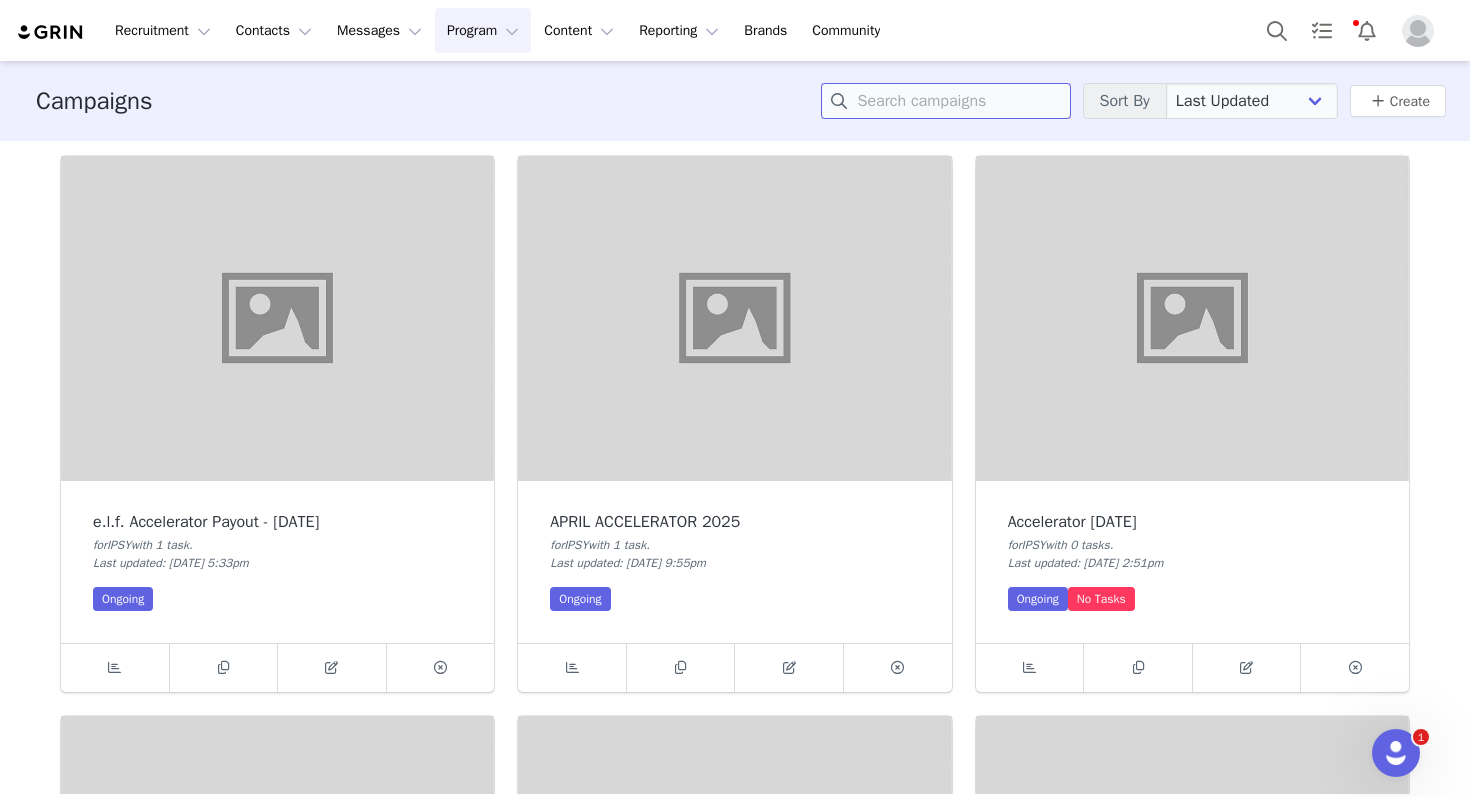type 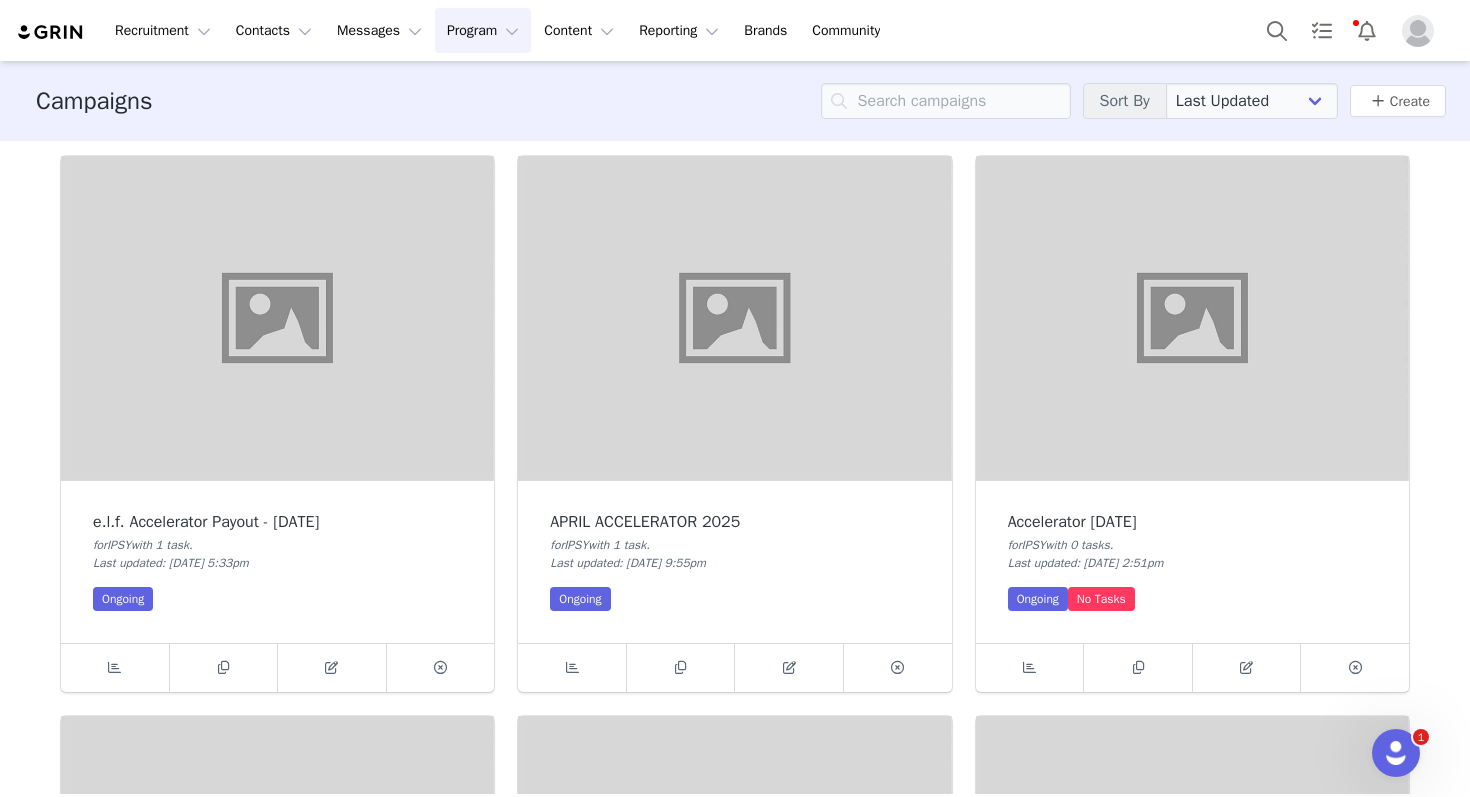 click on "Campaigns     Sort By Last Updated Newest to Oldest Oldest to Newest Title A-Z Title Z-A Create" at bounding box center (735, 101) 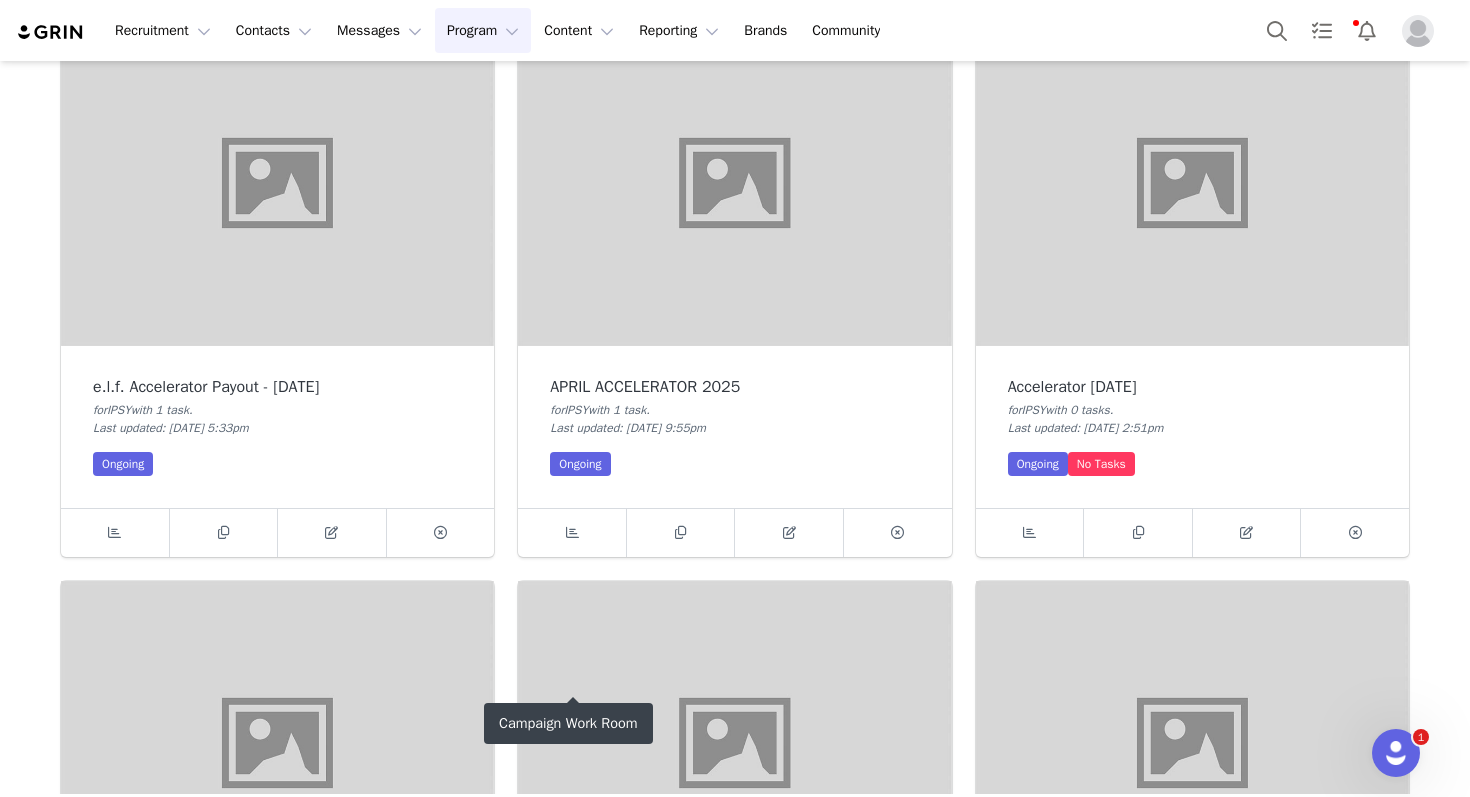 scroll, scrollTop: 0, scrollLeft: 0, axis: both 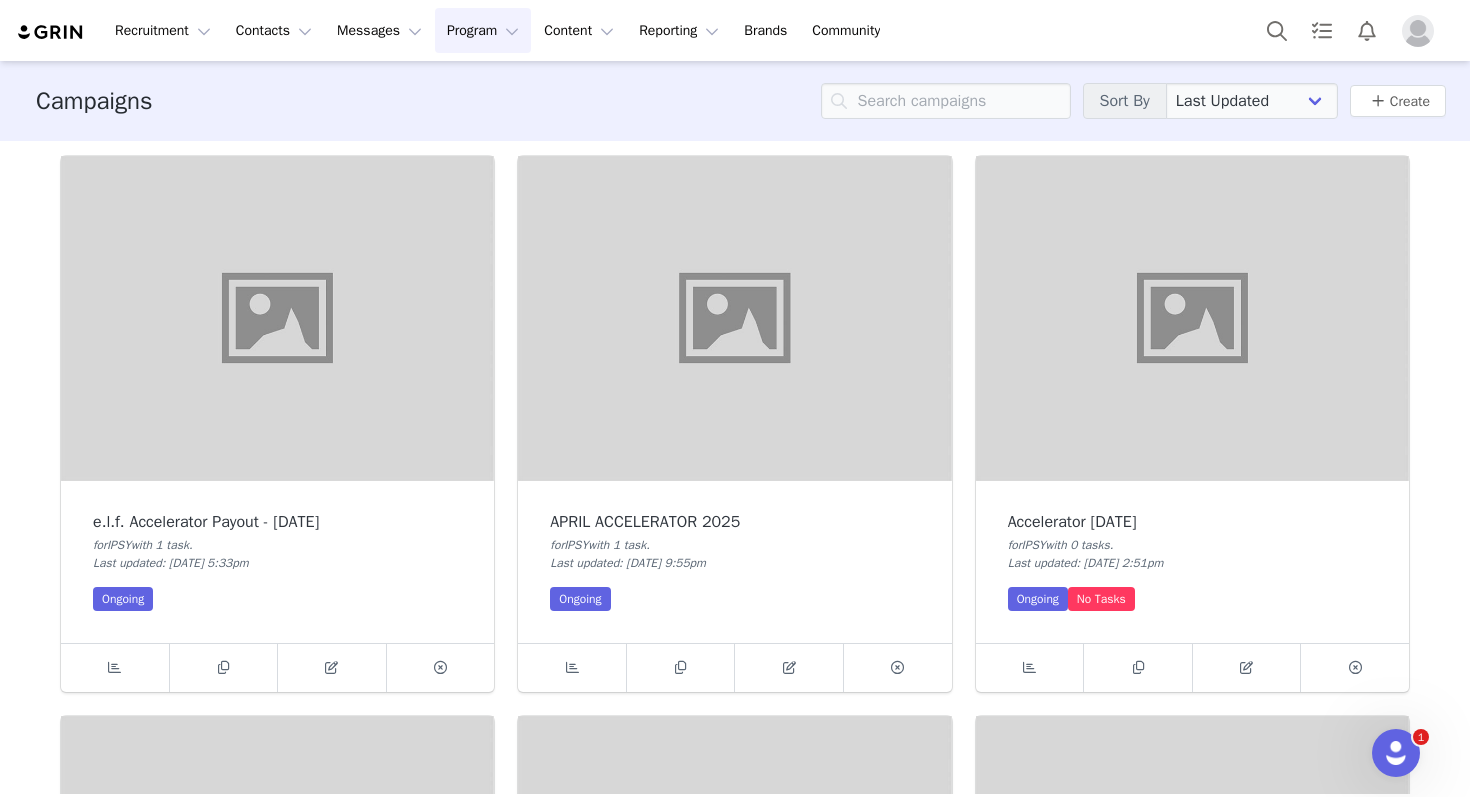click on "Program Program" at bounding box center [483, 30] 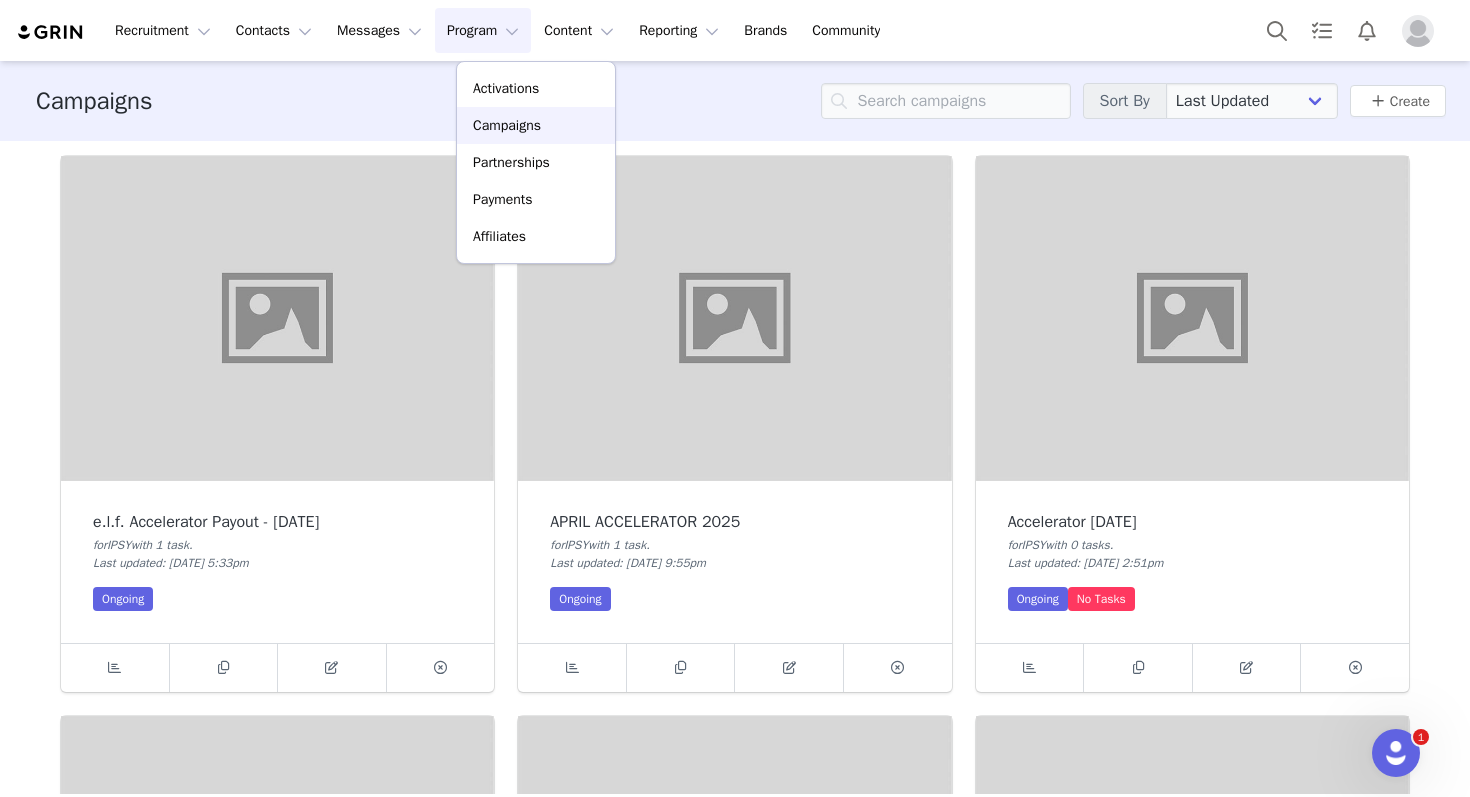 click on "Campaigns" at bounding box center [507, 125] 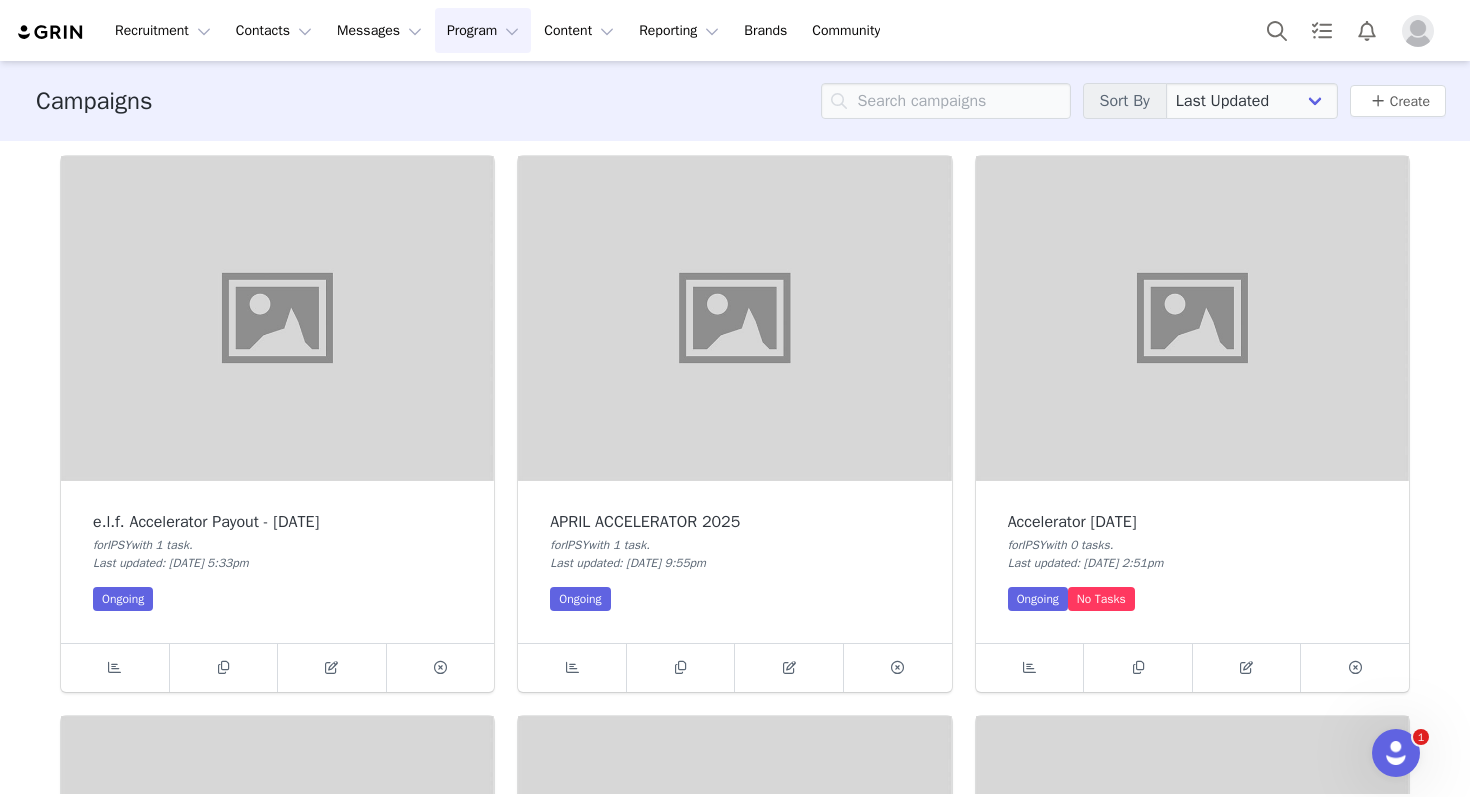 click on "Program Program" at bounding box center (483, 30) 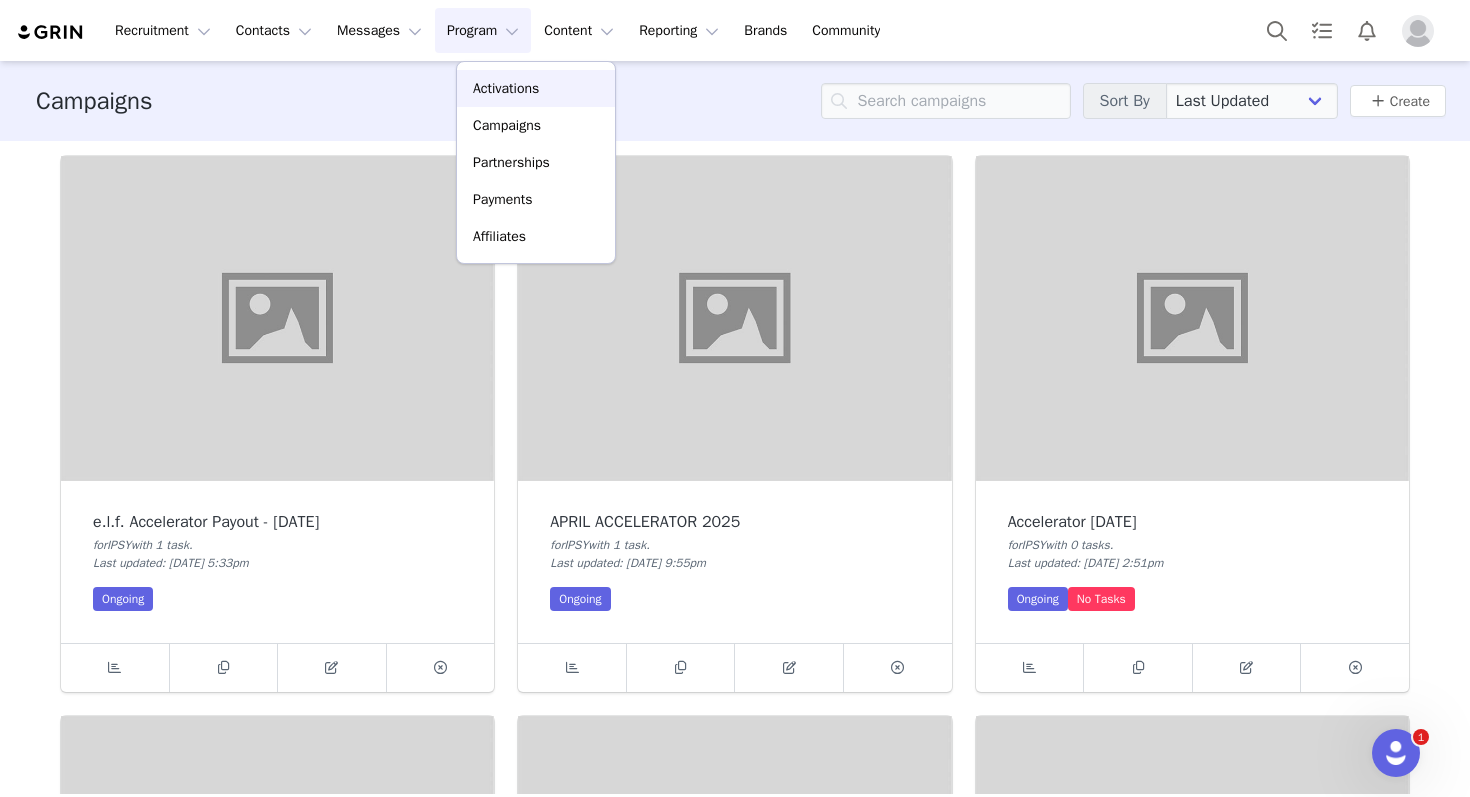 click on "Activations" at bounding box center [536, 88] 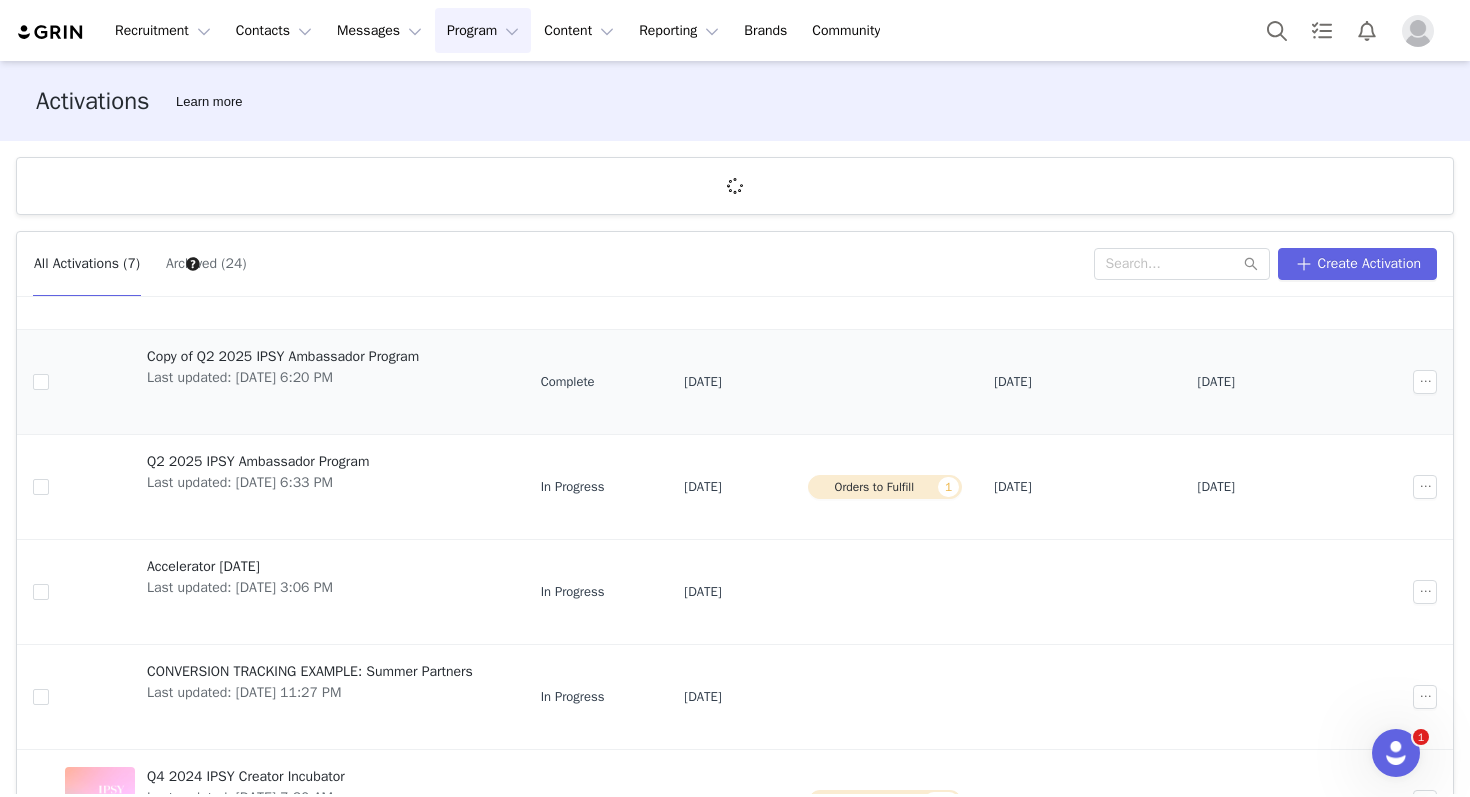 scroll, scrollTop: 226, scrollLeft: 0, axis: vertical 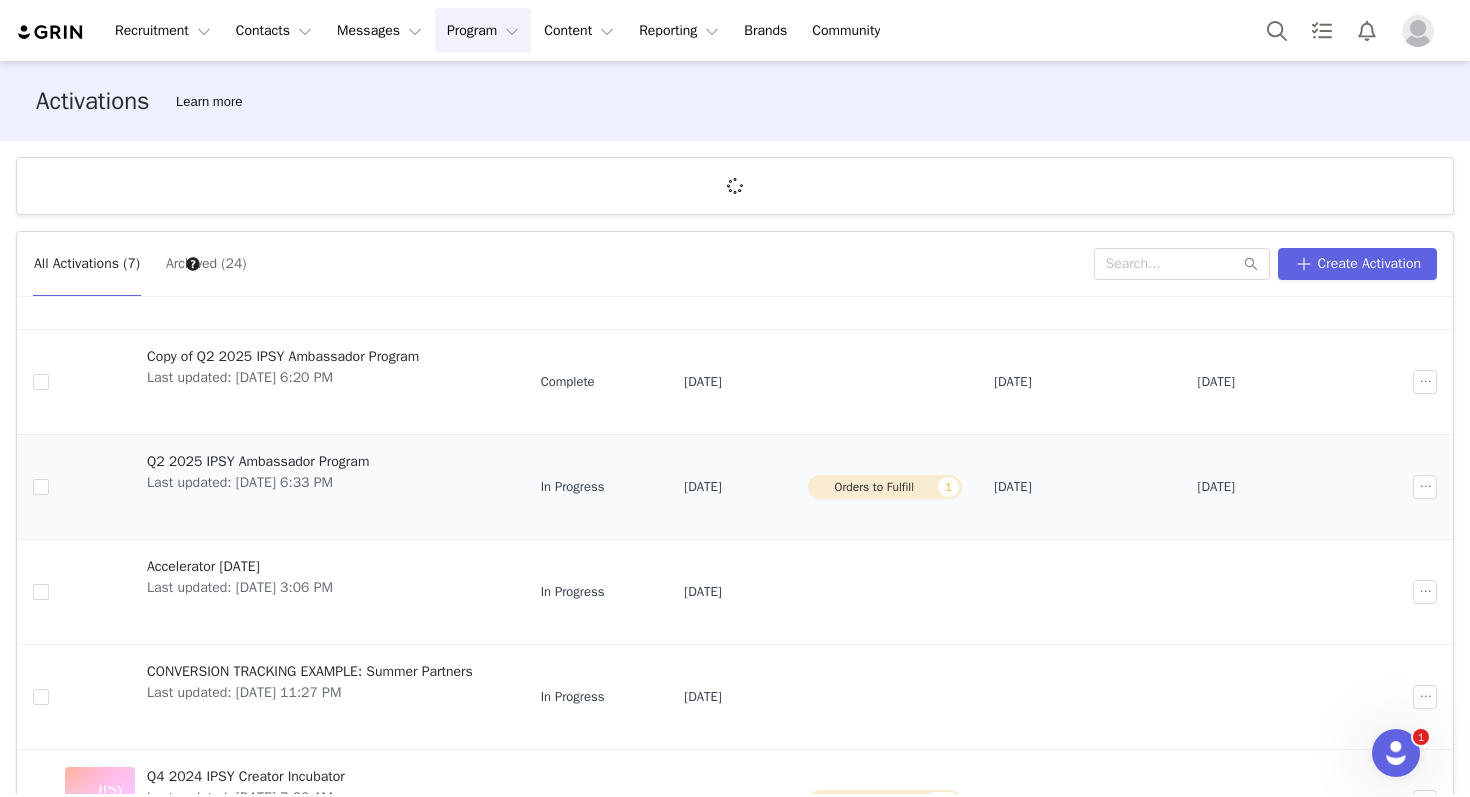 click on "Last updated: [DATE] 6:33 PM" at bounding box center [258, 482] 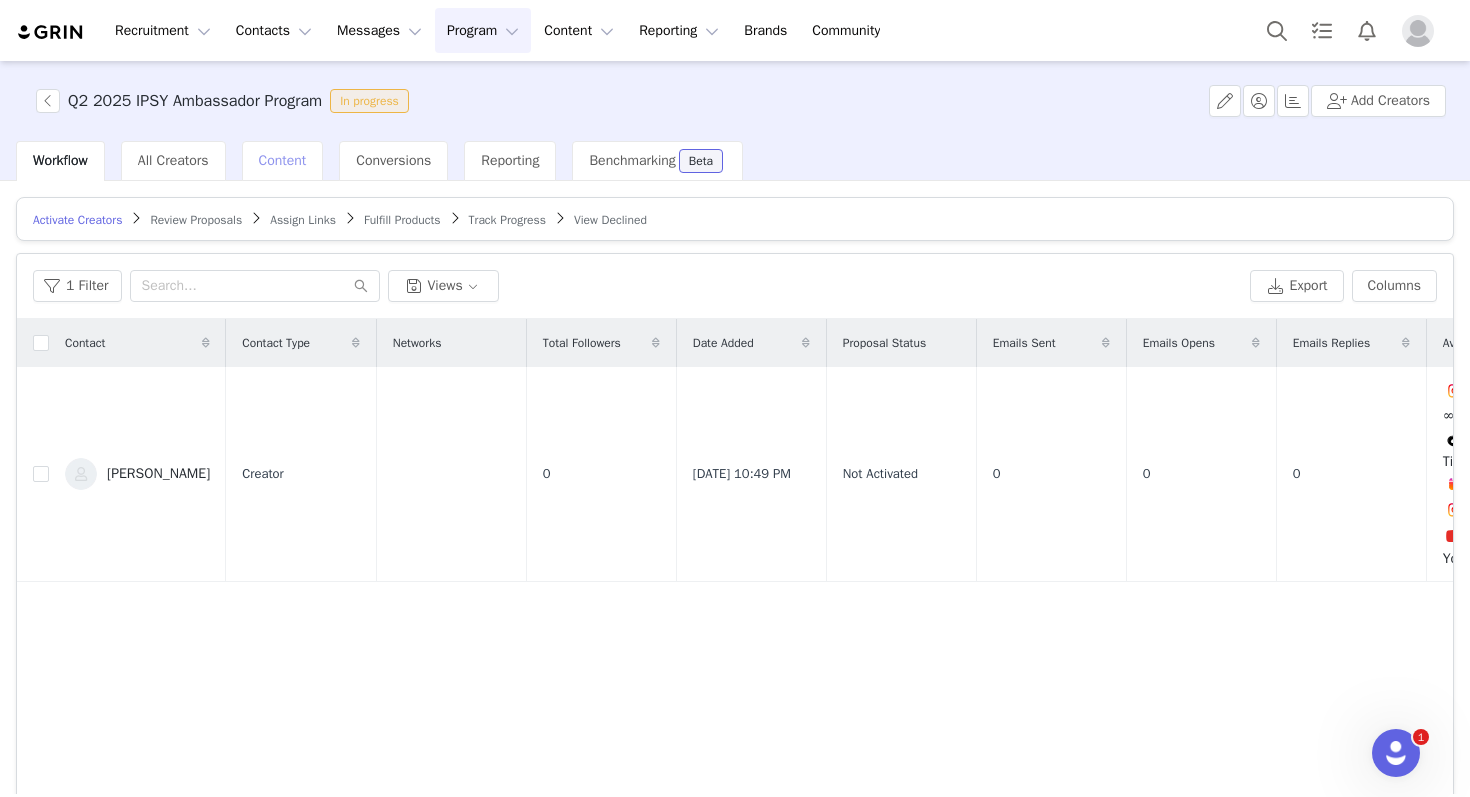 click on "Content" at bounding box center (283, 161) 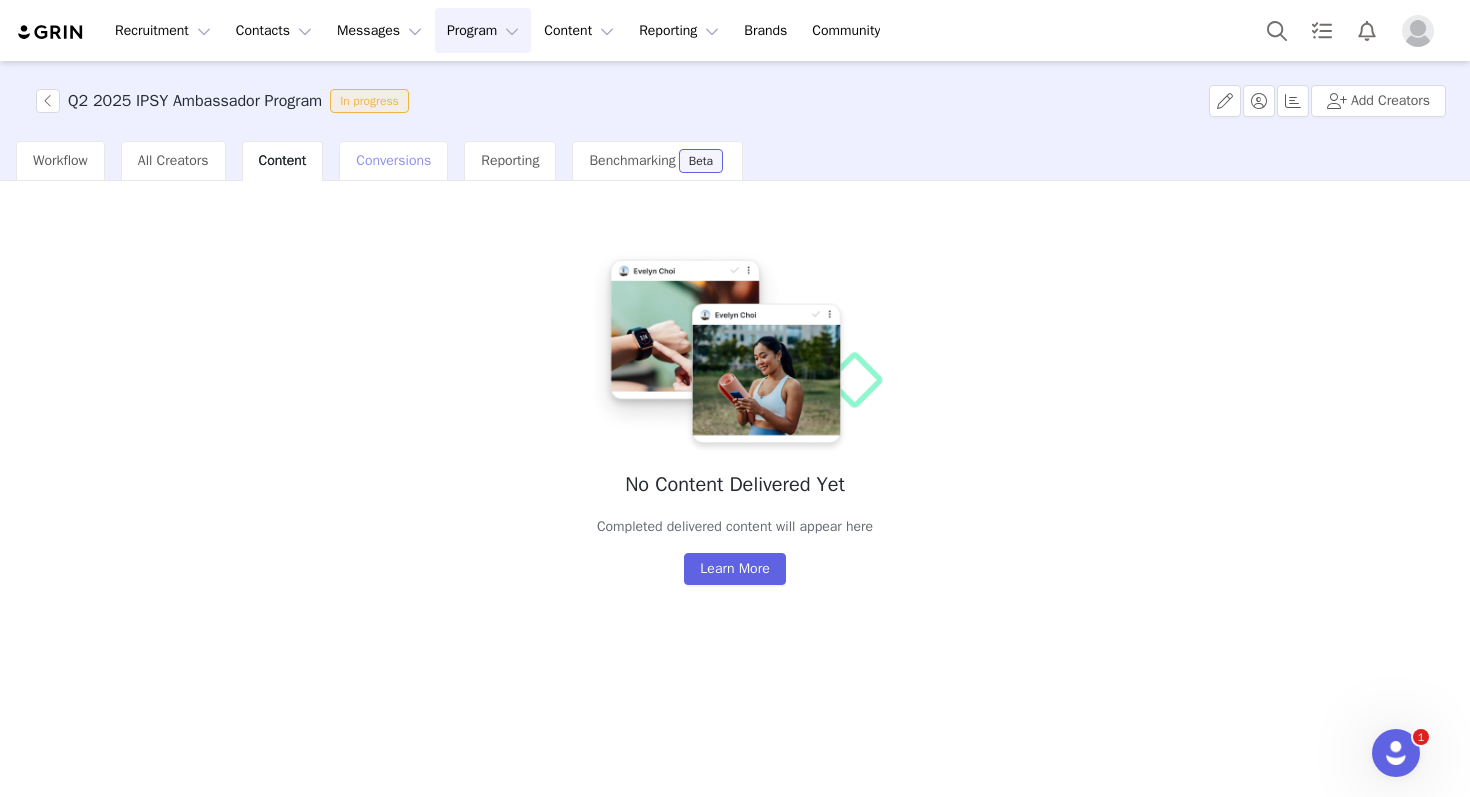 click on "Conversions" at bounding box center [393, 161] 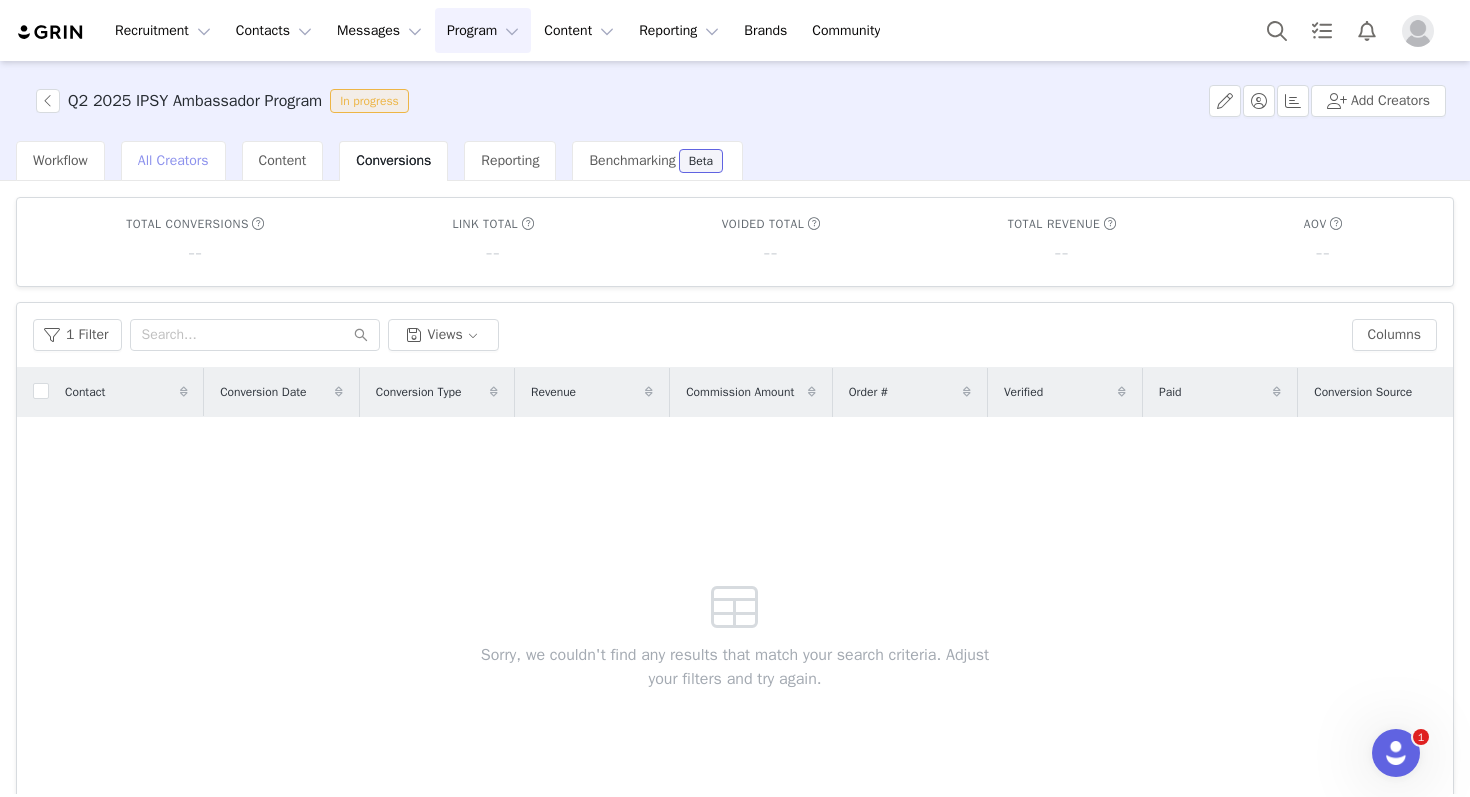 click on "All Creators" at bounding box center (173, 160) 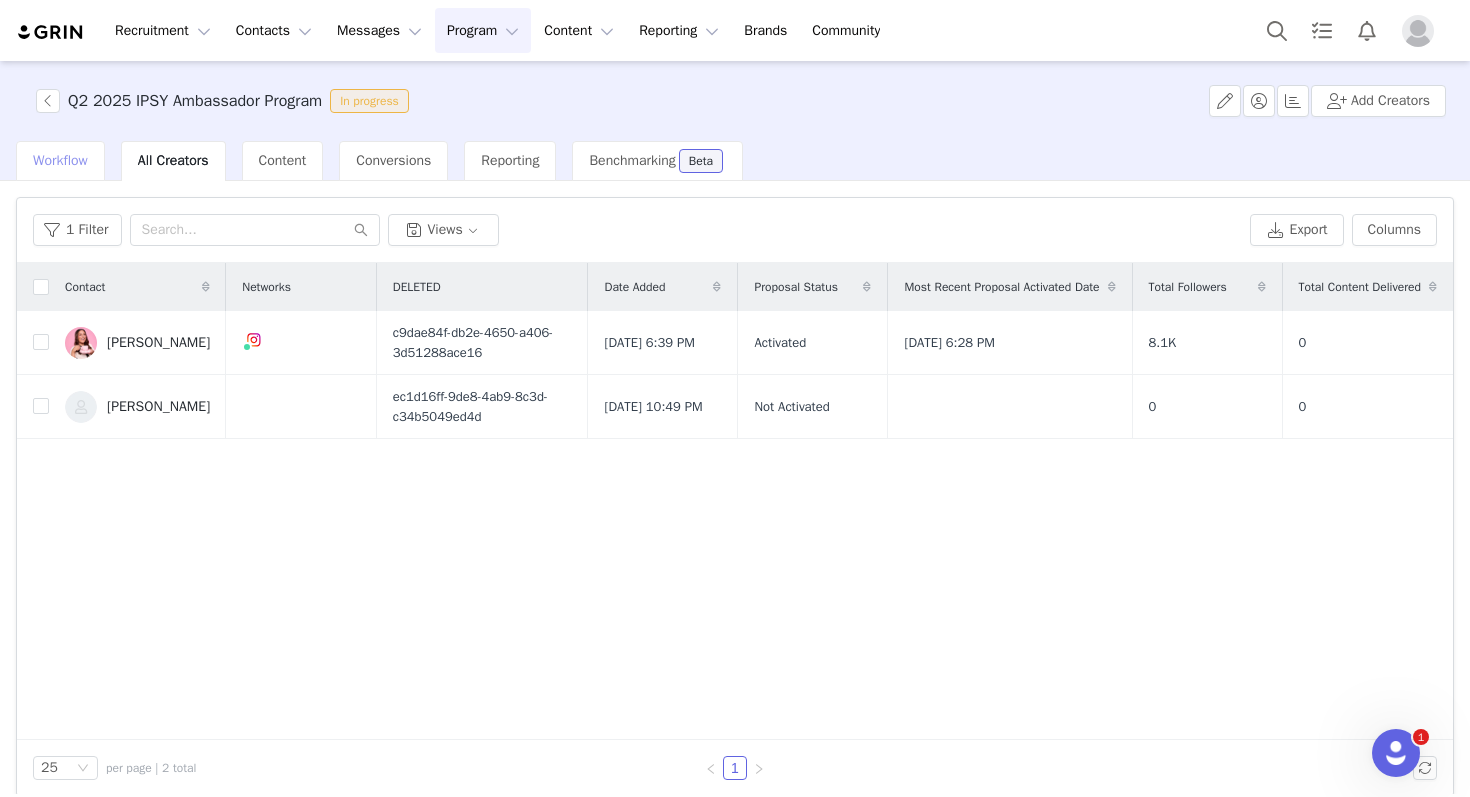 click on "Workflow" at bounding box center (60, 161) 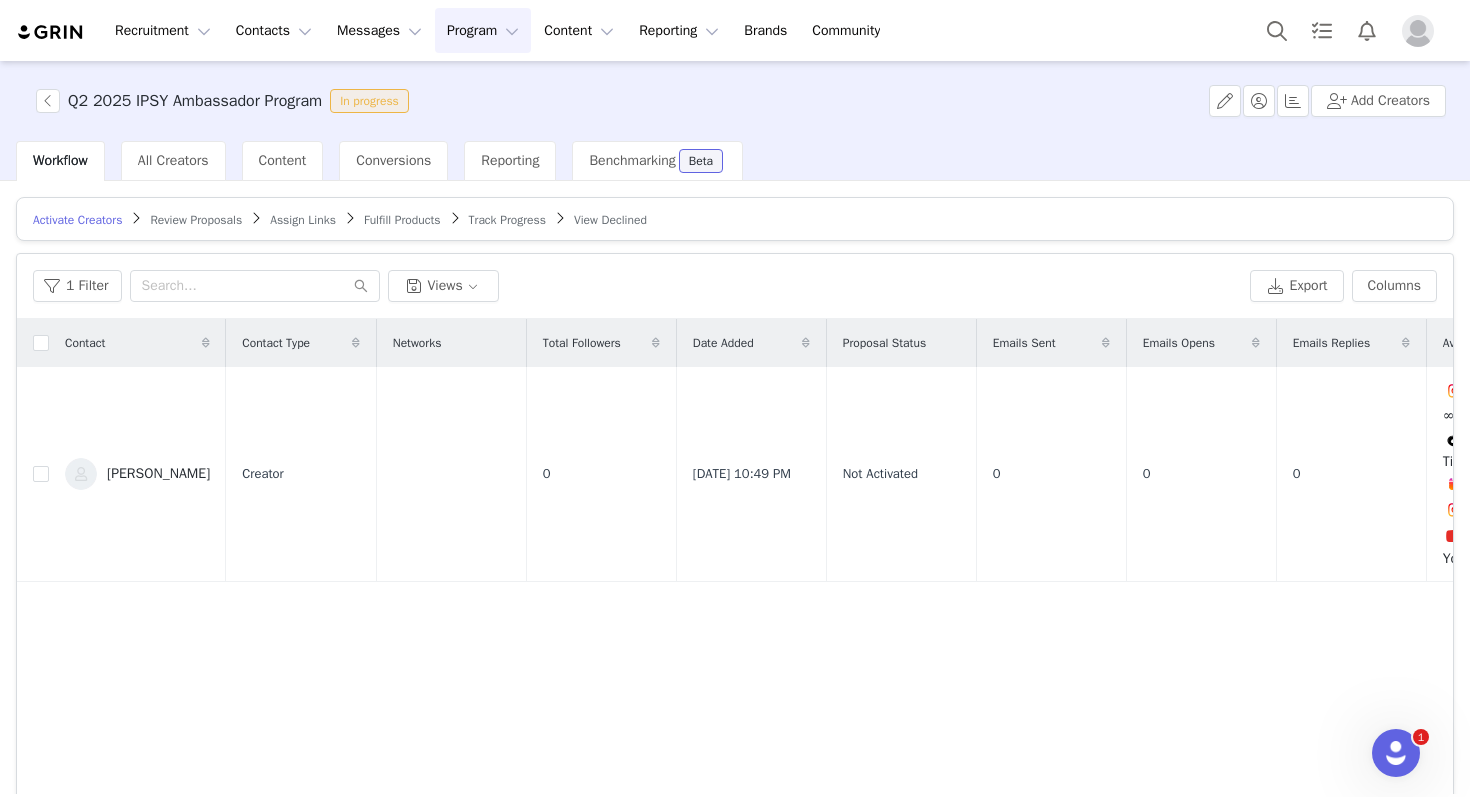 click on "Program Program" at bounding box center (483, 30) 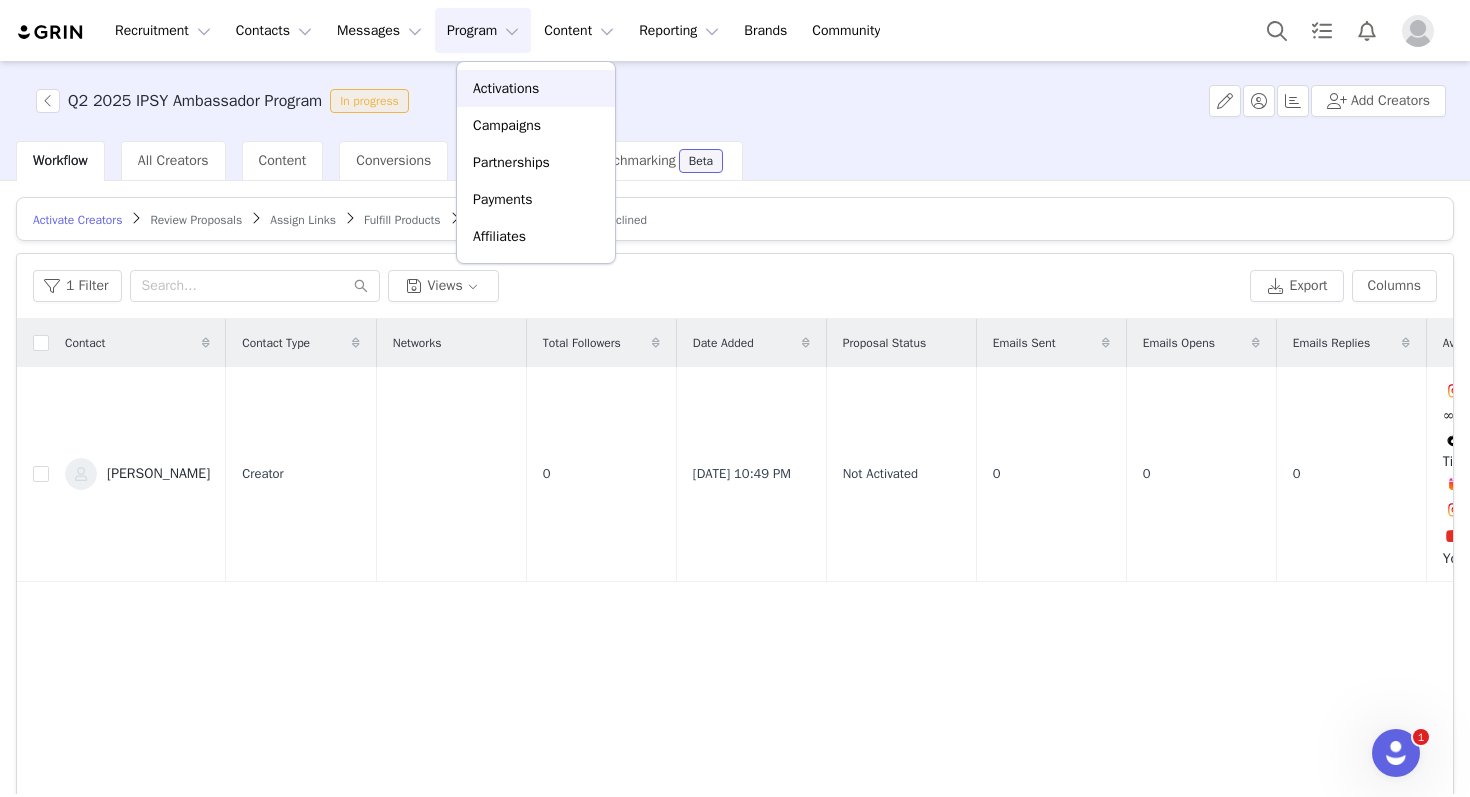 click on "Activations" at bounding box center (506, 88) 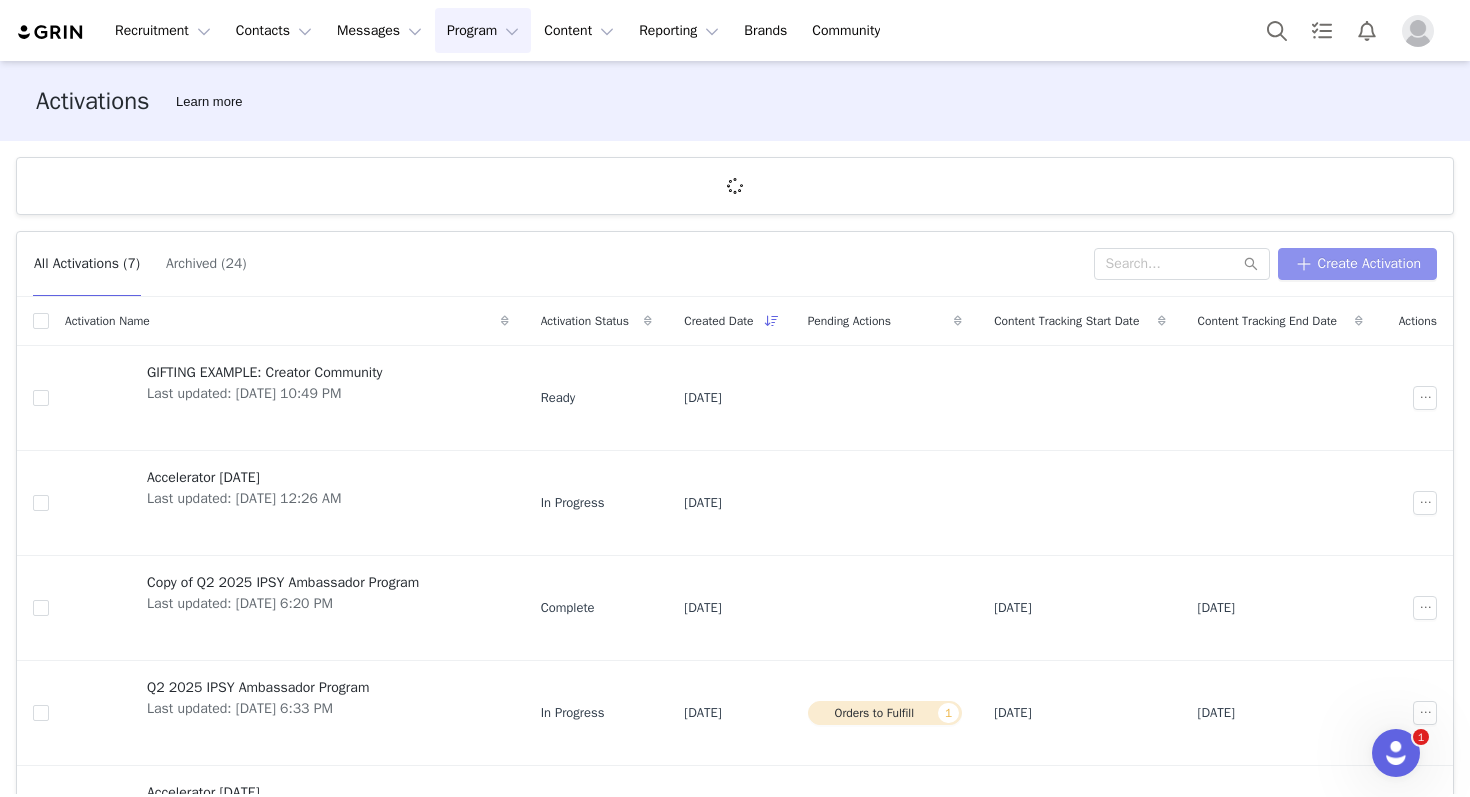 click on "Create Activation" at bounding box center (1357, 264) 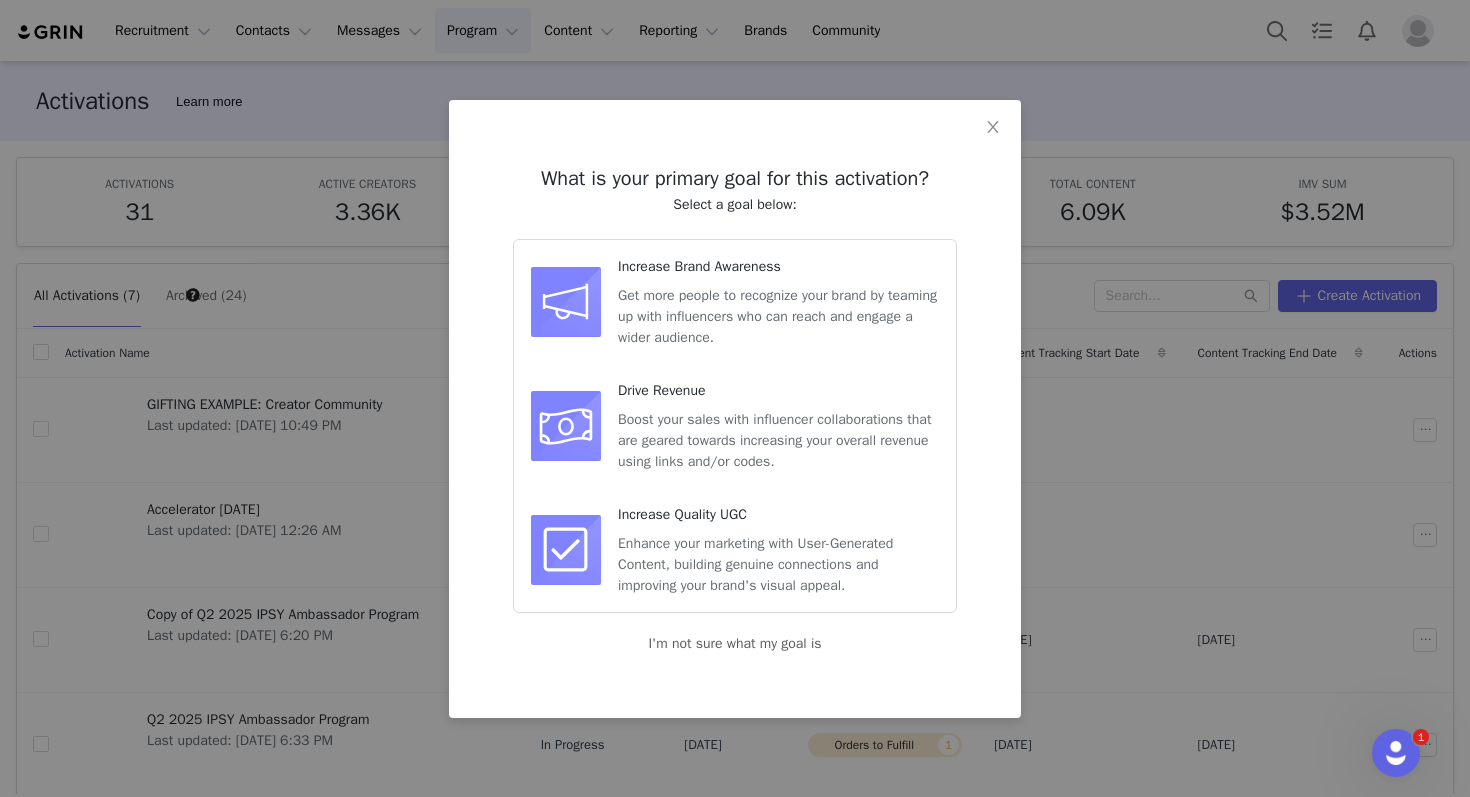 click on "Boost your sales with influencer collaborations that are geared towards increasing your overall revenue using links and/or codes." at bounding box center [779, 440] 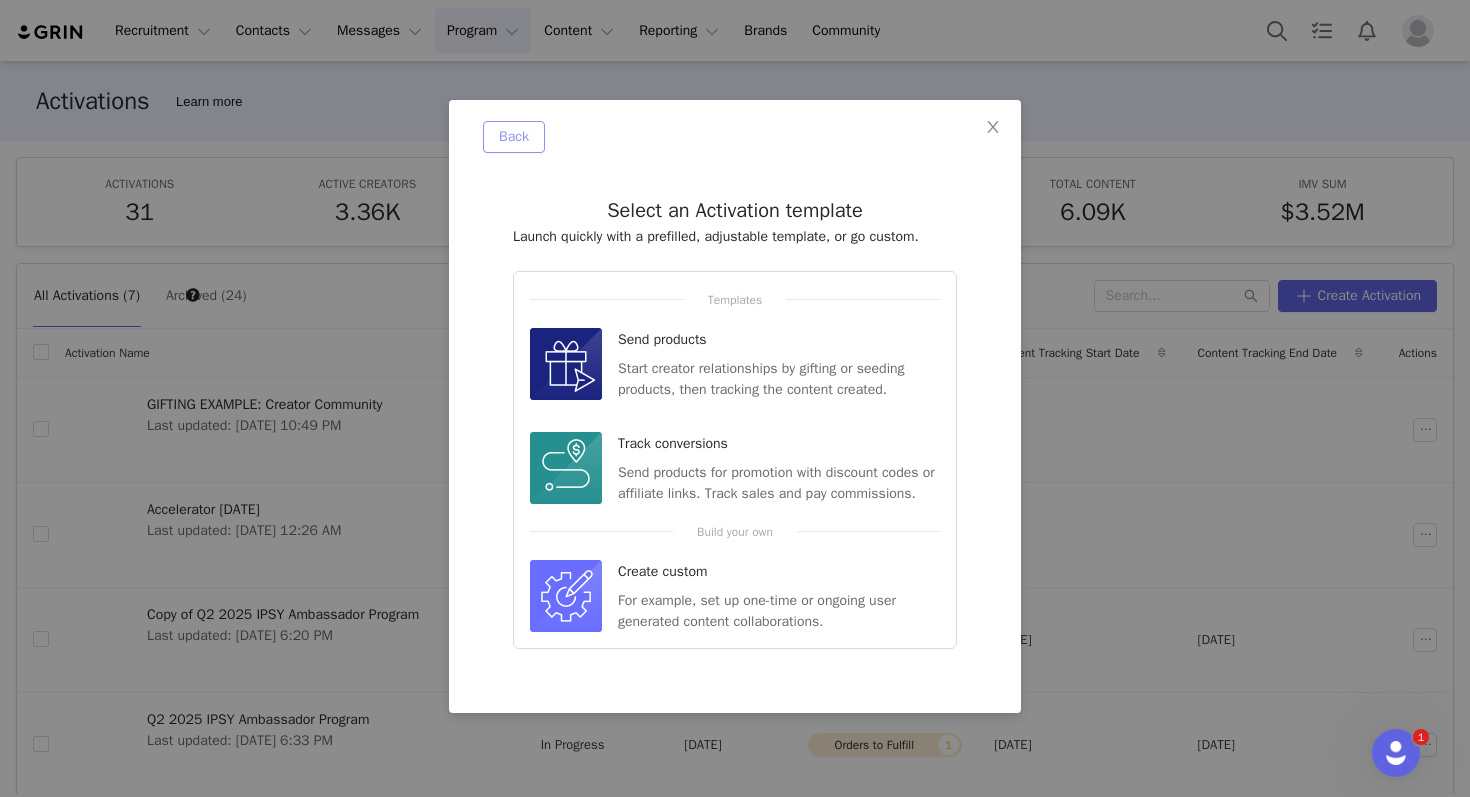 click on "Back" at bounding box center (514, 137) 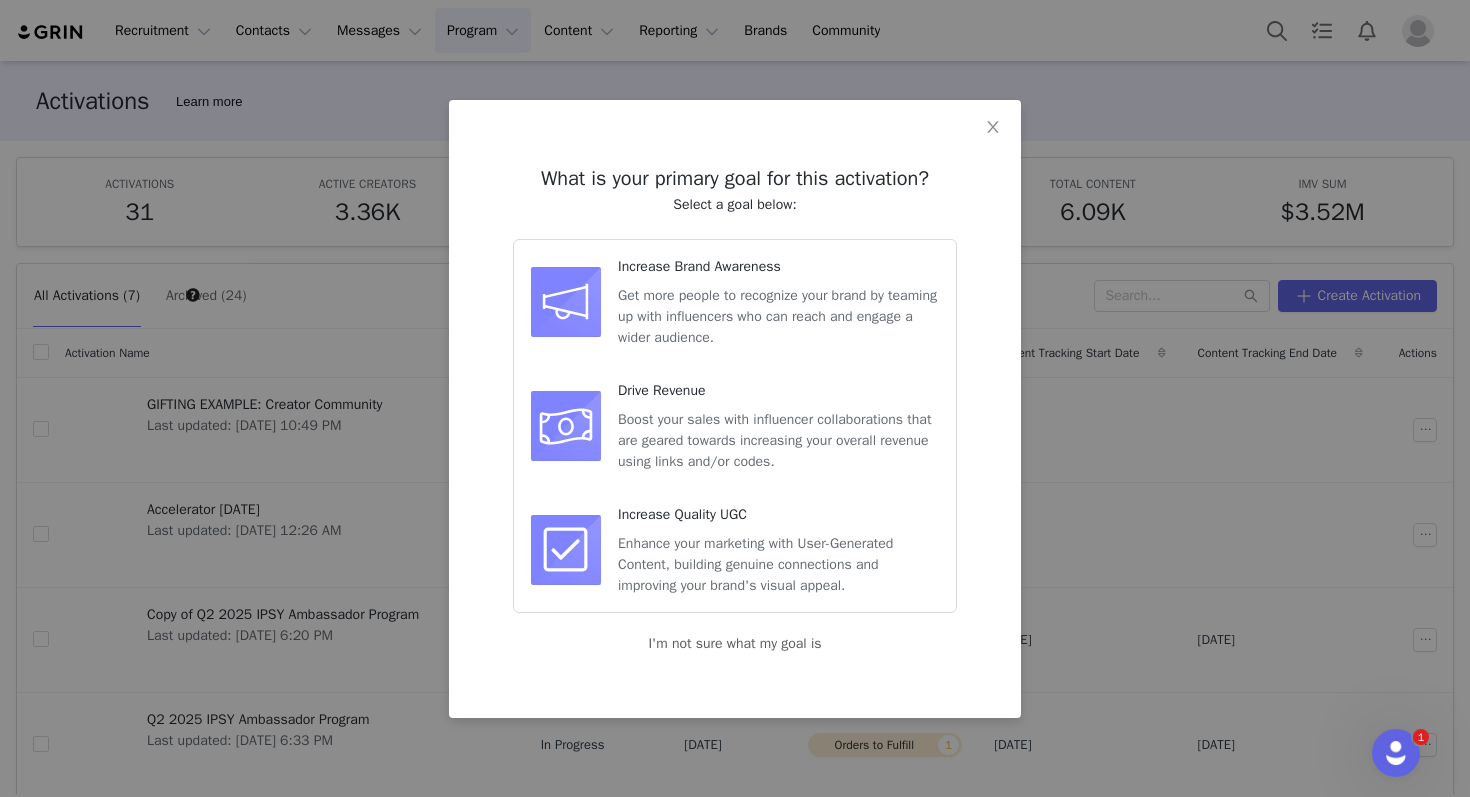 click on "Boost your sales with influencer collaborations that are geared towards increasing your overall revenue using links and/or codes." at bounding box center [774, 440] 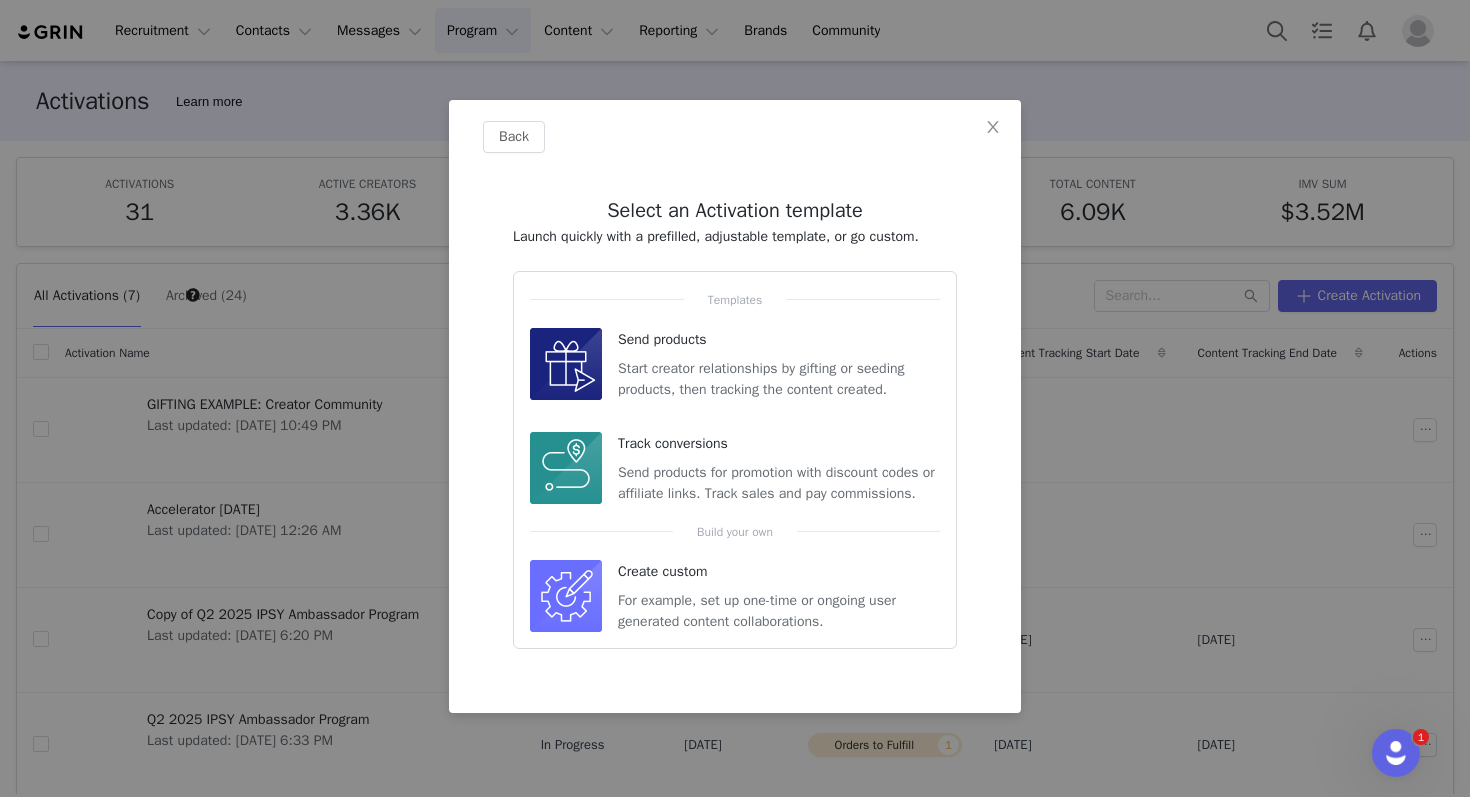 click on "Track conversions Send products for promotion with discount codes or affiliate links. Track sales and pay commissions." at bounding box center (735, 468) 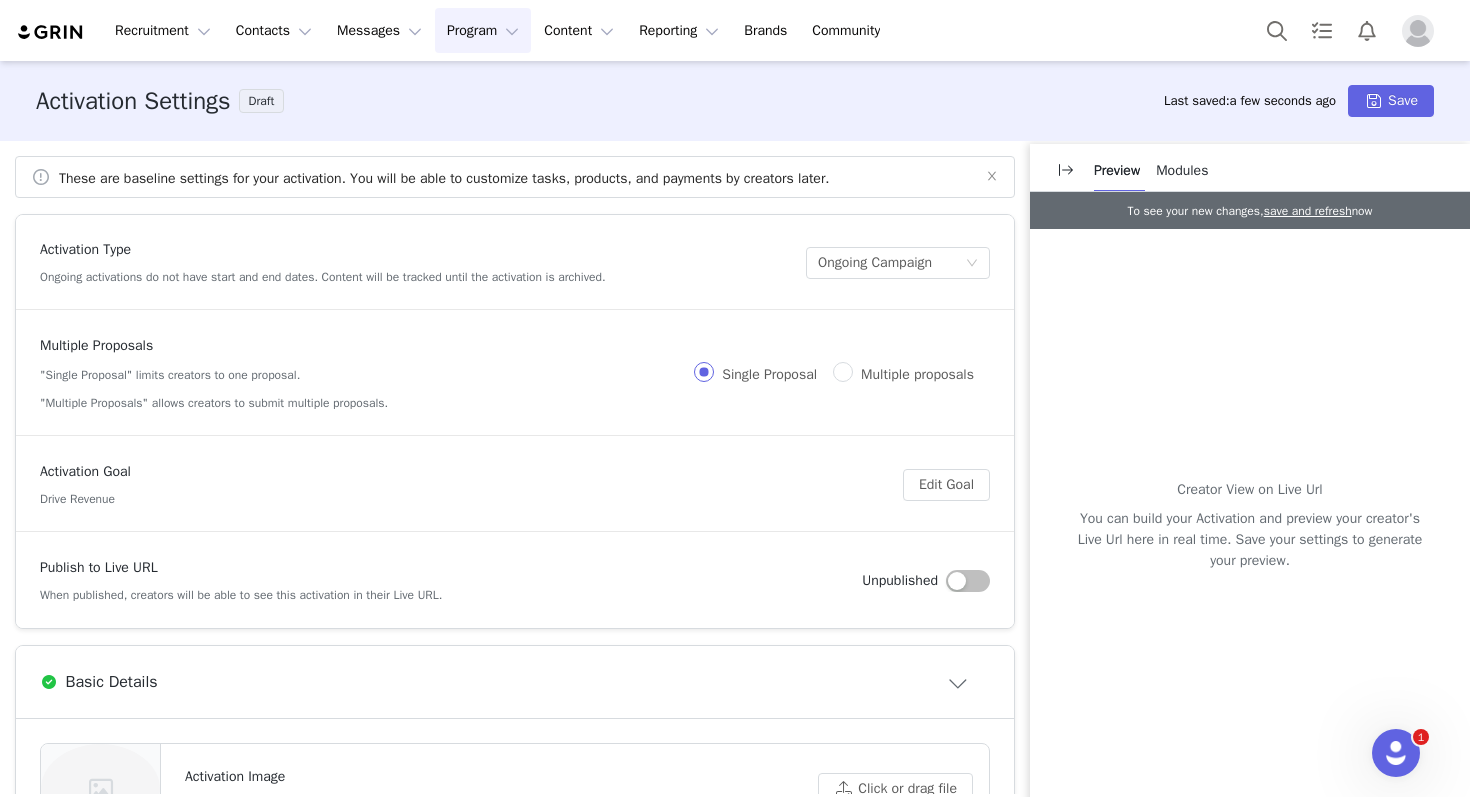 scroll, scrollTop: 0, scrollLeft: 0, axis: both 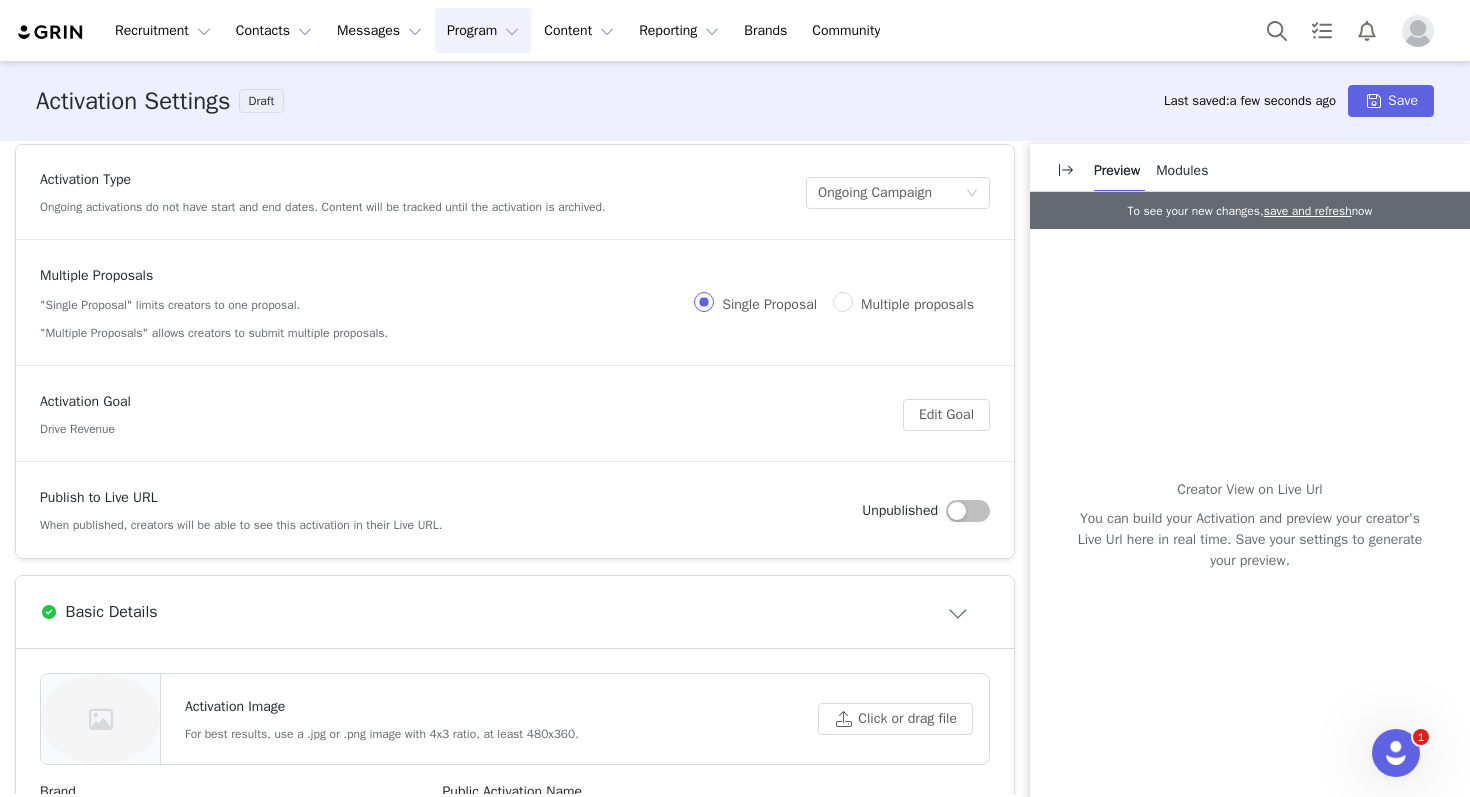 click on "Multiple proposals" at bounding box center [917, 304] 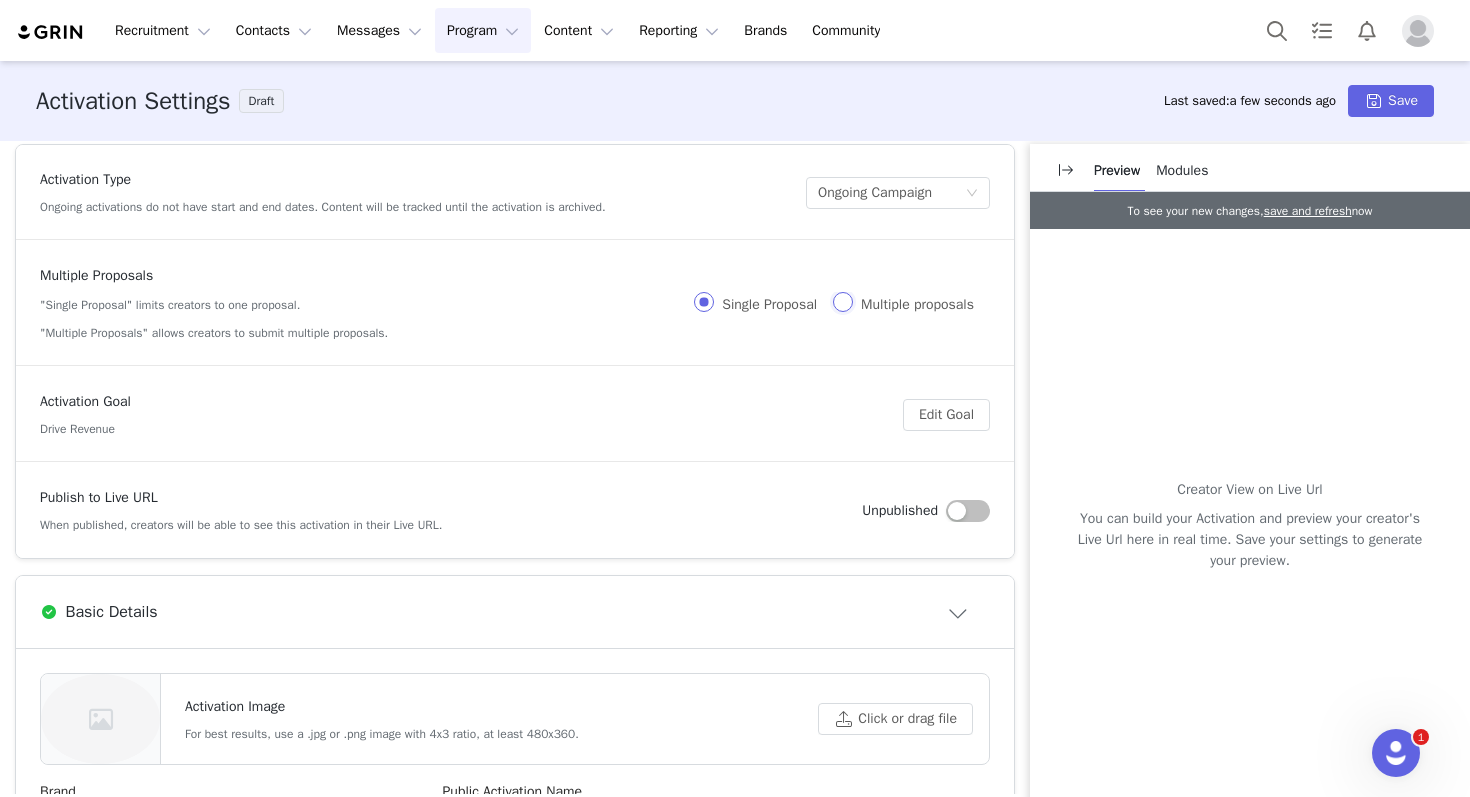 click on "Multiple proposals" at bounding box center (843, 302) 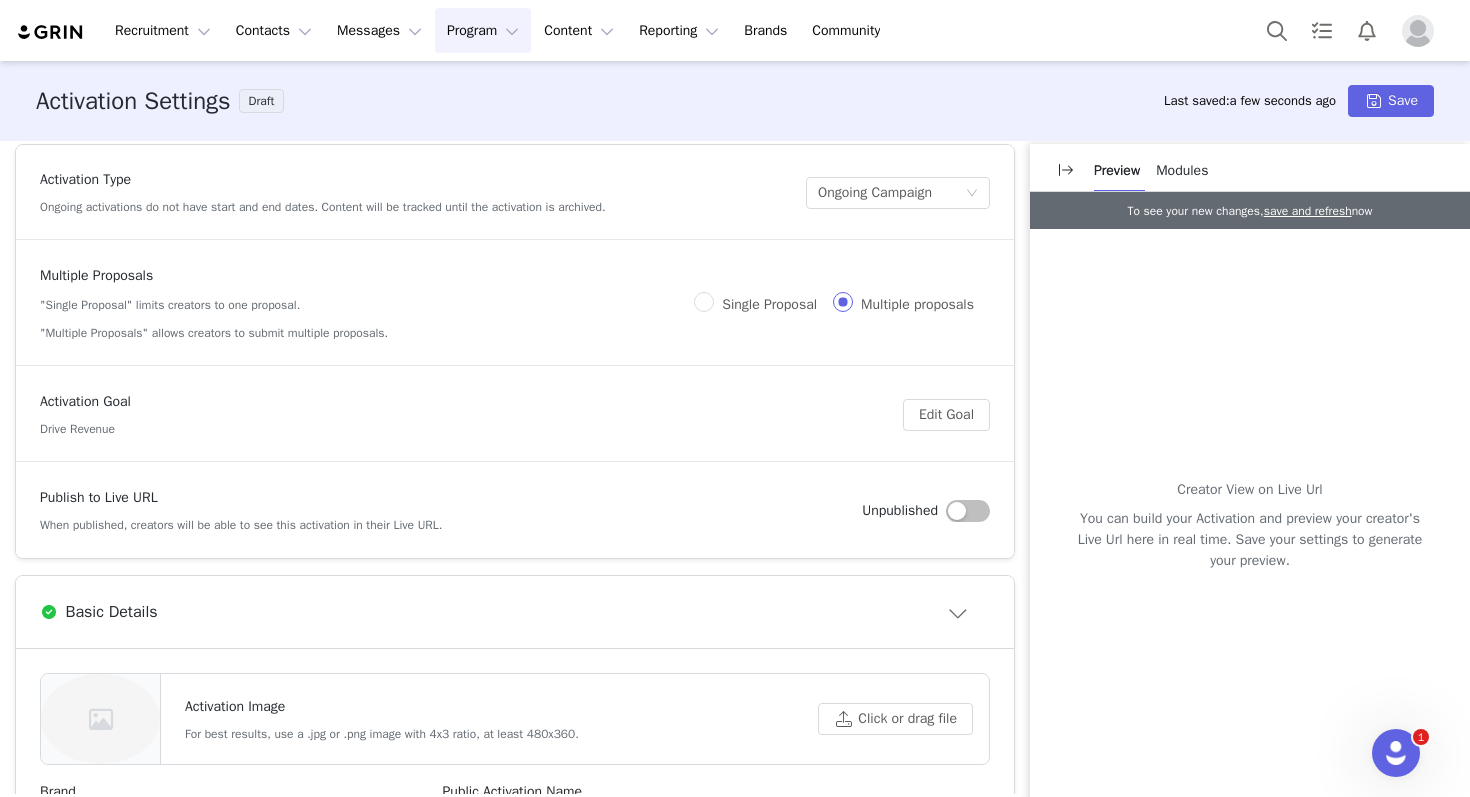 click on "Multiple Proposals "Single Proposal" limits creators to one proposal. "Multiple Proposals" allows creators to submit multiple proposals.     Single Proposal Multiple proposals" at bounding box center (515, 303) 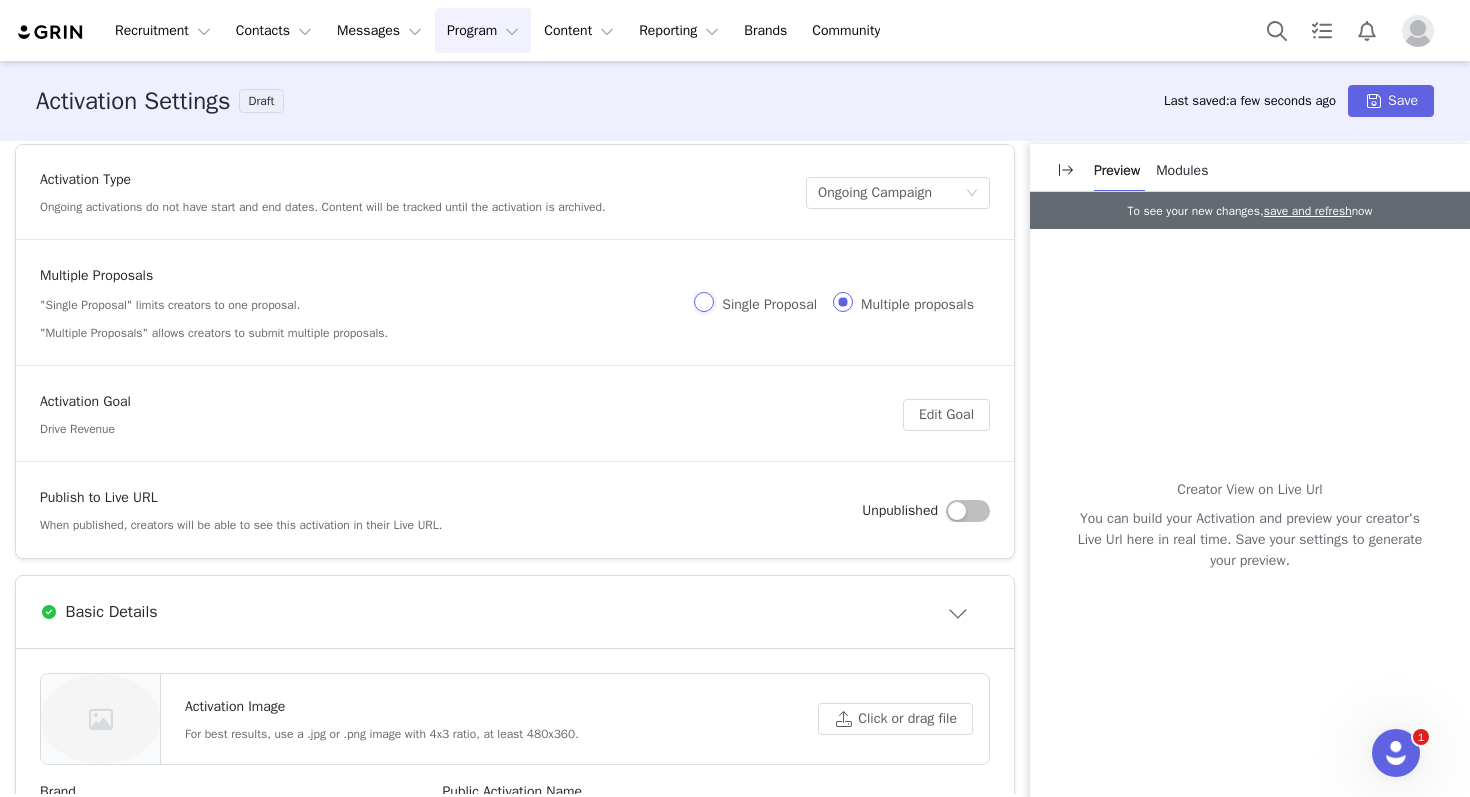 click on "Single Proposal" at bounding box center (704, 302) 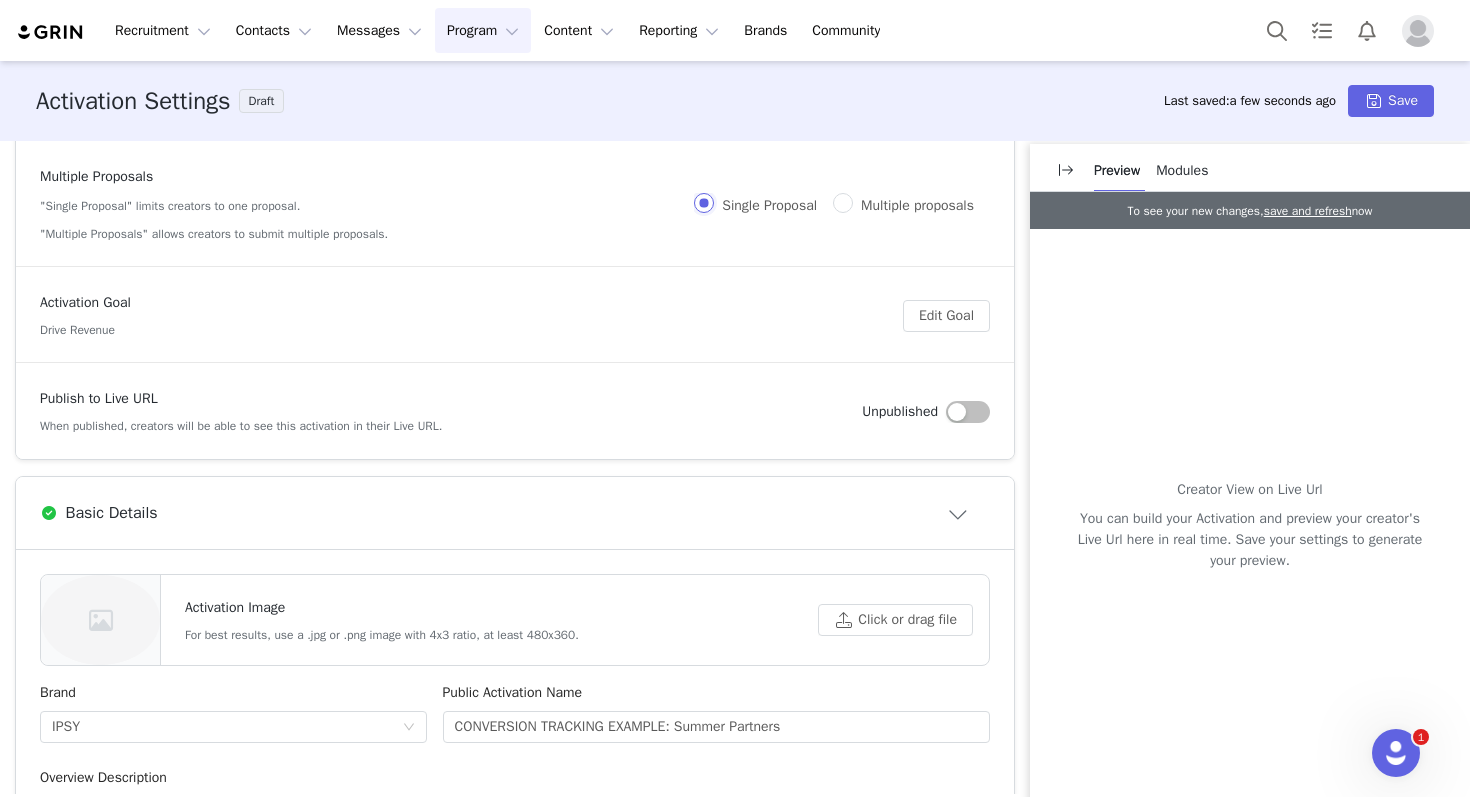 scroll, scrollTop: 261, scrollLeft: 0, axis: vertical 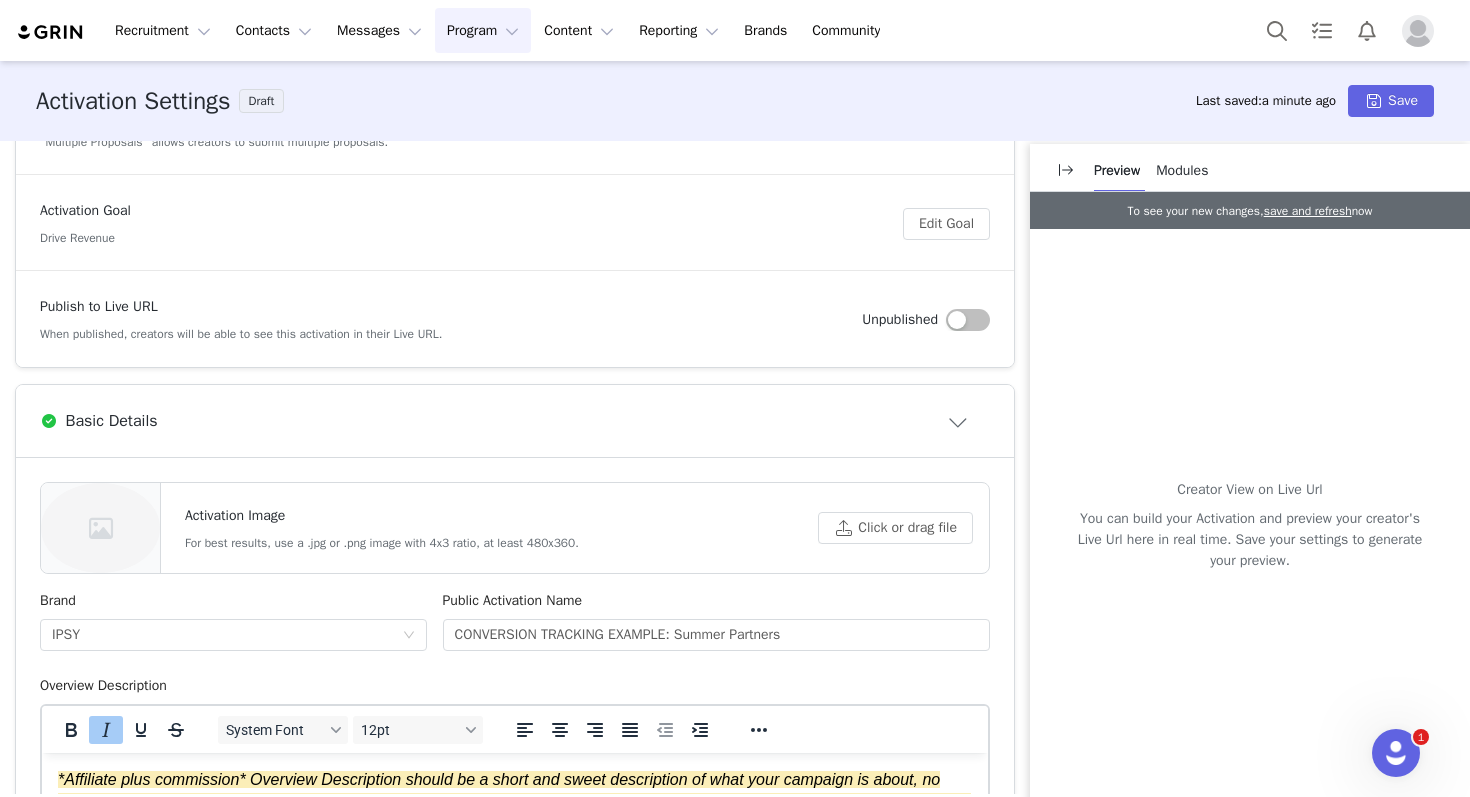 click on "Publish to Live URL When published, creators will be able to see this activation in their Live URL.     Unpublished" at bounding box center [515, 319] 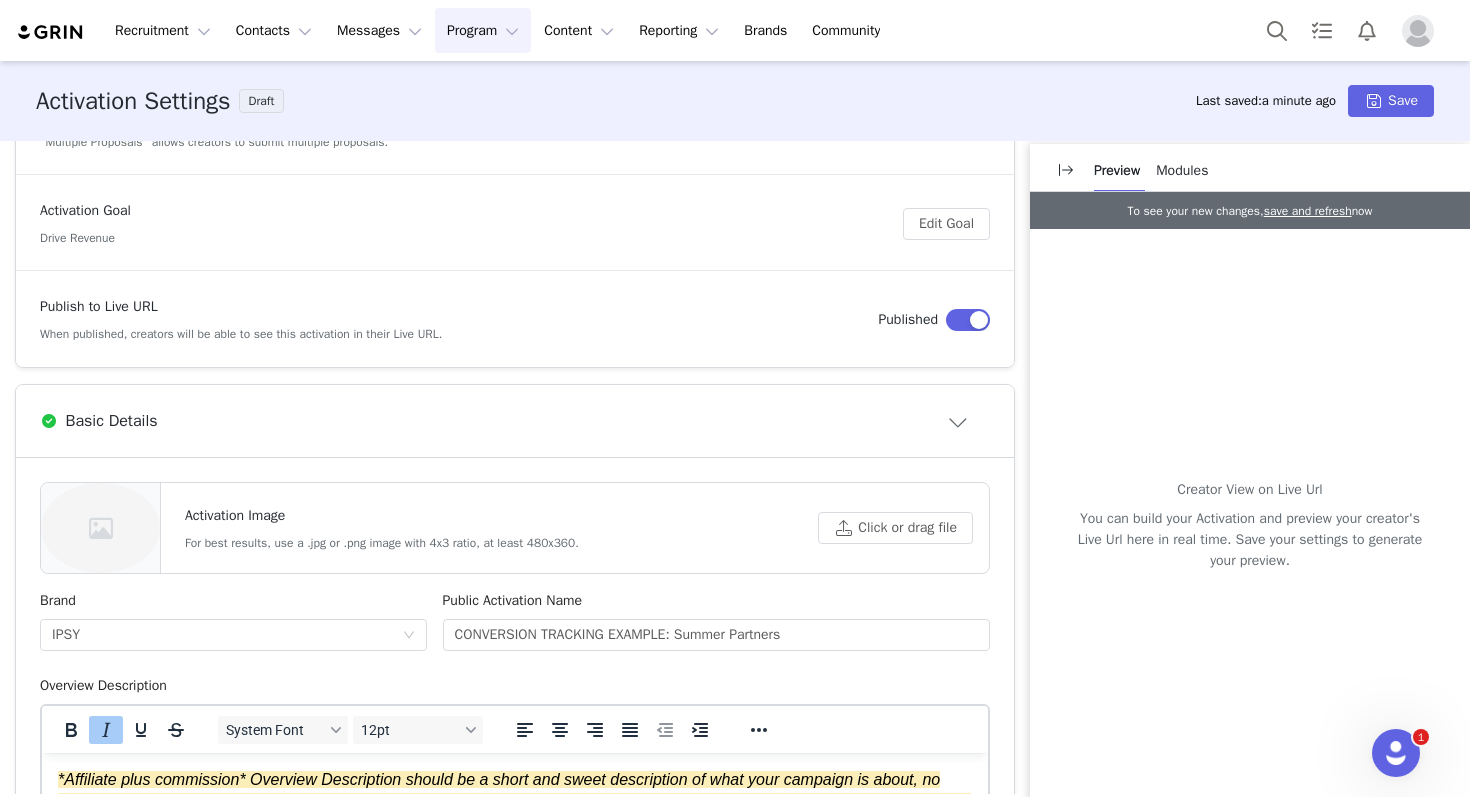 click at bounding box center (968, 320) 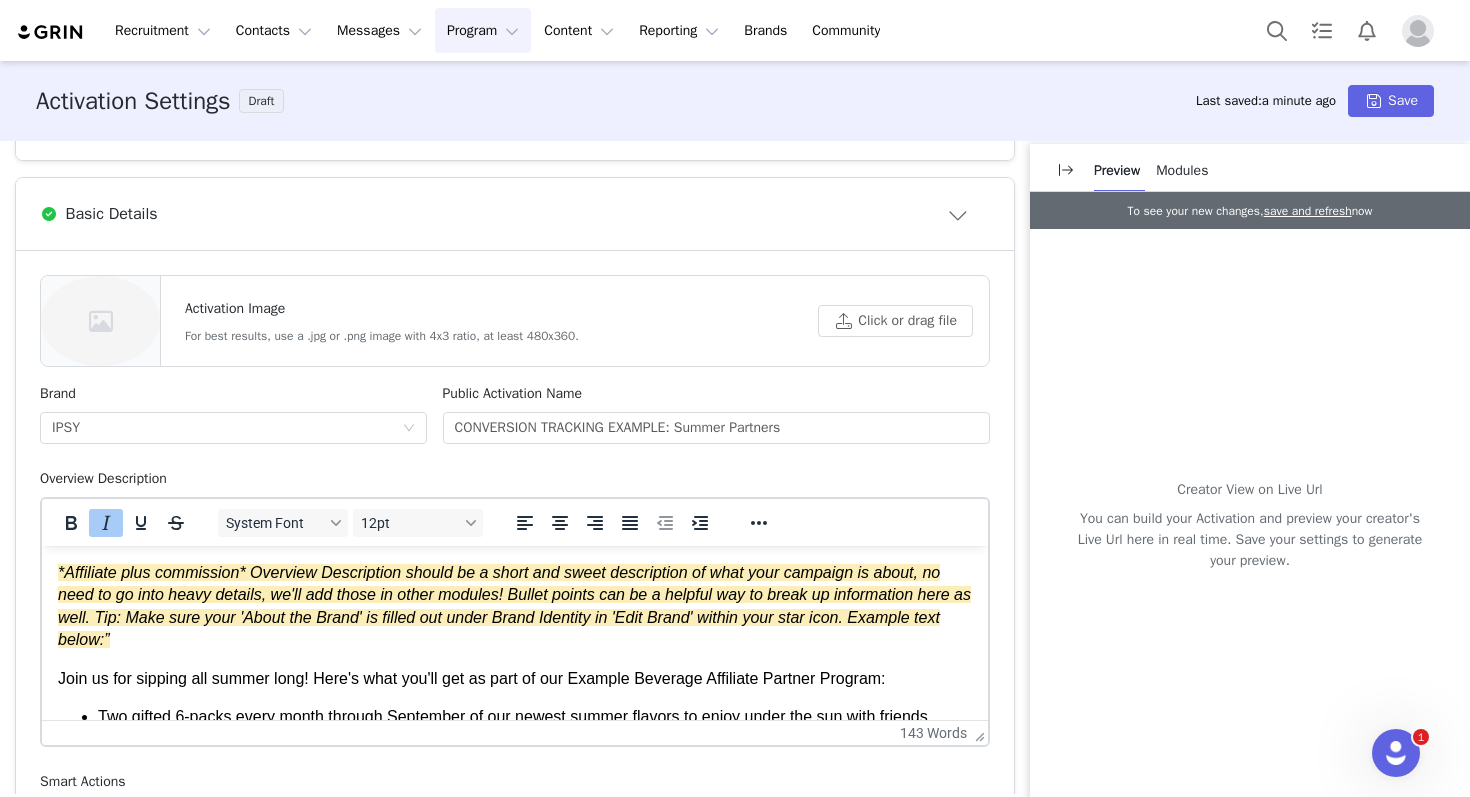 scroll, scrollTop: 469, scrollLeft: 0, axis: vertical 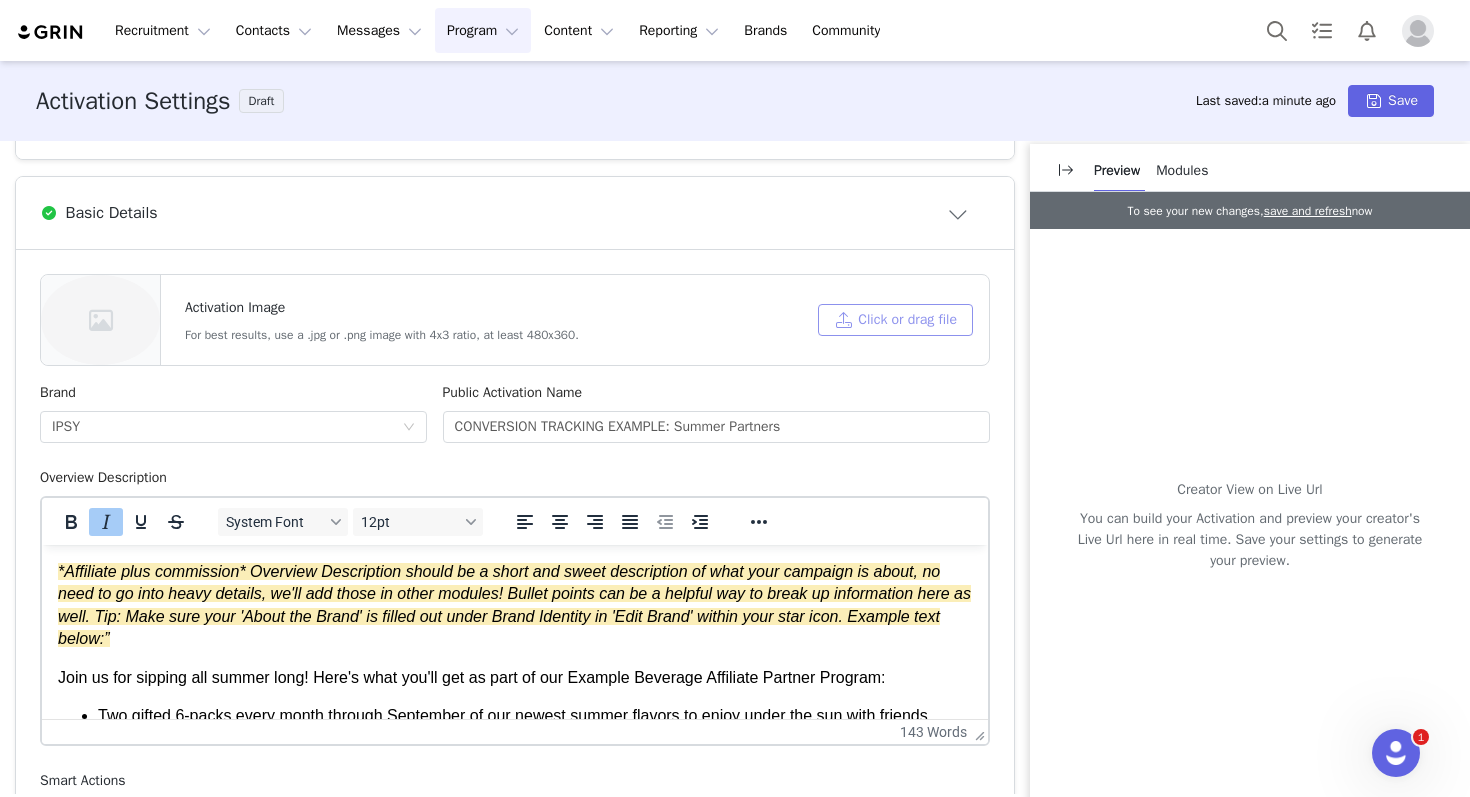 click on "Click or drag file" at bounding box center (895, 320) 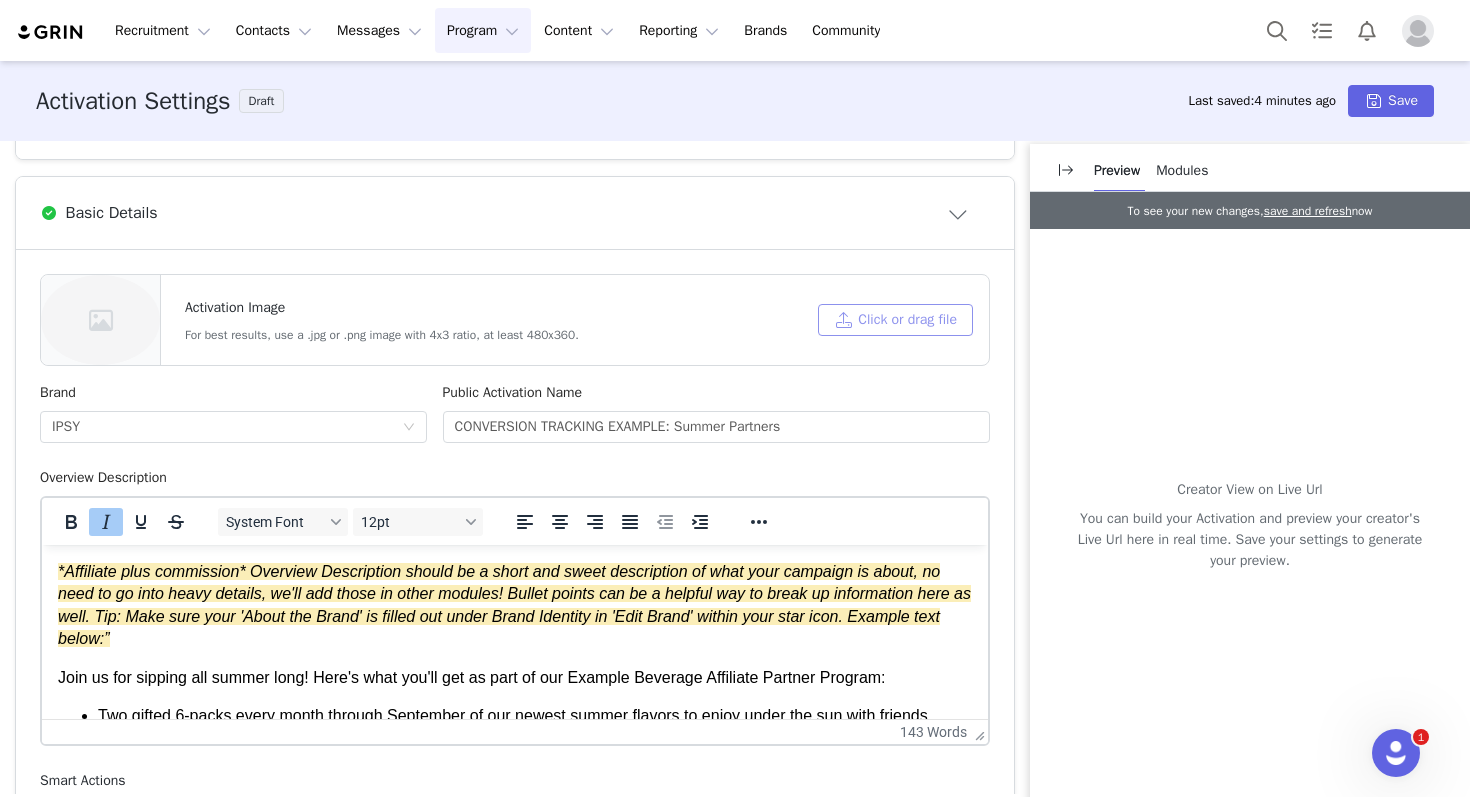 click on "Click or drag file" at bounding box center [895, 320] 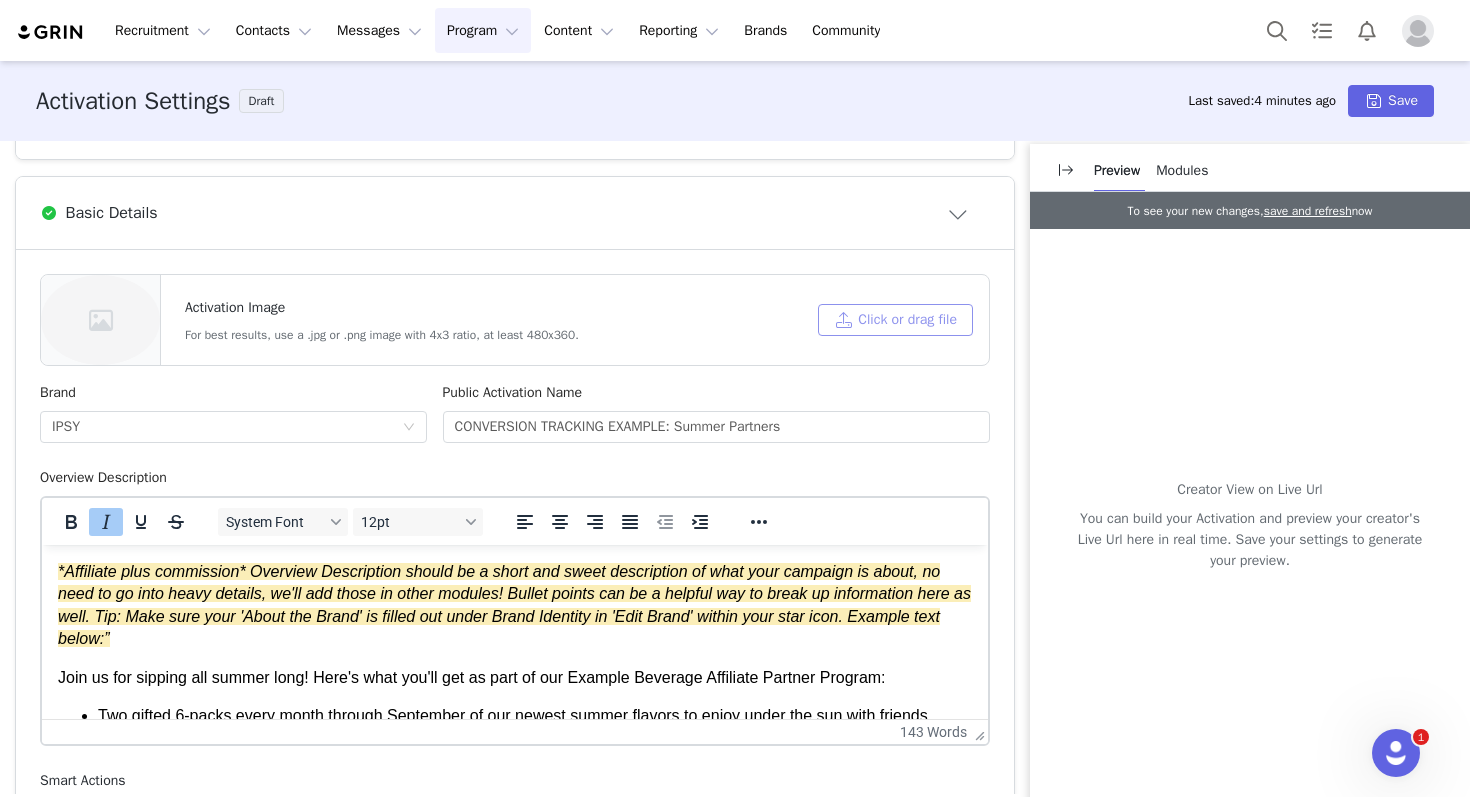 click on "Click or drag file" at bounding box center [895, 320] 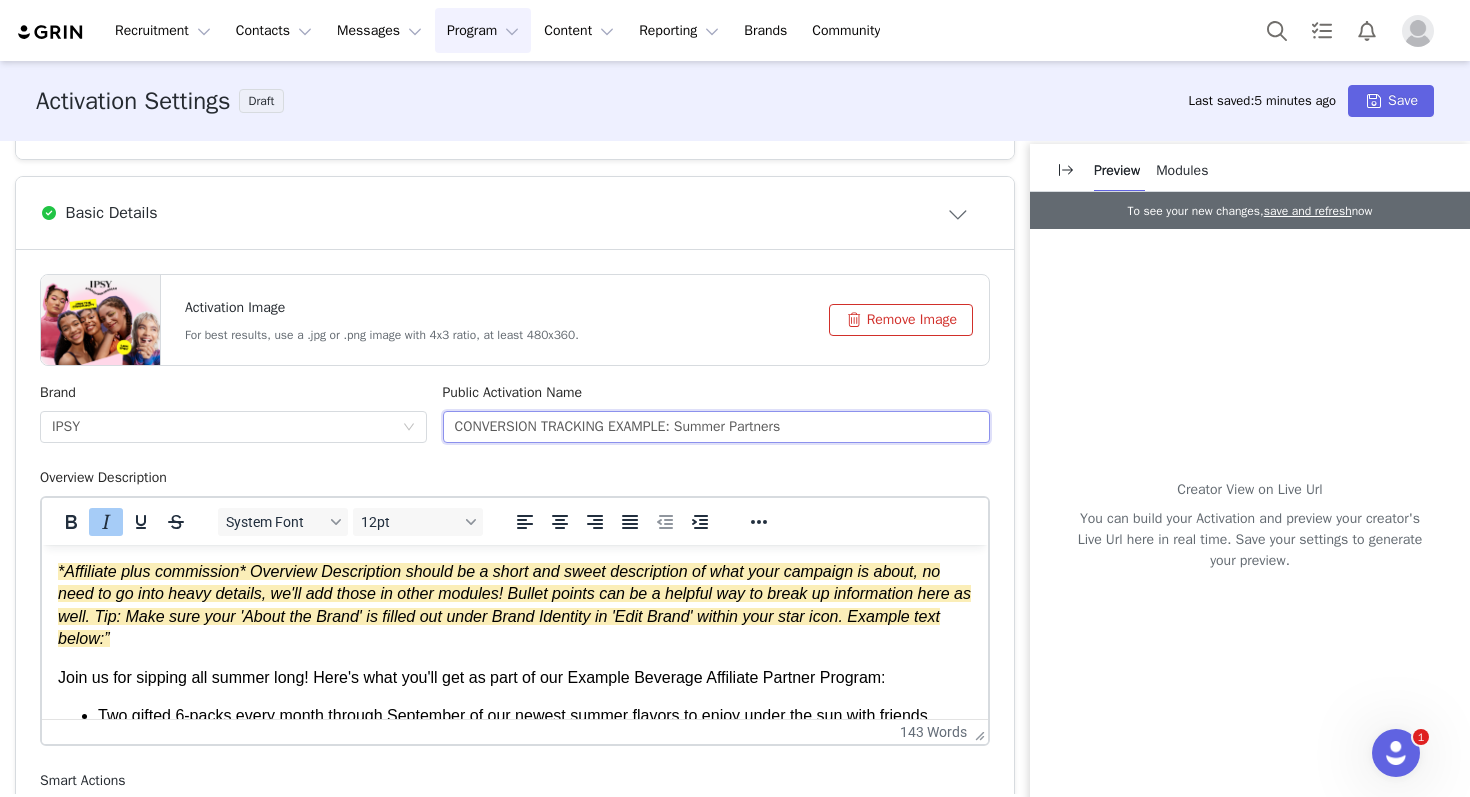 click on "CONVERSION TRACKING EXAMPLE: Summer Partners" at bounding box center (717, 427) 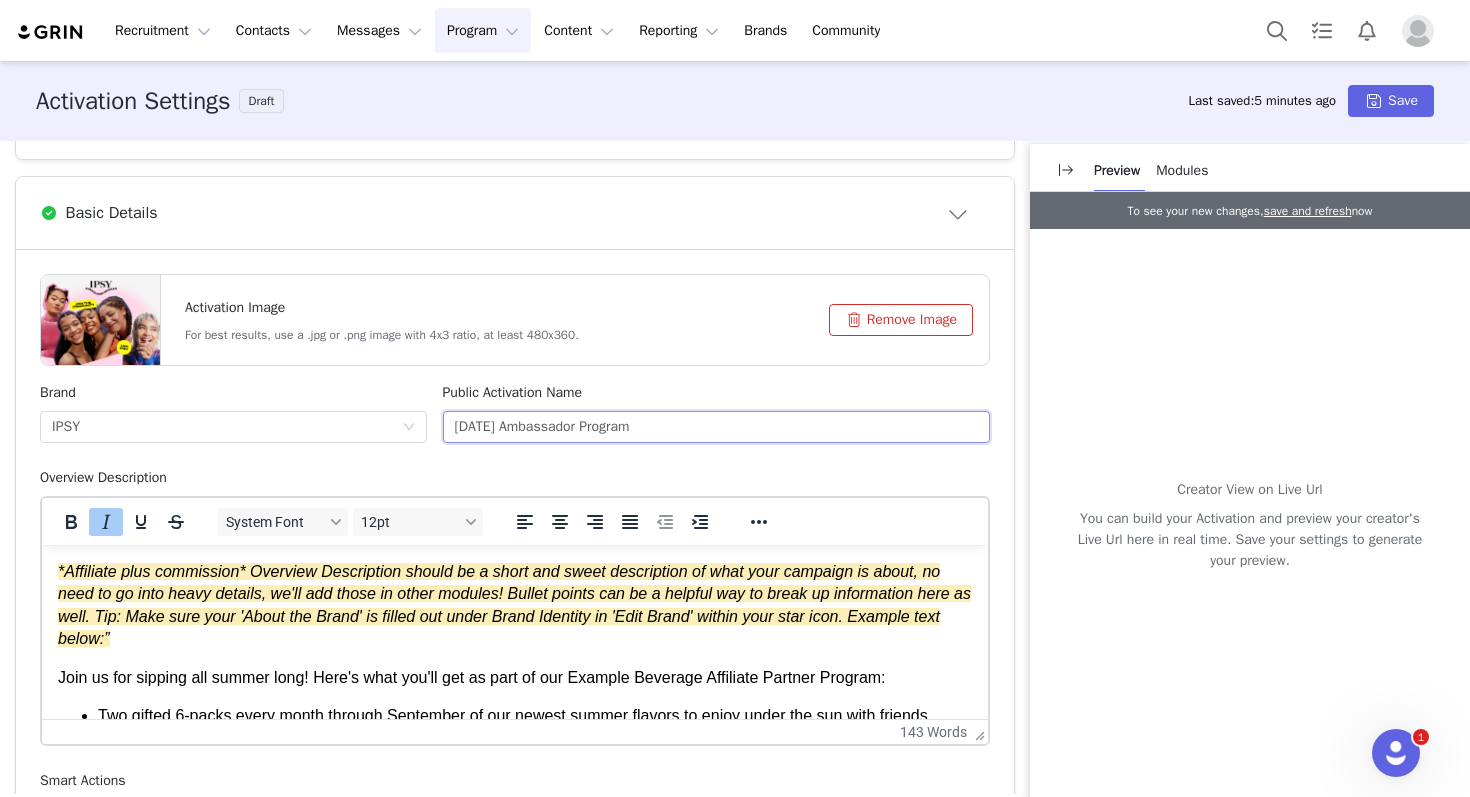 scroll, scrollTop: 69, scrollLeft: 0, axis: vertical 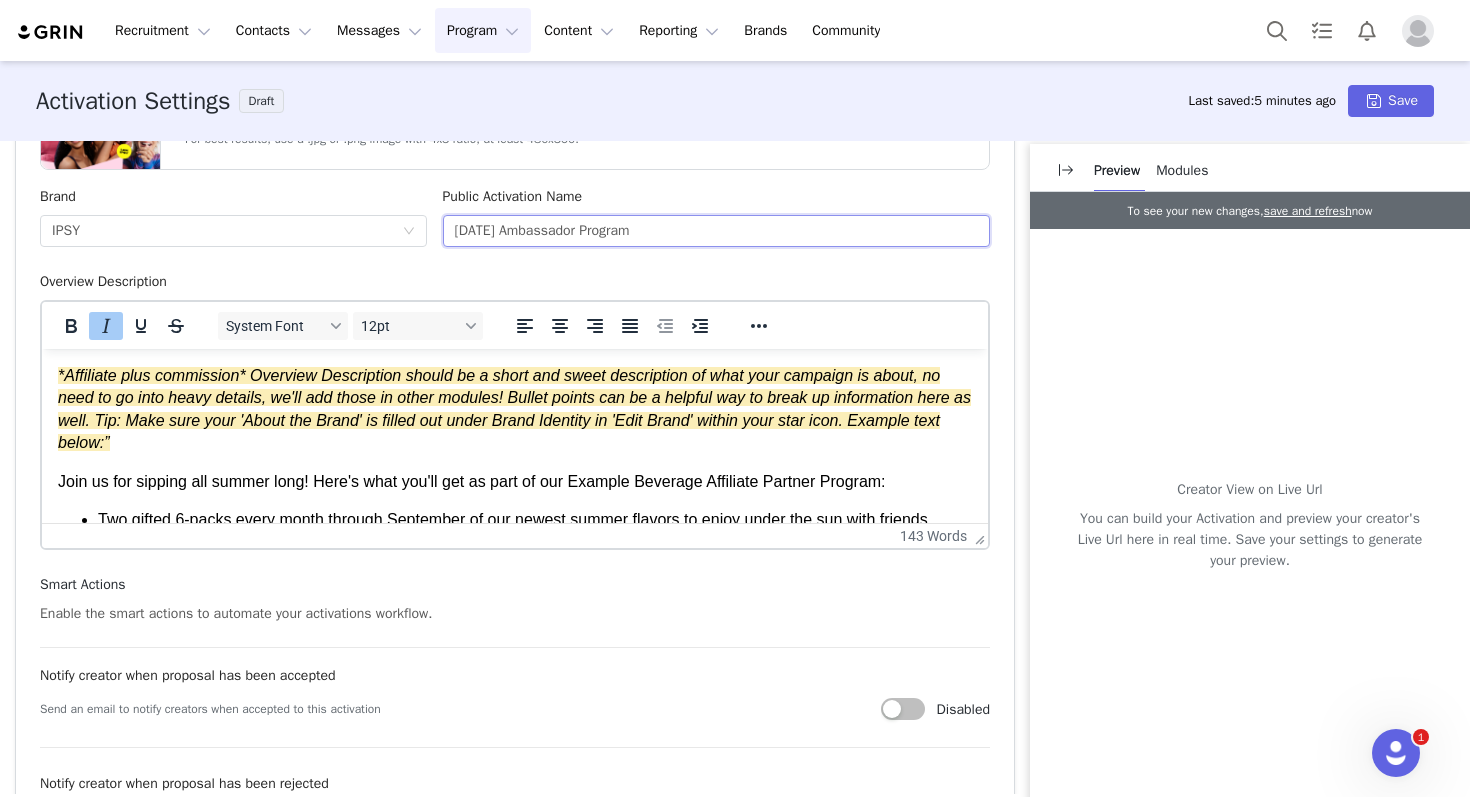 type on "[DATE] Ambassador Program" 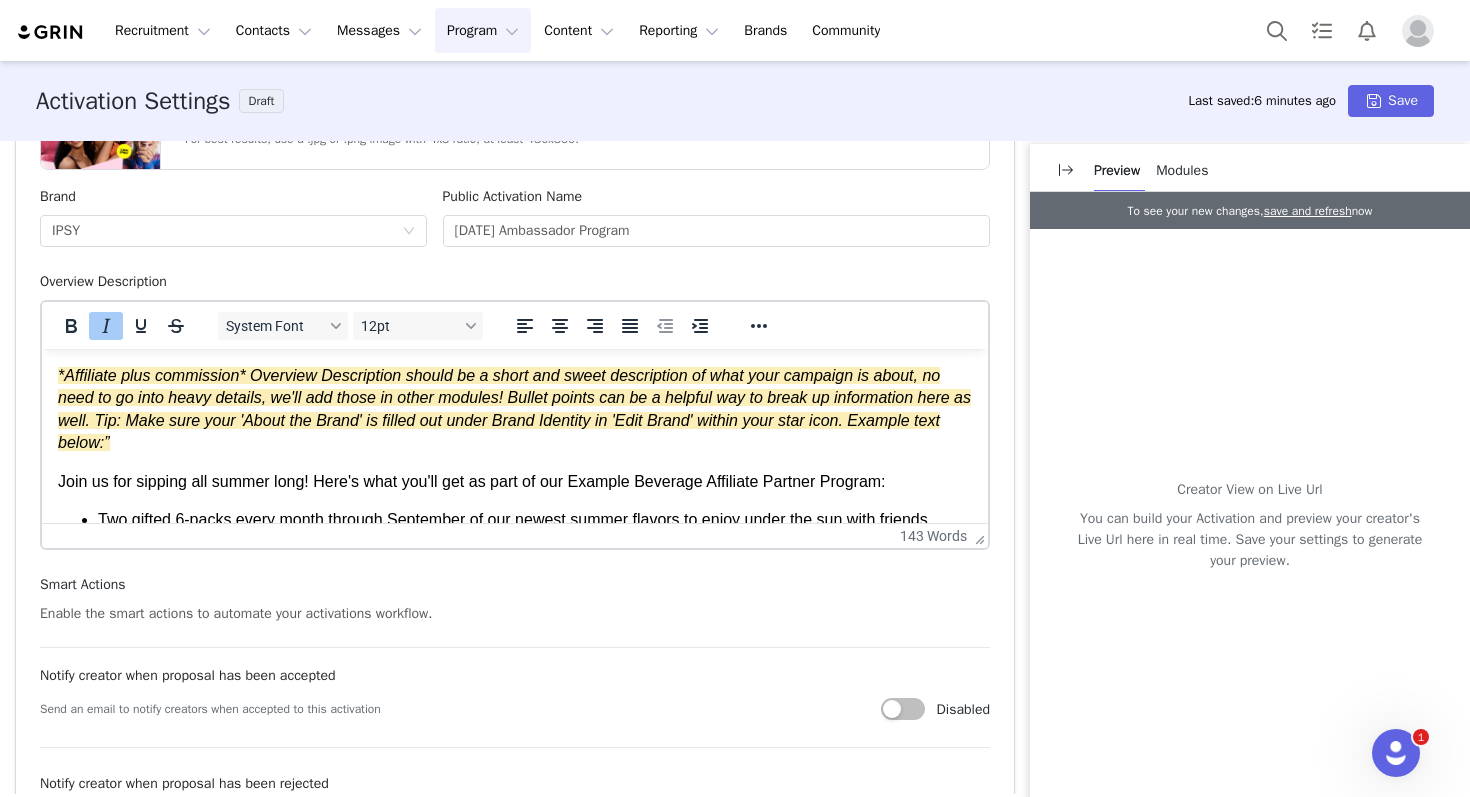 click on "*Affiliate plus commission* Overview Description should be a short and sweet description of what your campaign is about, no need to go into heavy details, we'll add those in other modules! Bullet points can be a helpful way to break up information here as well. Tip: Make sure your 'About the Brand' is filled out under Brand Identity in 'Edit Brand' within your star icon. Example text below:”" at bounding box center [515, 410] 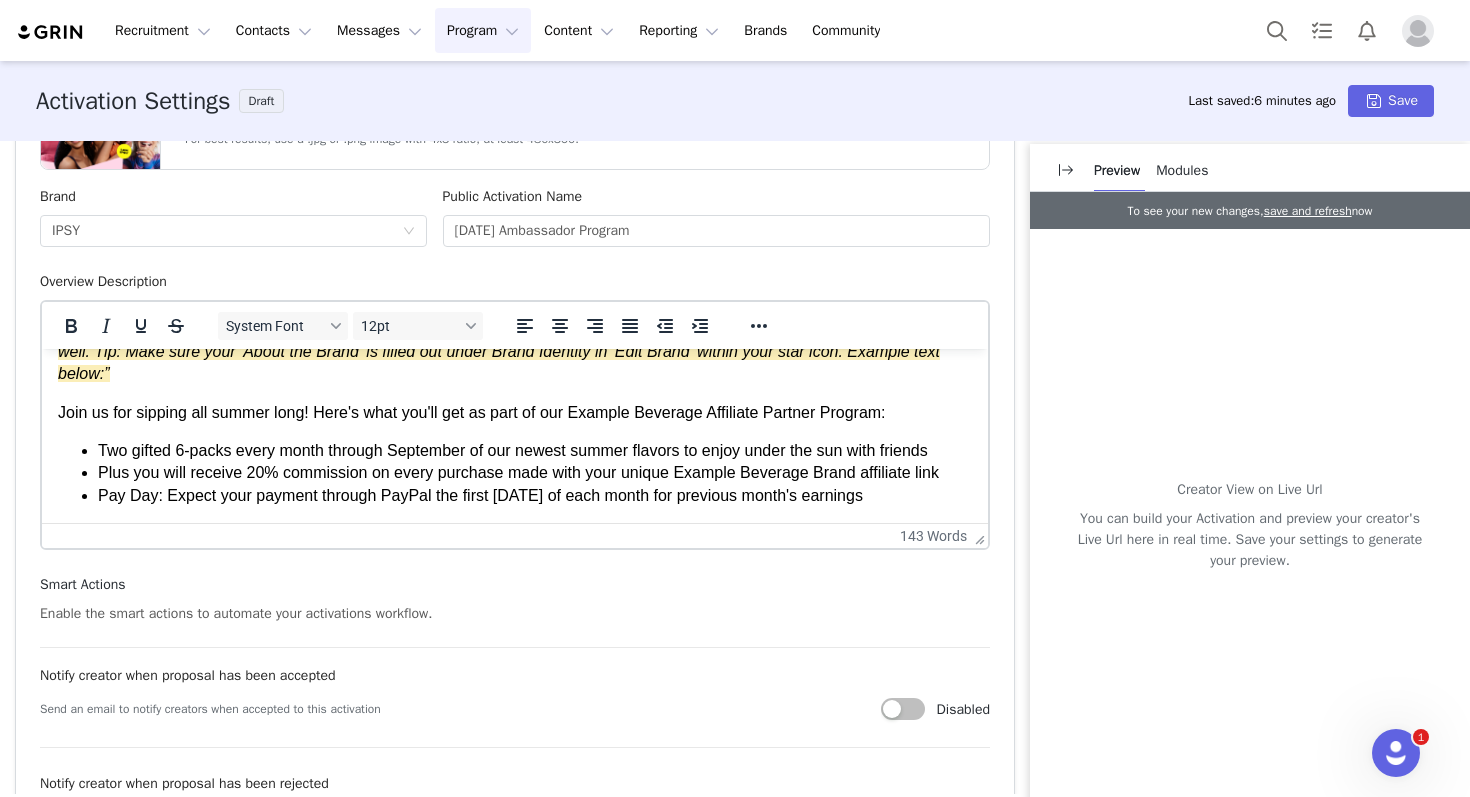 click on "Pay Day: Expect your payment through PayPal the first [DATE] of each month for previous month's earnings" at bounding box center [535, 496] 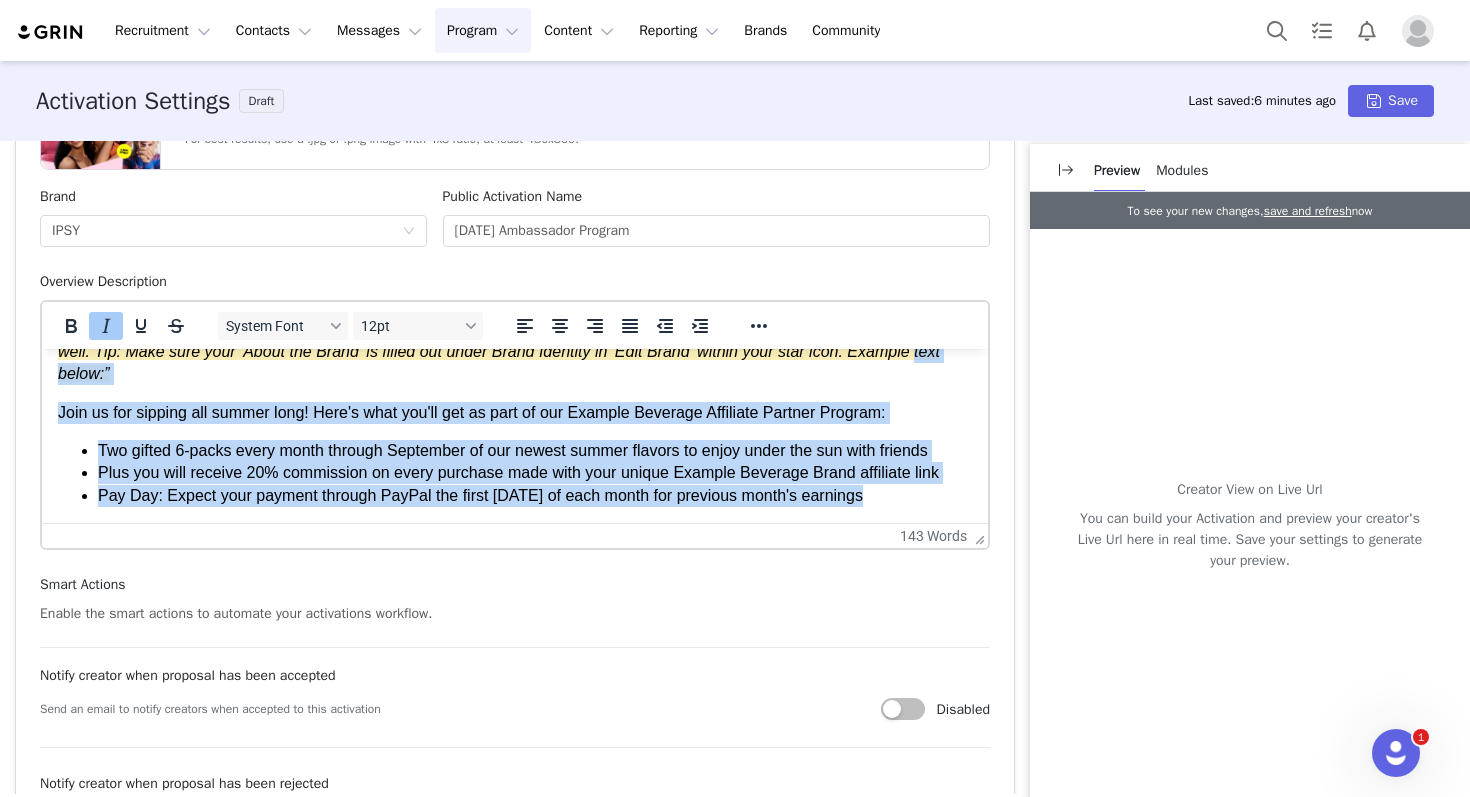 scroll, scrollTop: 0, scrollLeft: 0, axis: both 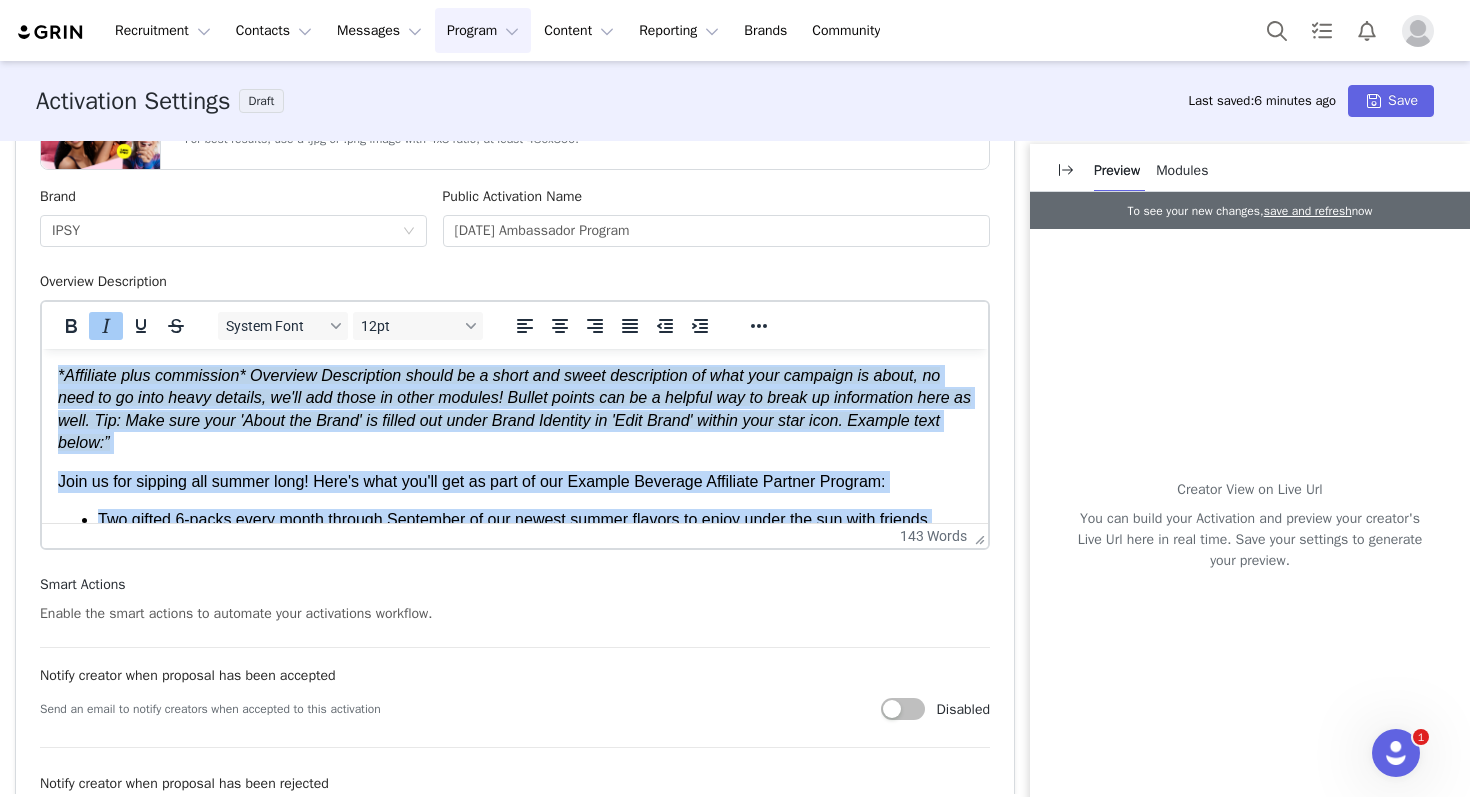 drag, startPoint x: 869, startPoint y: 501, endPoint x: 29, endPoint y: 329, distance: 857.4287 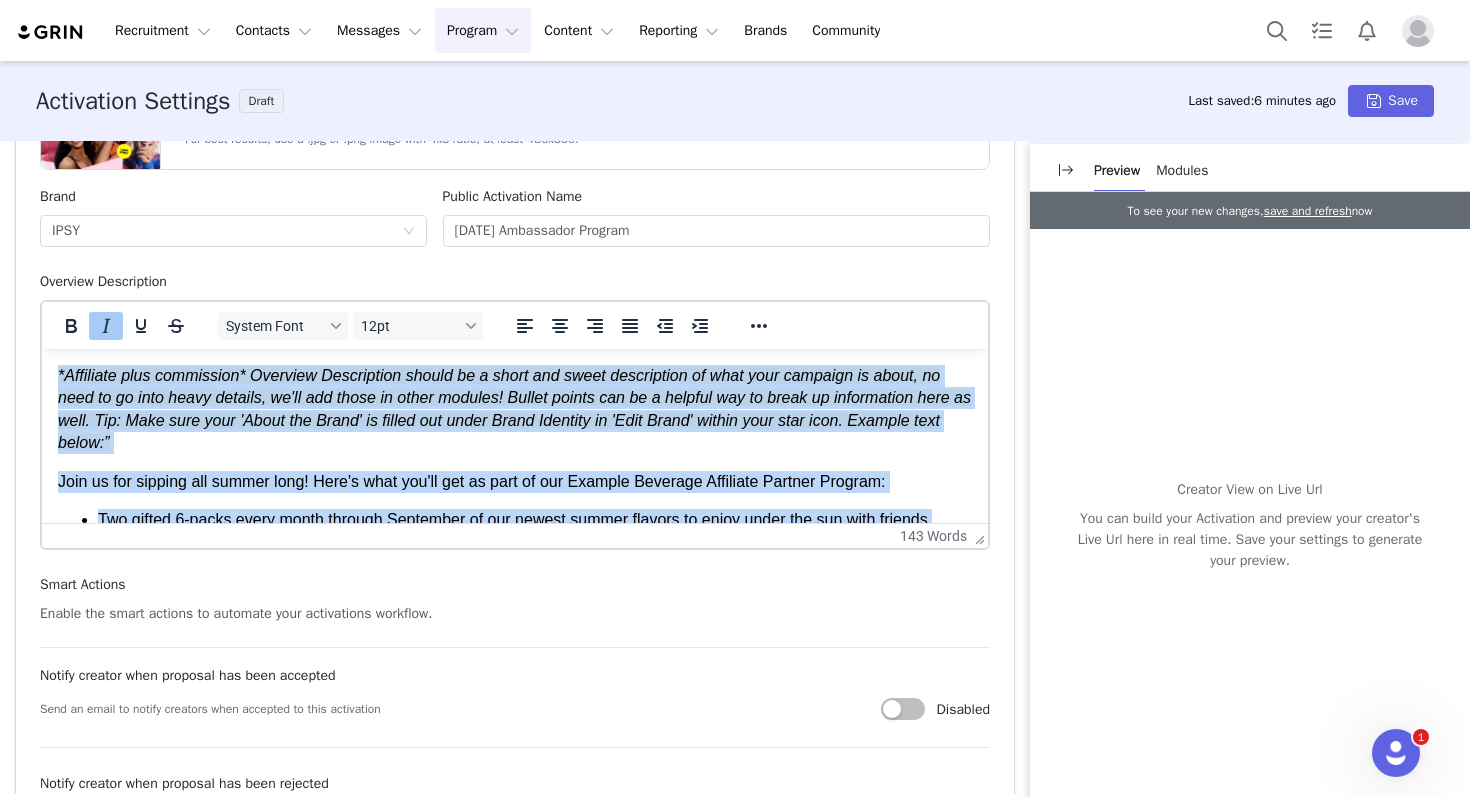 click on "*Affiliate plus commission* Overview Description should be a short and sweet description of what your campaign is about, no need to go into heavy details, we'll add those in other modules! Bullet points can be a helpful way to break up information here as well. Tip: Make sure your 'About the Brand' is filled out under Brand Identity in 'Edit Brand' within your star icon. Example text below:” Join us for sipping all summer long! Here's what you'll get as part of our Example Beverage Affiliate Partner Program: Two gifted 6-packs every month through September of our newest summer flavors to enjoy under the sun with friends Plus you will receive 20% commission on every purchase made with your unique Example Beverage Brand affiliate link Pay Day: Expect your payment through PayPal the first [DATE] of each month for previous month's earnings" at bounding box center (515, 470) 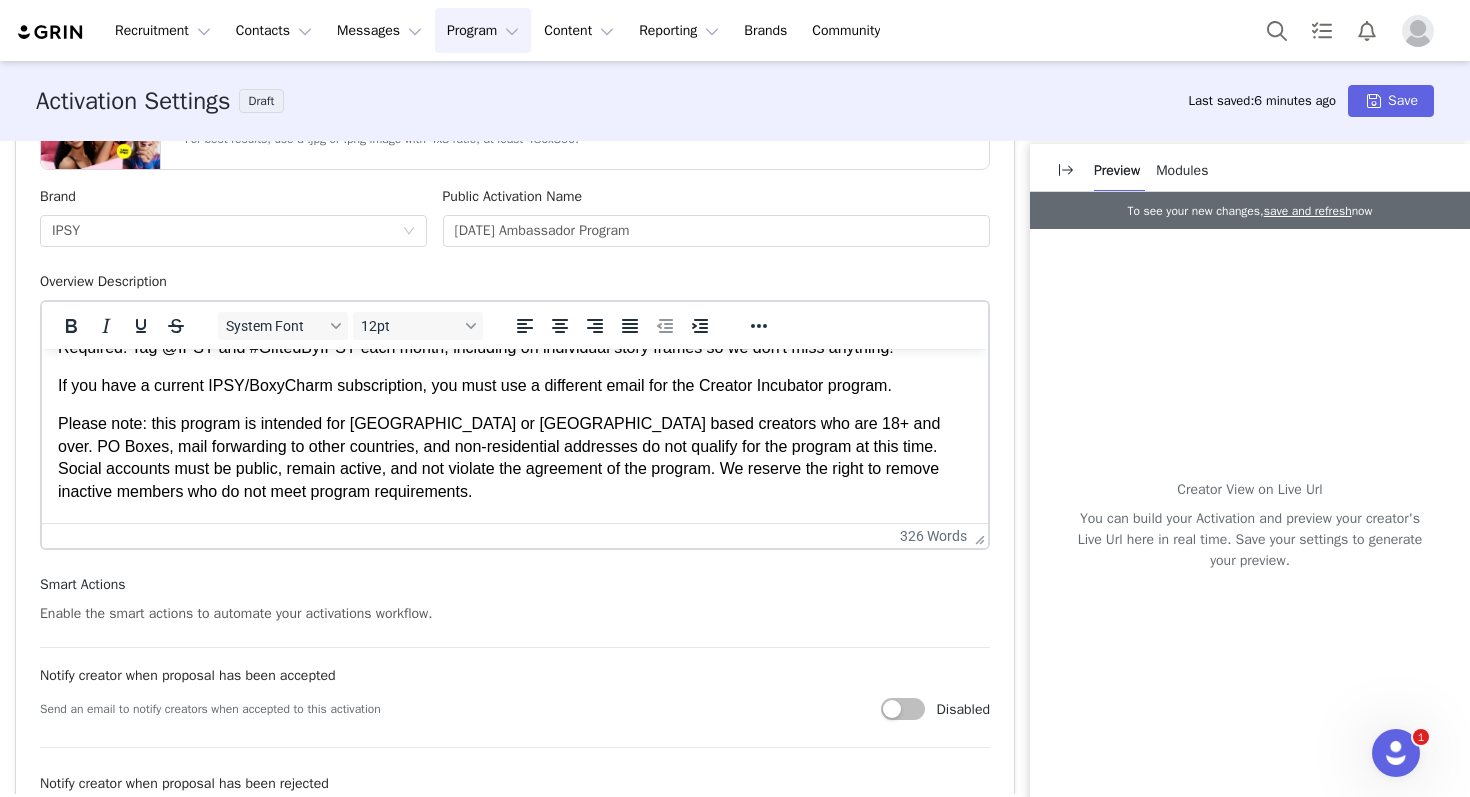 scroll, scrollTop: 751, scrollLeft: 0, axis: vertical 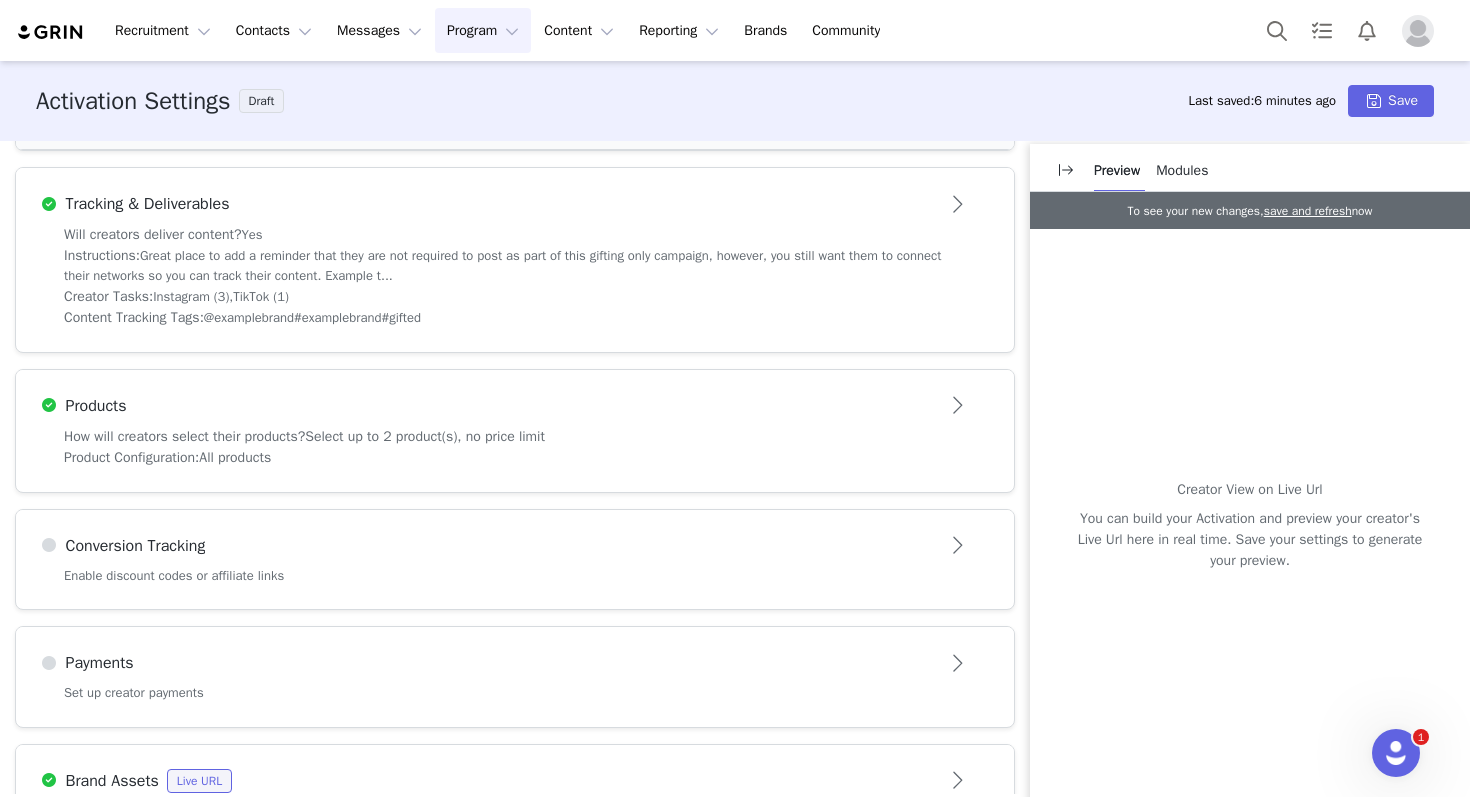click at bounding box center [49, 405] 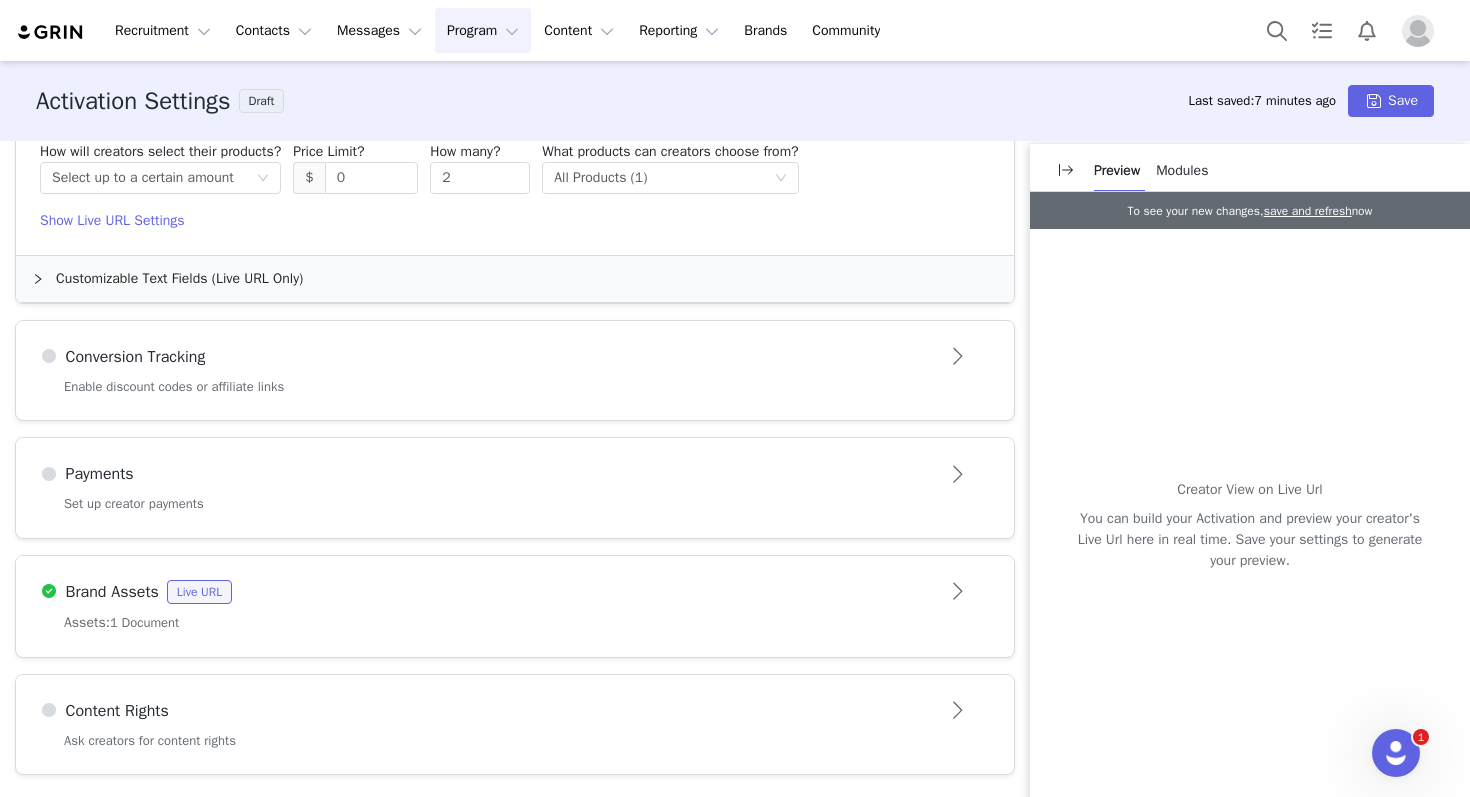 click on "Conversion Tracking" at bounding box center (515, 357) 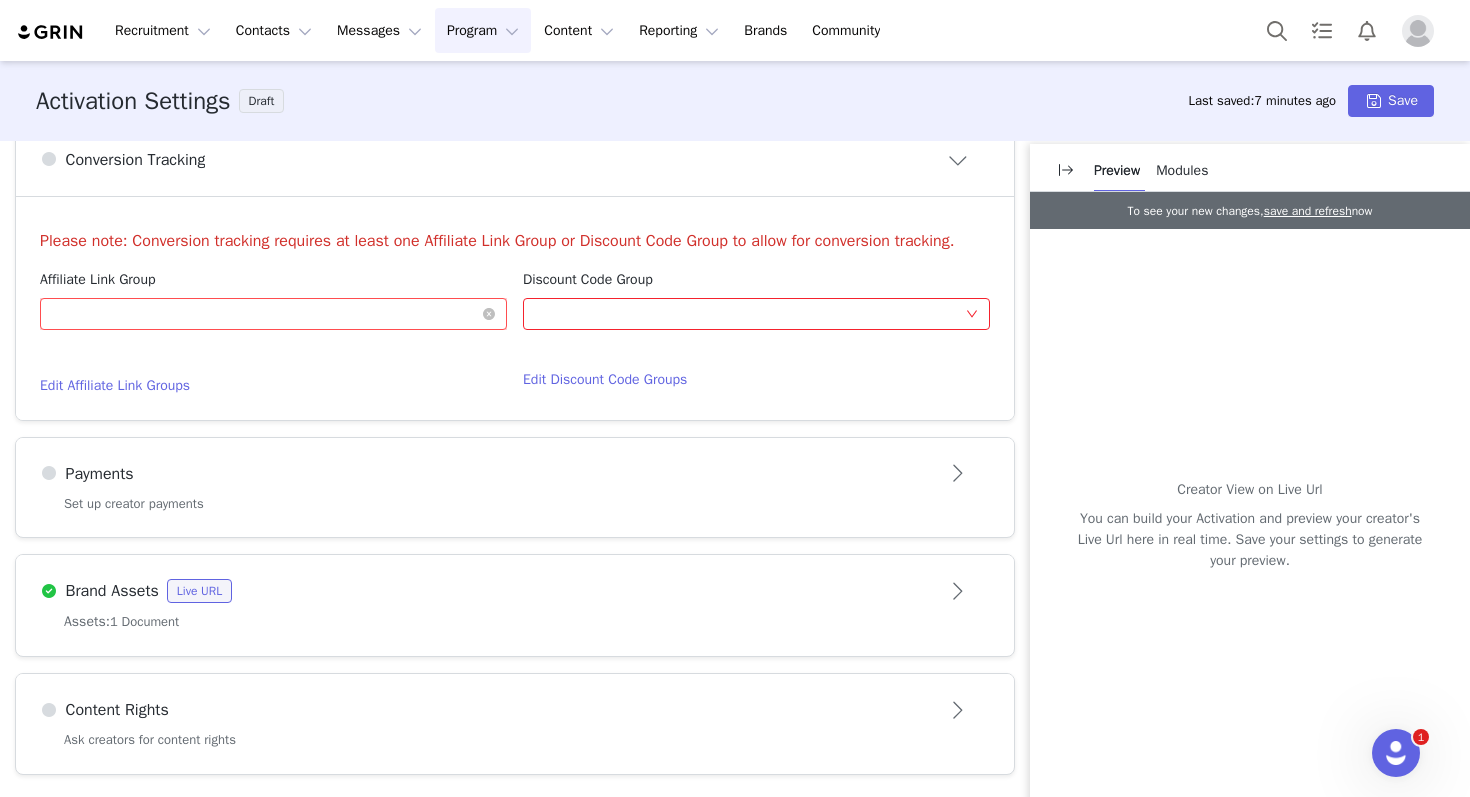 click on "Optional" at bounding box center (267, 314) 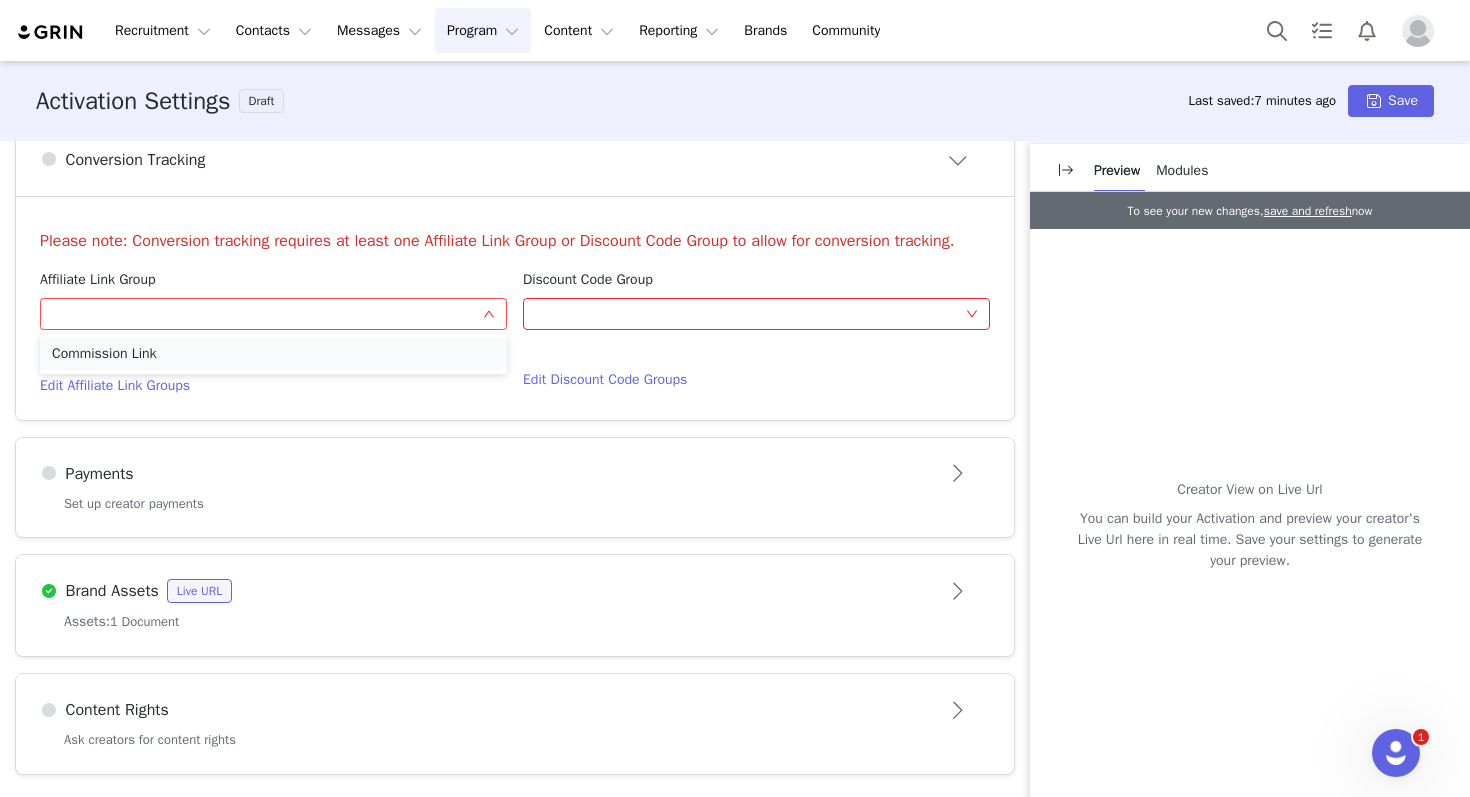 click on "Commission Link" at bounding box center (273, 354) 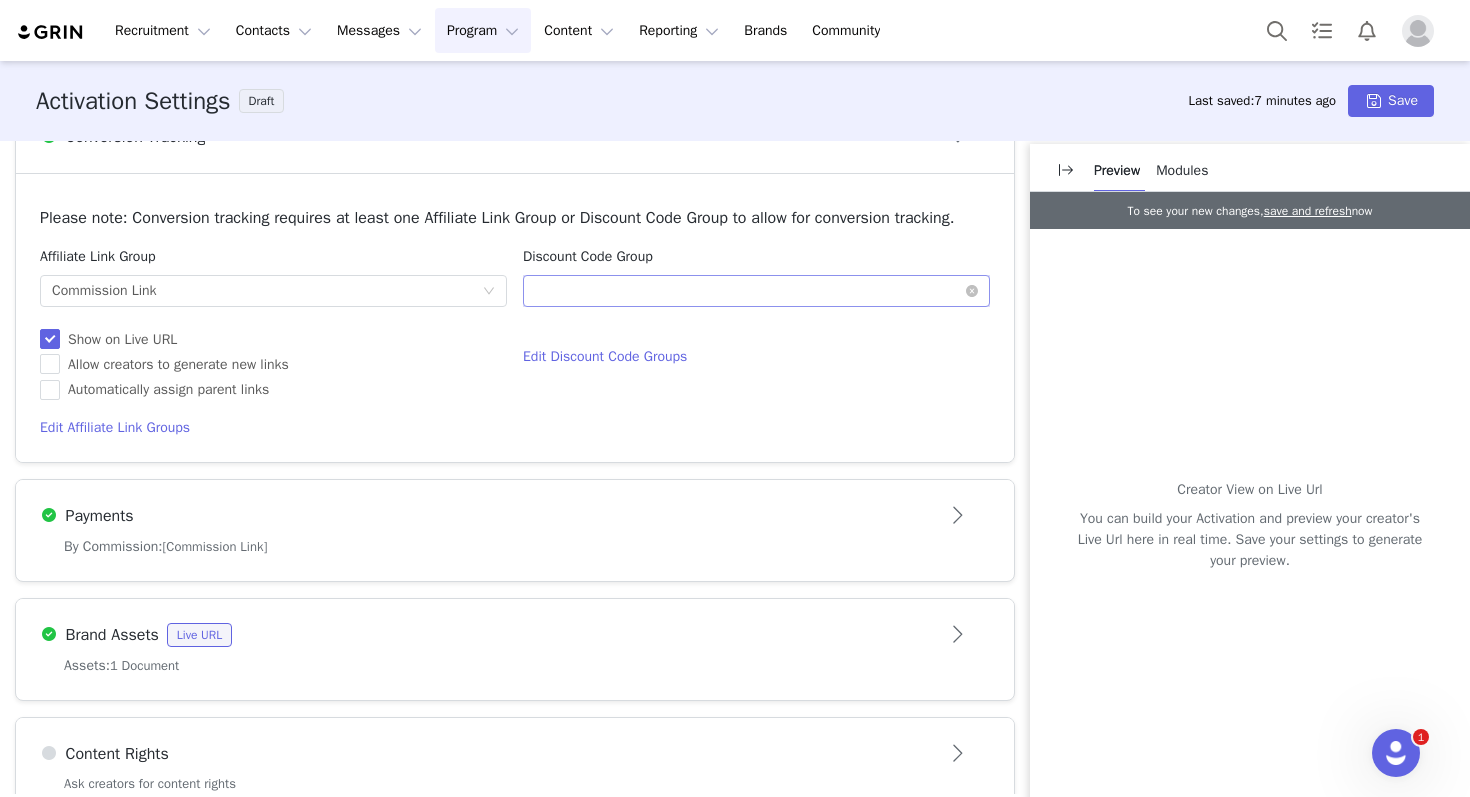 click on "Optional" at bounding box center (750, 291) 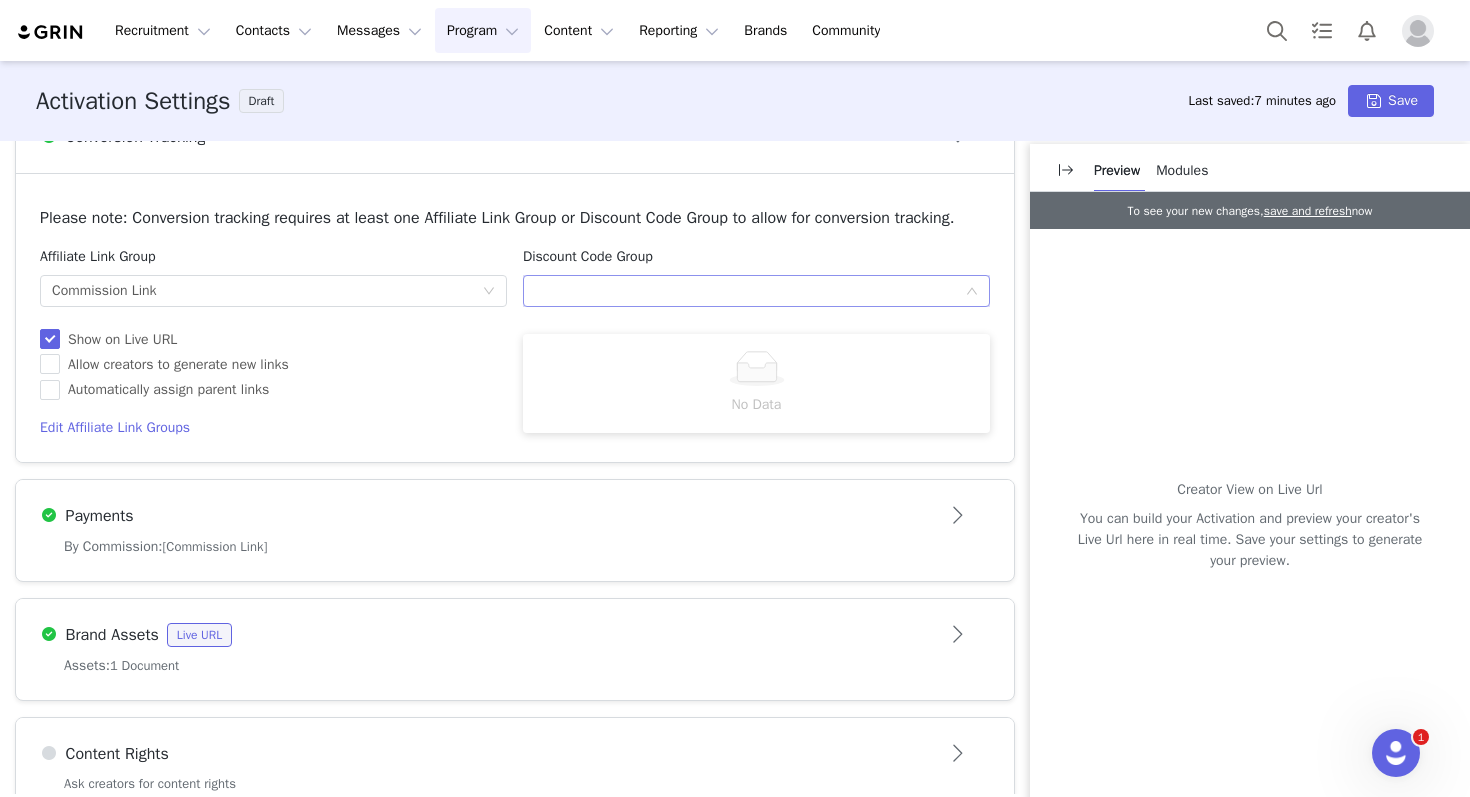 click on "Affiliate Link Group
Optional Commission Link      Show on Live URL   Allow creators to generate new links   Automatically assign parent links  Edit Affiliate Link Groups" at bounding box center [273, 342] 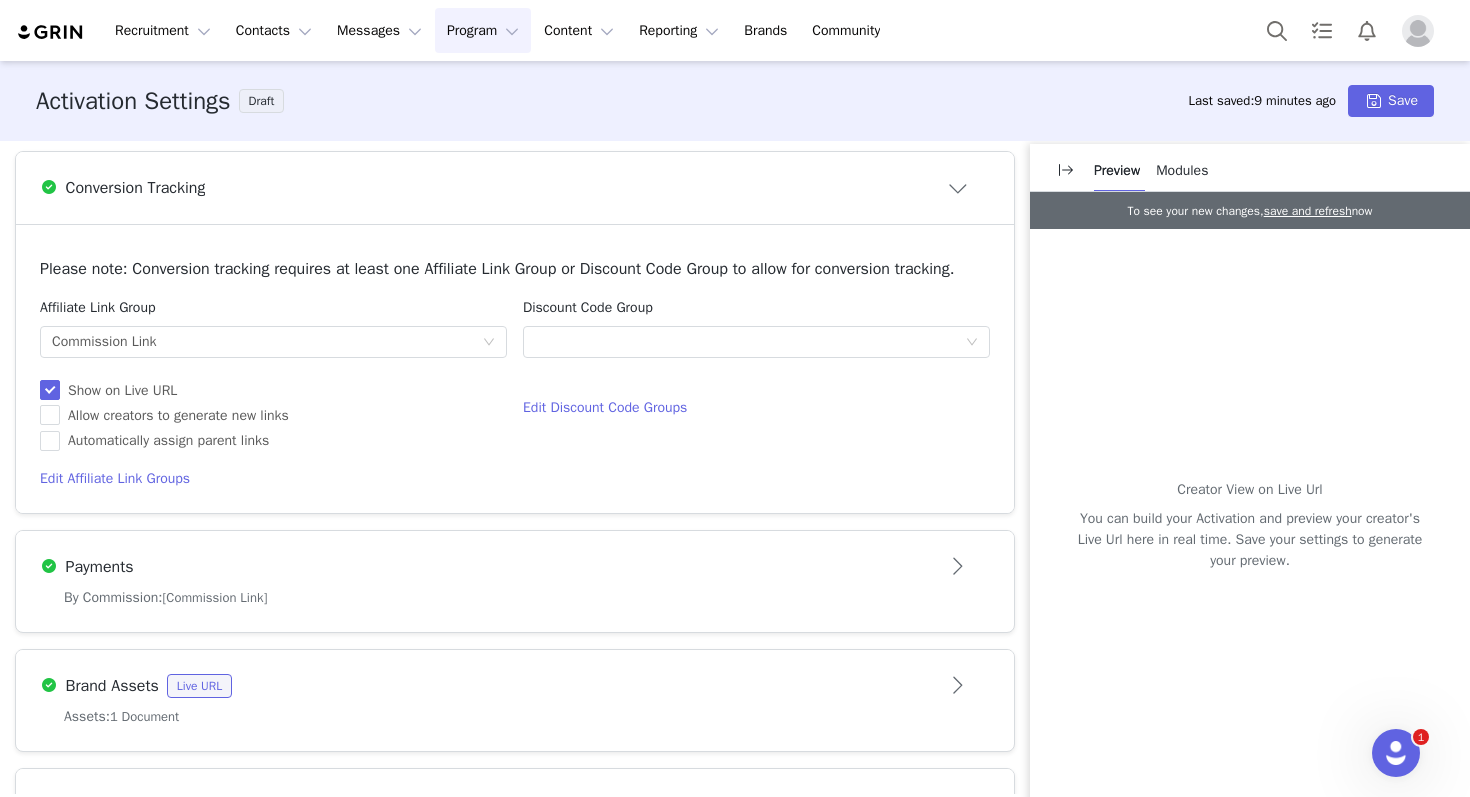 scroll, scrollTop: 1013, scrollLeft: 0, axis: vertical 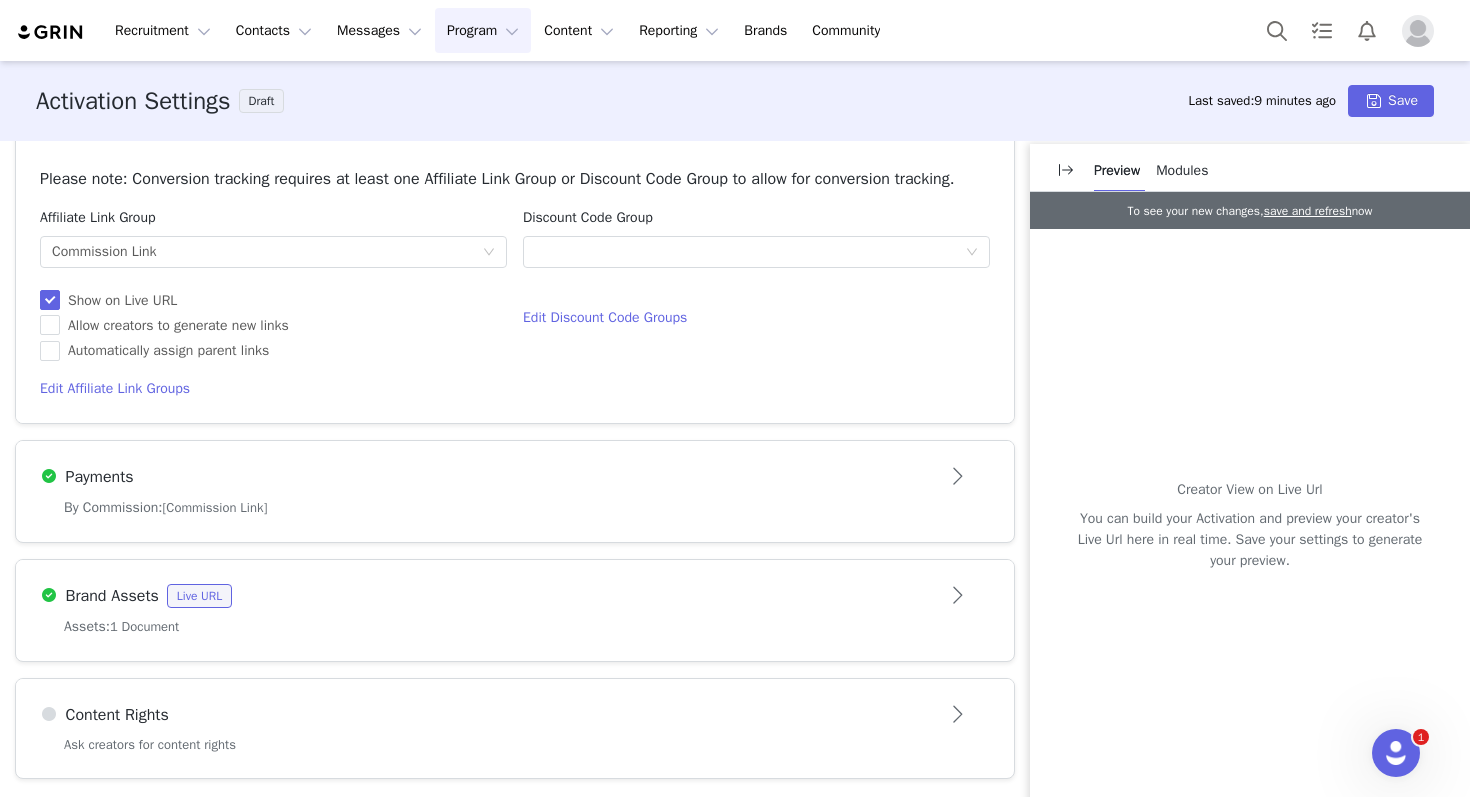 click on "By Commission:  [Commission Link]" at bounding box center (515, 507) 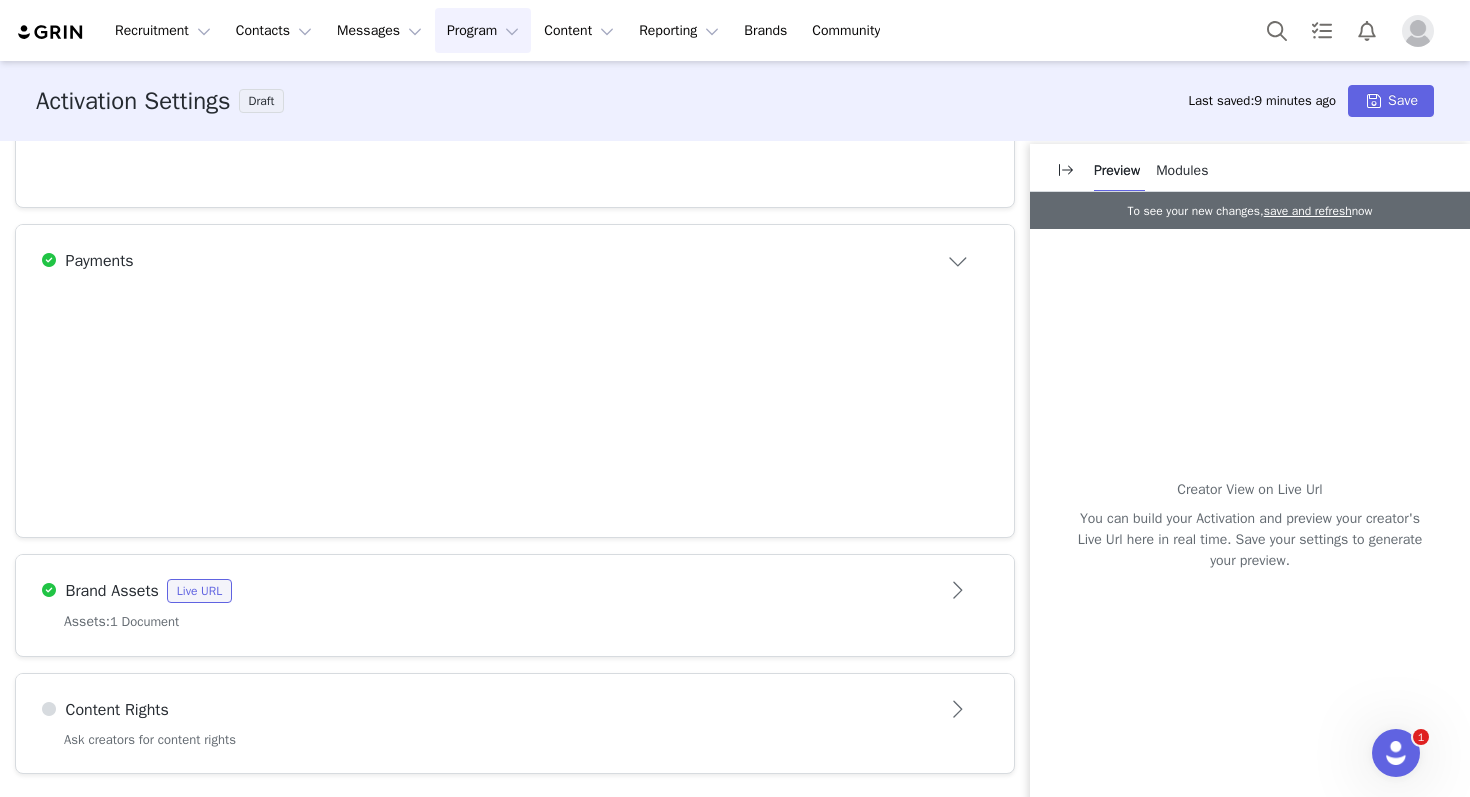 scroll, scrollTop: 1084, scrollLeft: 0, axis: vertical 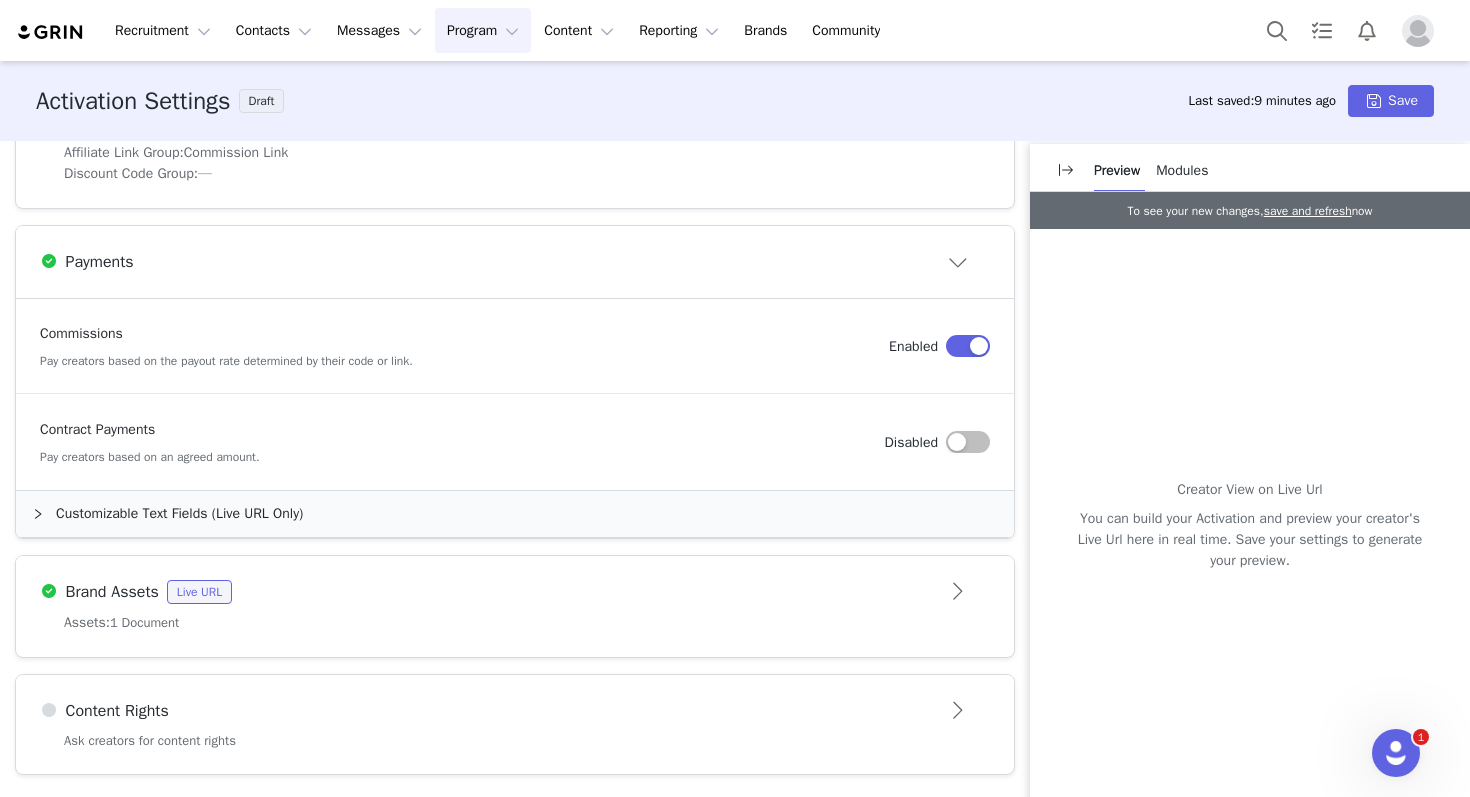click on "Customizable Text Fields (Live URL Only)" at bounding box center (515, 514) 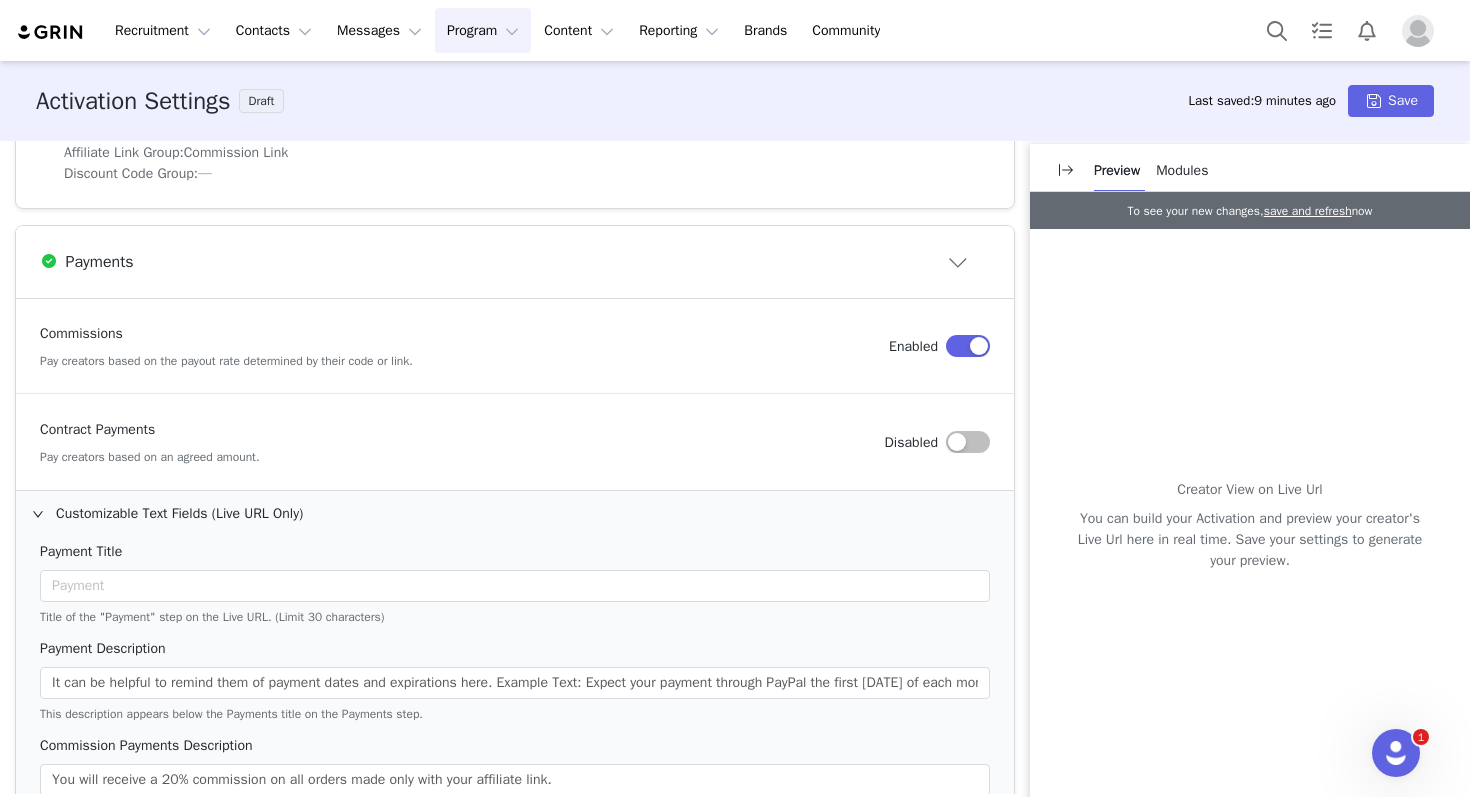 click on "Customizable Text Fields (Live URL Only)" at bounding box center [515, 514] 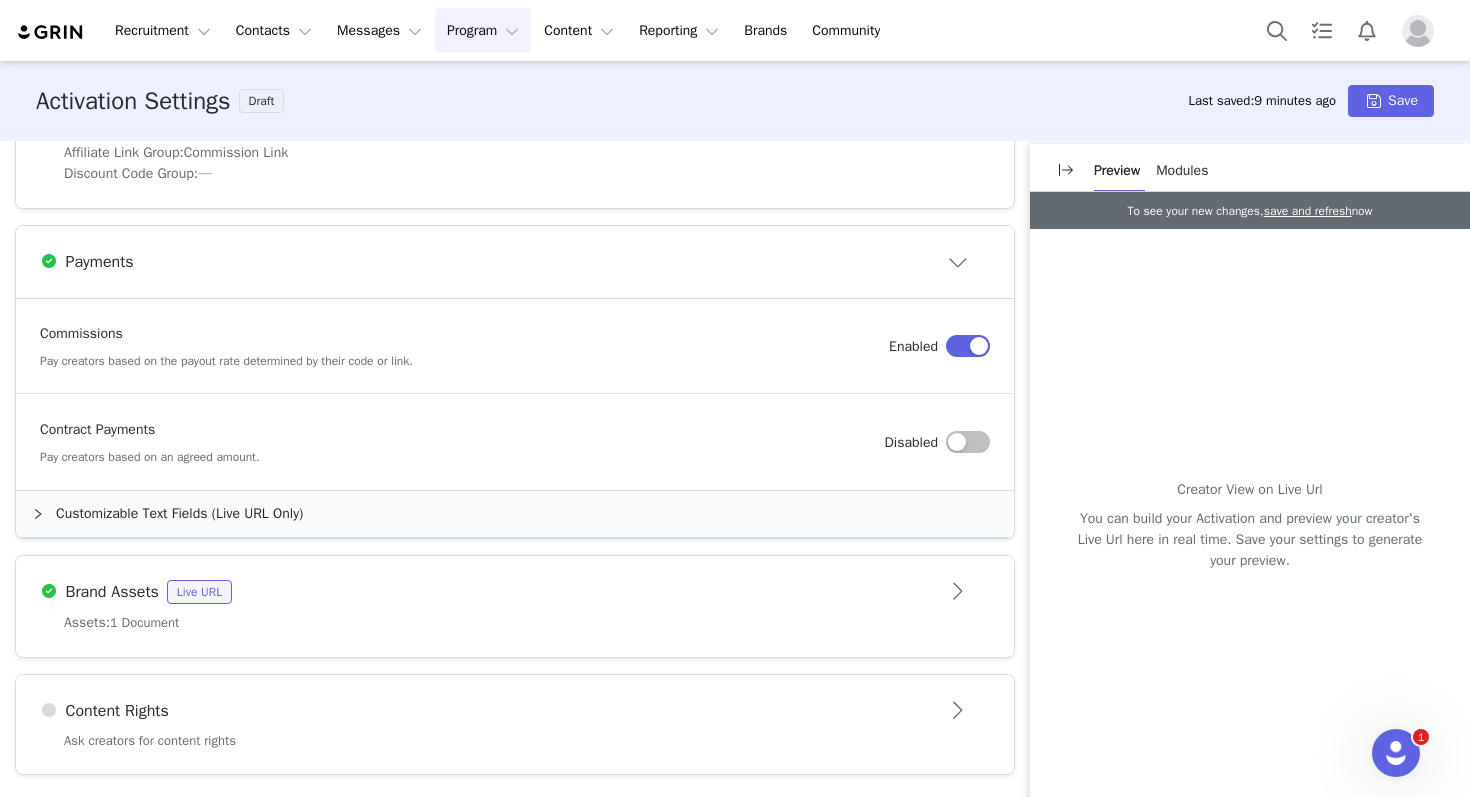 click on "Content Rights" at bounding box center [482, 711] 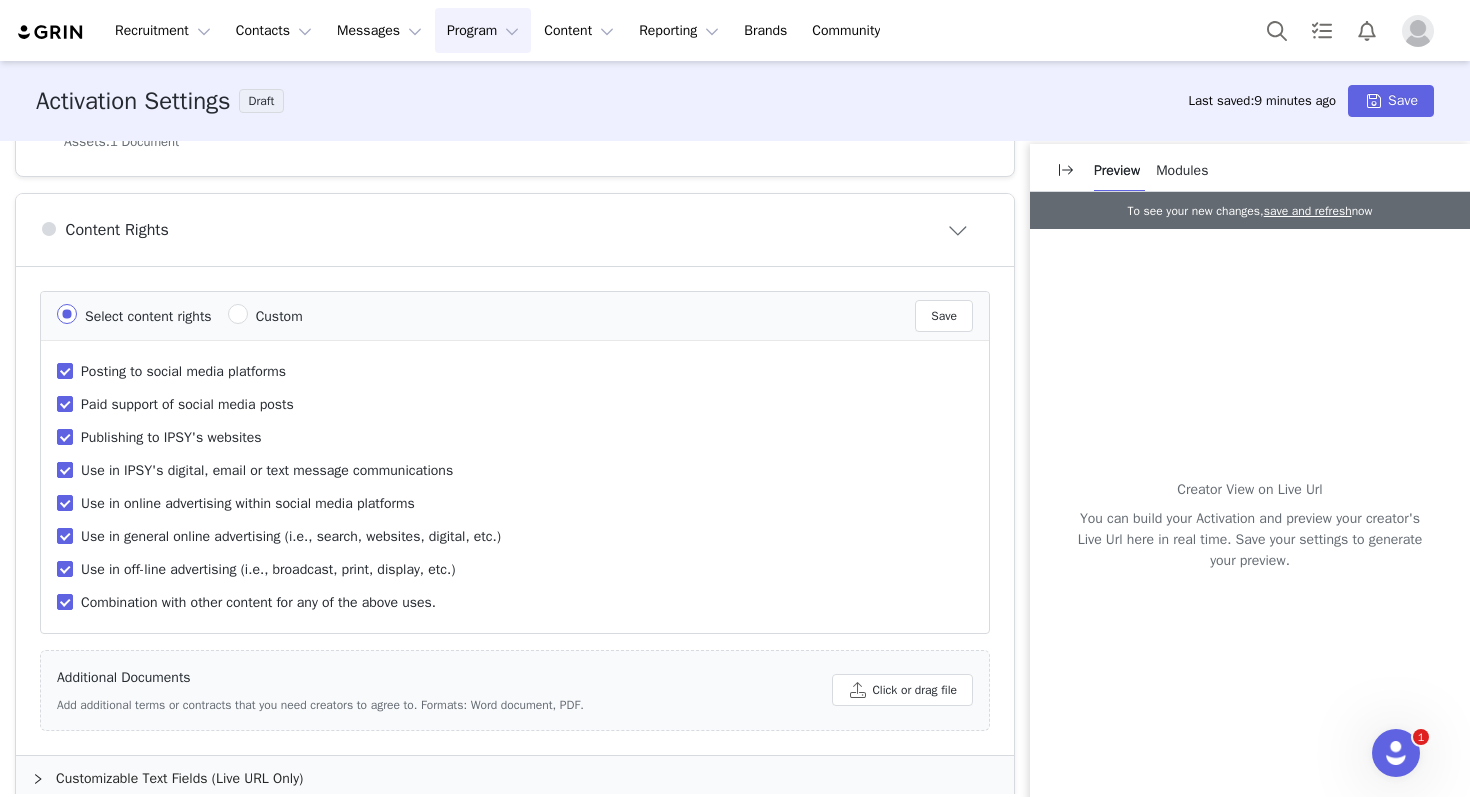 scroll, scrollTop: 1383, scrollLeft: 0, axis: vertical 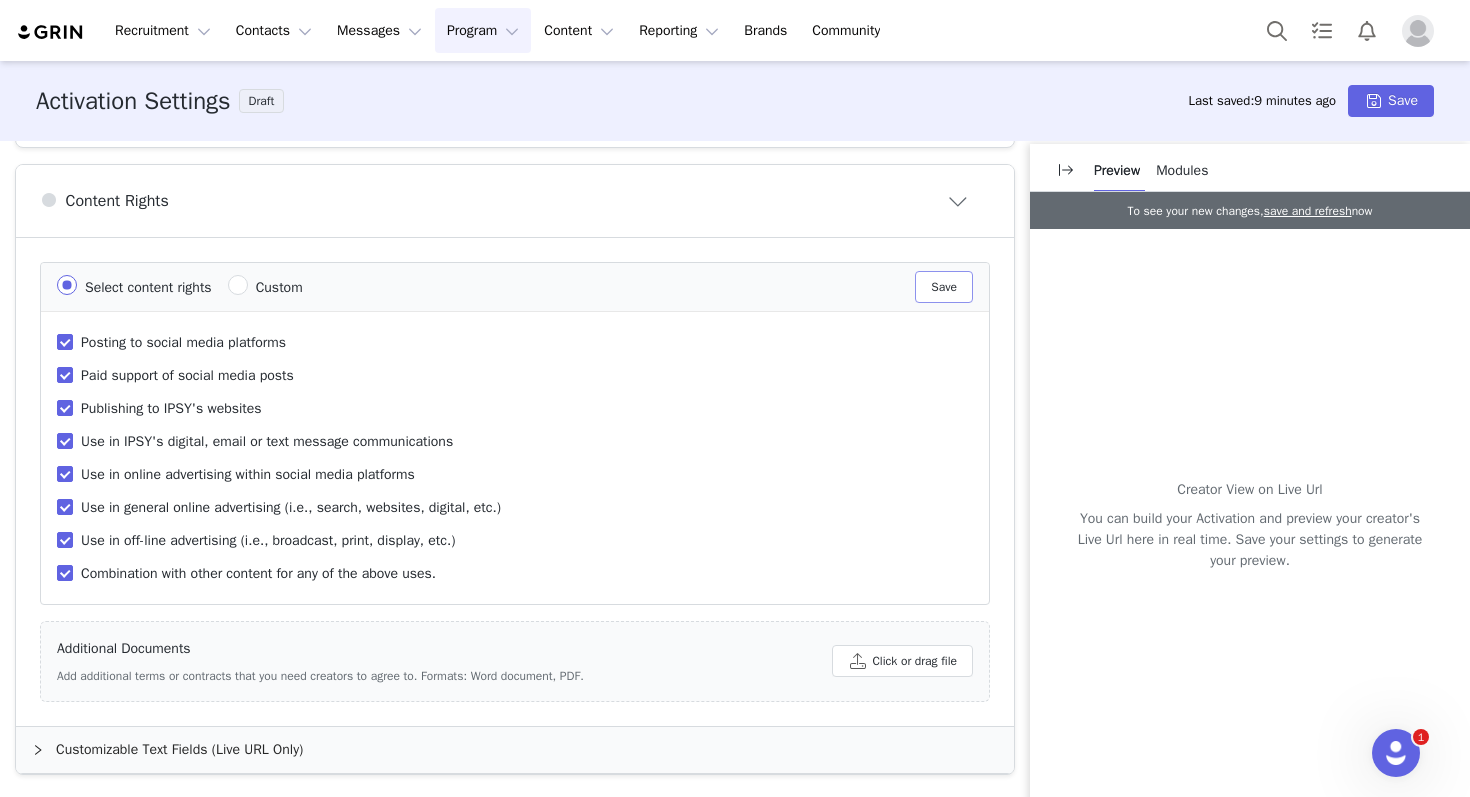 click on "Save" at bounding box center [944, 287] 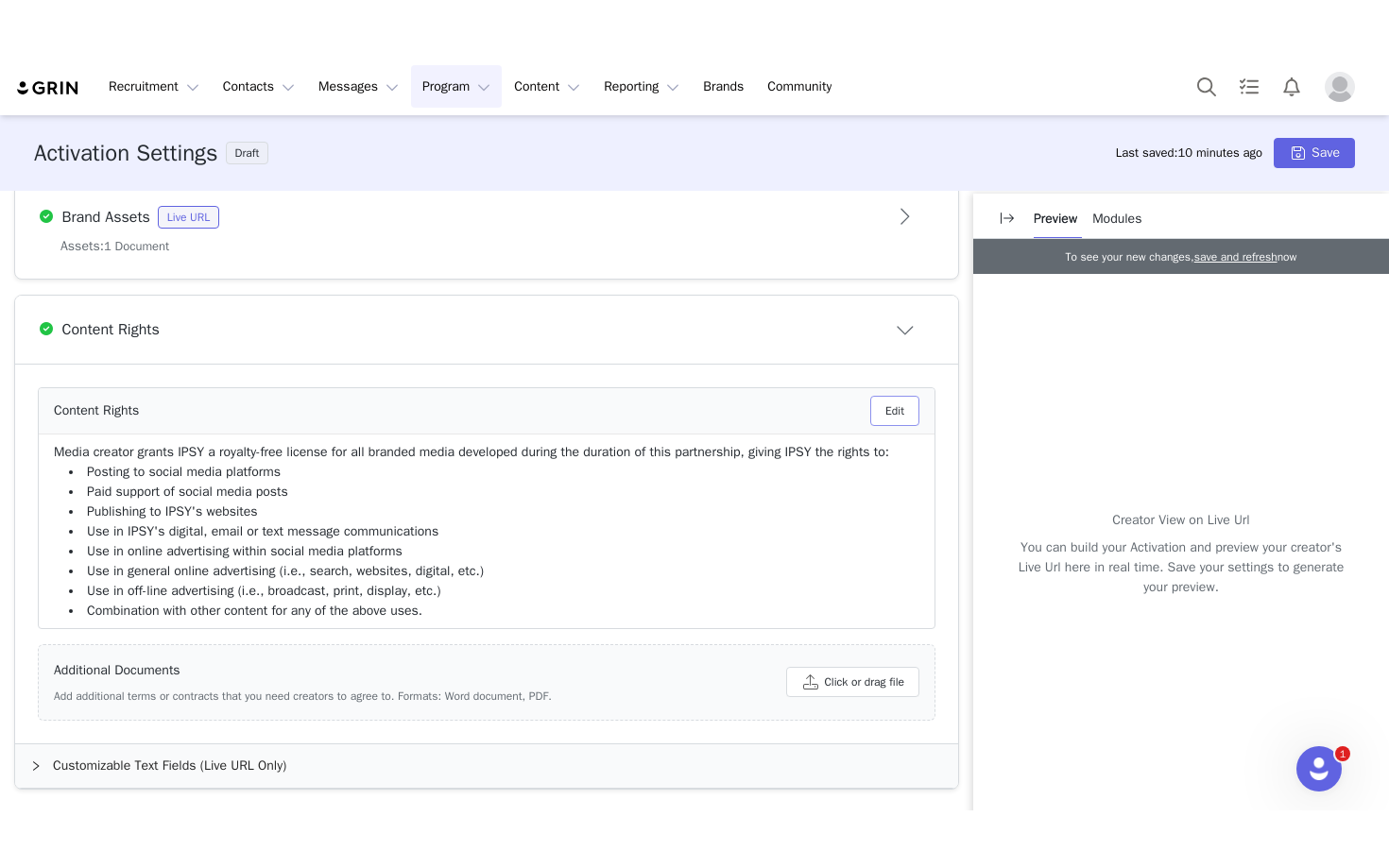 scroll, scrollTop: 3842, scrollLeft: 0, axis: vertical 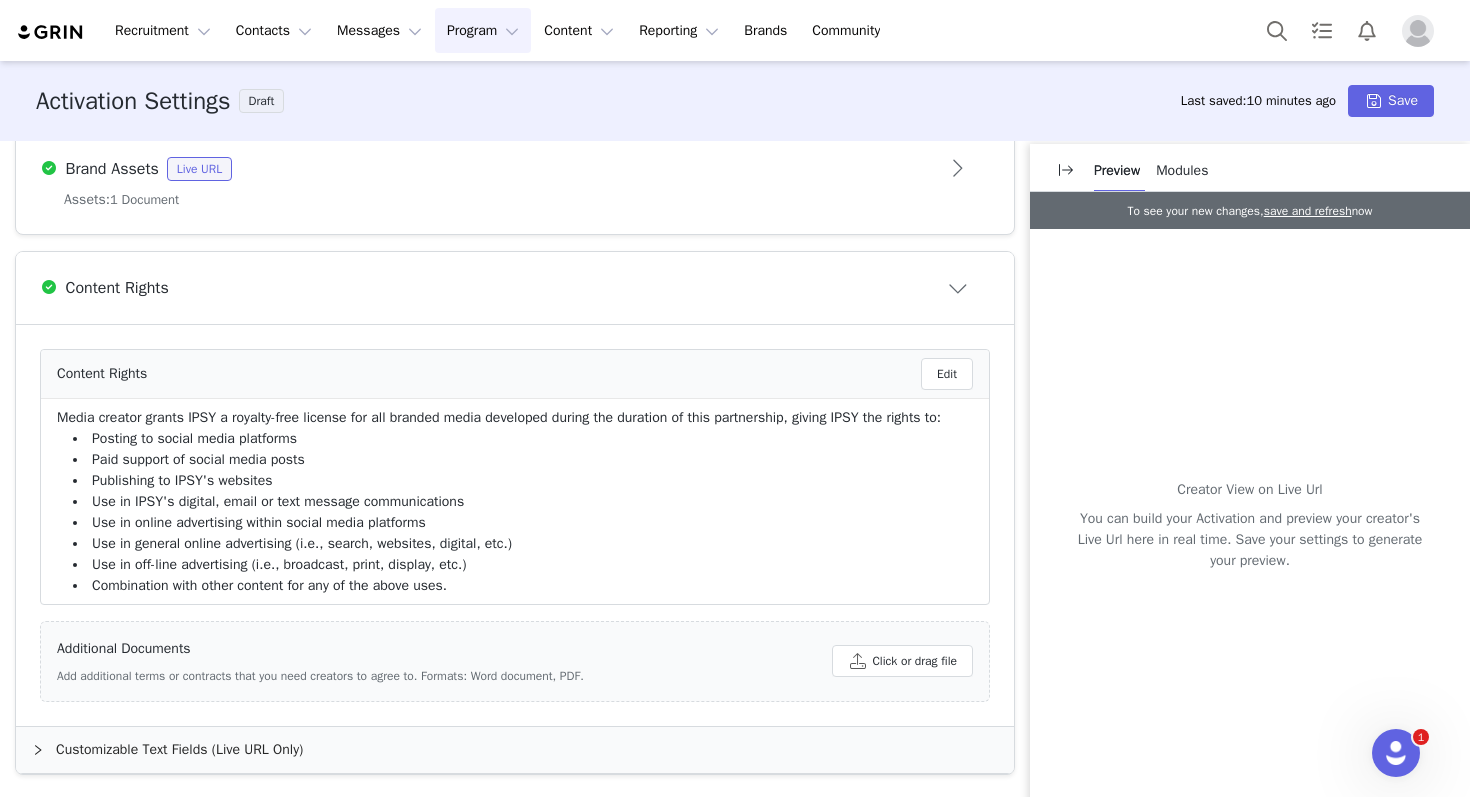 click on "Customizable Text Fields (Live URL Only)" at bounding box center [515, 750] 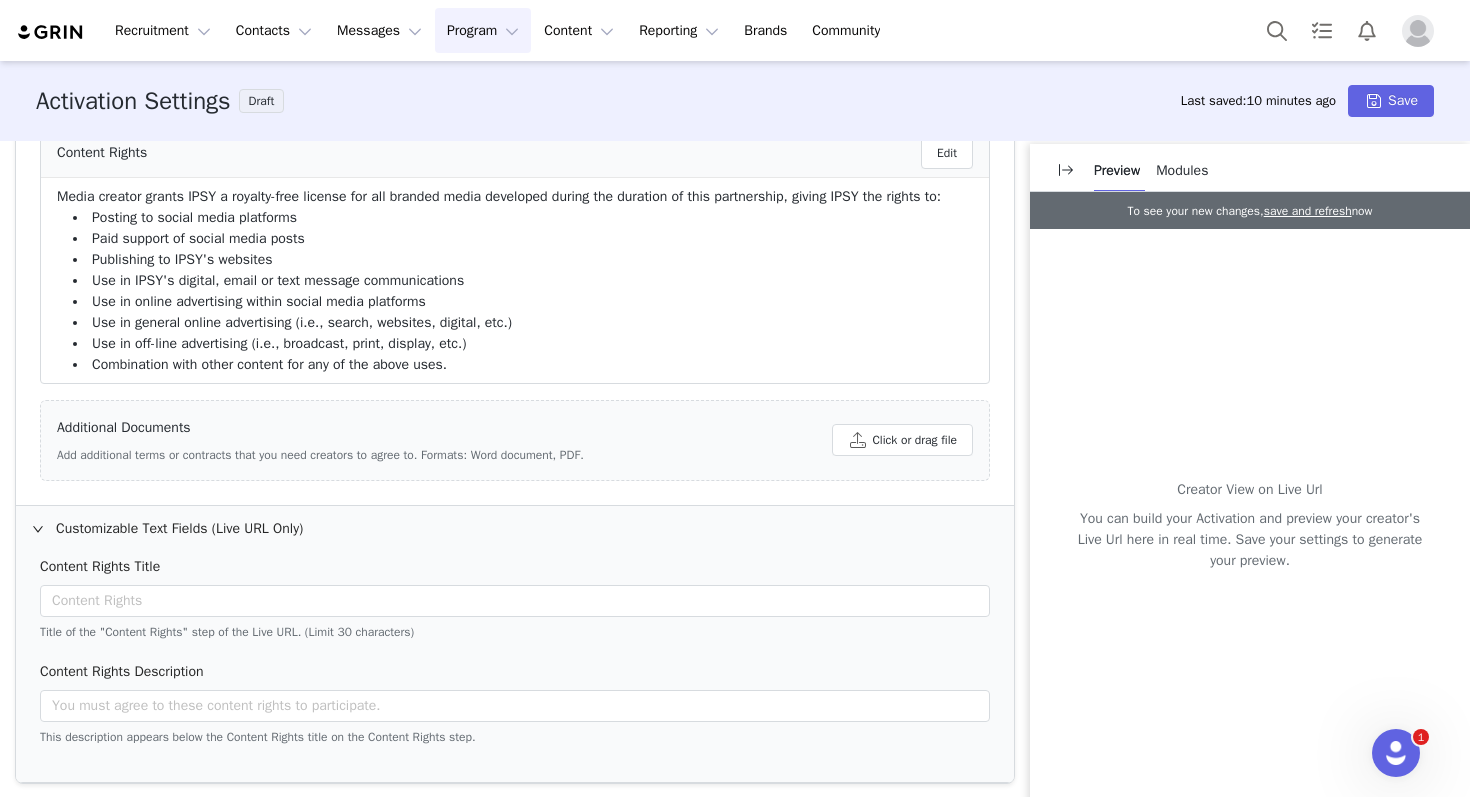 scroll, scrollTop: 1547, scrollLeft: 0, axis: vertical 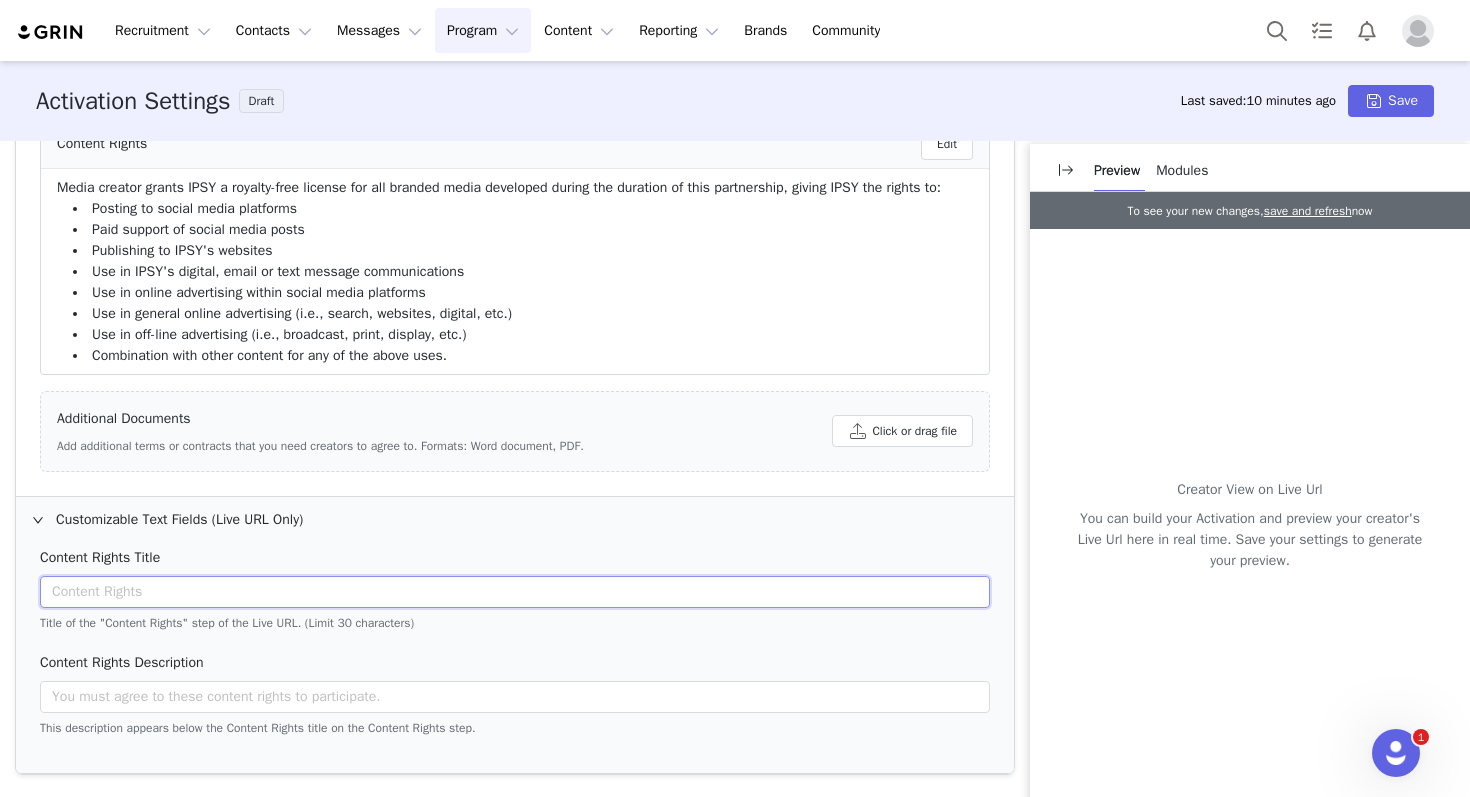 click at bounding box center (515, 592) 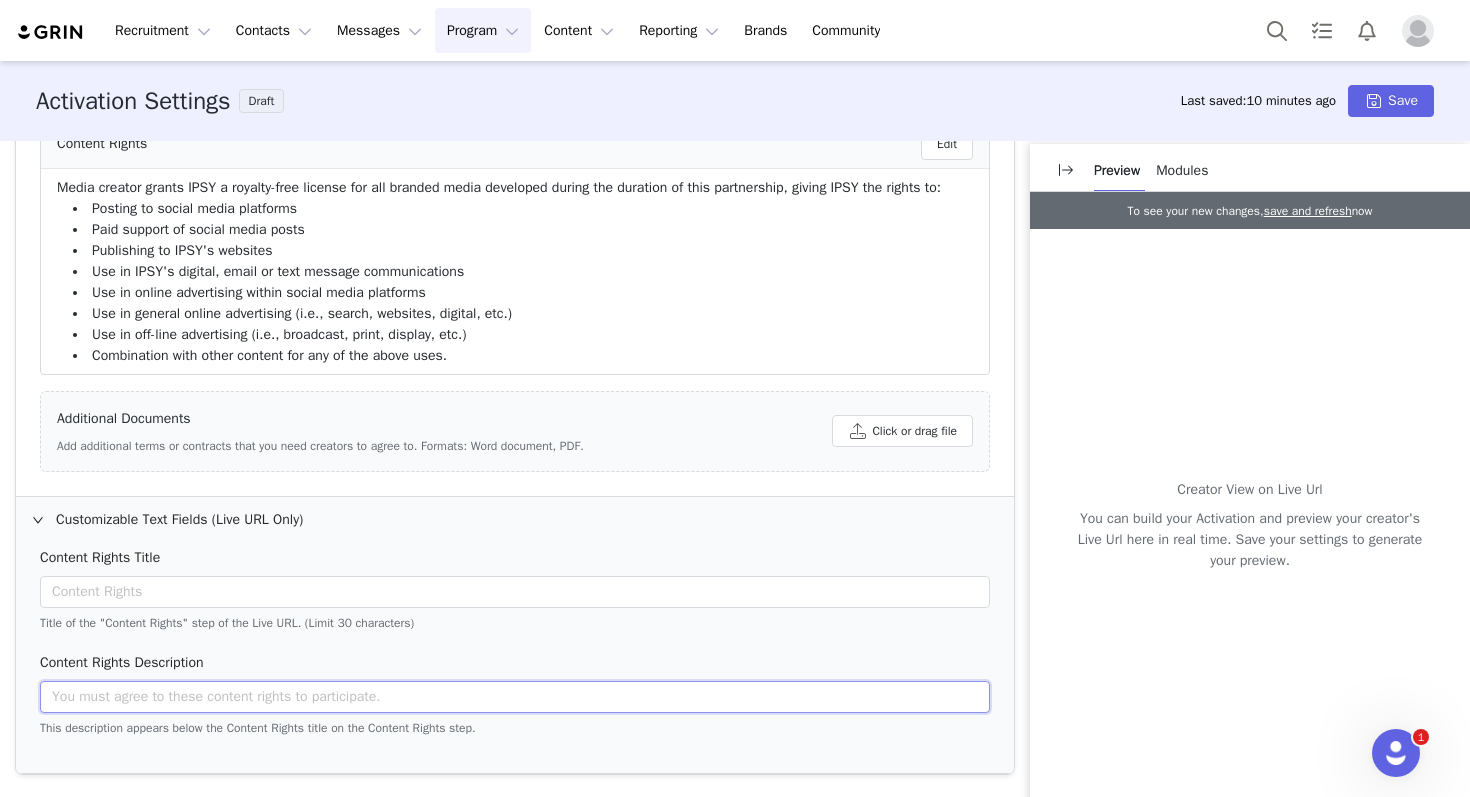 click at bounding box center [515, 697] 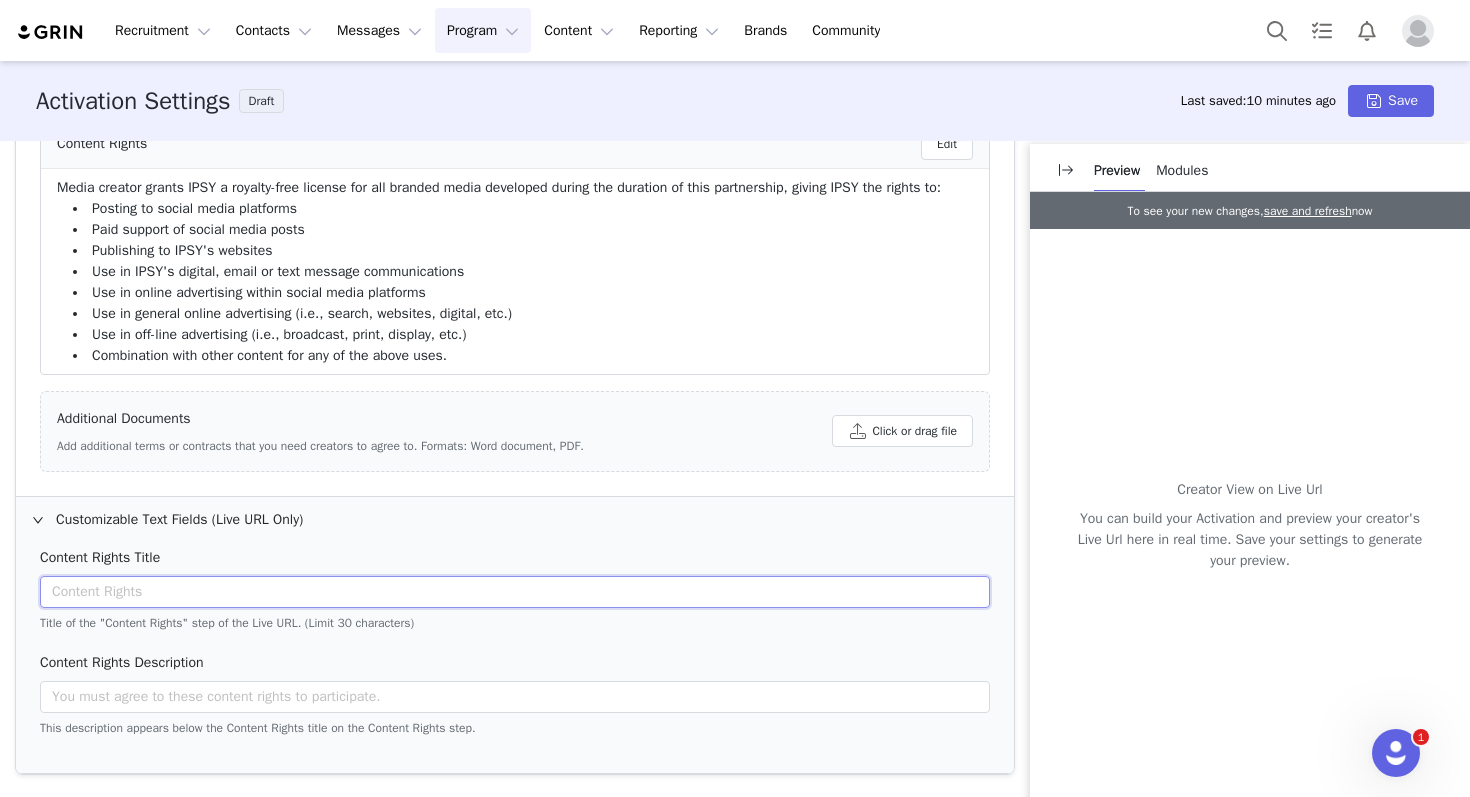 click at bounding box center [515, 592] 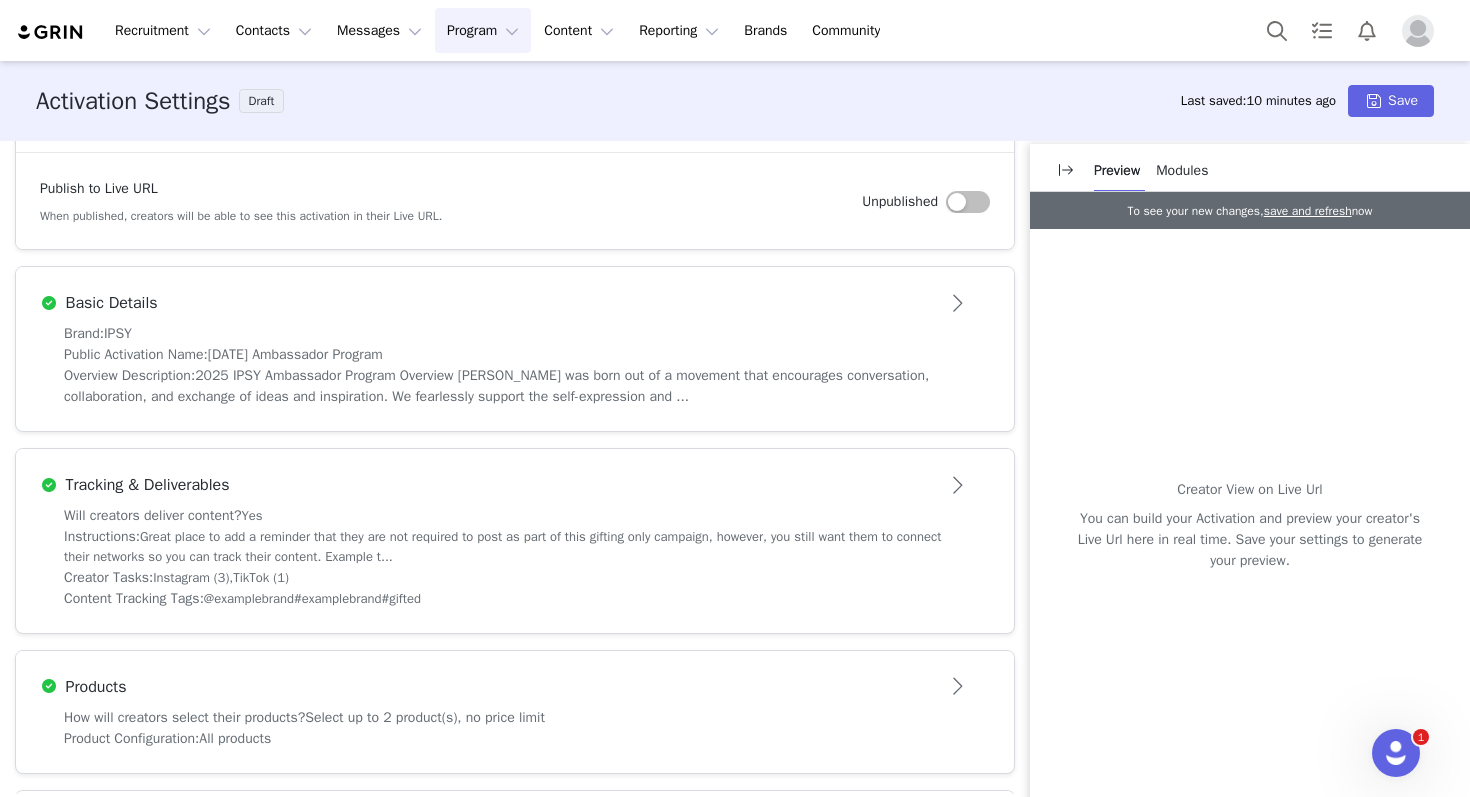 scroll, scrollTop: 0, scrollLeft: 0, axis: both 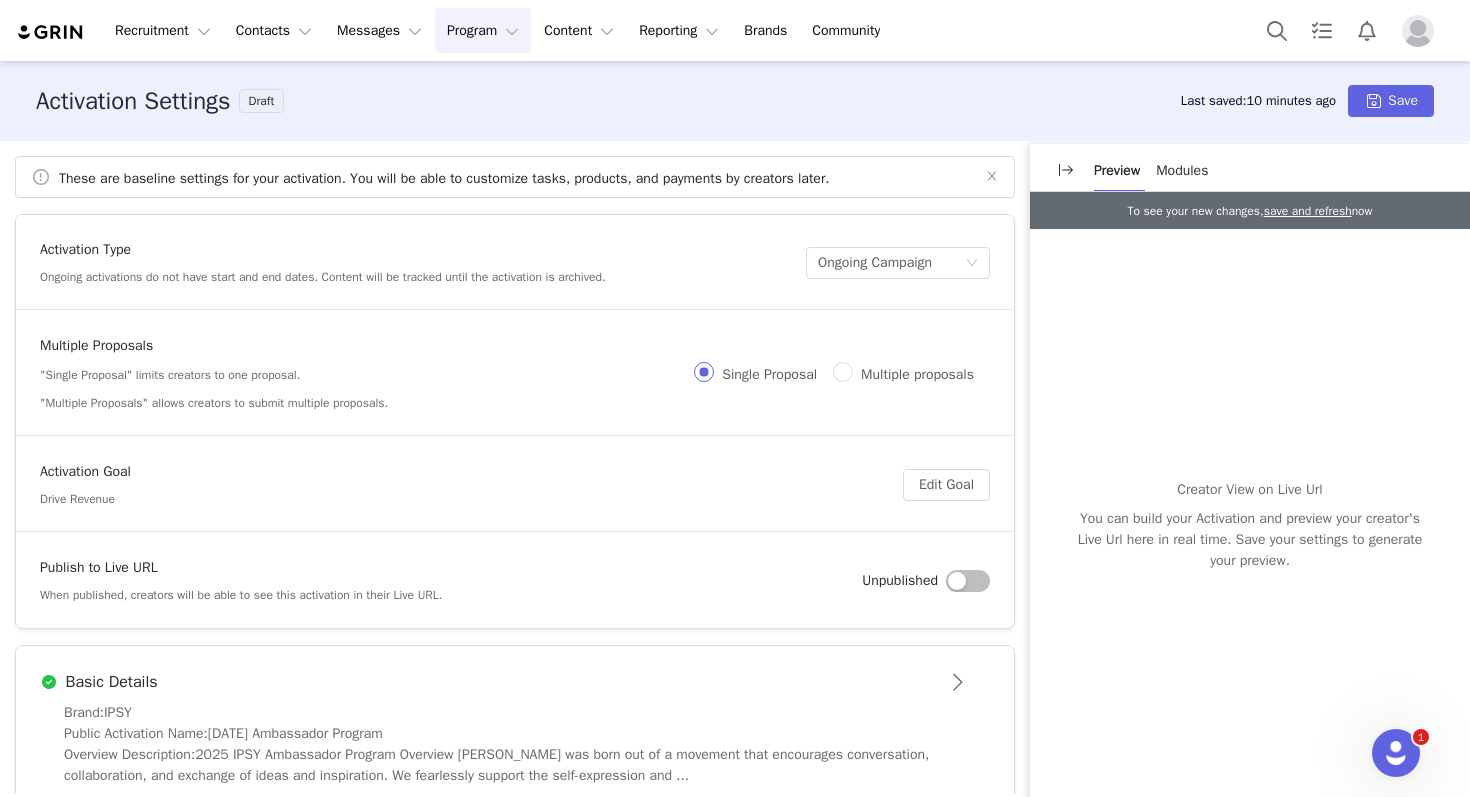 click on "Modules" at bounding box center [1182, 170] 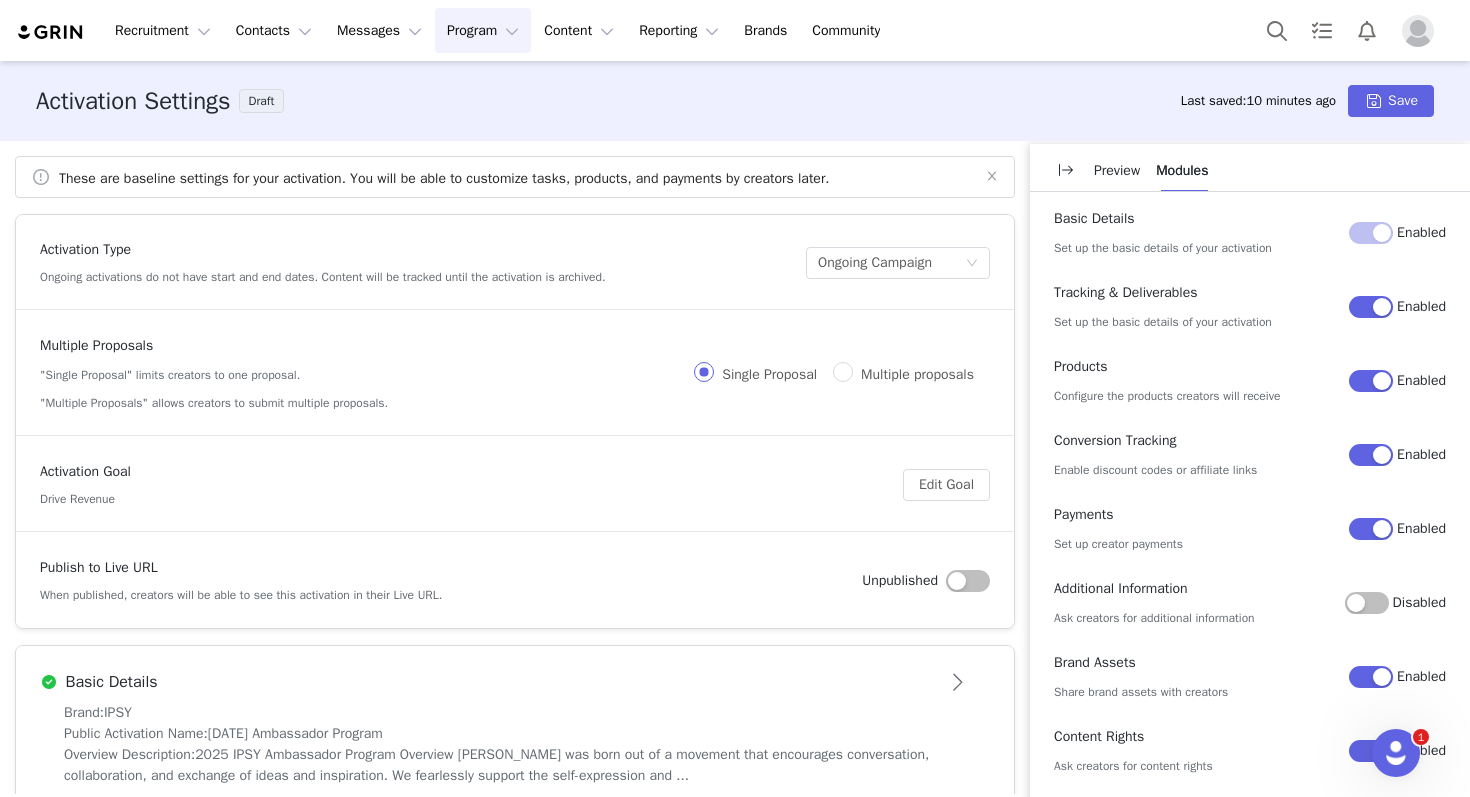 click on "Enabled" at bounding box center (1371, 381) 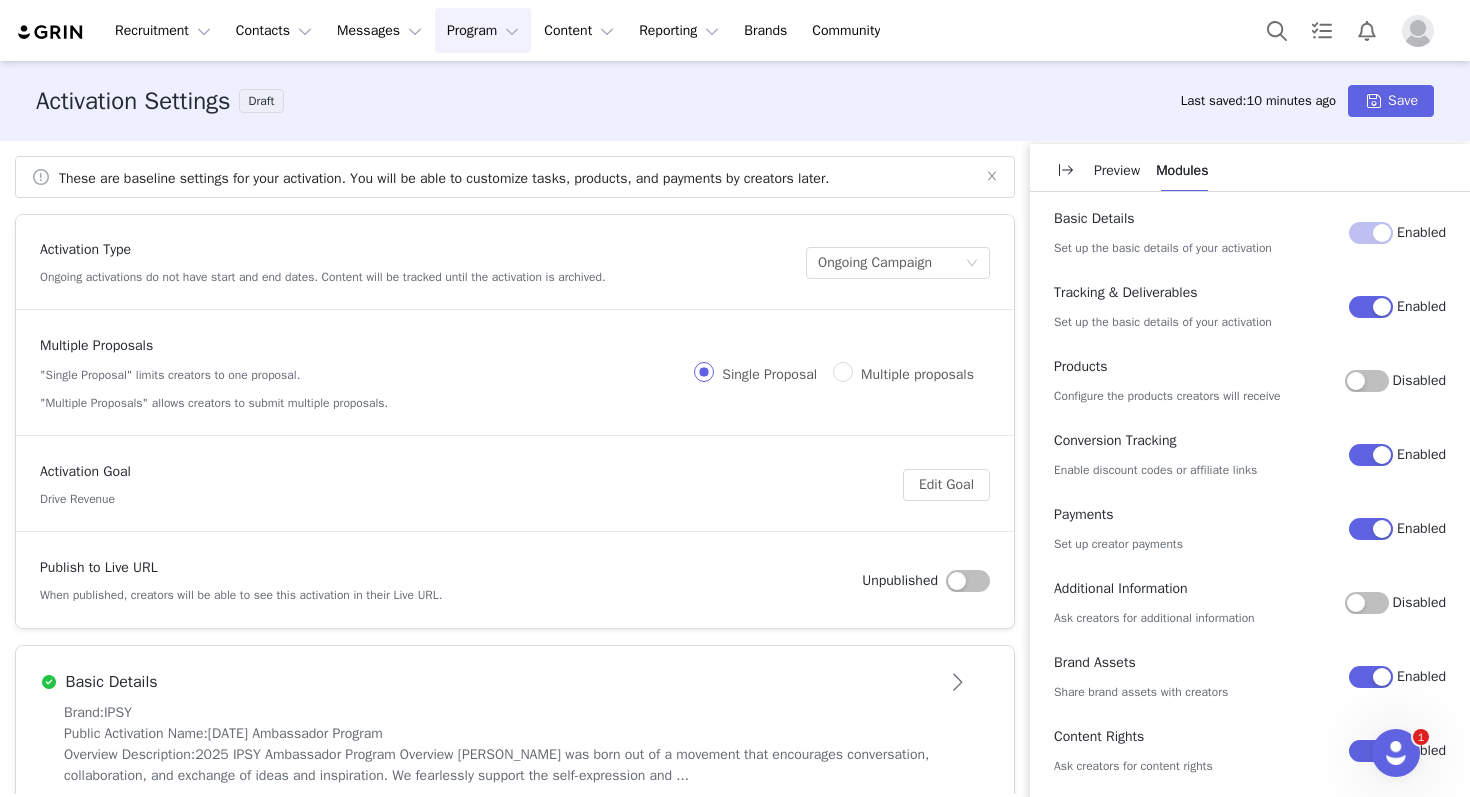 scroll, scrollTop: 48, scrollLeft: 0, axis: vertical 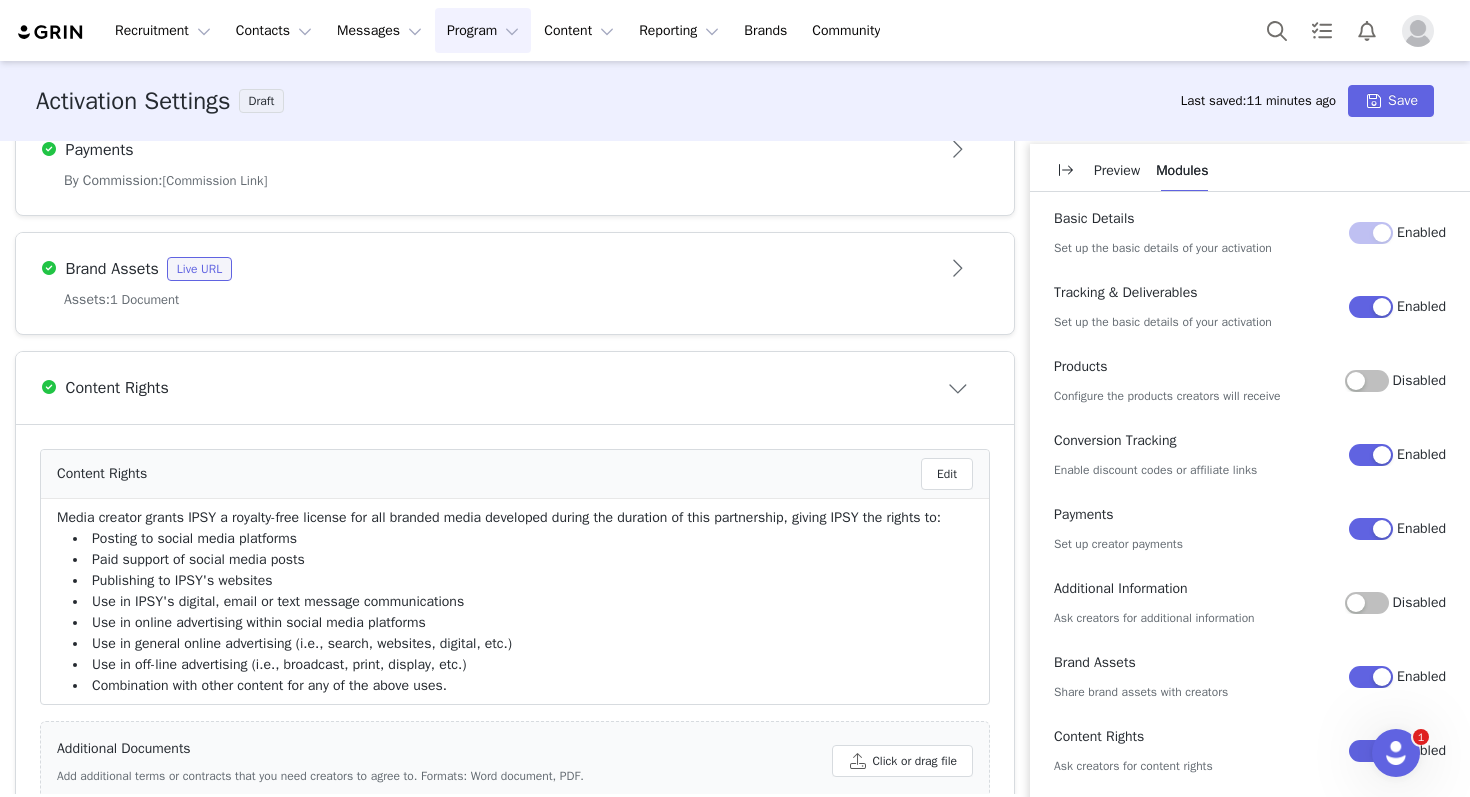 click on "Assets:  1 Document" at bounding box center (515, 299) 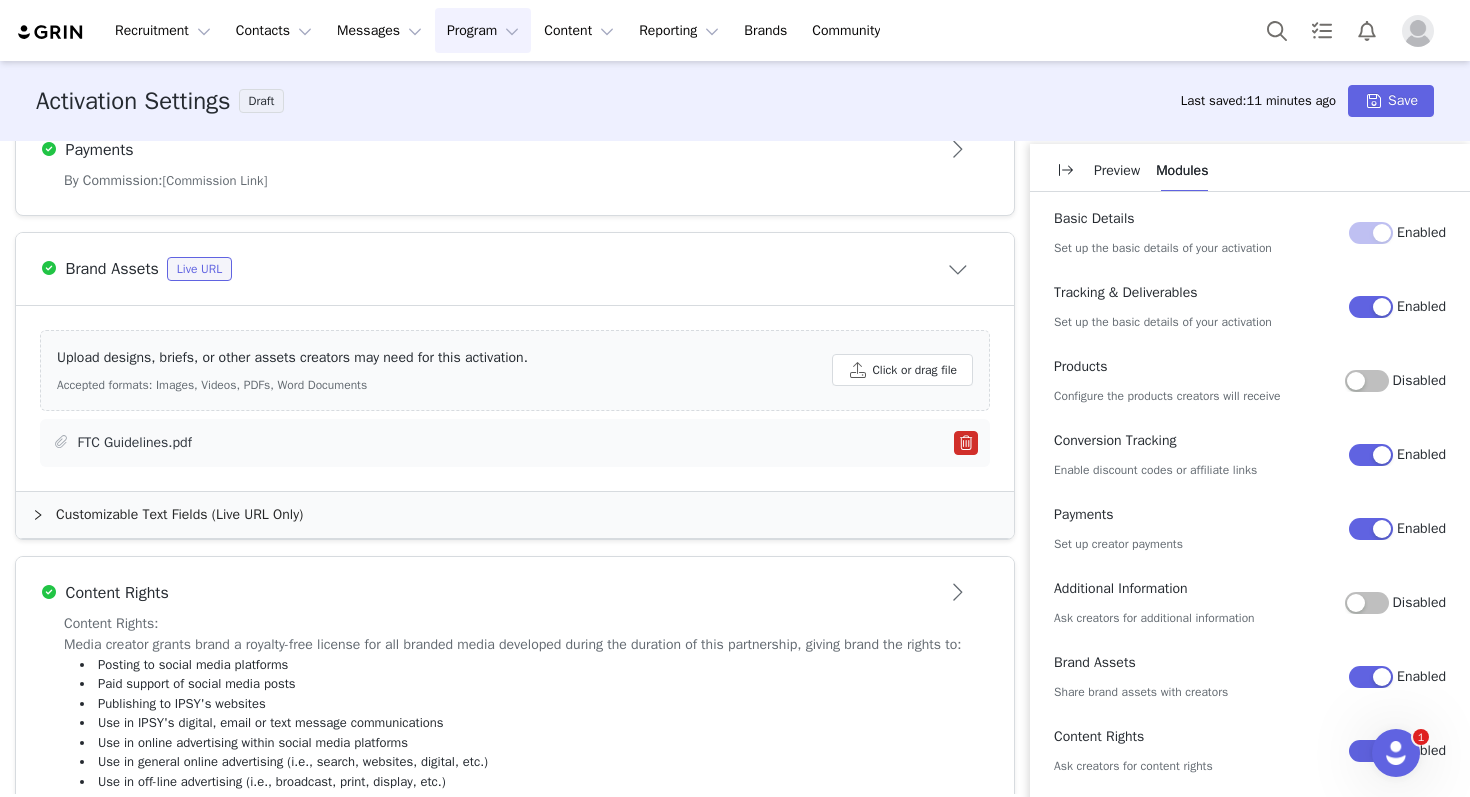 click on "FTC Guidelines.pdf" at bounding box center [135, 442] 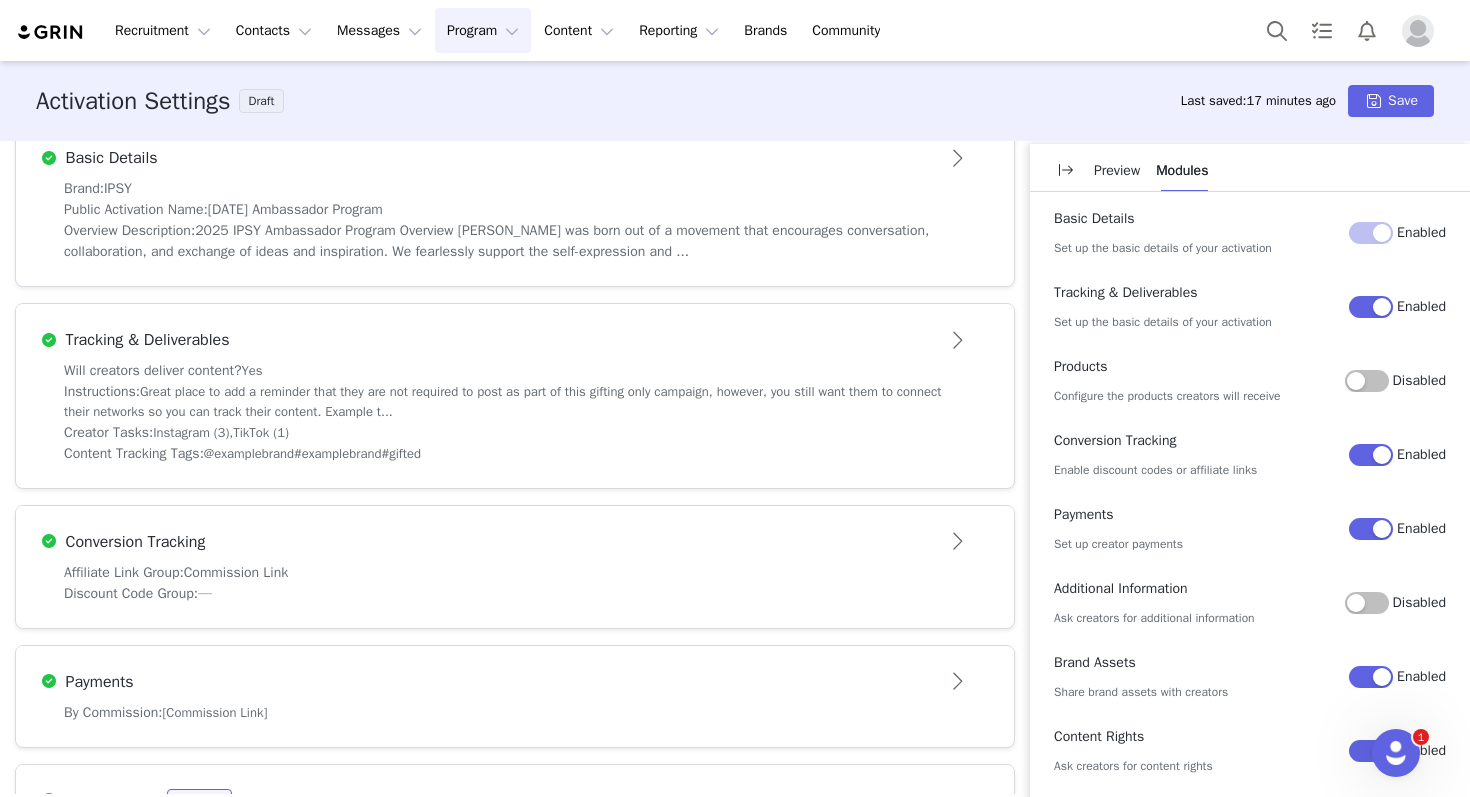 scroll, scrollTop: 518, scrollLeft: 0, axis: vertical 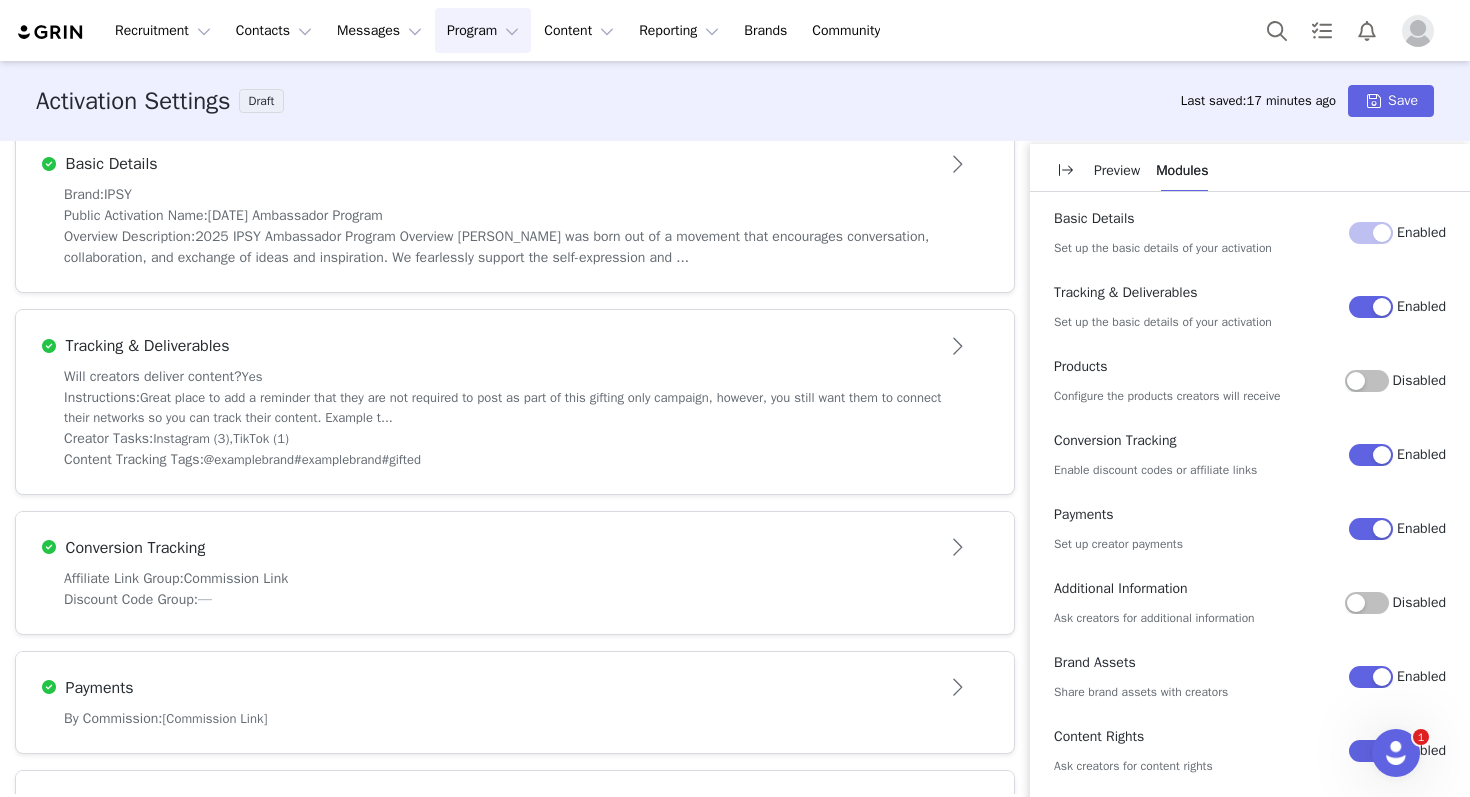 click on "Brand: IPSY Public Activation Name: [DATE] Ambassador Program Overview Description: 2025 IPSY Ambassador Program
Overview
IPSY was born out of a movement that encourages conversation, collaboration, and exchange of ideas and inspiration. We fearlessly support the self-expression and ..." at bounding box center [515, 238] 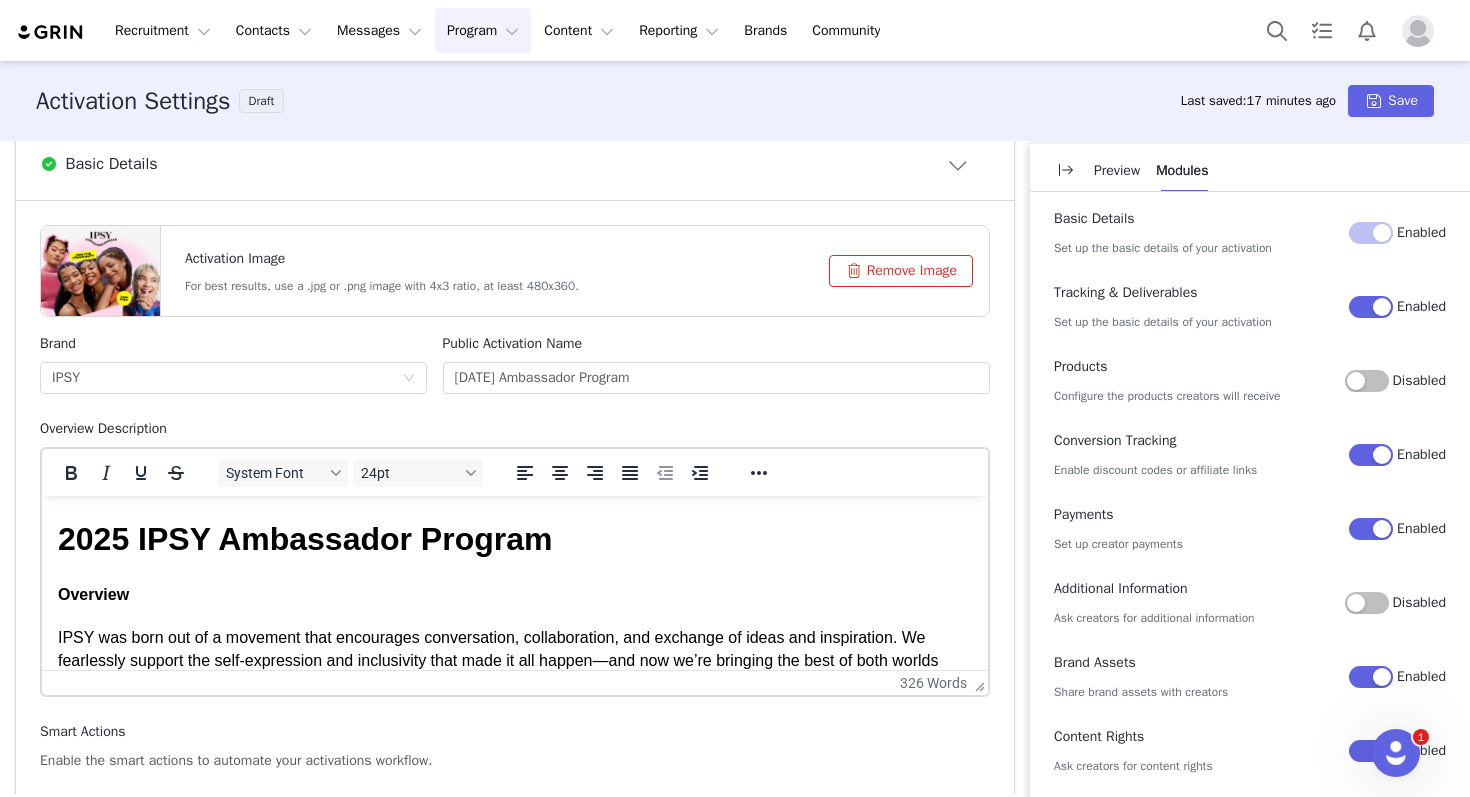 scroll, scrollTop: 0, scrollLeft: 0, axis: both 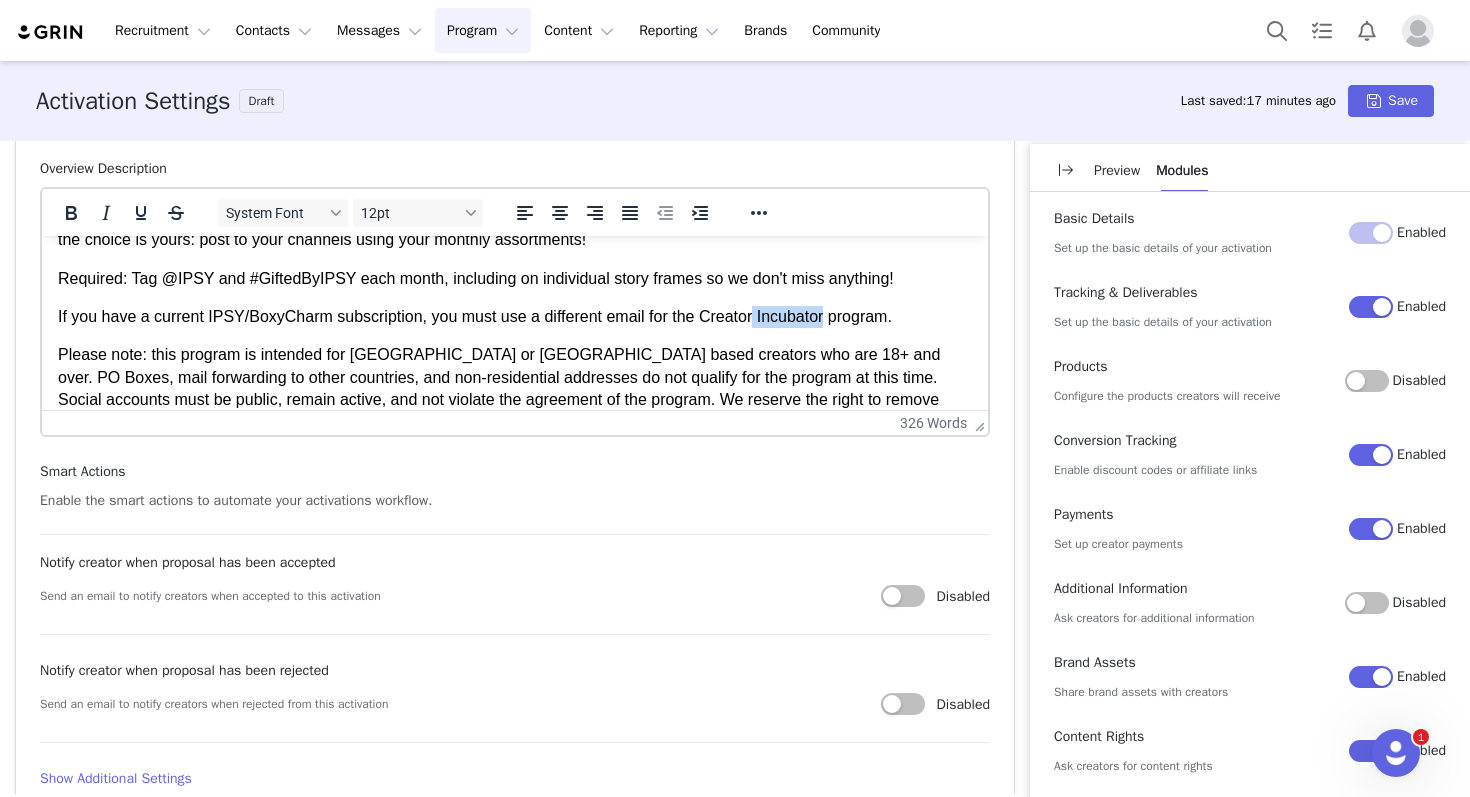 drag, startPoint x: 835, startPoint y: 321, endPoint x: 761, endPoint y: 321, distance: 74 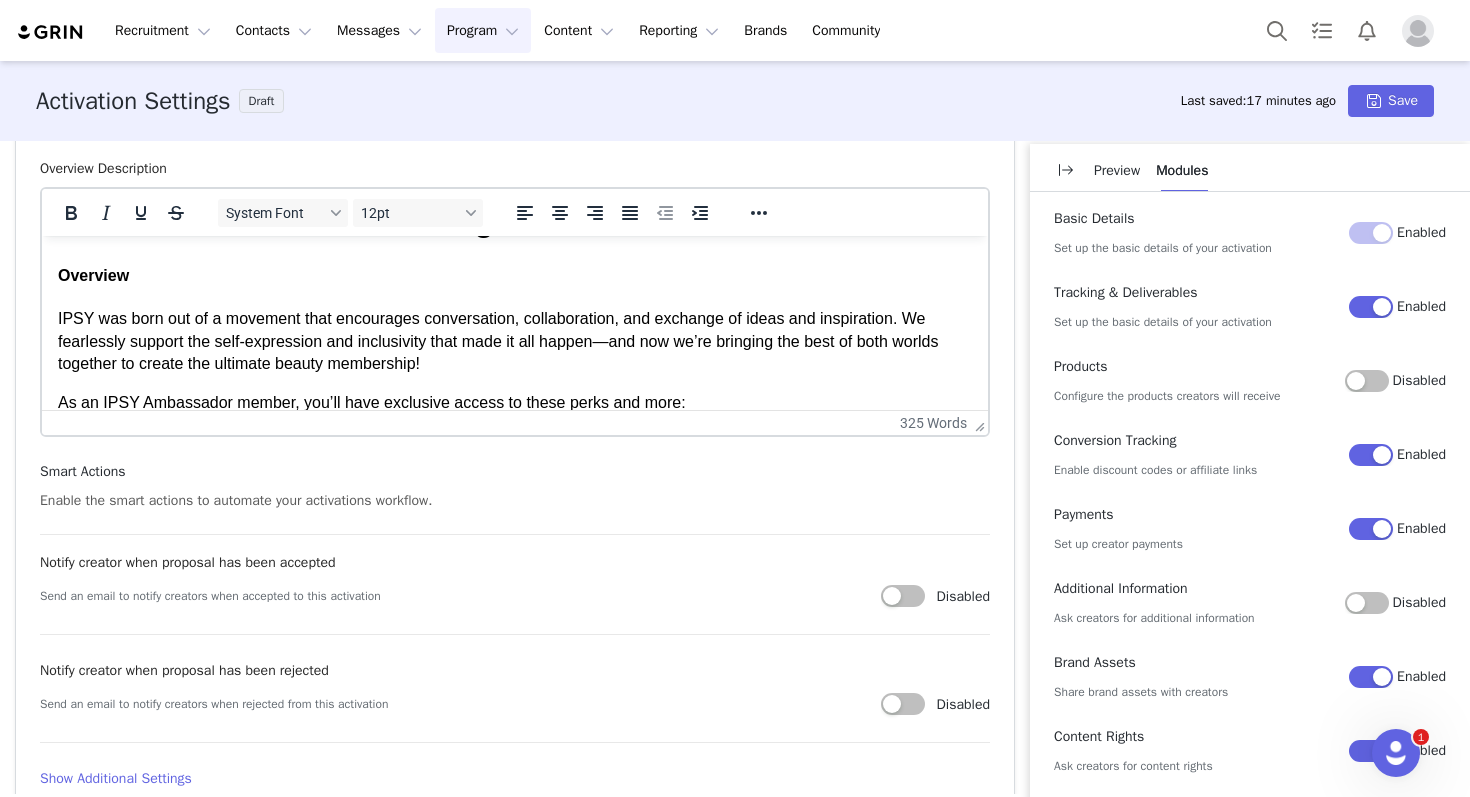 scroll, scrollTop: 0, scrollLeft: 0, axis: both 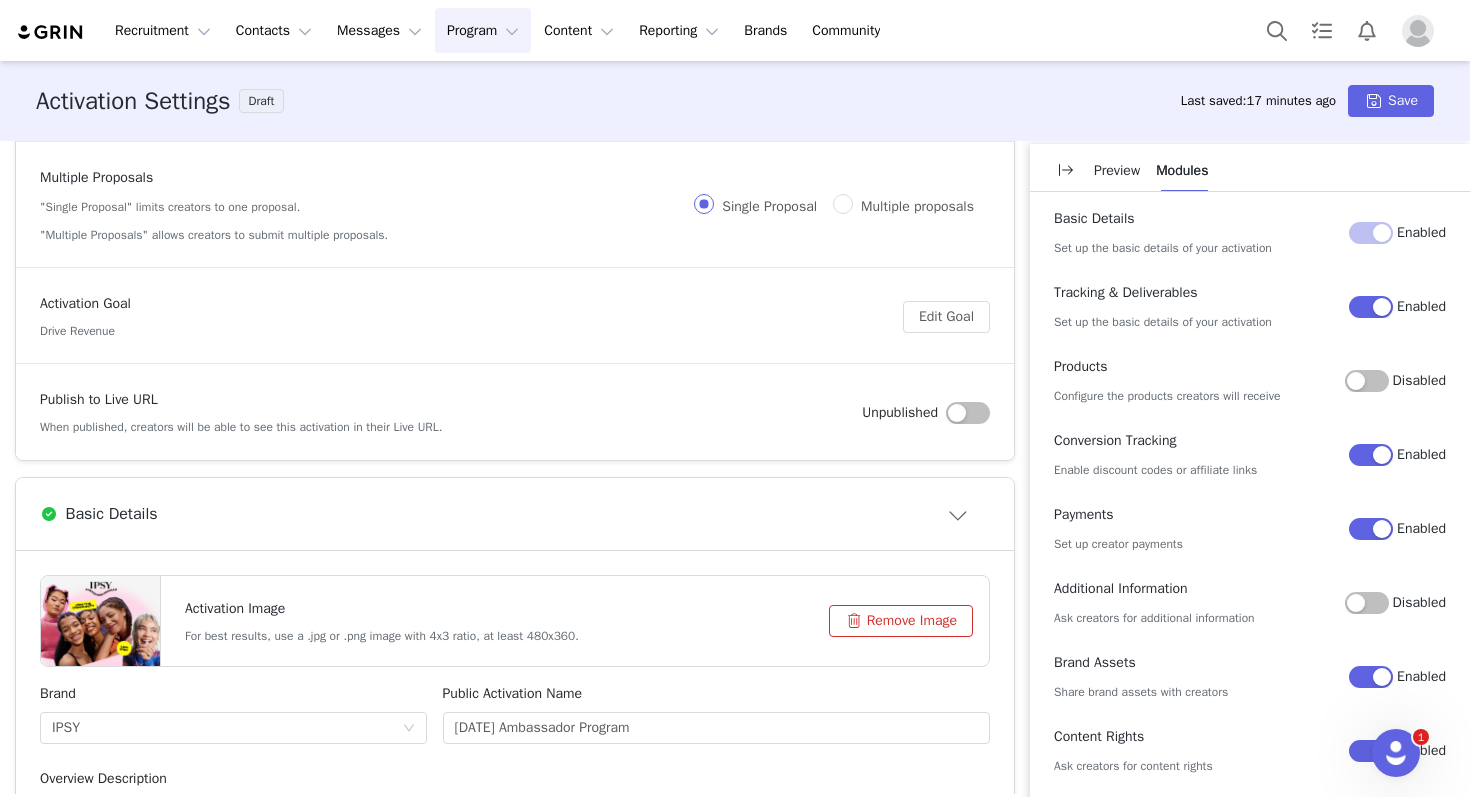 drag, startPoint x: 719, startPoint y: 85, endPoint x: 762, endPoint y: 320, distance: 238.90166 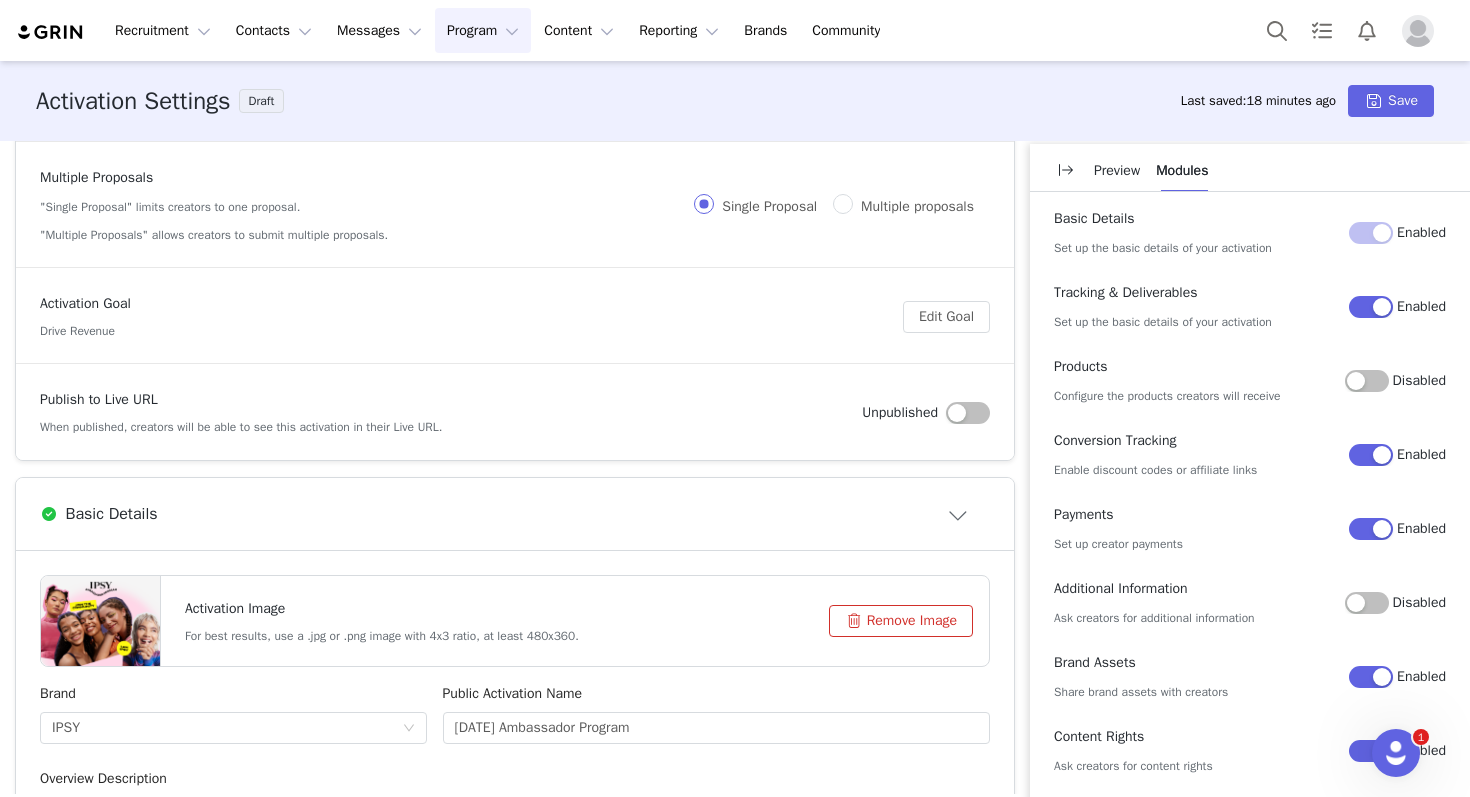 scroll, scrollTop: 48, scrollLeft: 0, axis: vertical 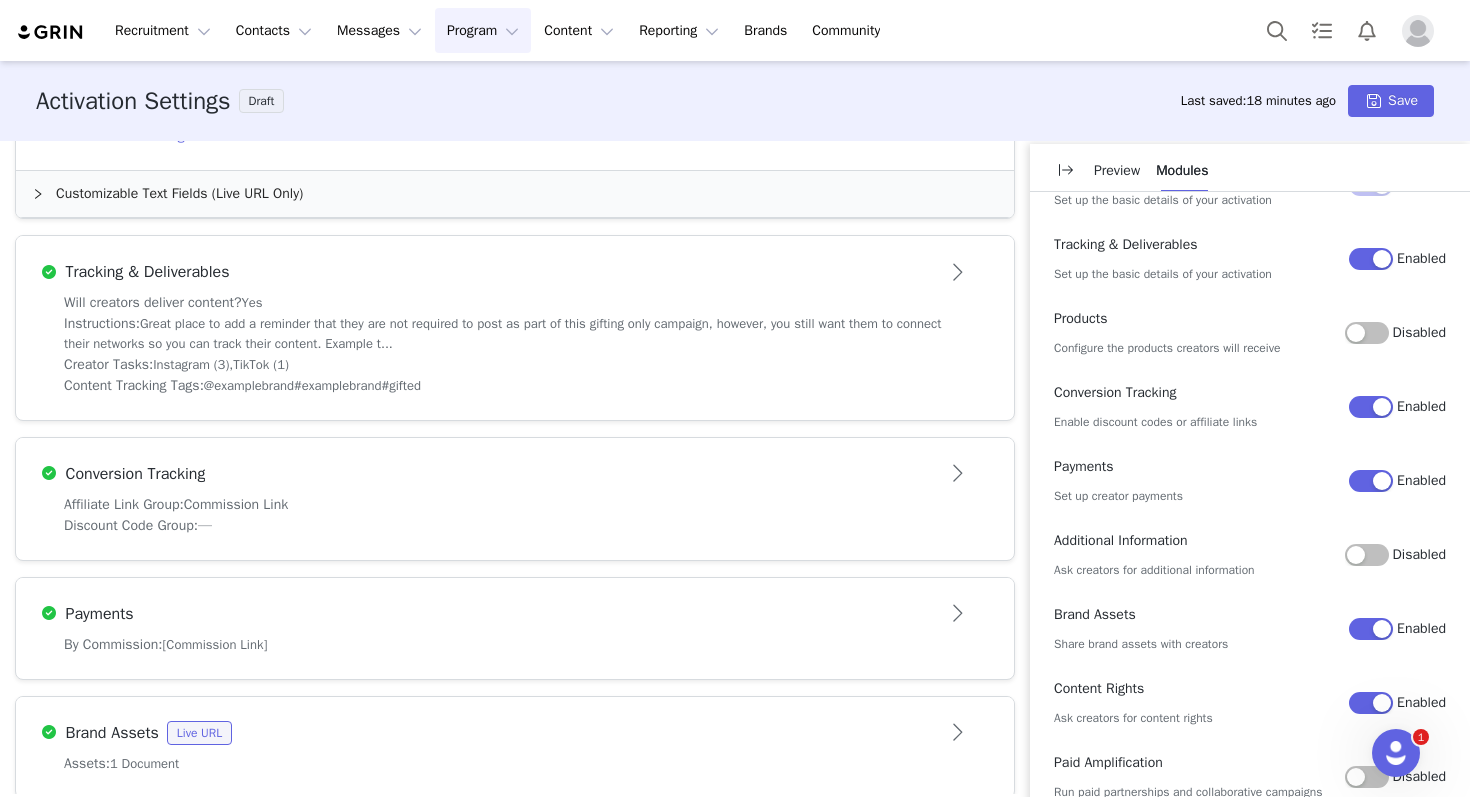 click on "Affiliate Link Group: Commission Link Discount Code Group: —" at bounding box center [515, 527] 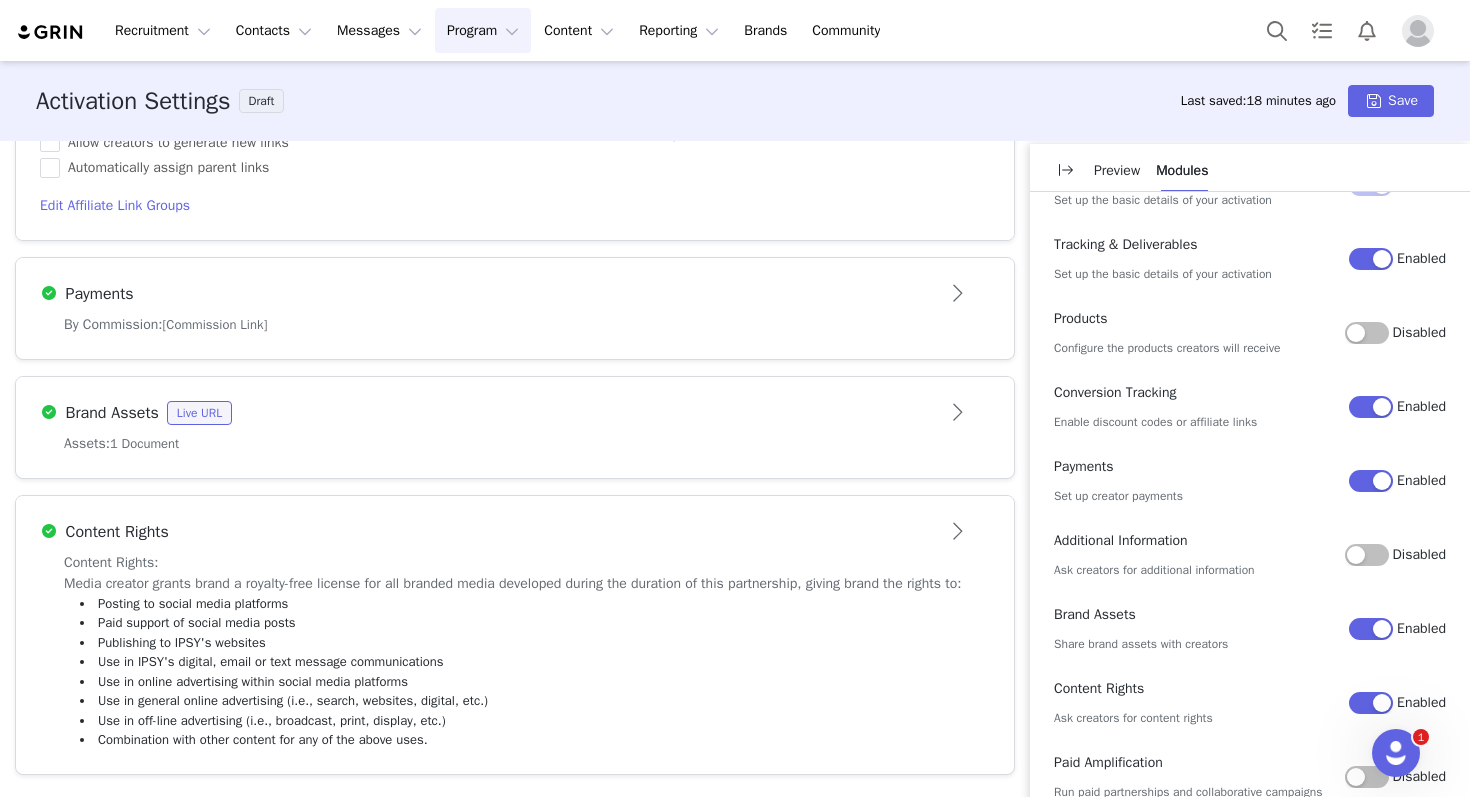 scroll, scrollTop: 1197, scrollLeft: 0, axis: vertical 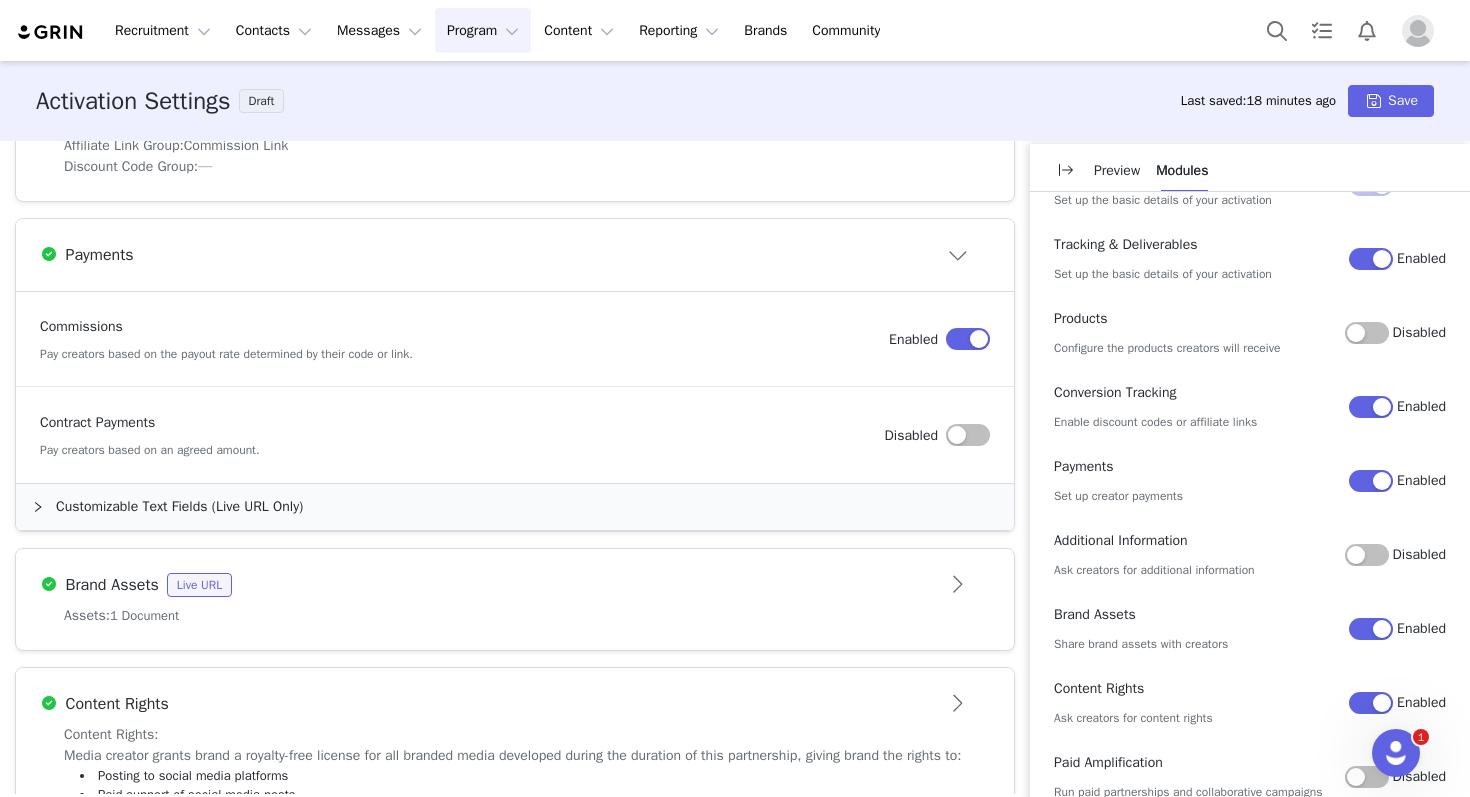 click on "Commissions Pay creators based on the payout rate determined by their code or link.     Enabled" at bounding box center (515, 339) 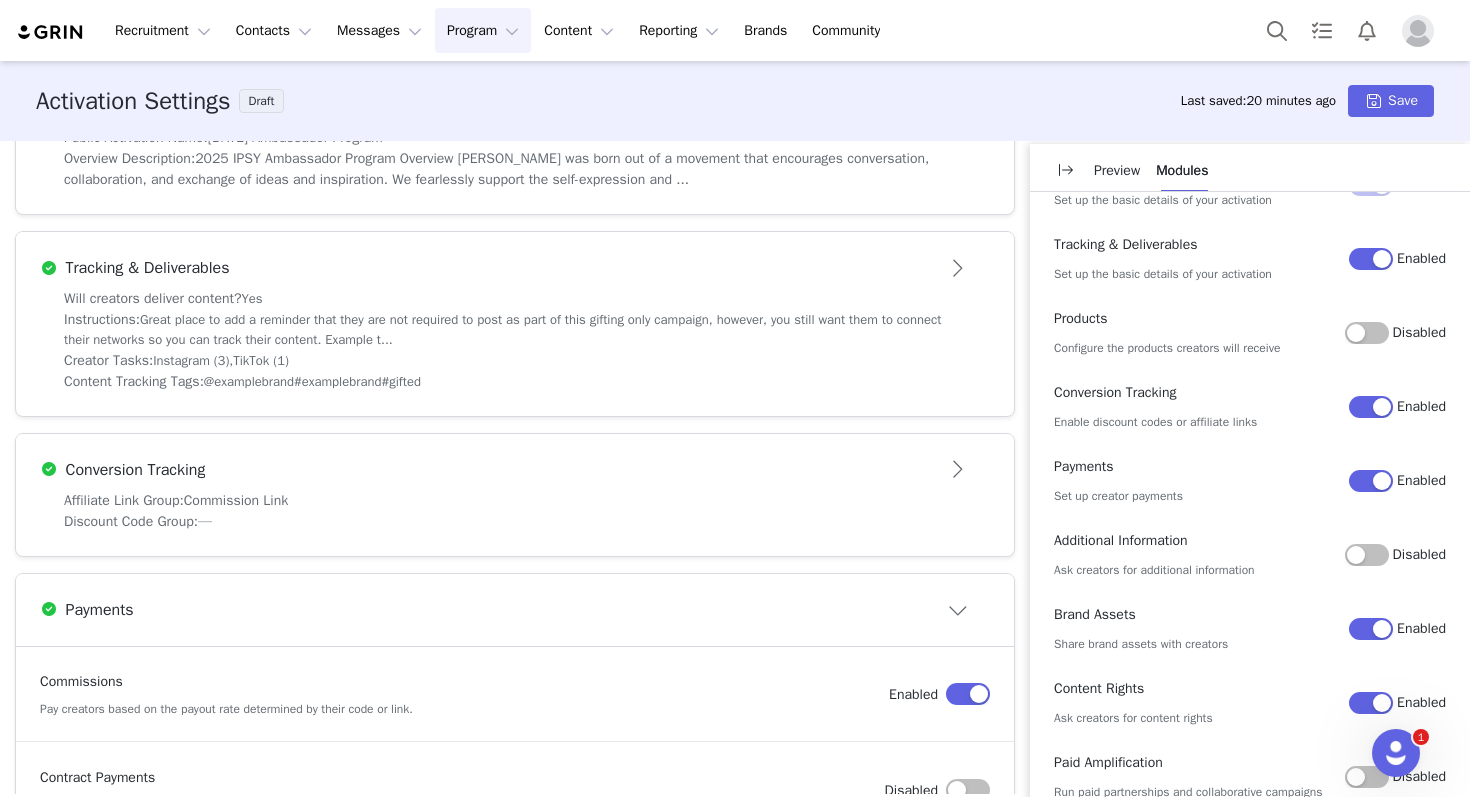 scroll, scrollTop: 594, scrollLeft: 0, axis: vertical 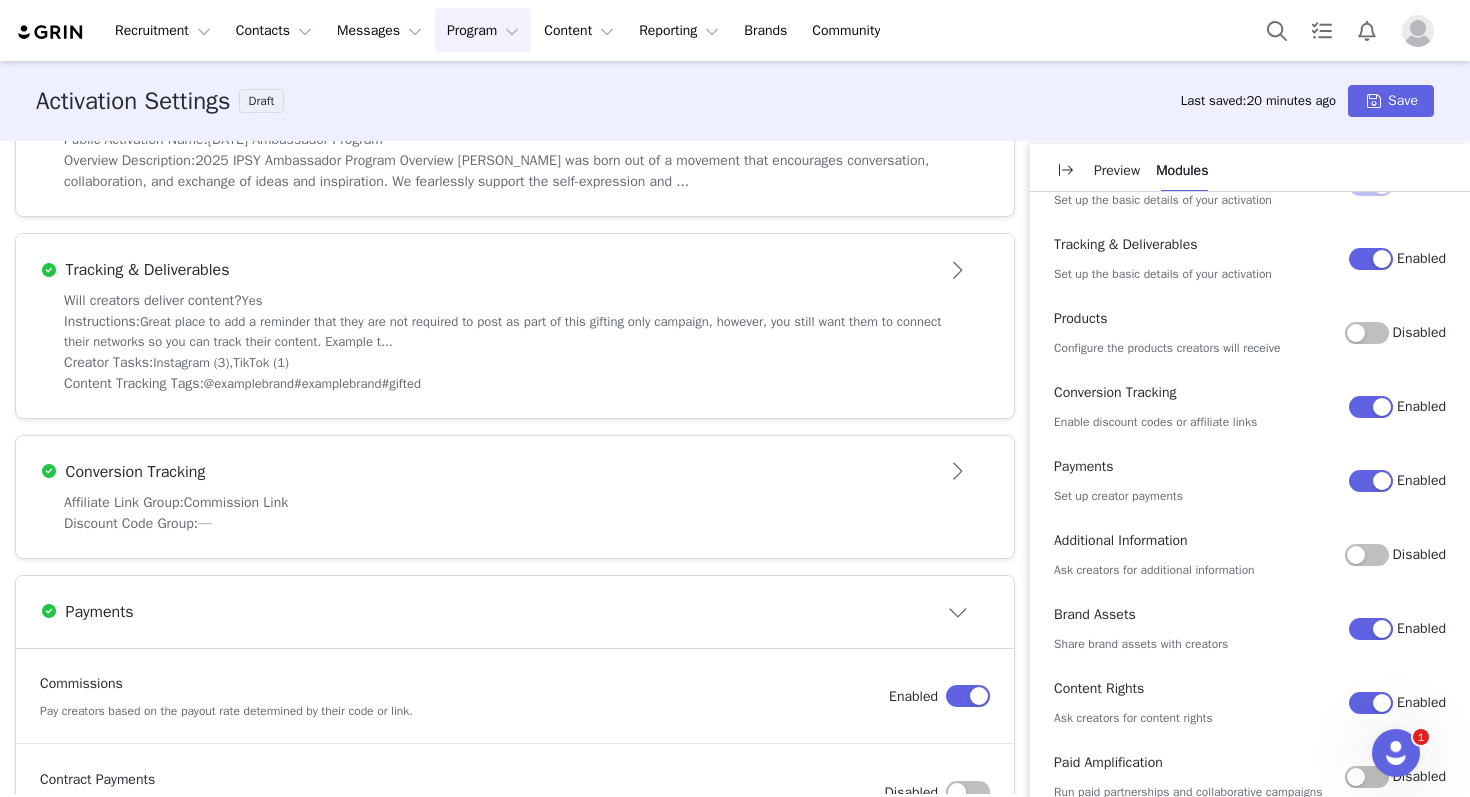 click on "Discount Code Group: —" at bounding box center (515, 523) 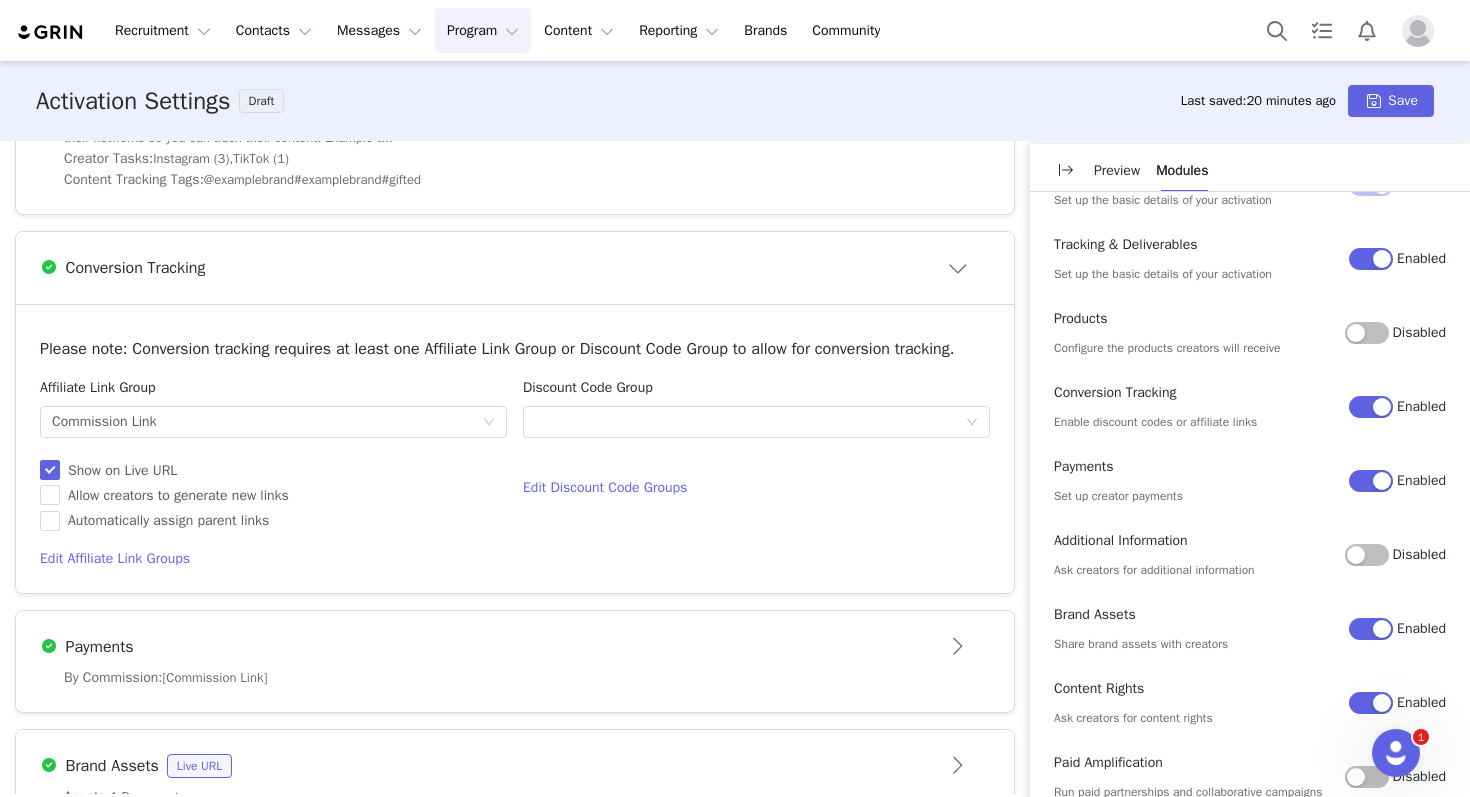 scroll, scrollTop: 794, scrollLeft: 0, axis: vertical 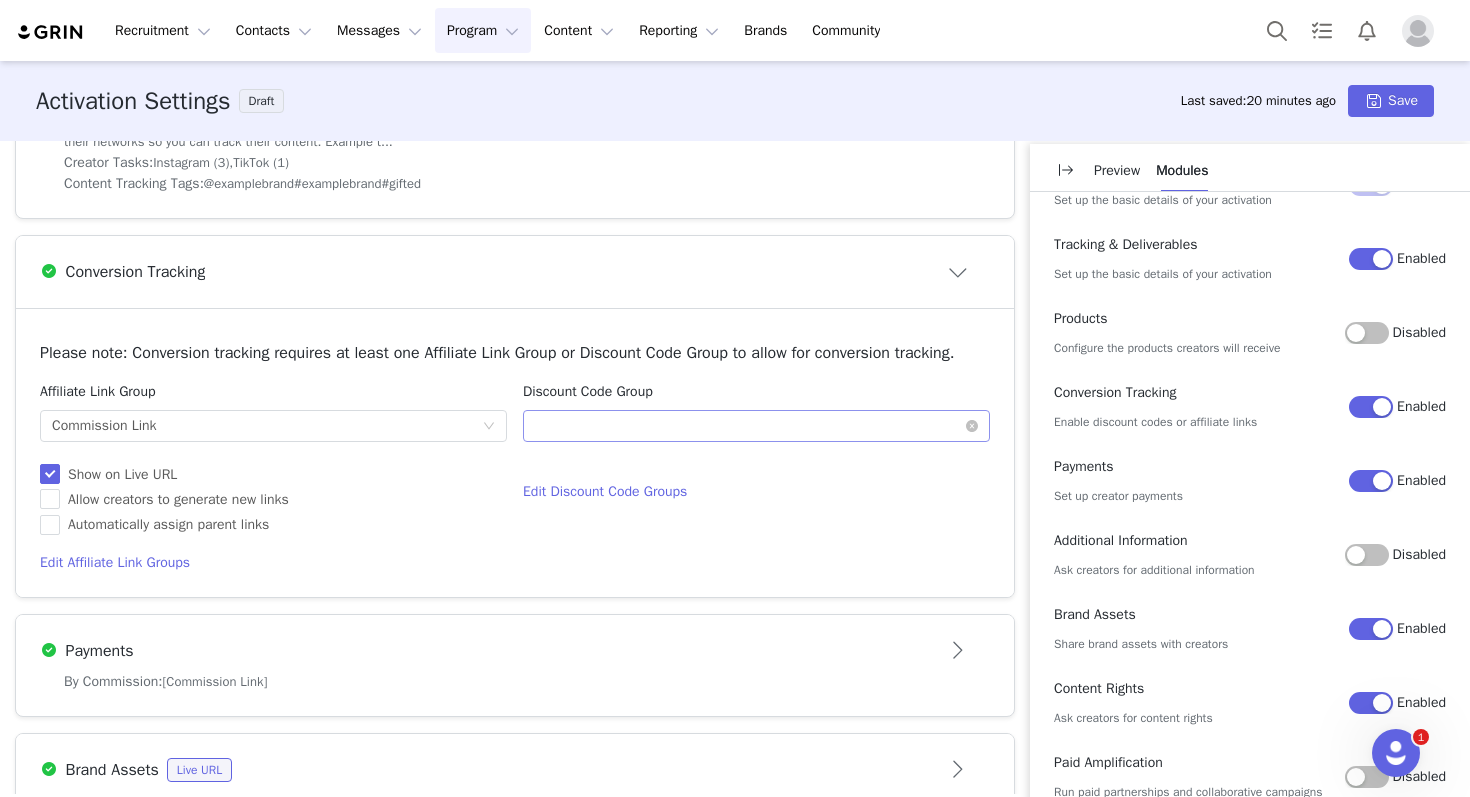 click on "Optional" at bounding box center [750, 426] 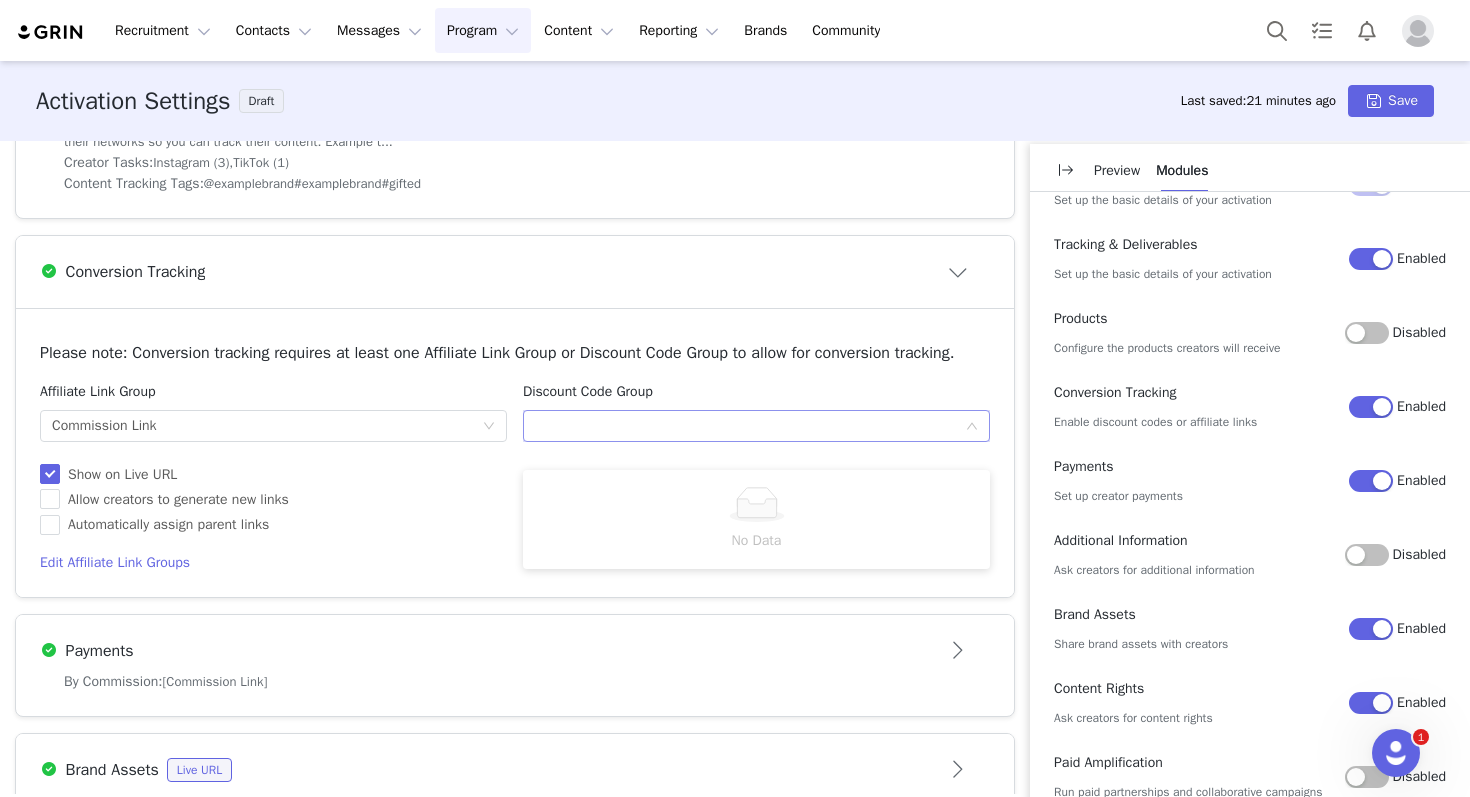 click on "Payments" at bounding box center [515, 651] 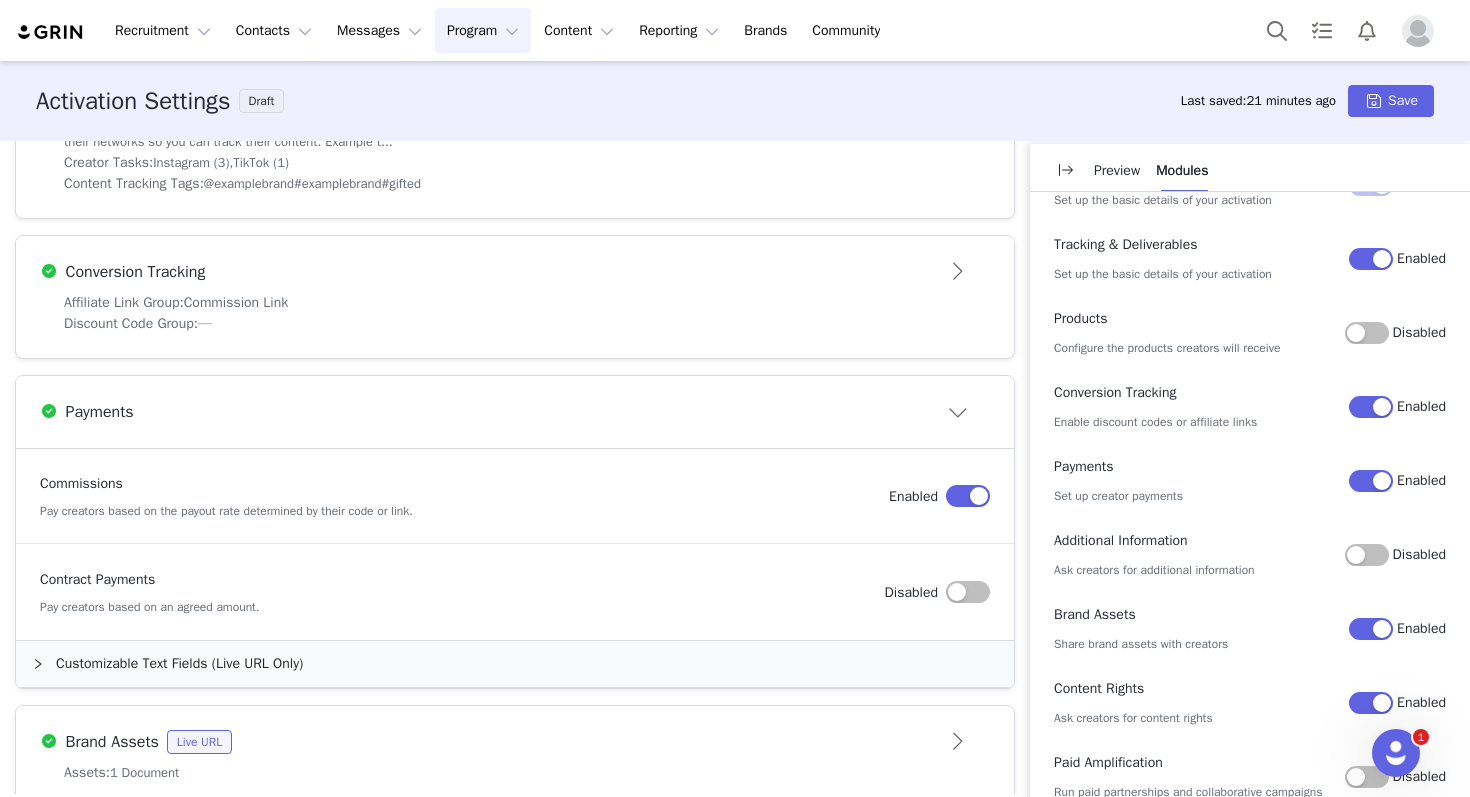 click on "Payments" at bounding box center (482, 412) 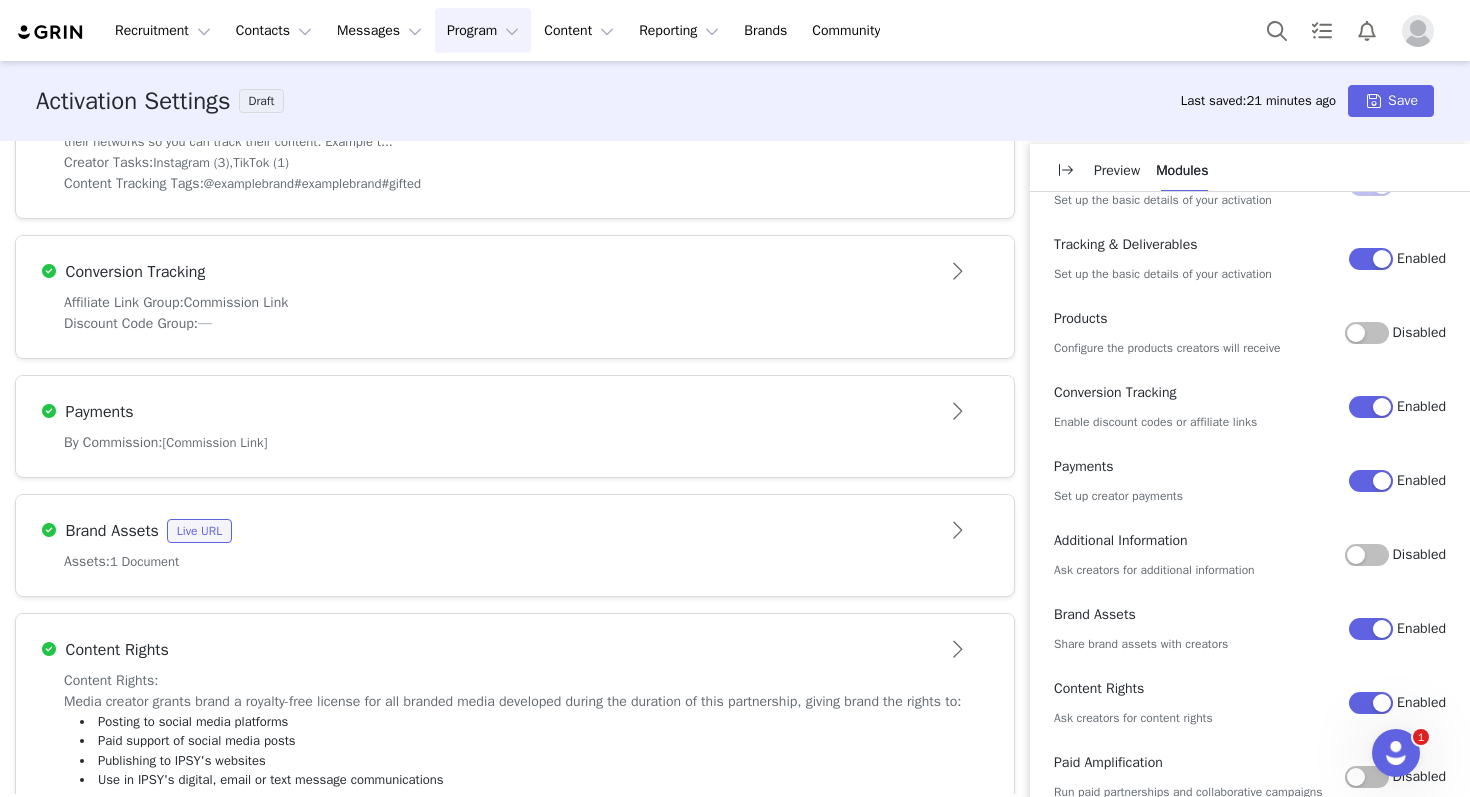 click on "Payments" at bounding box center (482, 412) 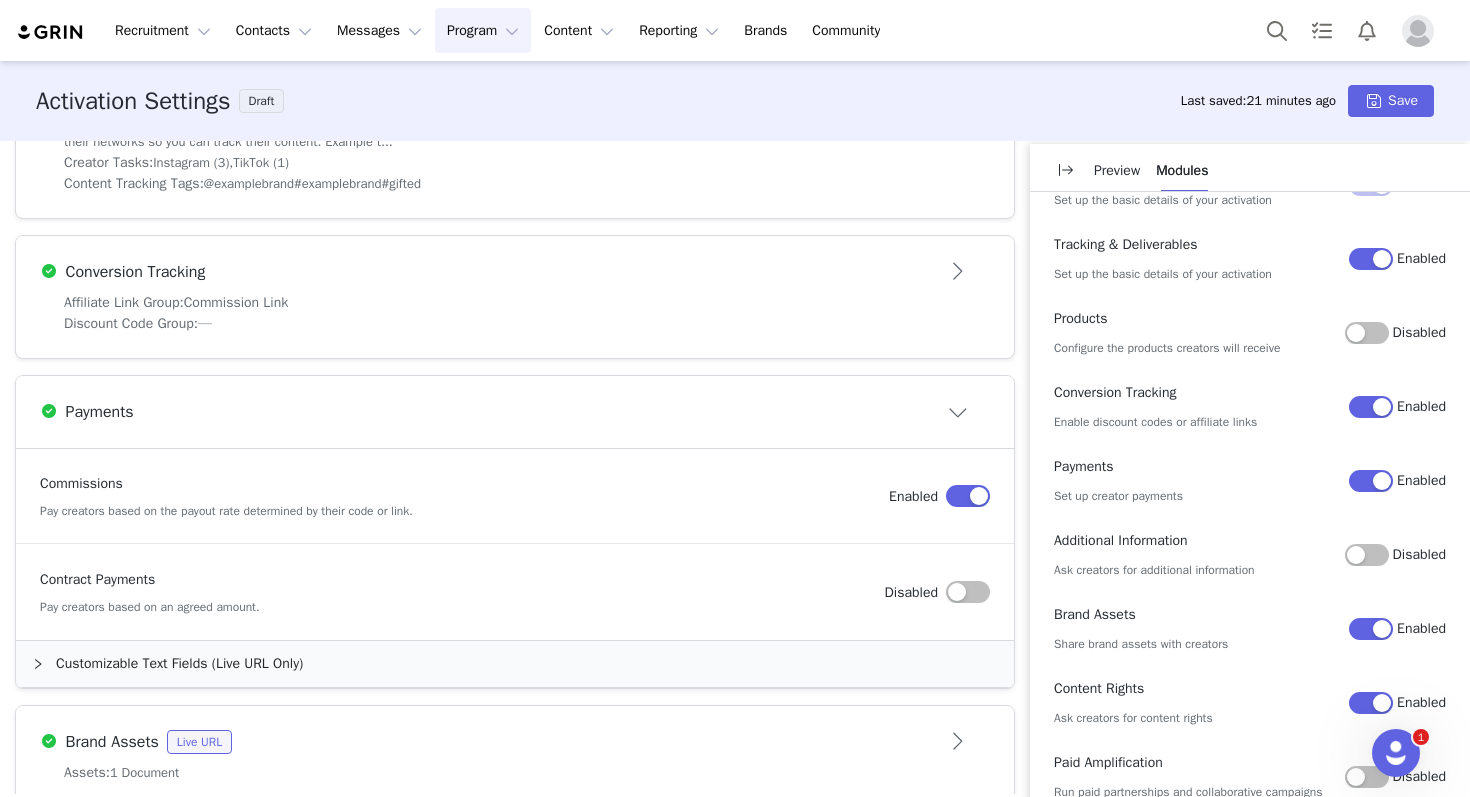 click on "Commissions Pay creators based on the payout rate determined by their code or link." at bounding box center [464, 496] 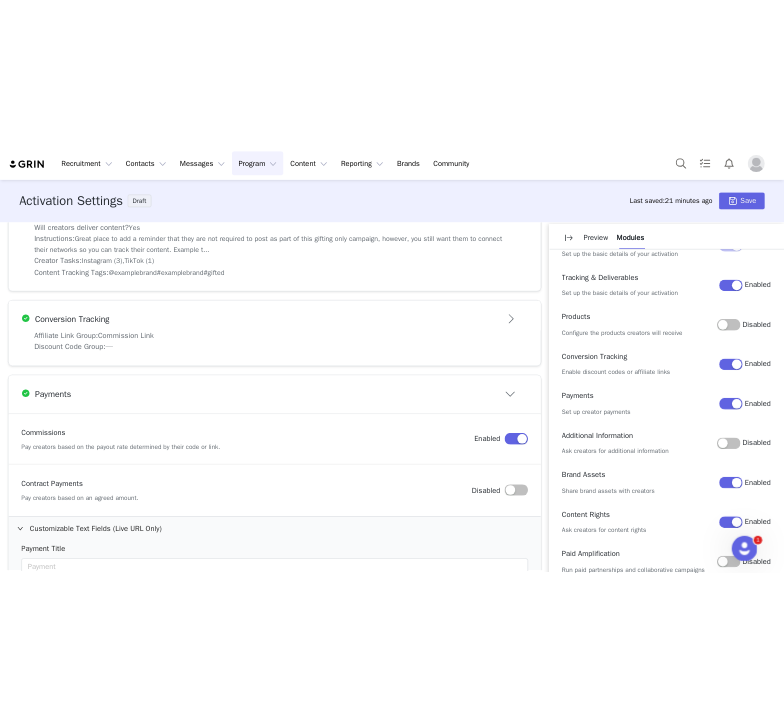 scroll, scrollTop: 662, scrollLeft: 0, axis: vertical 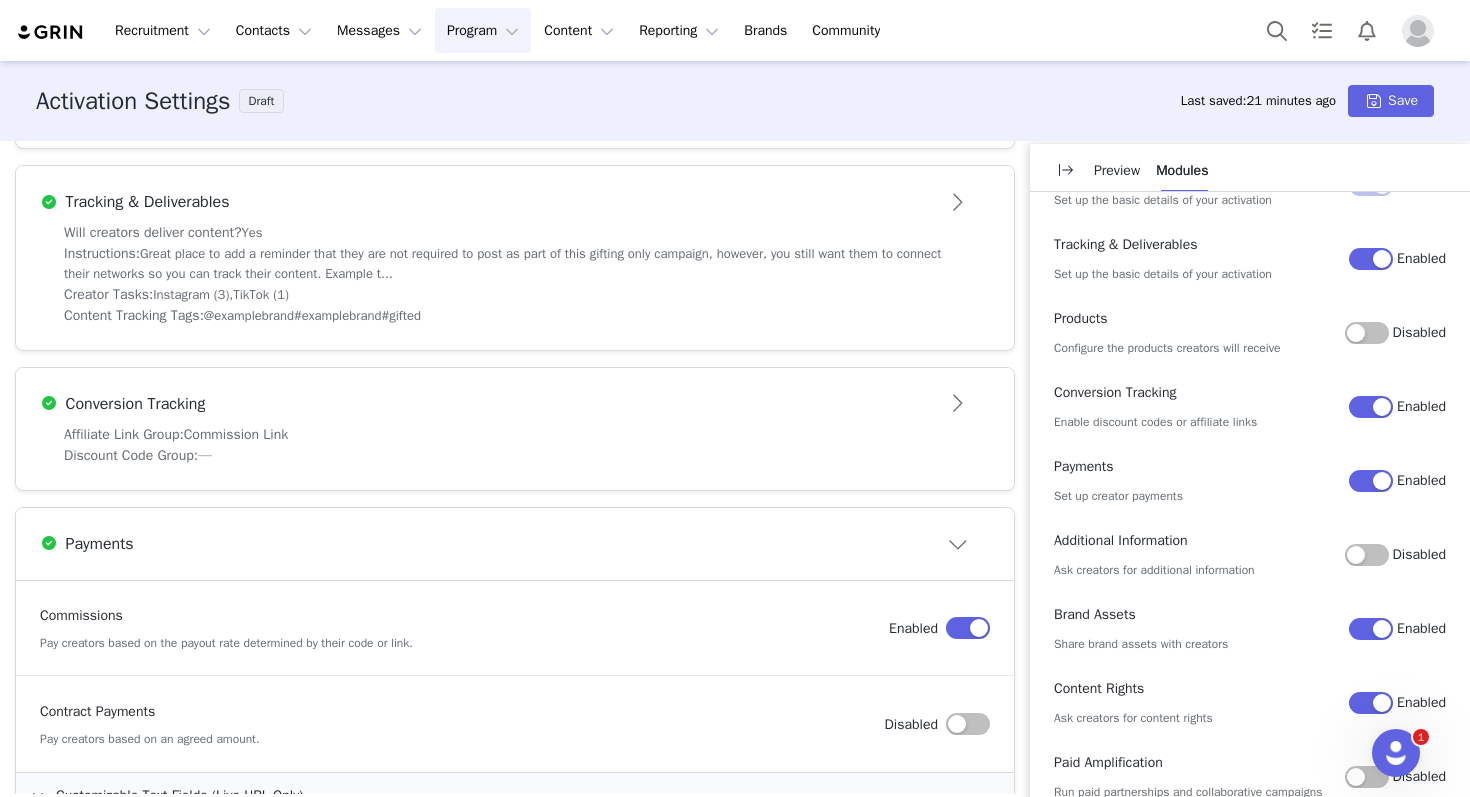 click on "Pay creators based on the payout rate determined by their code or link." at bounding box center (226, 643) 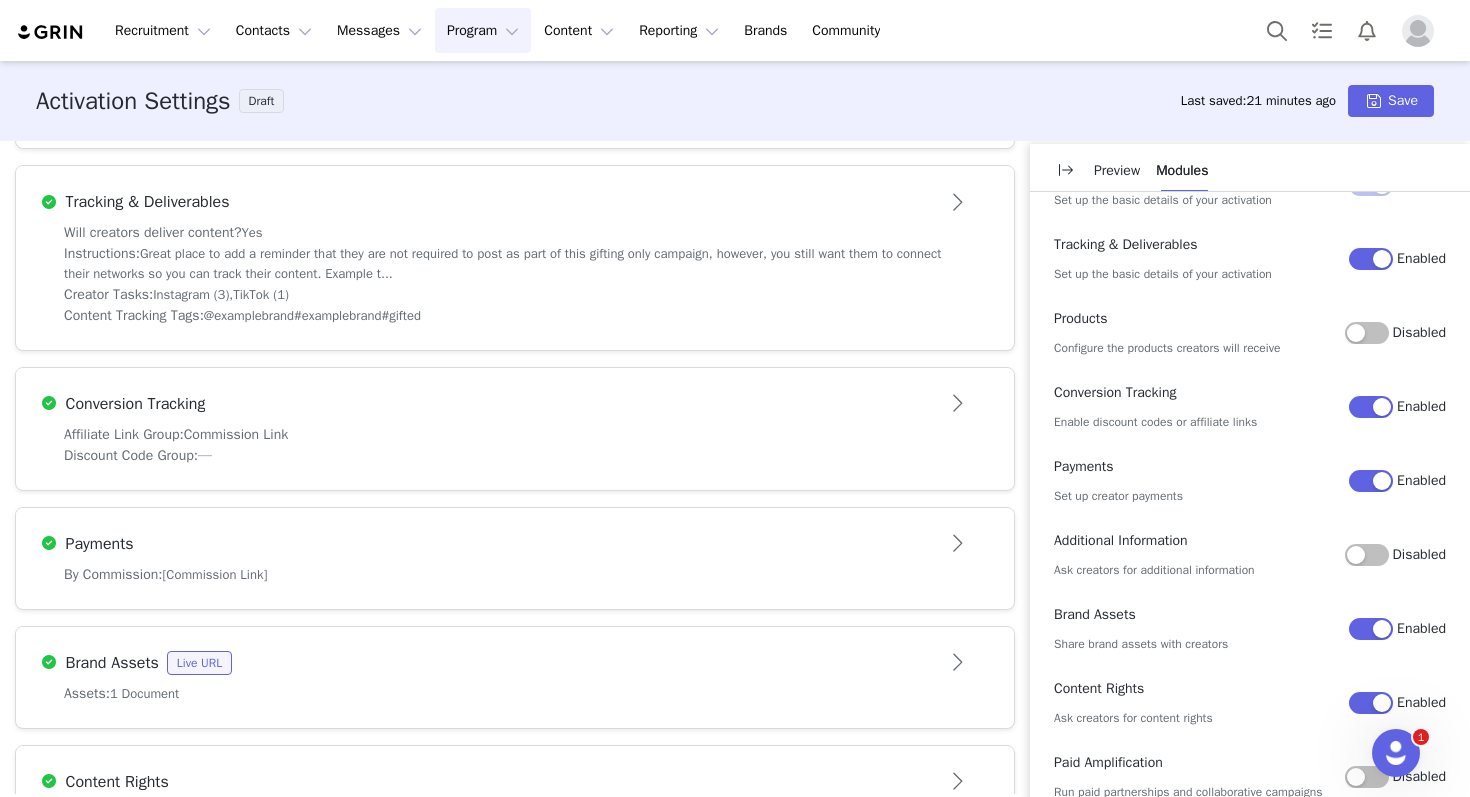 click at bounding box center [959, 544] 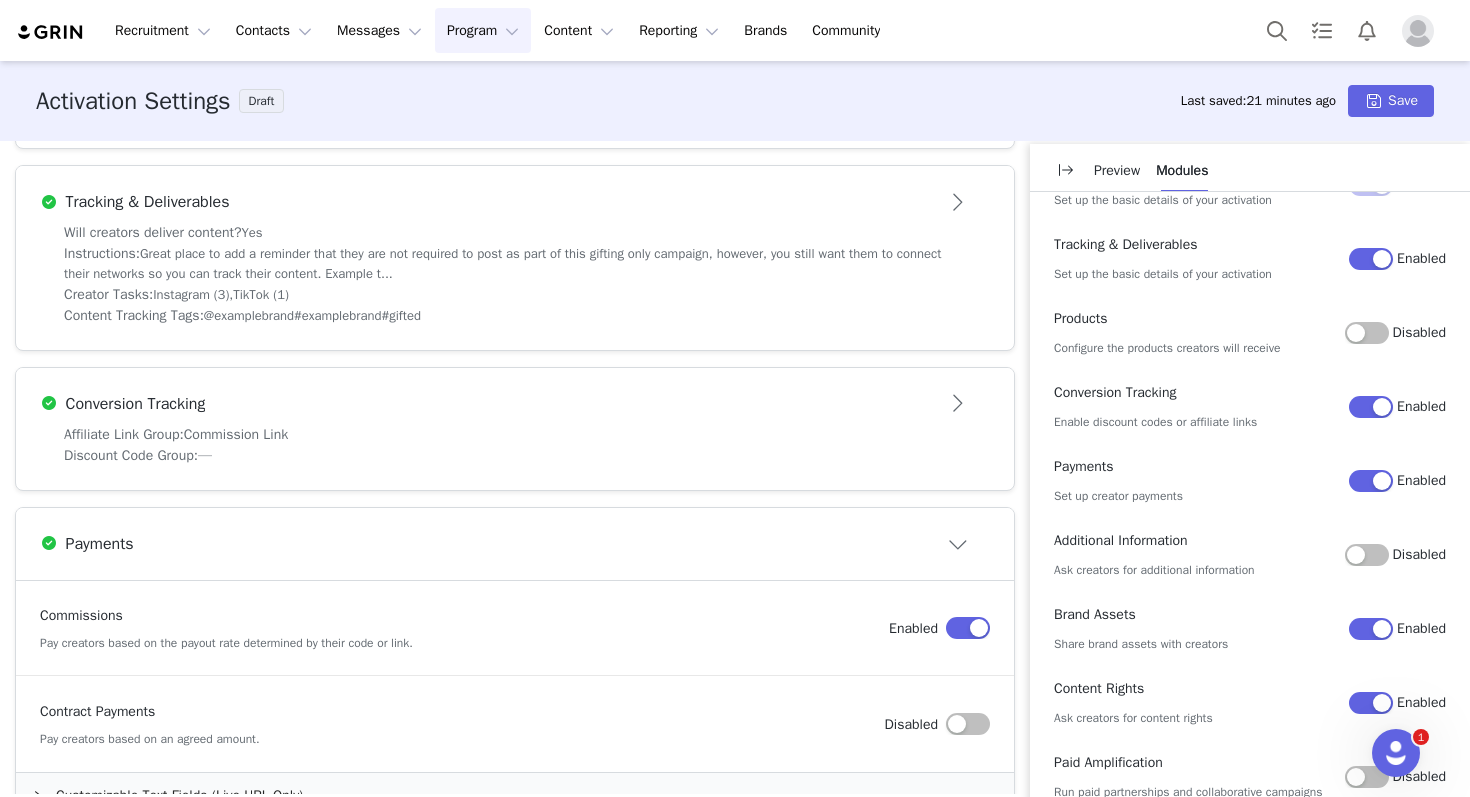 click on "Commissions Pay creators based on the payout rate determined by their code or link.     Enabled" at bounding box center [515, 628] 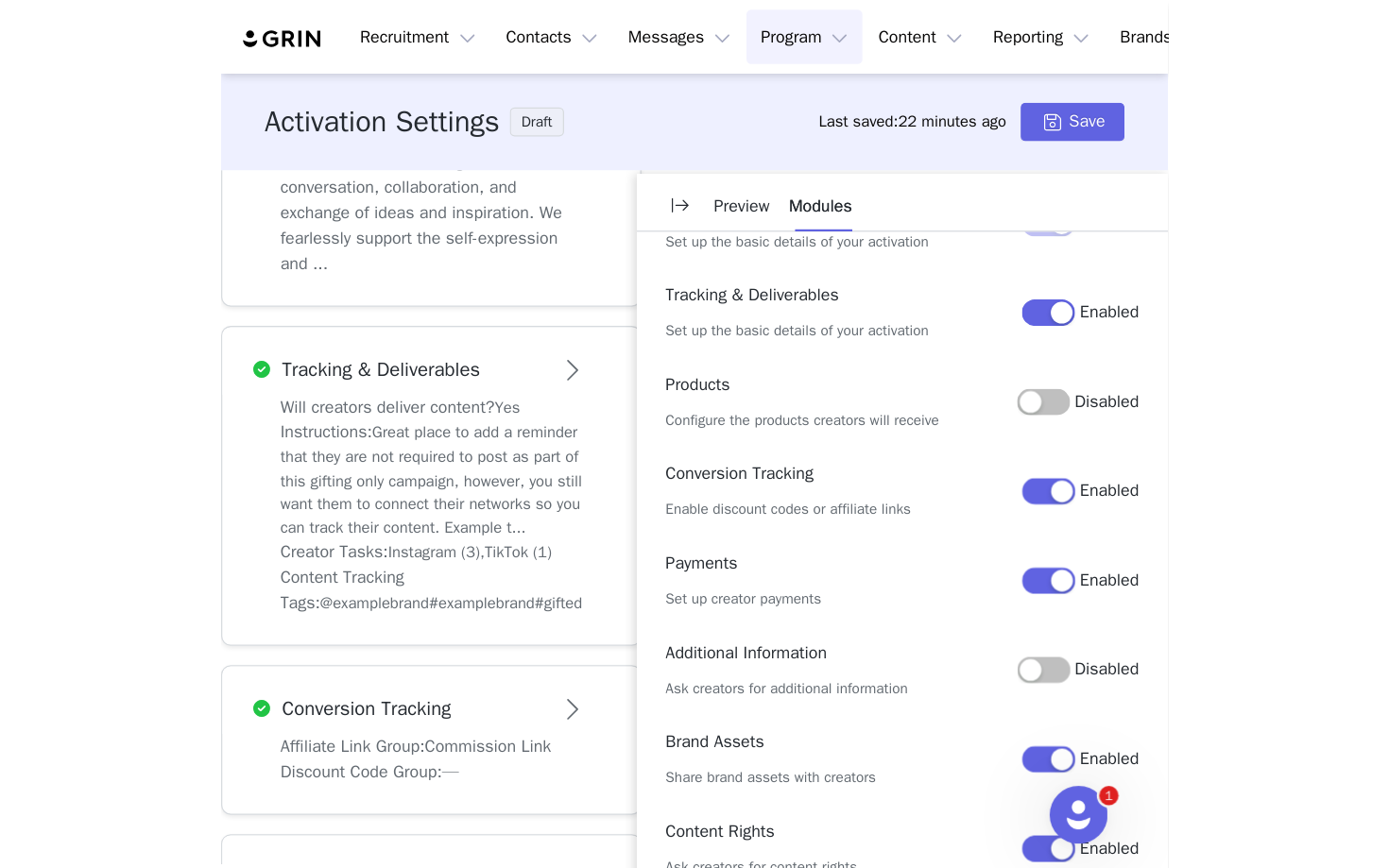 scroll, scrollTop: 625, scrollLeft: 0, axis: vertical 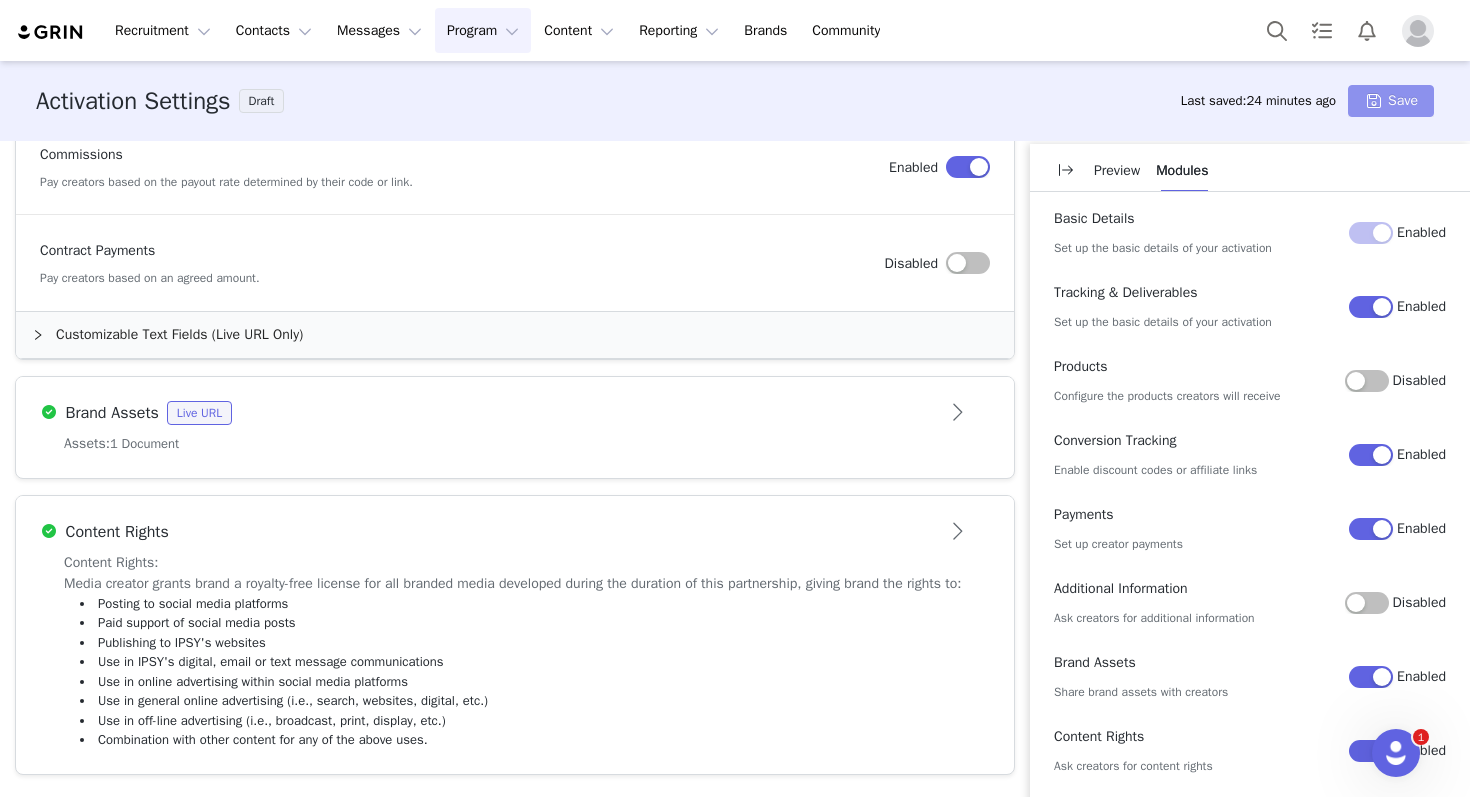 click on "Save" at bounding box center [1391, 101] 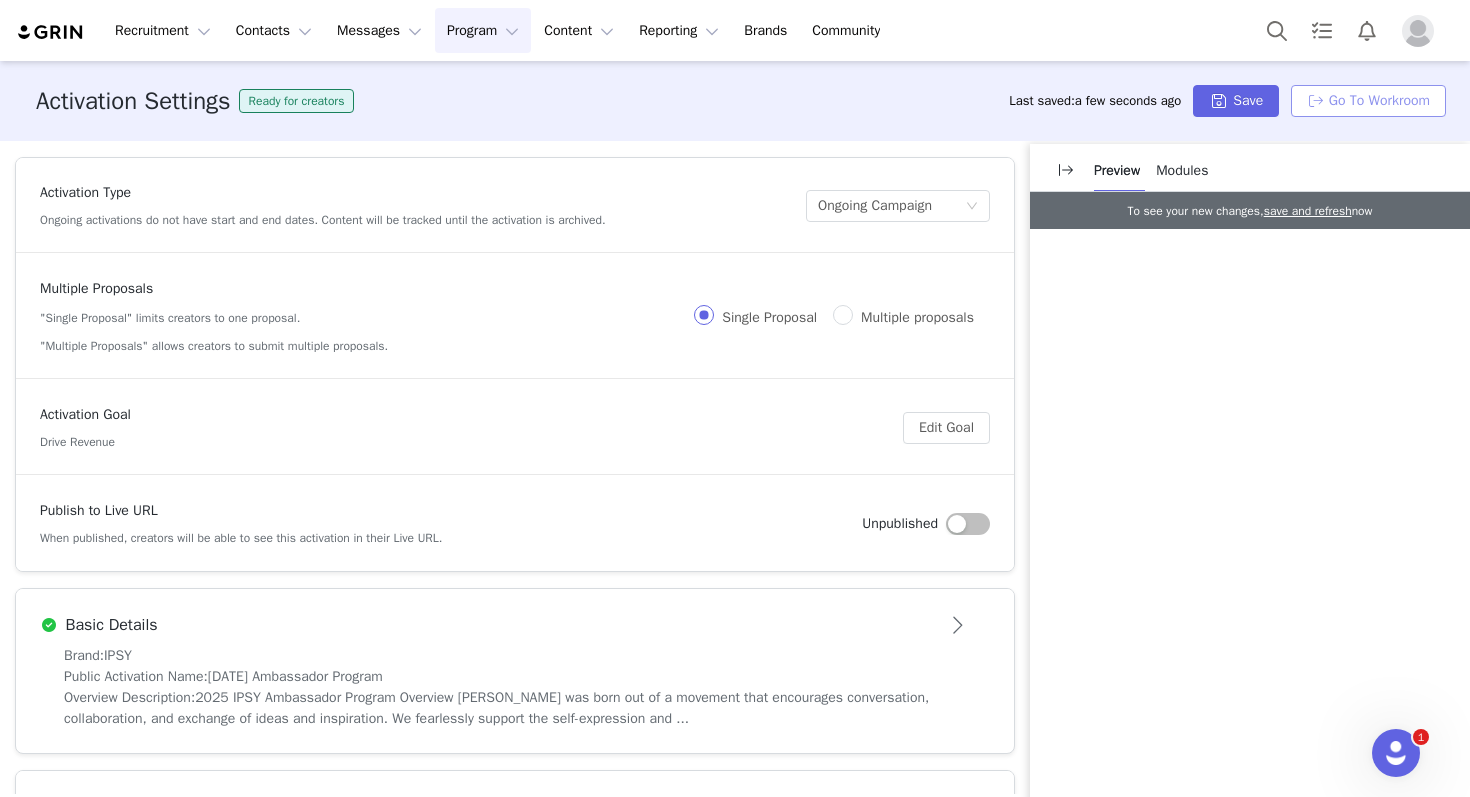 click on "Go To Workroom" at bounding box center [1368, 101] 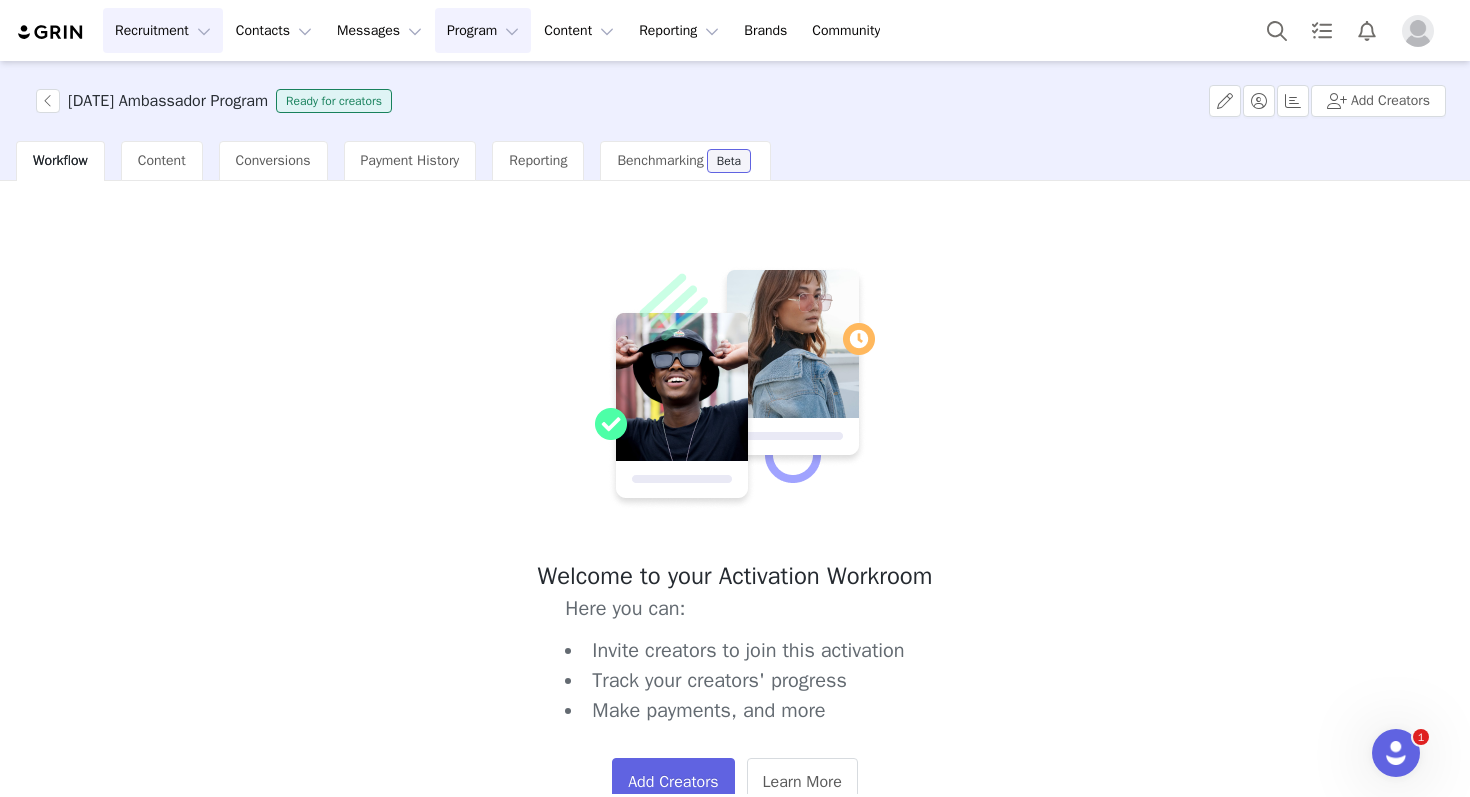 click on "Recruitment Recruitment" at bounding box center [163, 30] 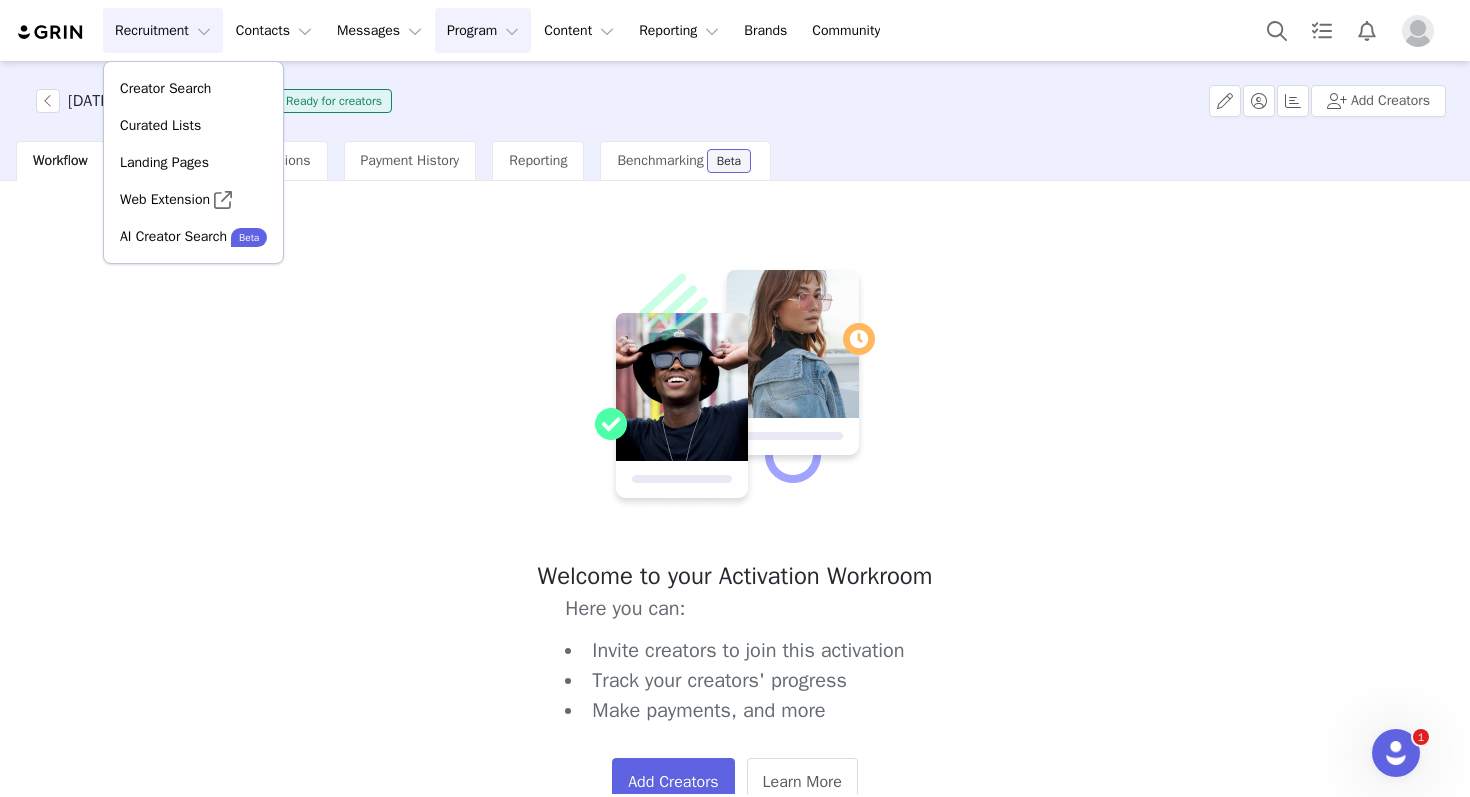 click on "Program Program" at bounding box center (483, 30) 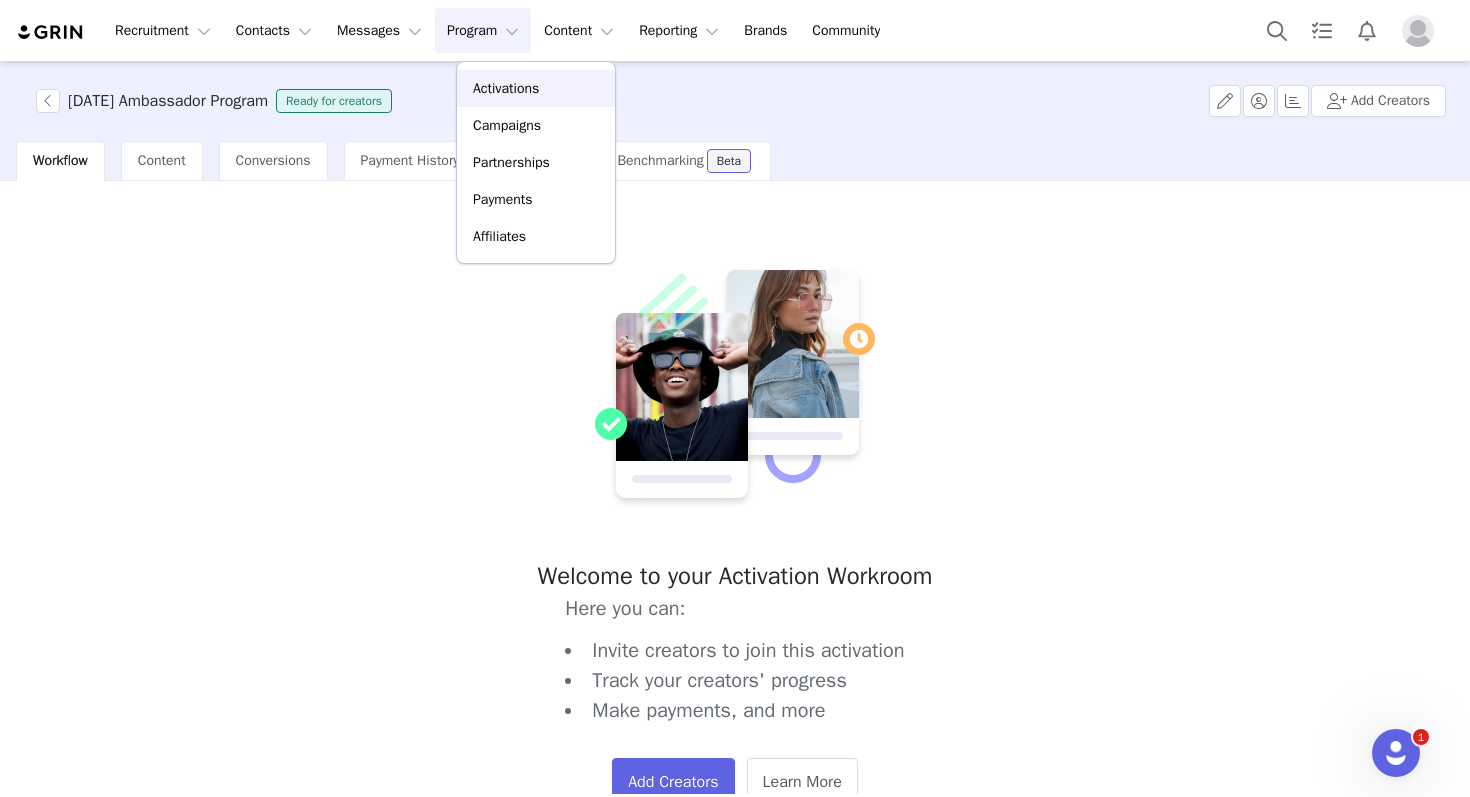 click on "Activations" at bounding box center [506, 88] 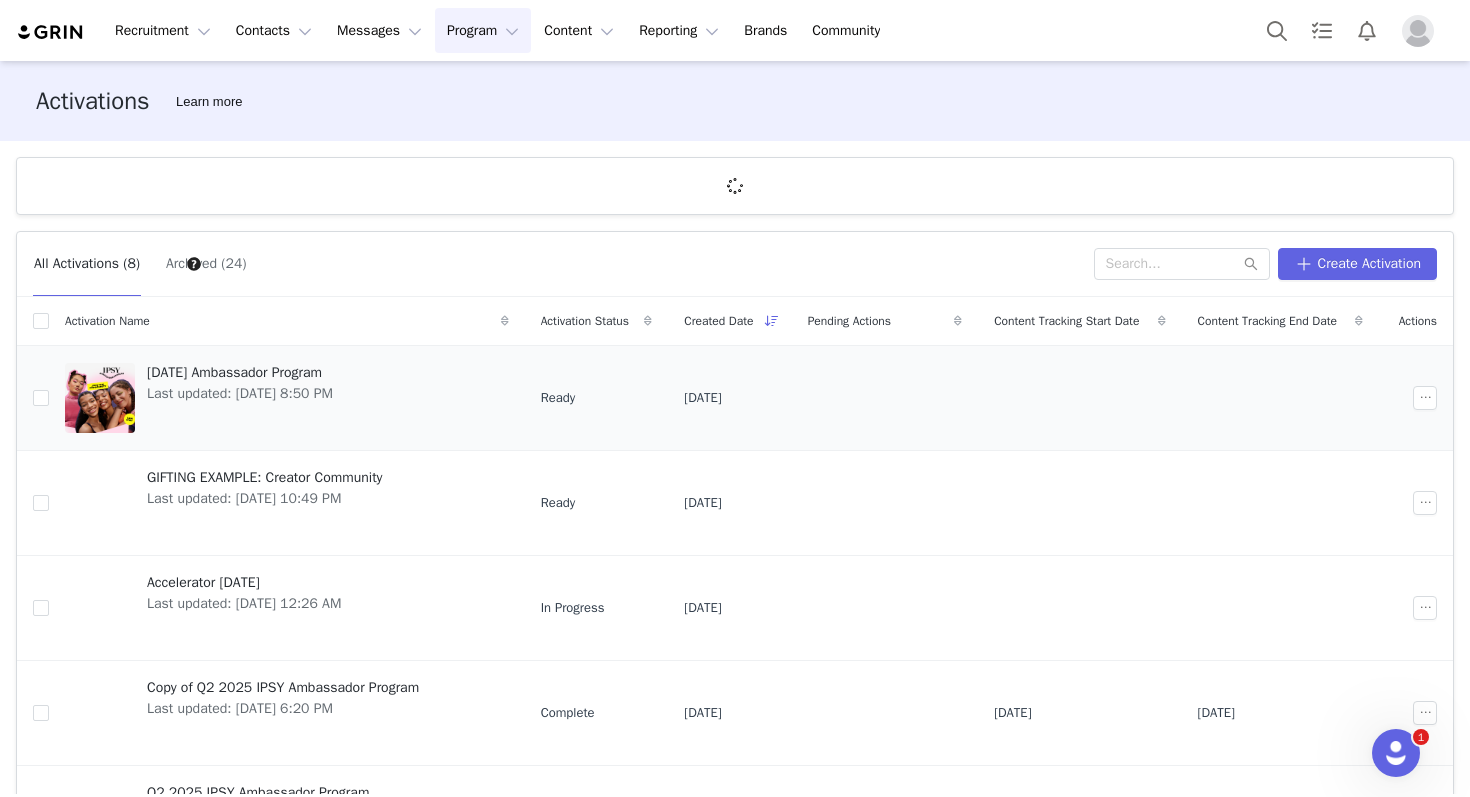 click on "[DATE] Ambassador Program Last updated: [DATE] 8:50 PM" at bounding box center [240, 398] 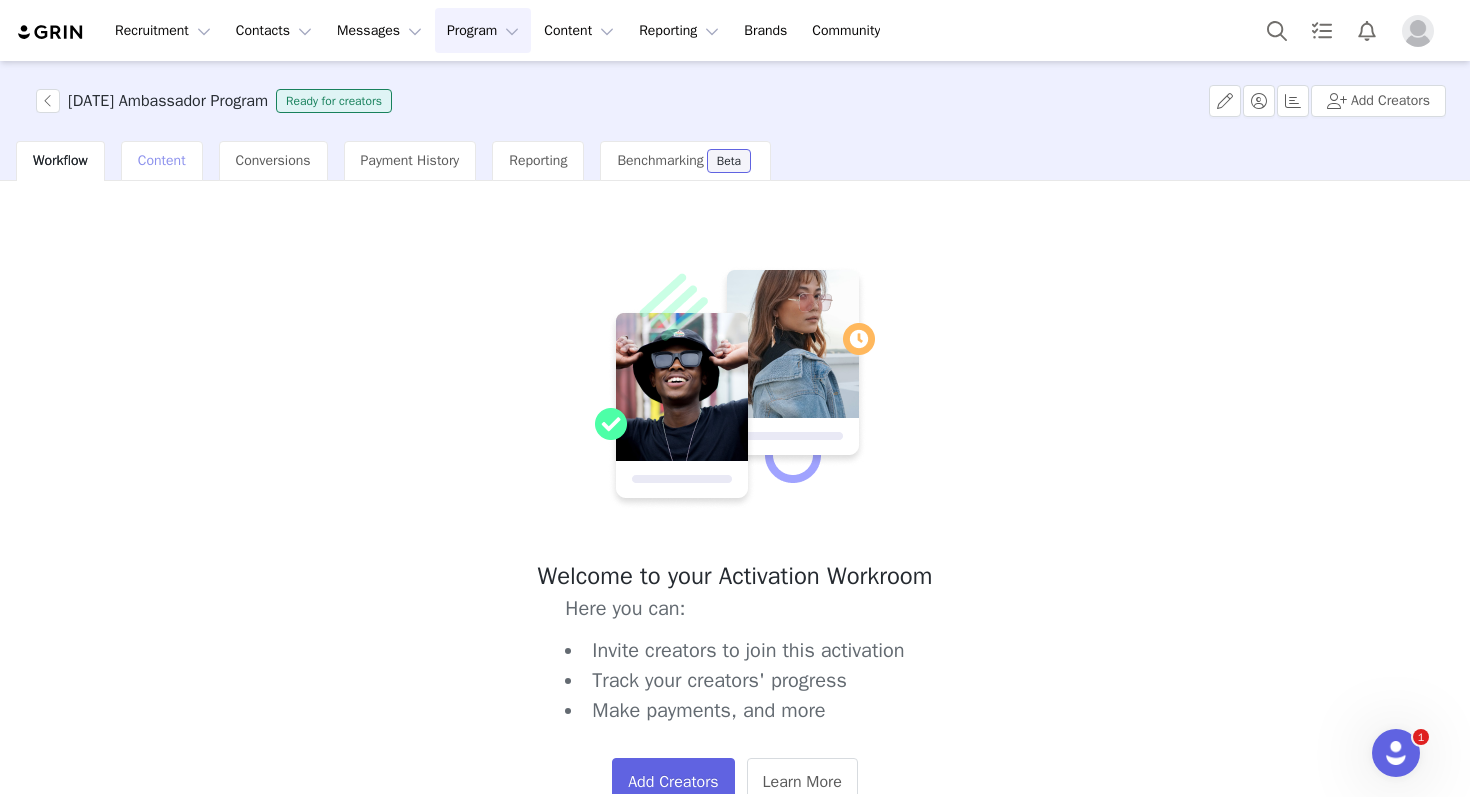 click on "Content" at bounding box center [162, 160] 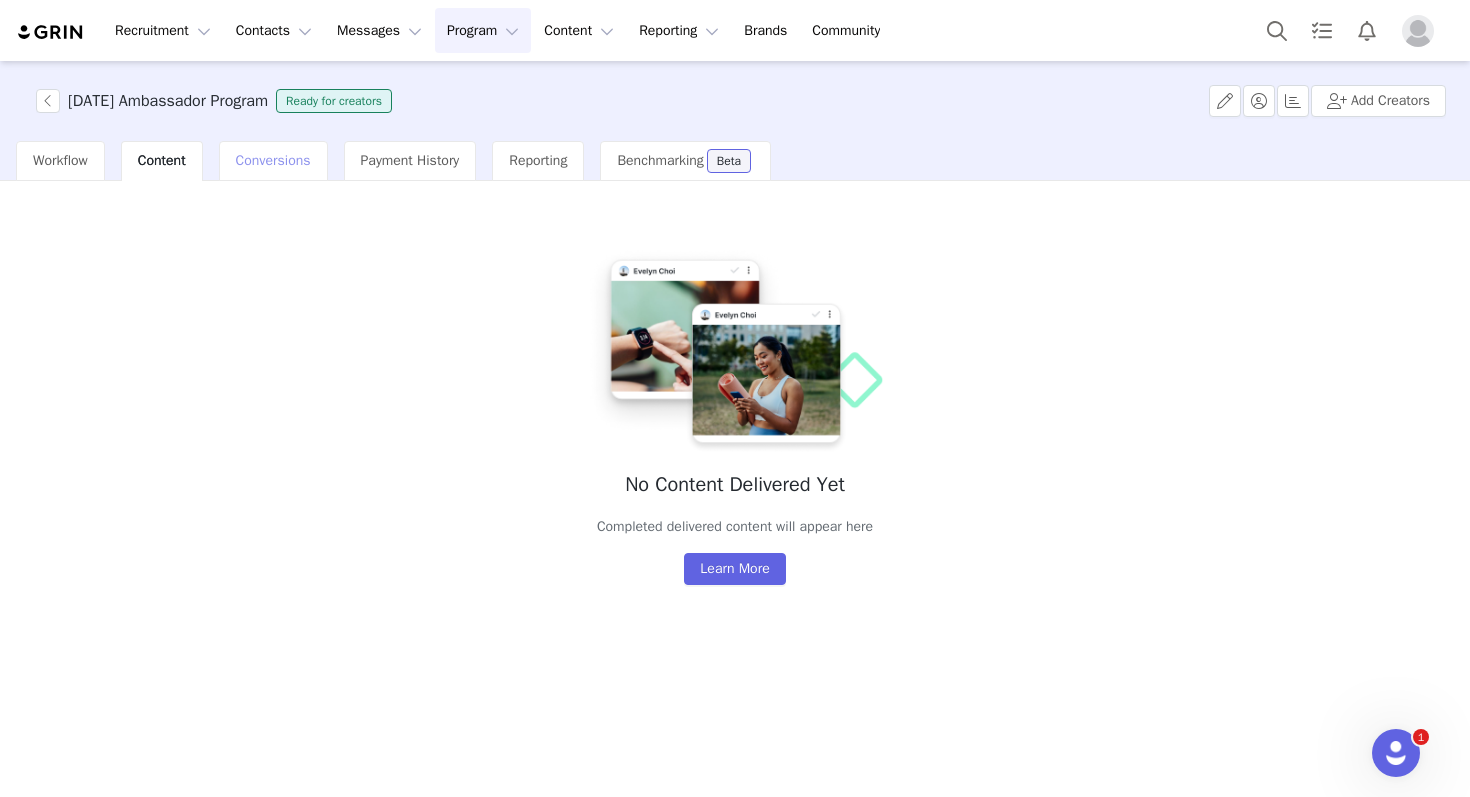 click on "Conversions" at bounding box center (273, 160) 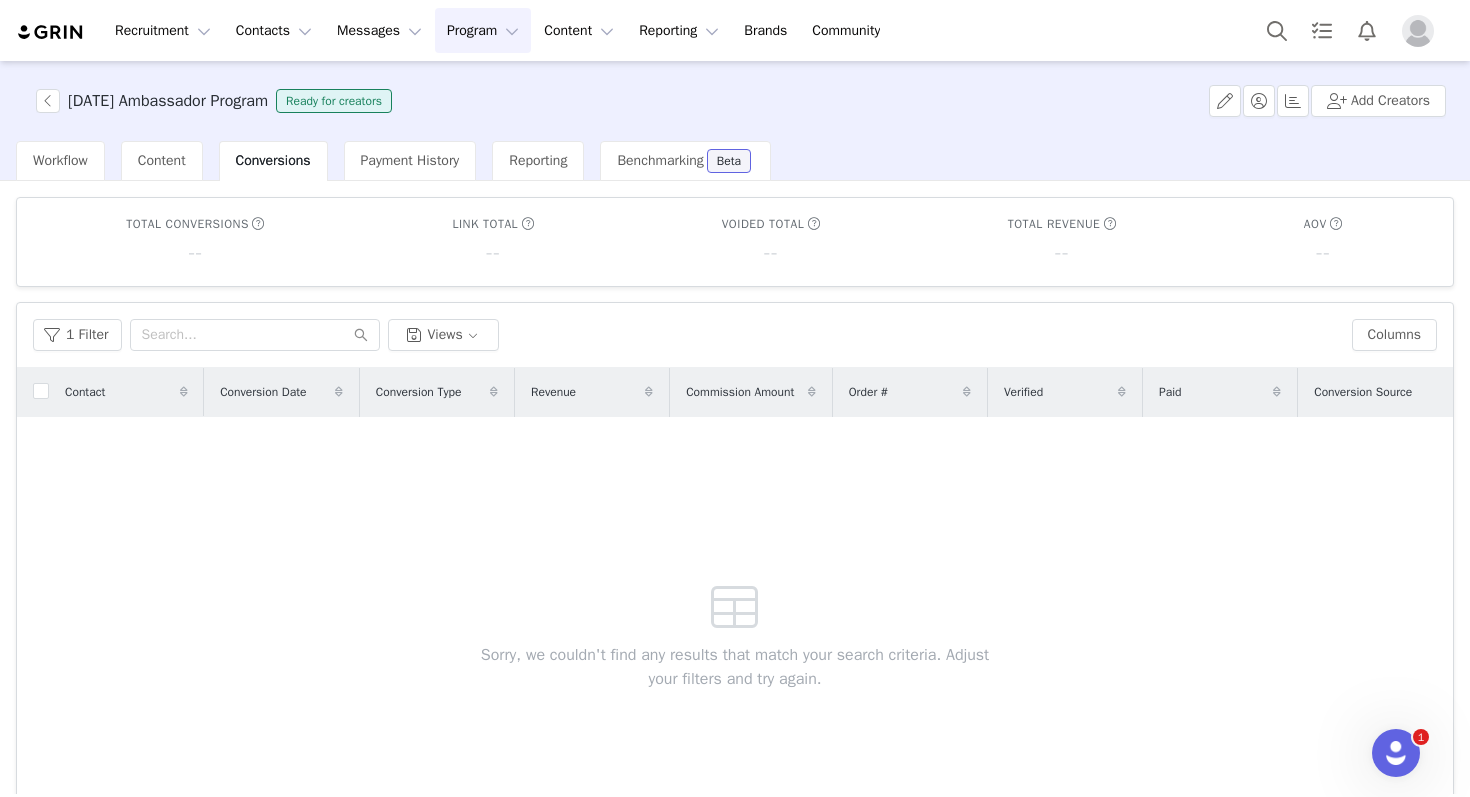 click on "Workflow Content Conversions Payment History Reporting Benchmarking Beta" at bounding box center (393, 161) 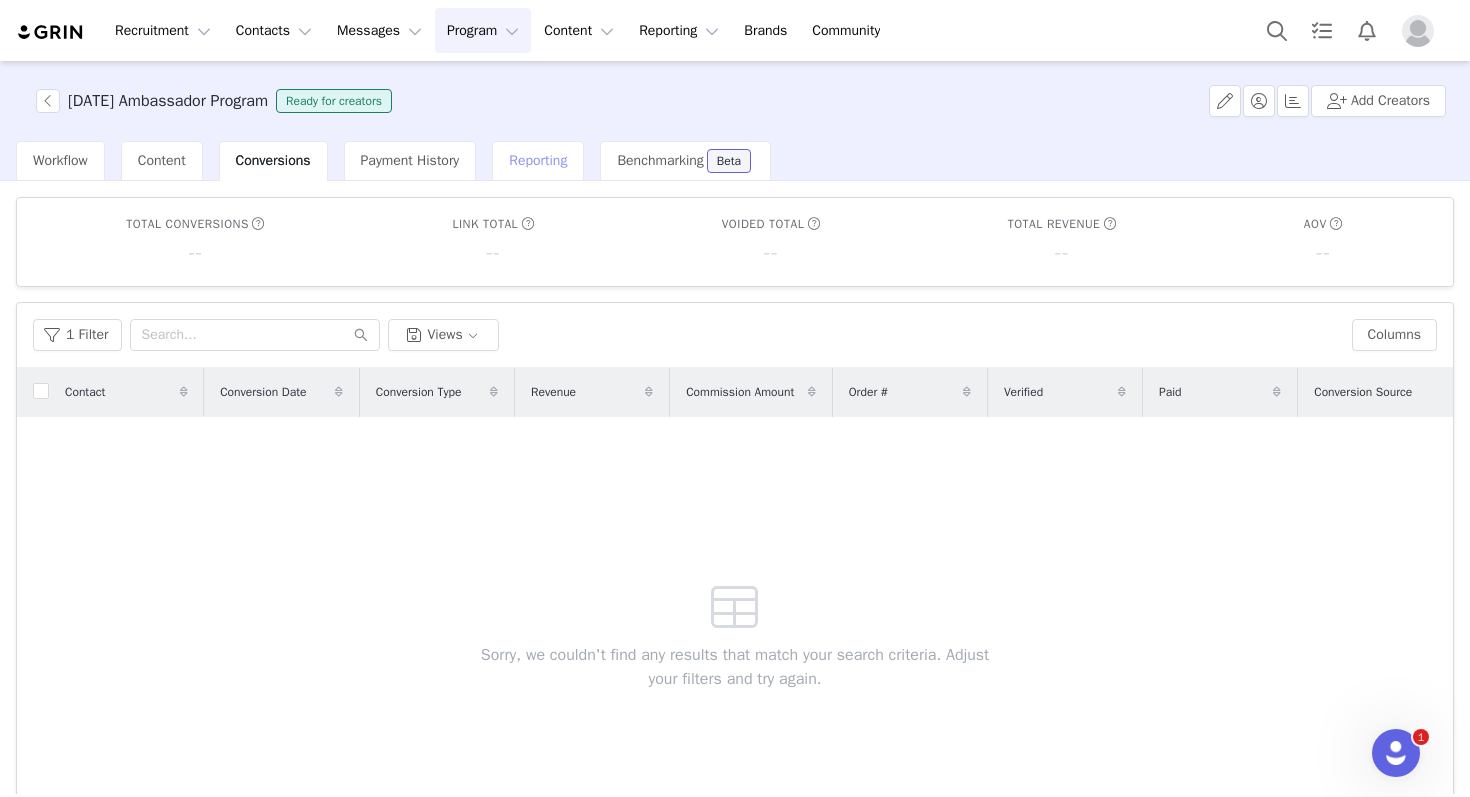 click on "Reporting" at bounding box center [538, 160] 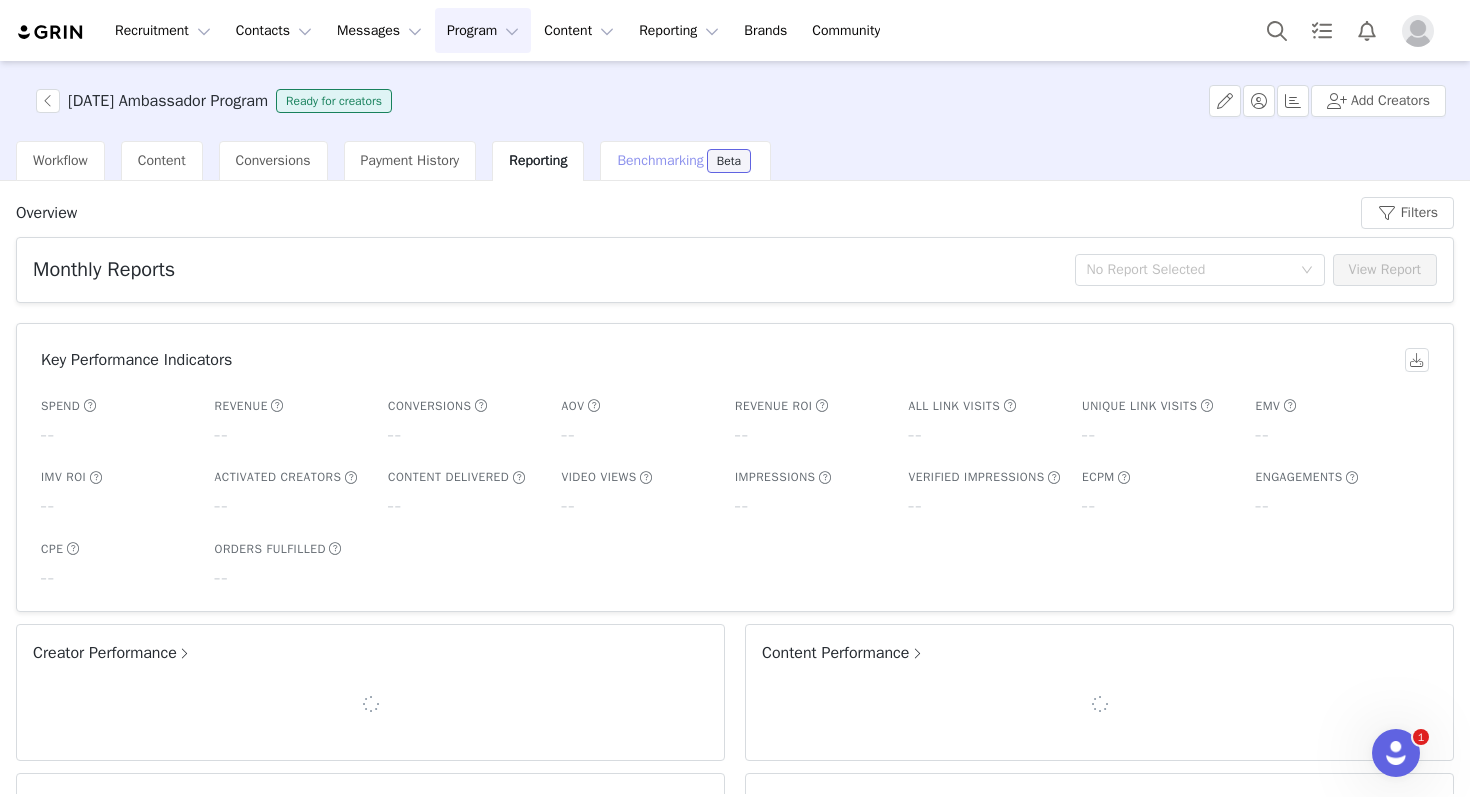 click on "Benchmarking" at bounding box center [660, 160] 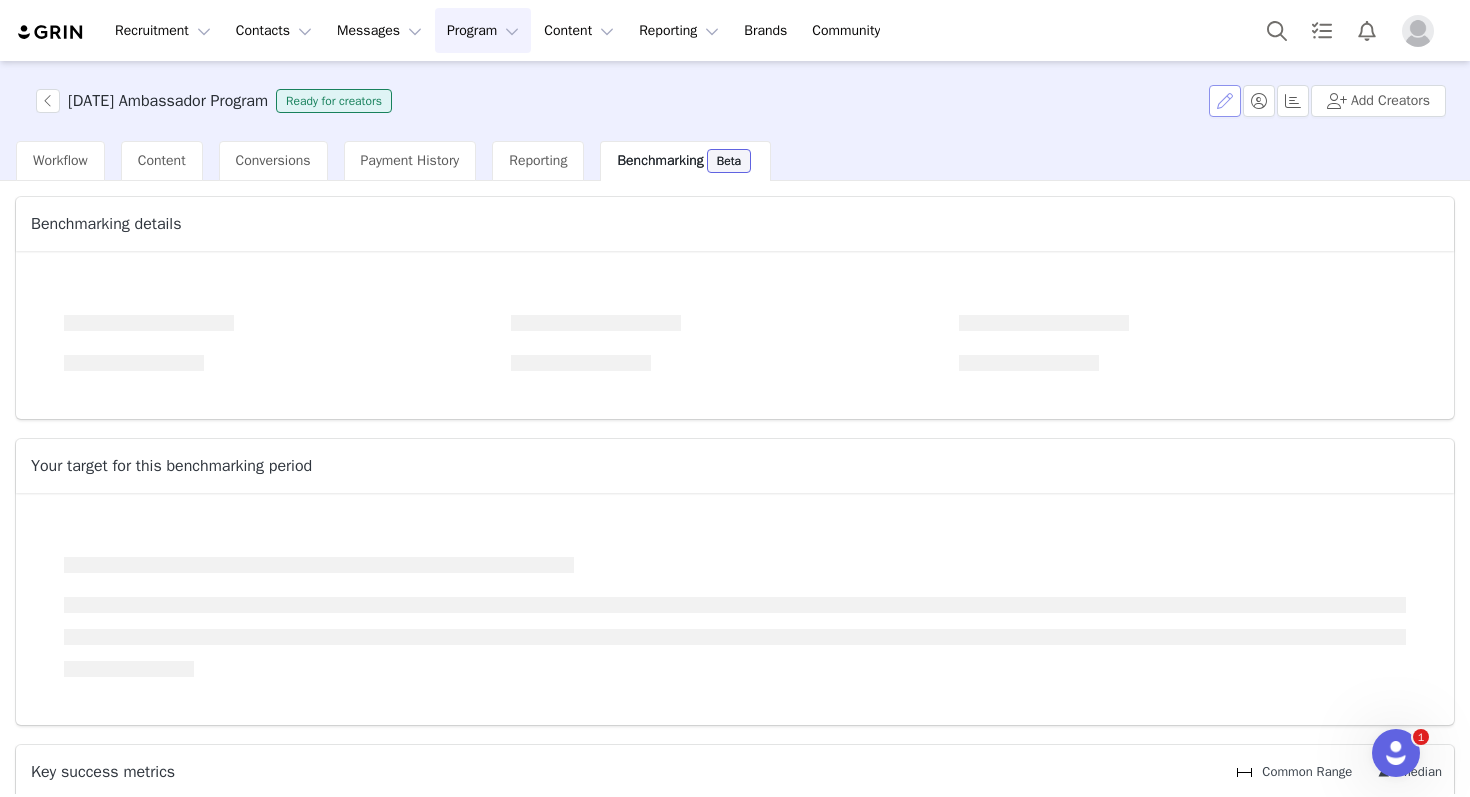 click at bounding box center (1225, 101) 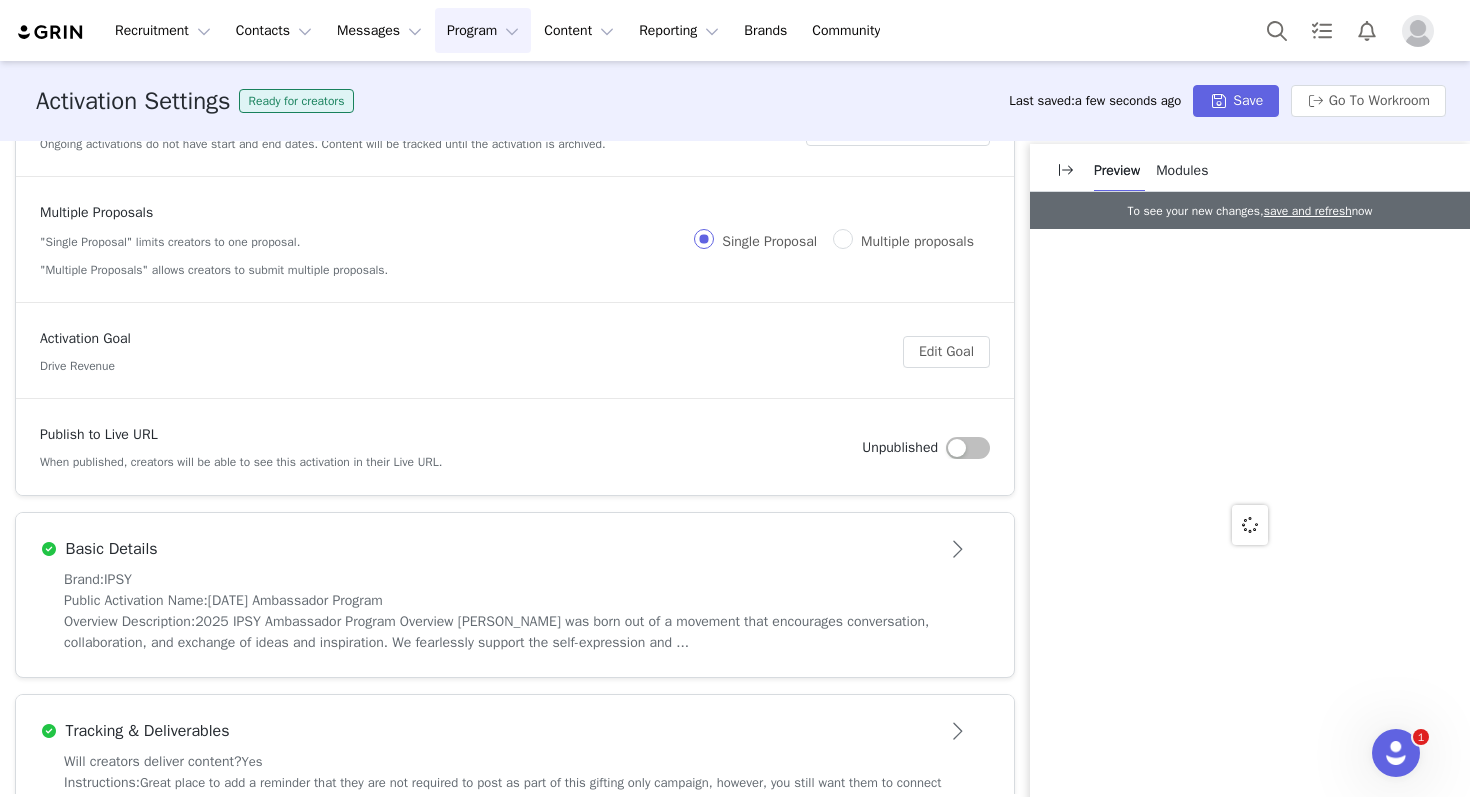 scroll, scrollTop: 0, scrollLeft: 0, axis: both 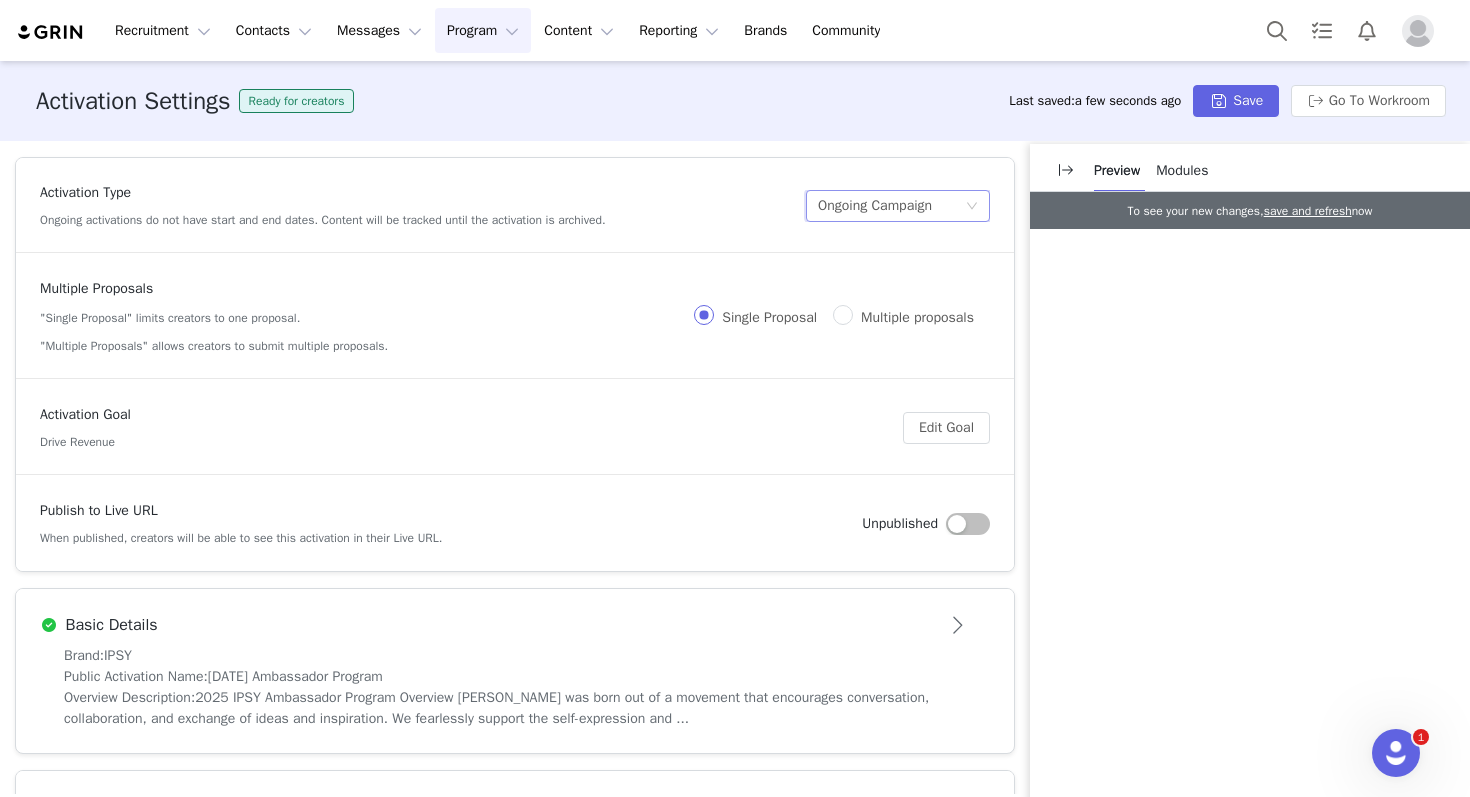 click on "Ongoing Campaign" at bounding box center [875, 206] 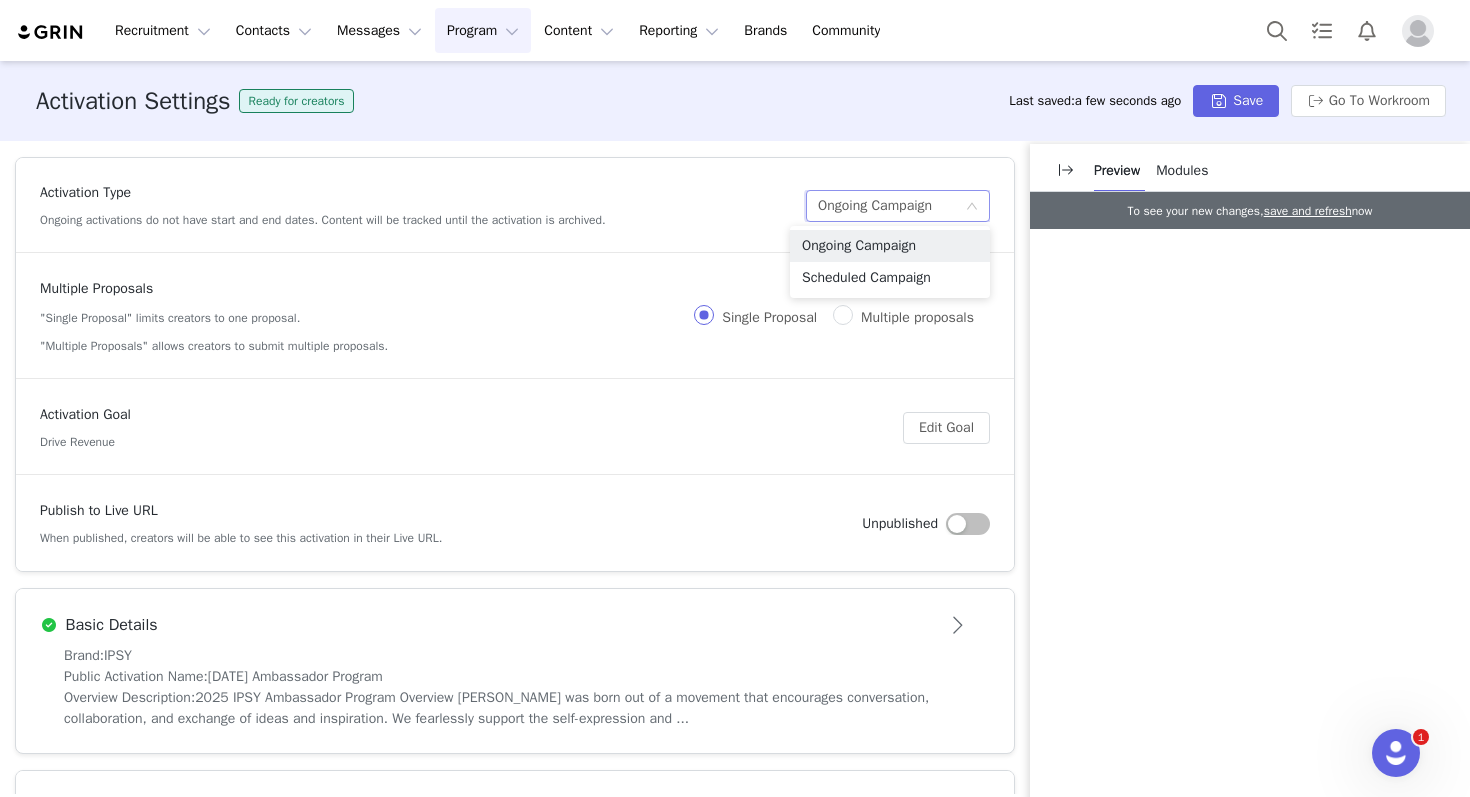 click on "Public Activation Name: [DATE] Ambassador Program" at bounding box center (515, 676) 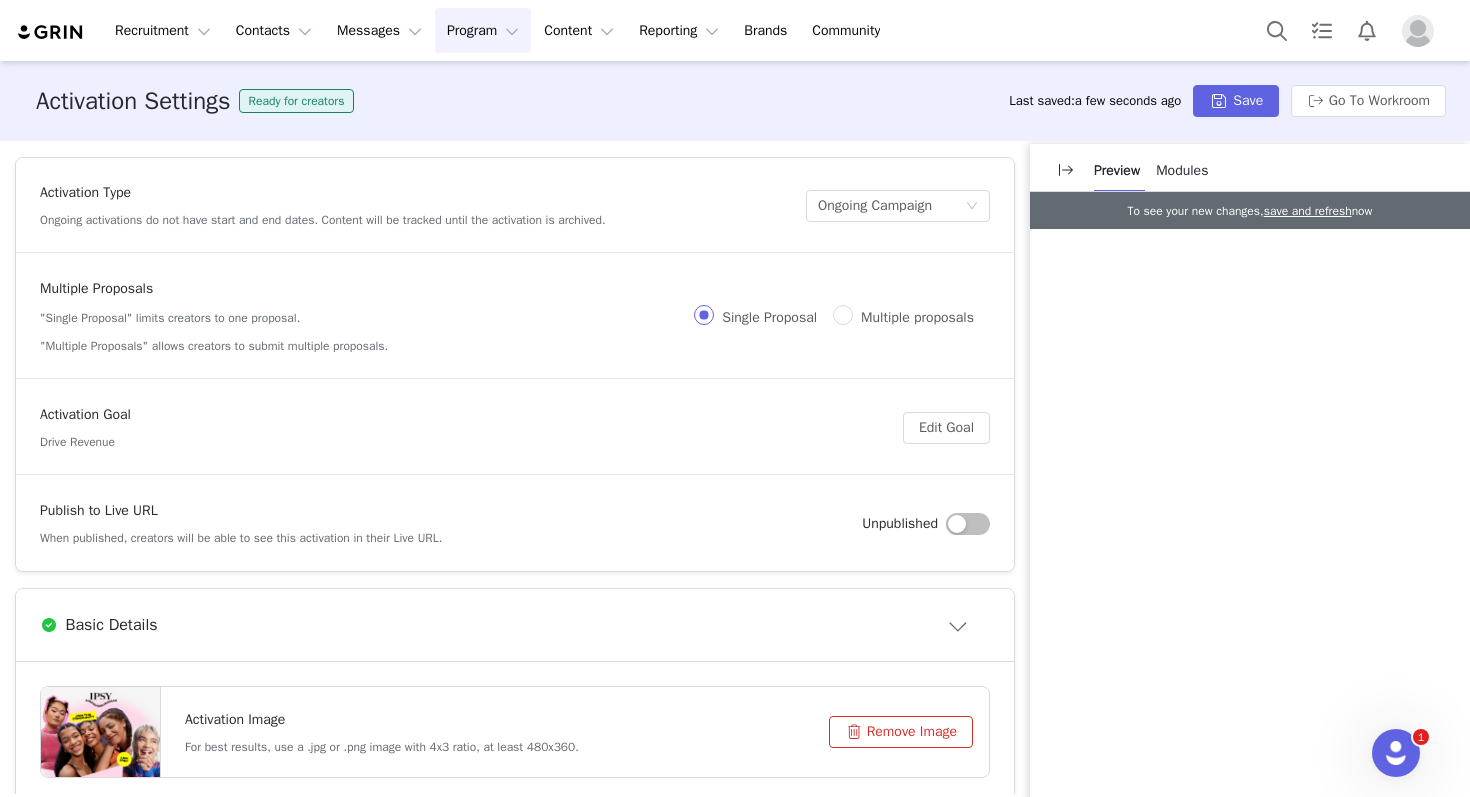 scroll, scrollTop: 0, scrollLeft: 0, axis: both 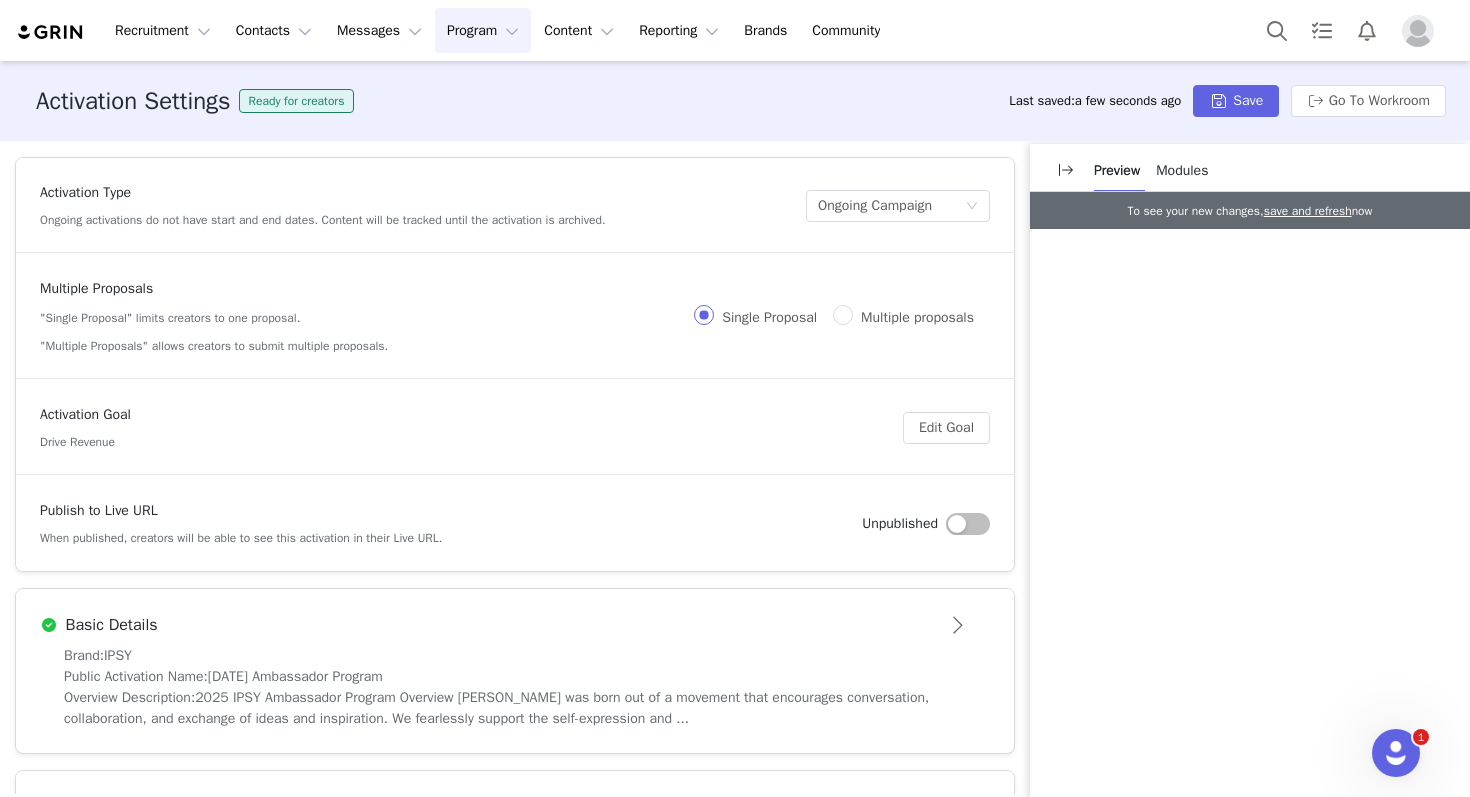 click on "Activation Type Ongoing activations do not have start and end dates. Content will be tracked until the activation is archived.      Ongoing Campaign" at bounding box center [515, 205] 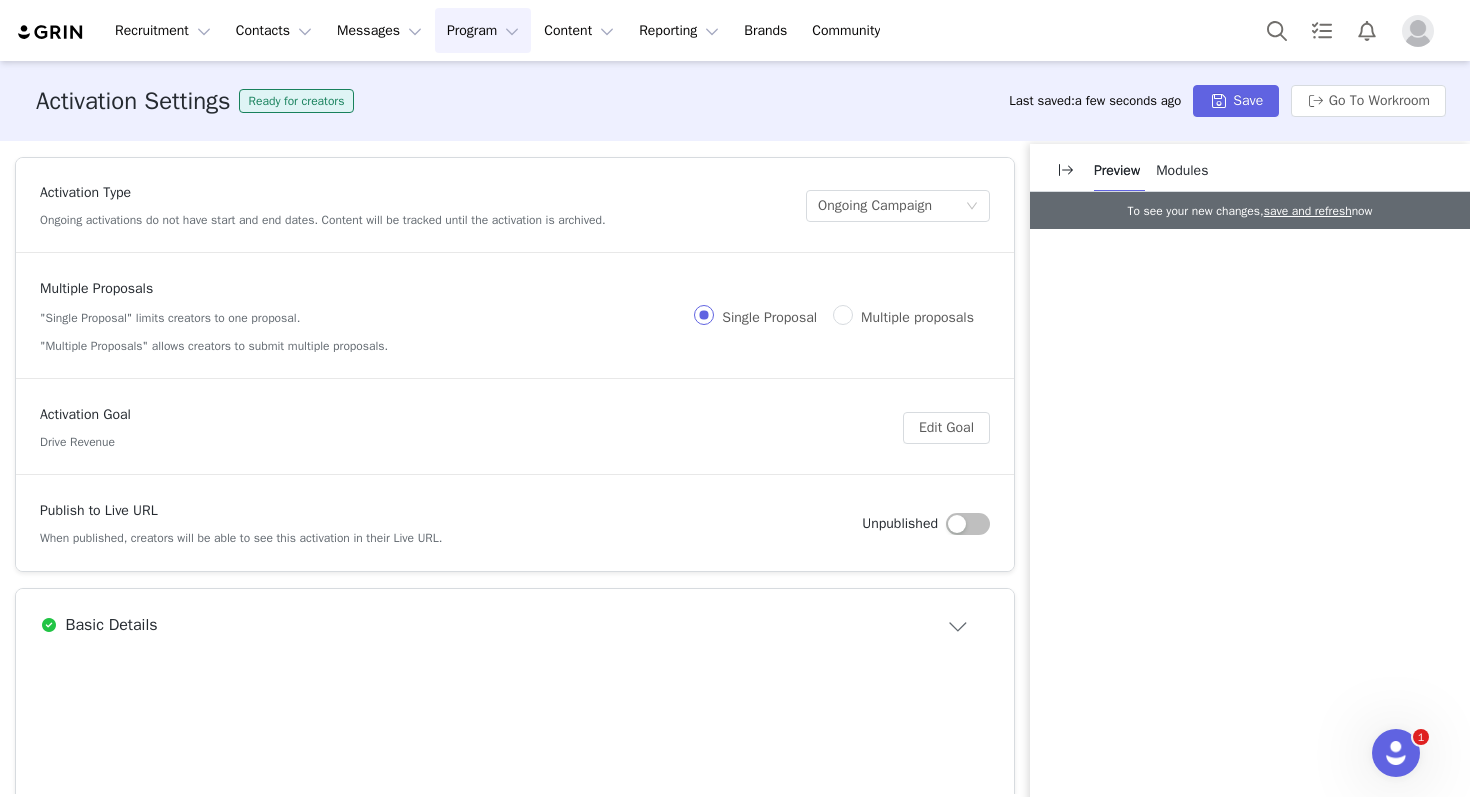 scroll, scrollTop: 0, scrollLeft: 0, axis: both 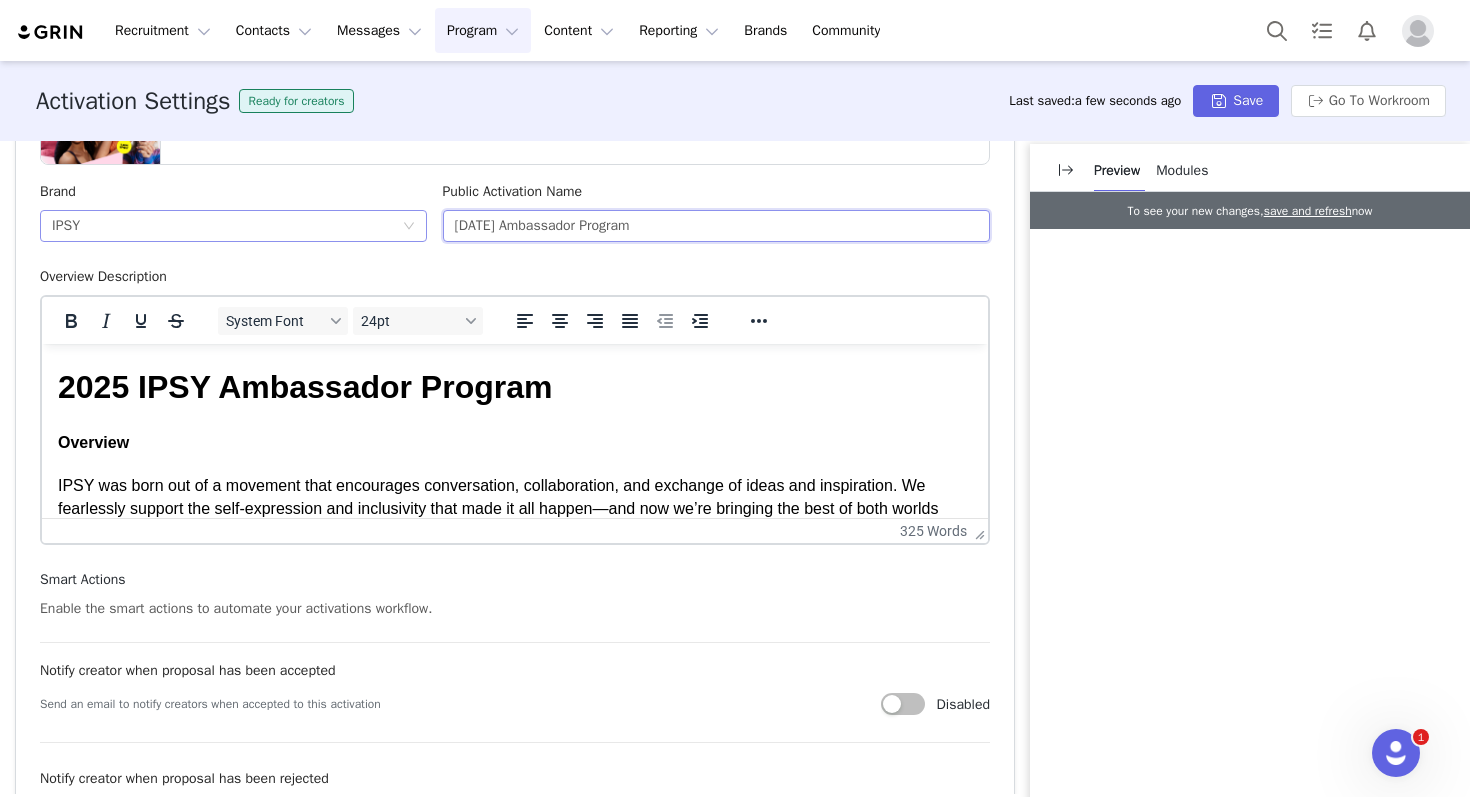 drag, startPoint x: 484, startPoint y: 233, endPoint x: 398, endPoint y: 233, distance: 86 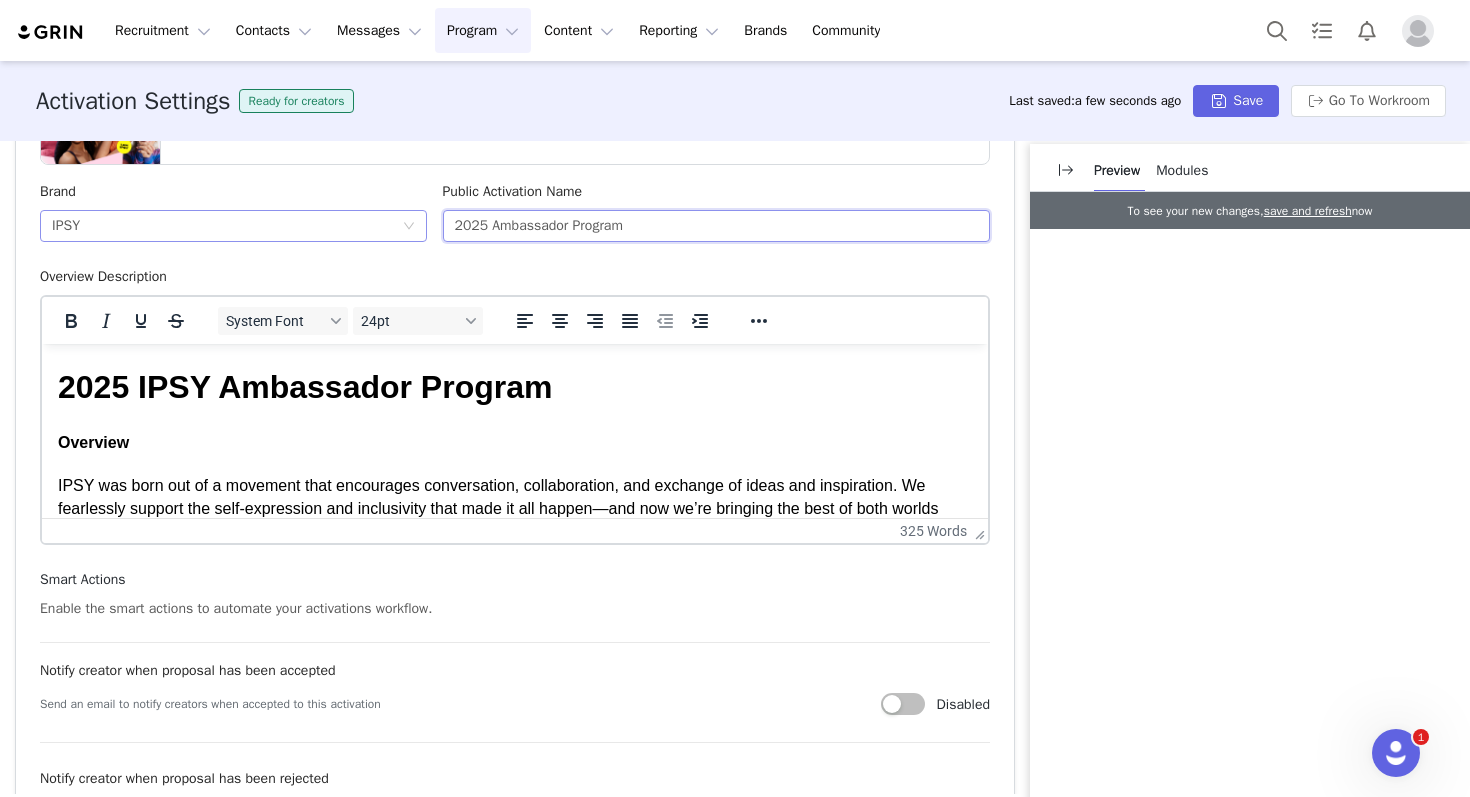 drag, startPoint x: 494, startPoint y: 227, endPoint x: 362, endPoint y: 226, distance: 132.00378 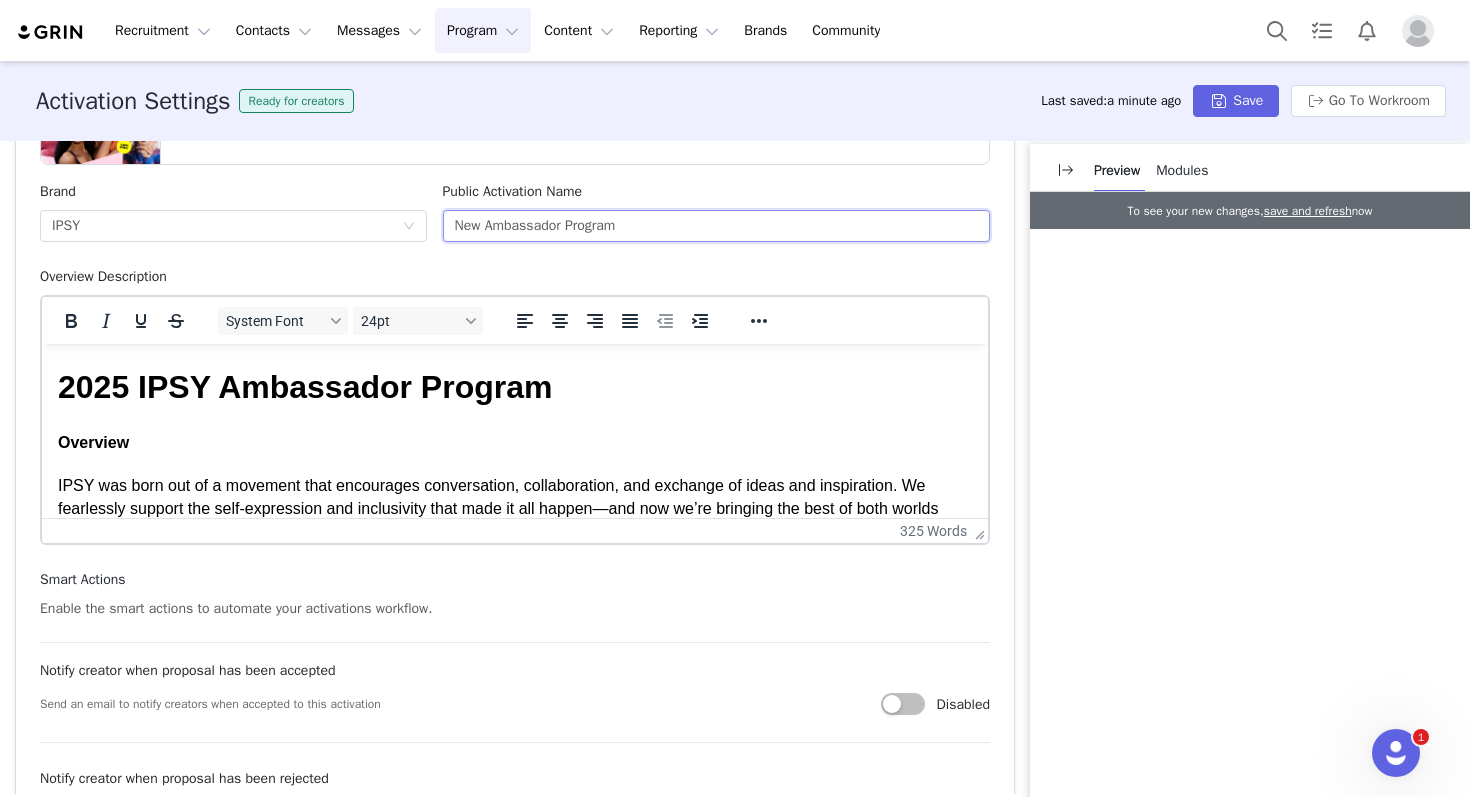 click on "New Ambassador Program" at bounding box center (717, 226) 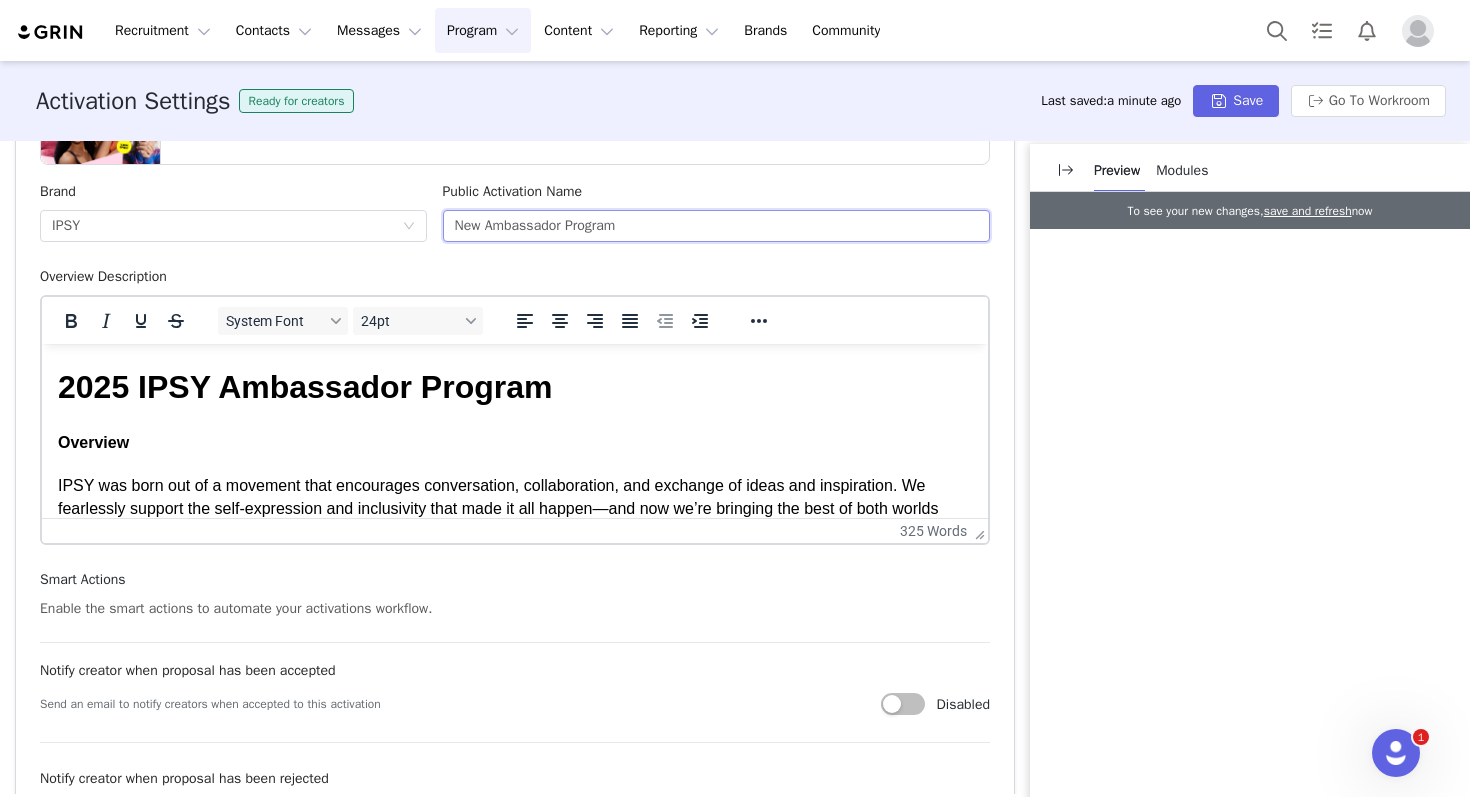 click on "New Ambassador Program" at bounding box center [717, 226] 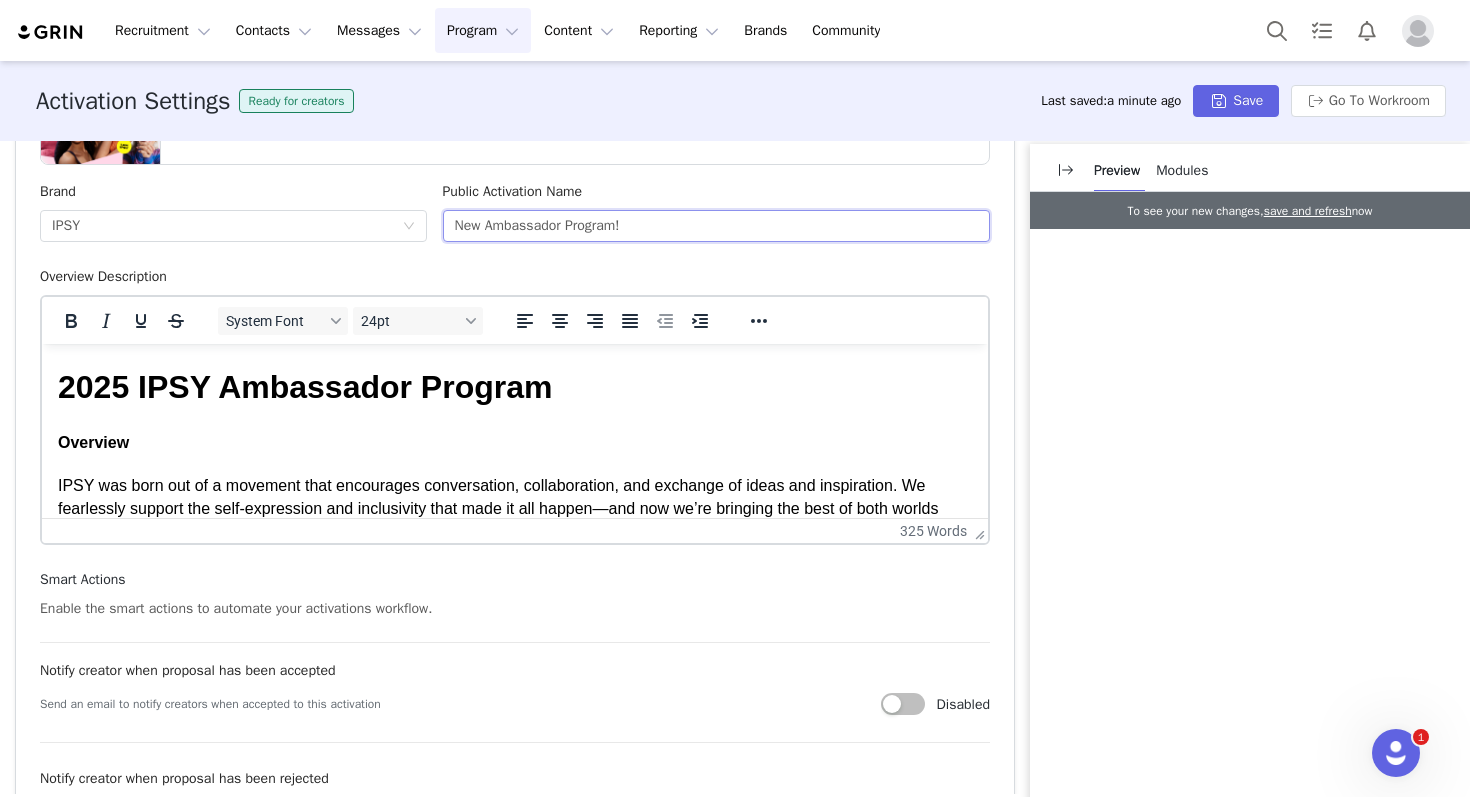 type on "New Ambassador Program!" 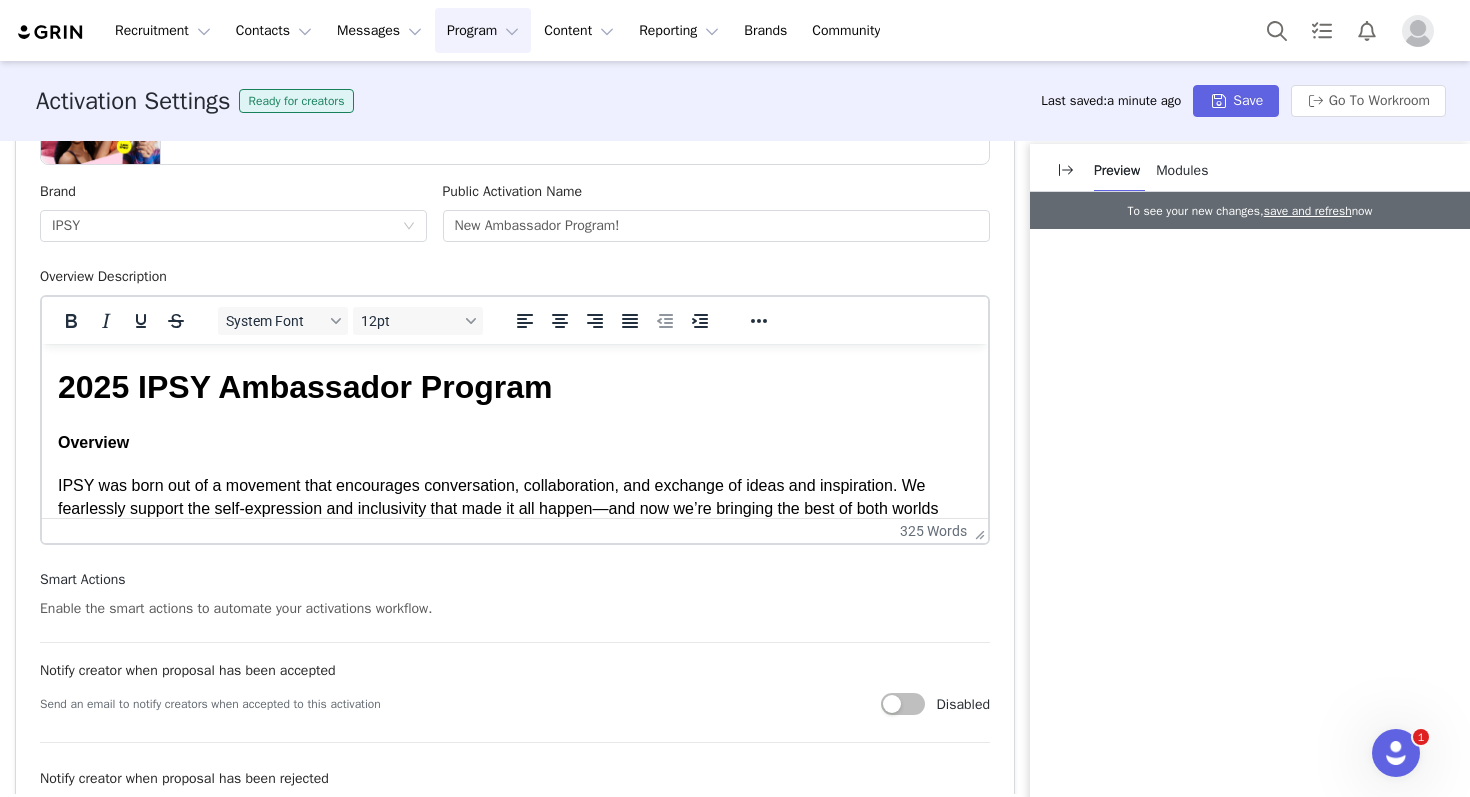 click on "Overview" at bounding box center (515, 443) 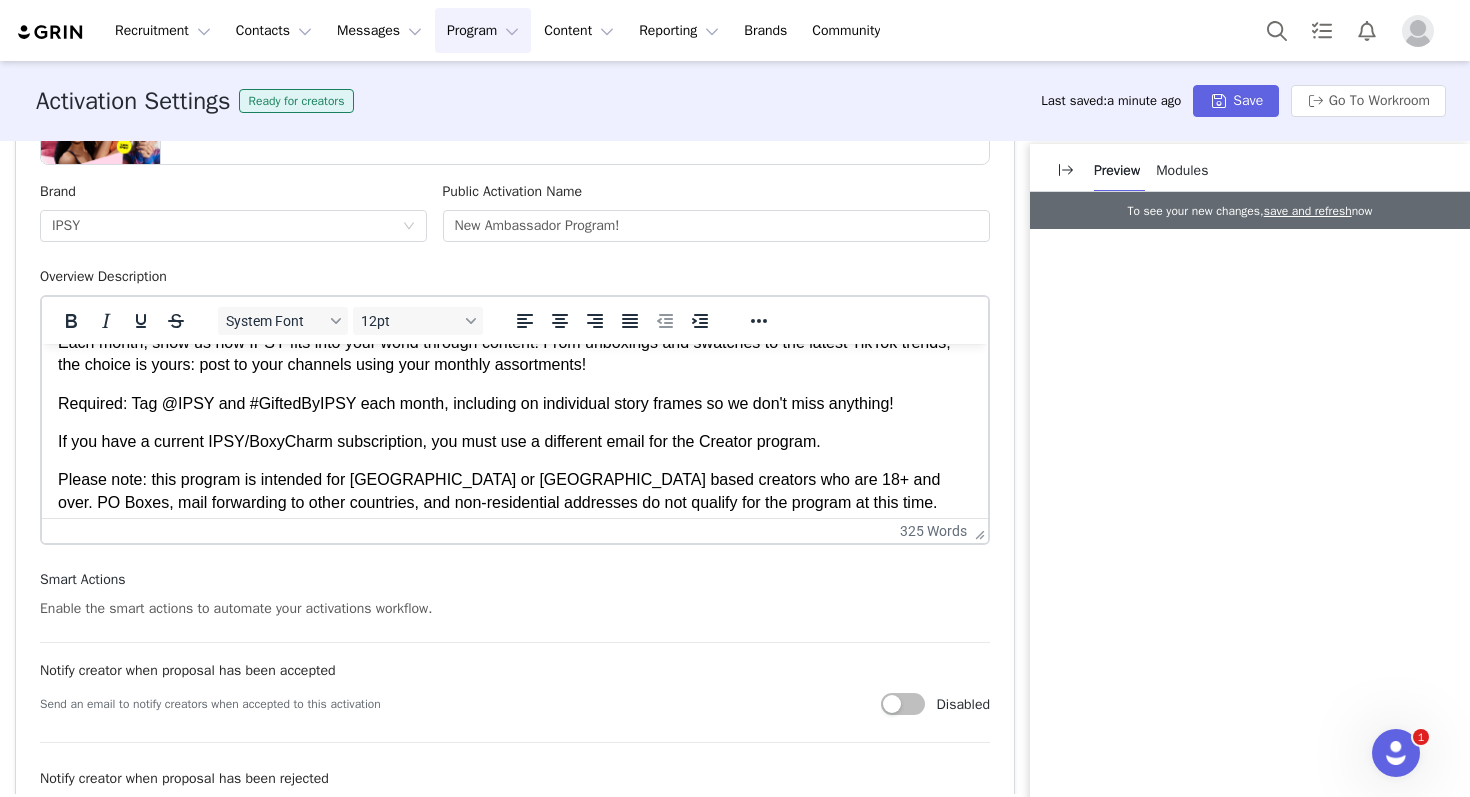 scroll, scrollTop: 616, scrollLeft: 0, axis: vertical 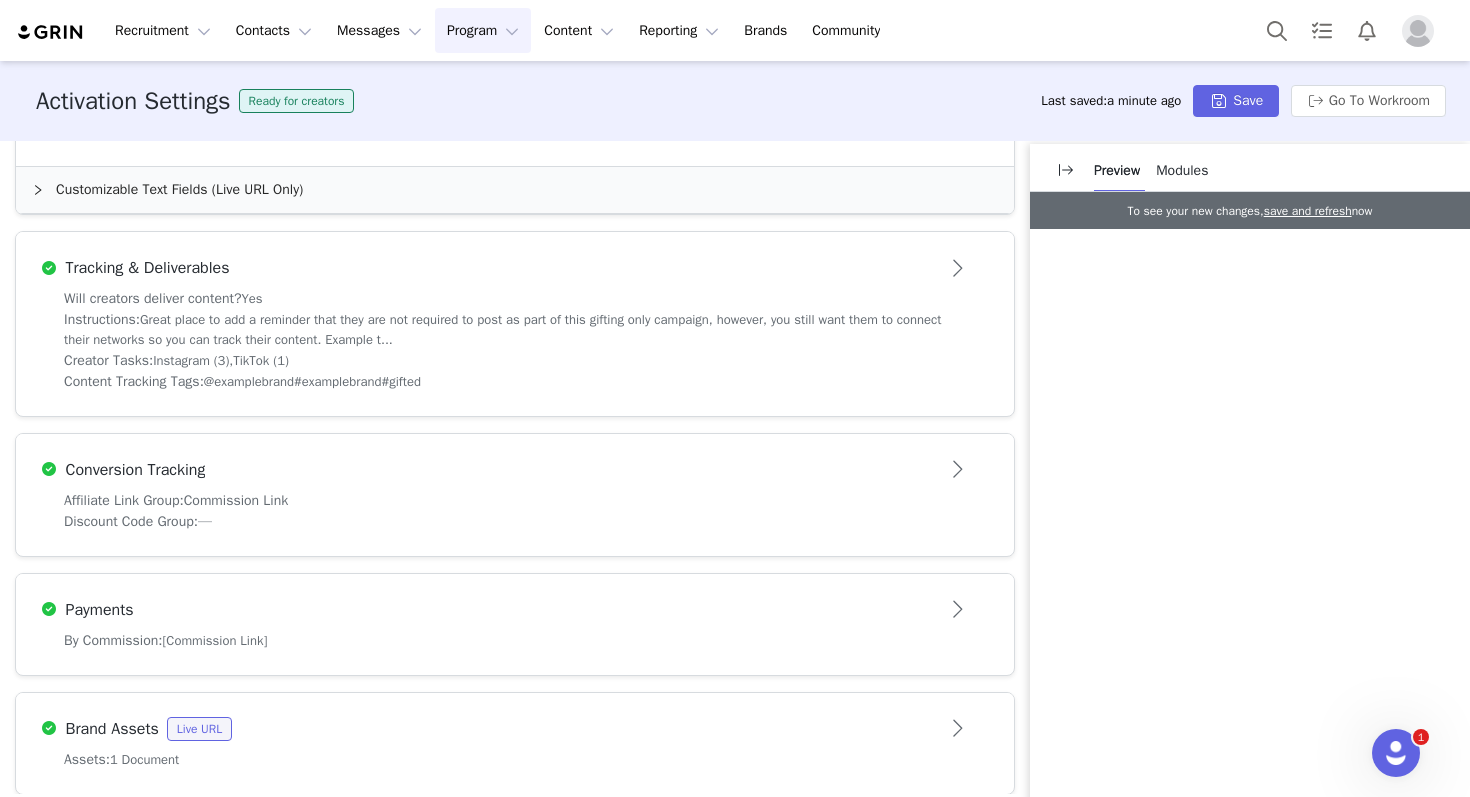 click on "Discount Code Group: —" at bounding box center (515, 521) 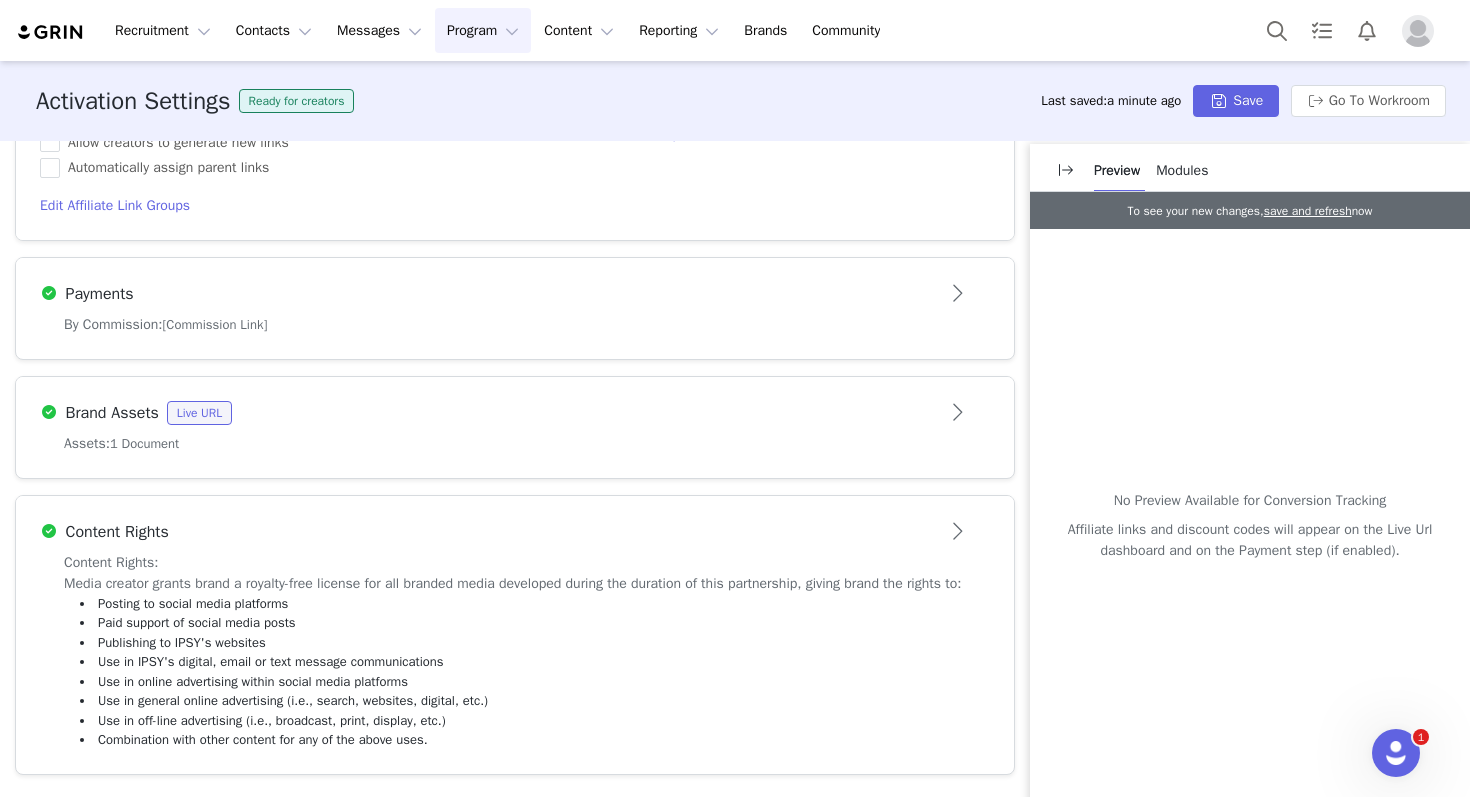 scroll, scrollTop: 1140, scrollLeft: 0, axis: vertical 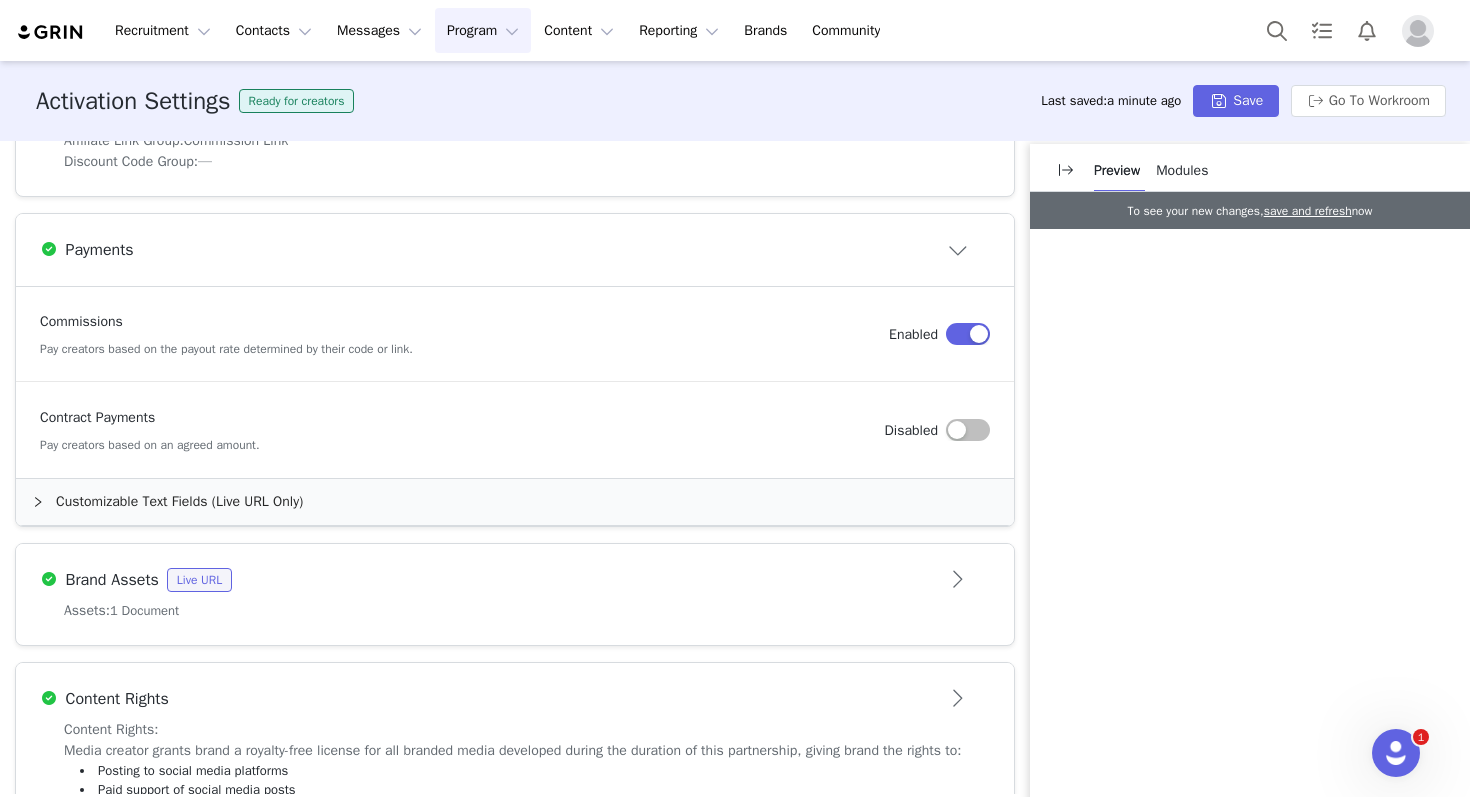 click on "Commissions Pay creators based on the payout rate determined by their code or link." at bounding box center (464, 334) 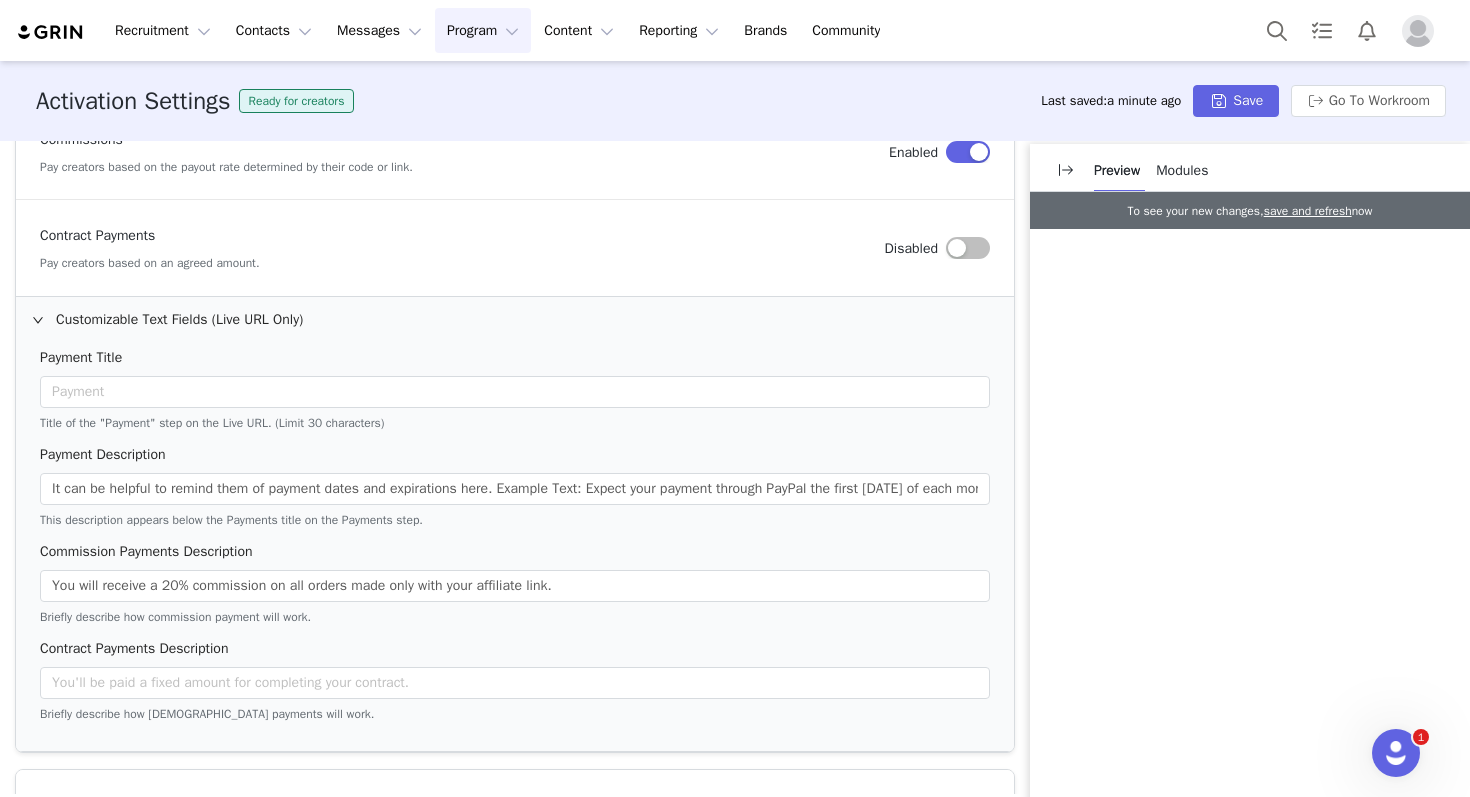 scroll, scrollTop: 1079, scrollLeft: 0, axis: vertical 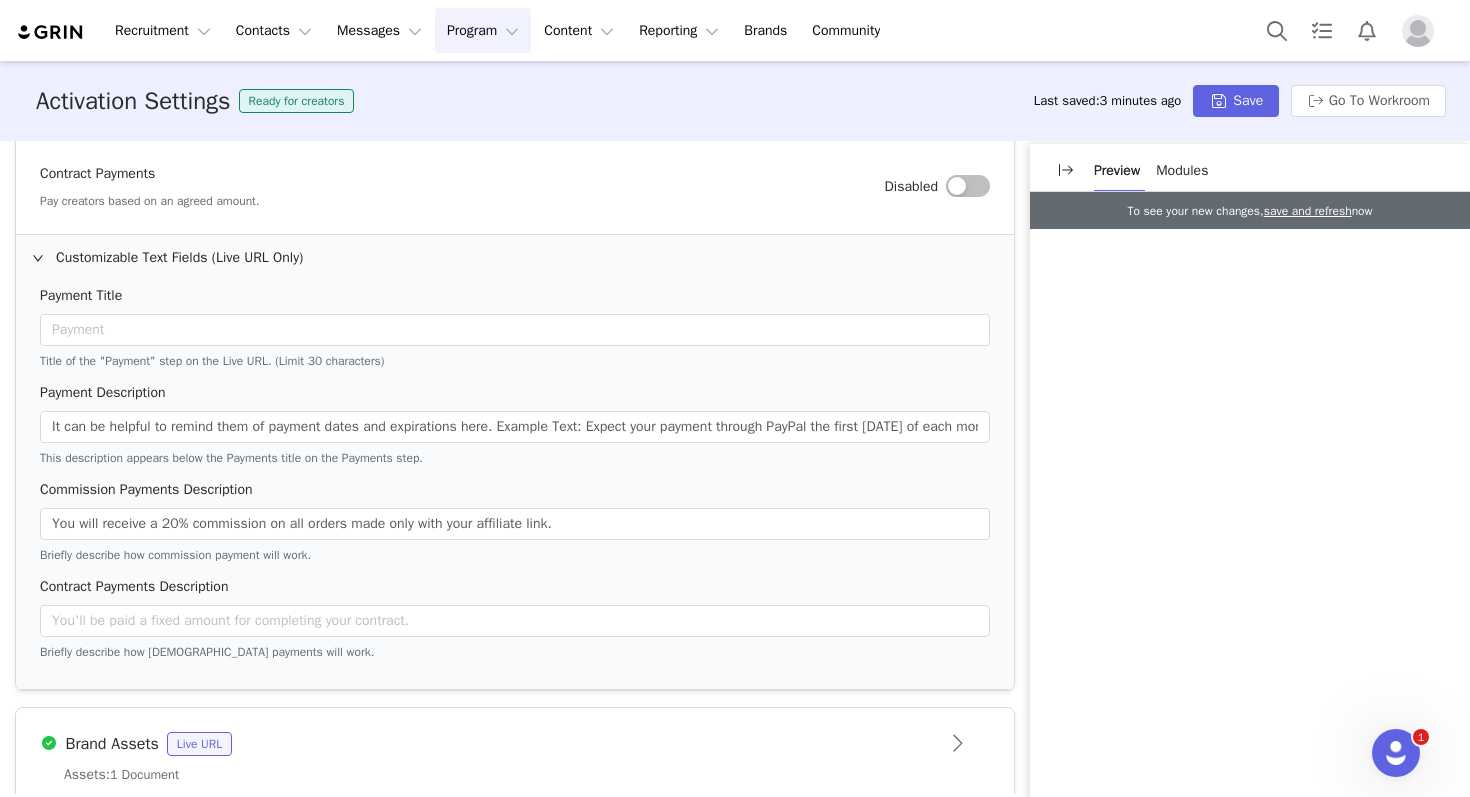 click on "Briefly describe how commission payment will work." at bounding box center (515, 553) 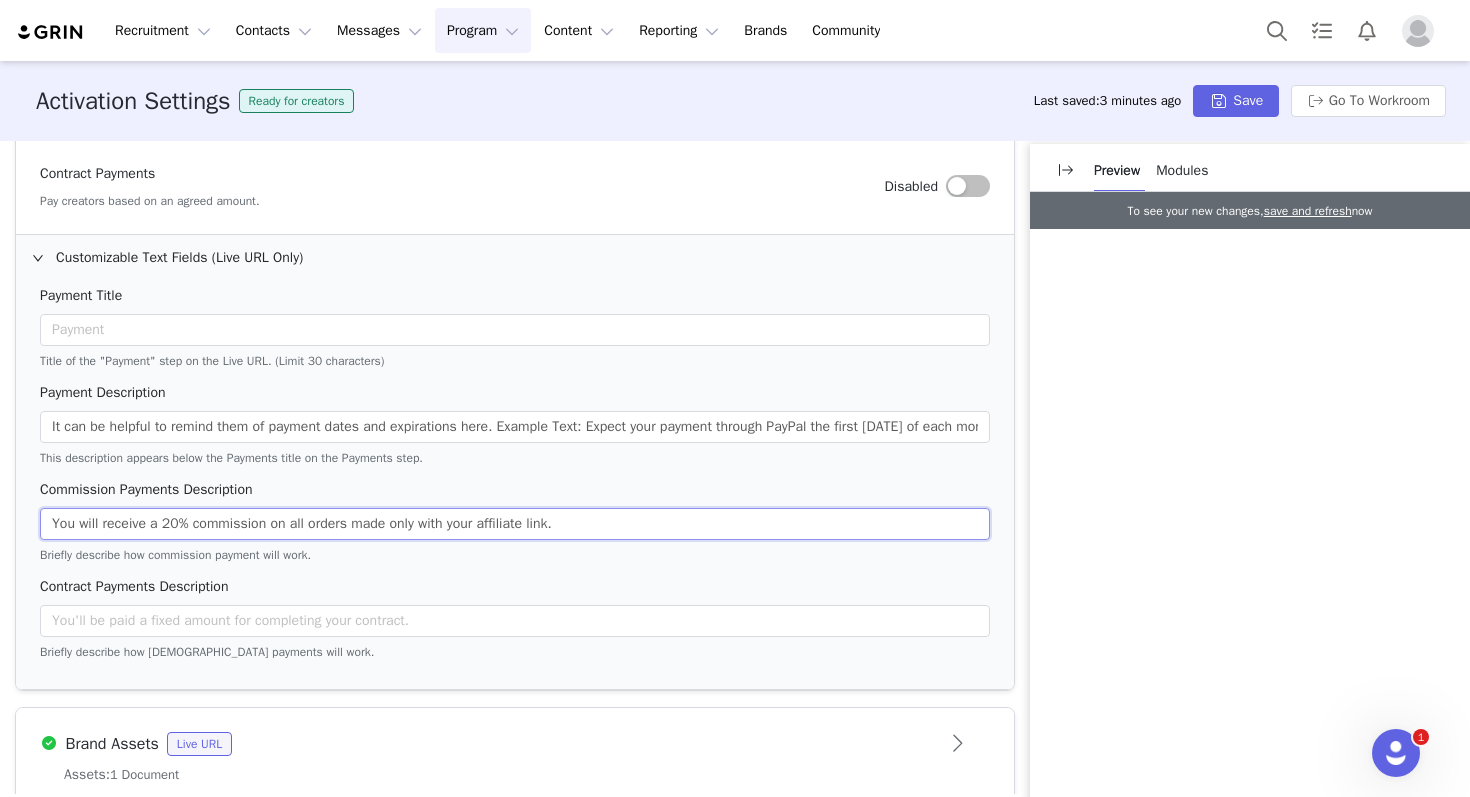 click on "You will receive a 20% commission on all orders made only with your affiliate link." at bounding box center [515, 524] 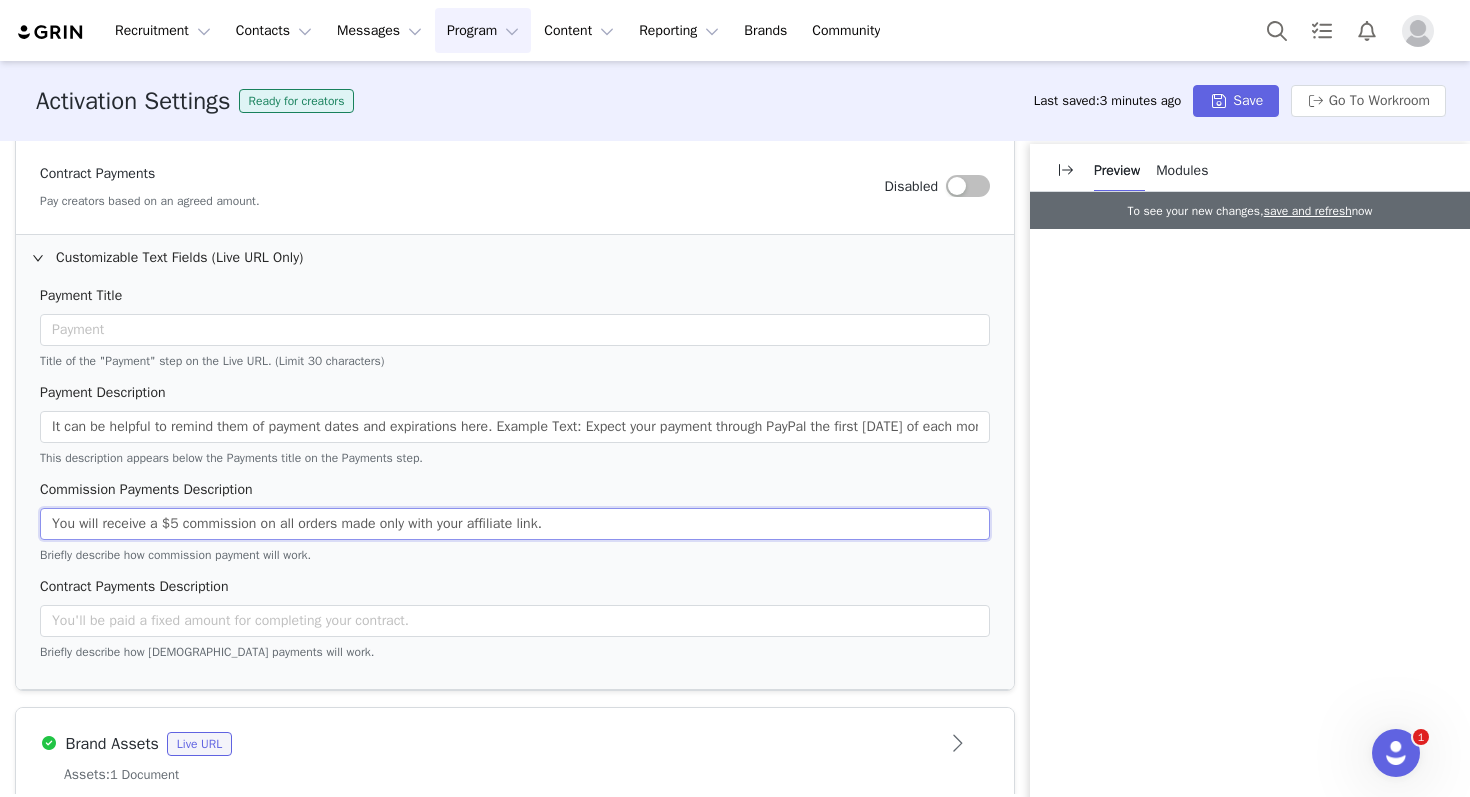 click on "You will receive a $5 commission on all orders made only with your affiliate link." at bounding box center [515, 524] 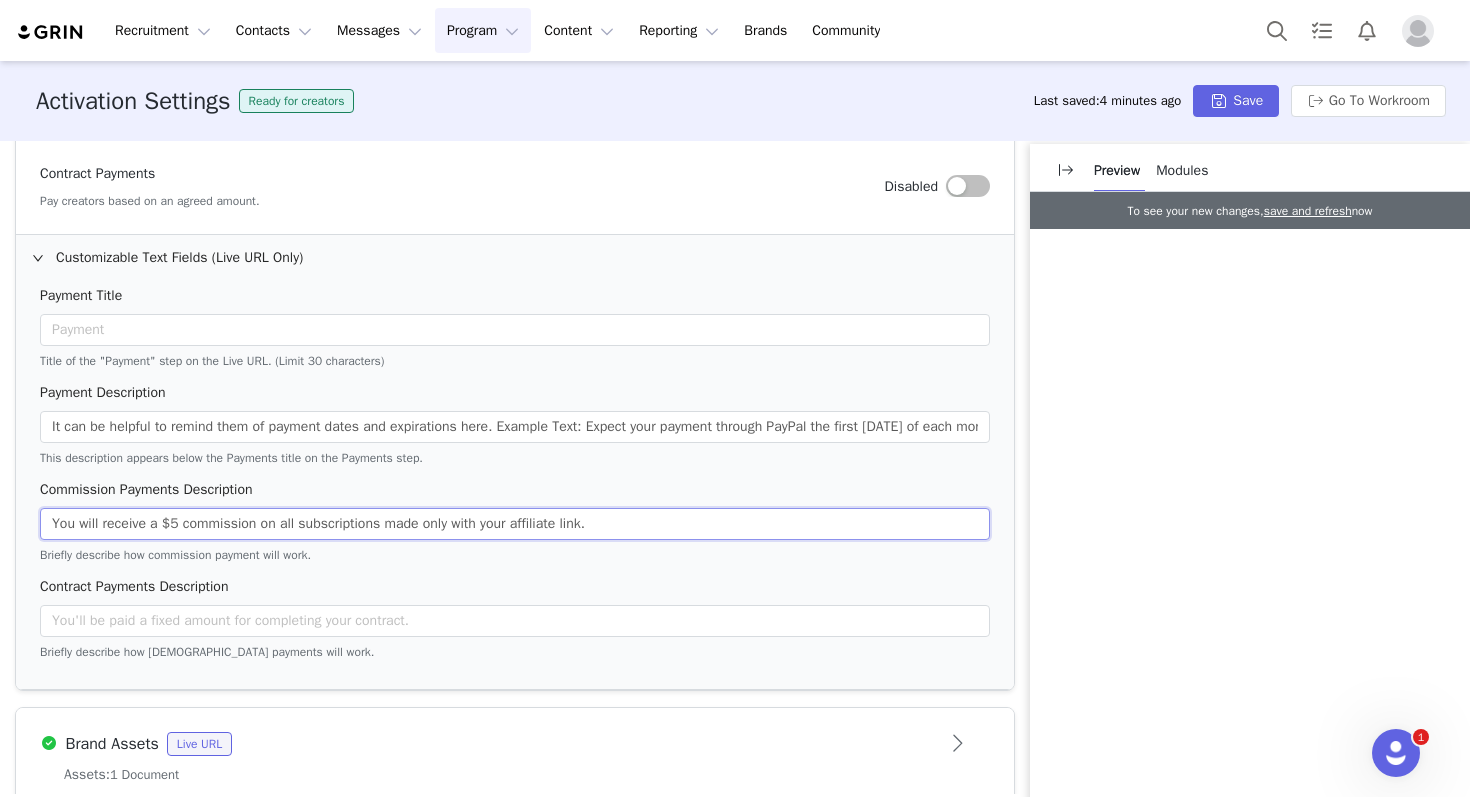 type on "You will receive a $5 commission on all subscriptions made only with your affiliate link." 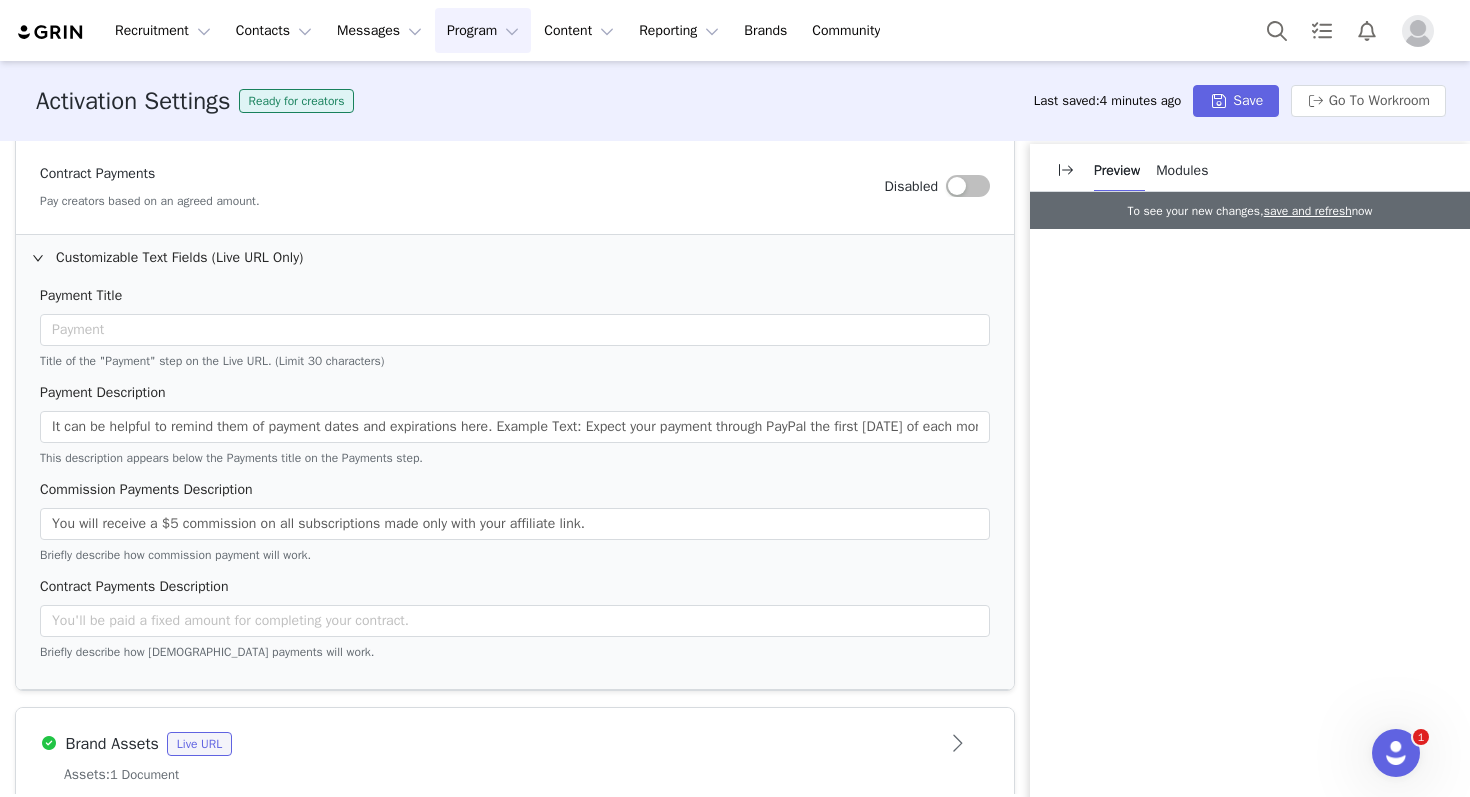 click on "Contract Payments Description" at bounding box center [515, 590] 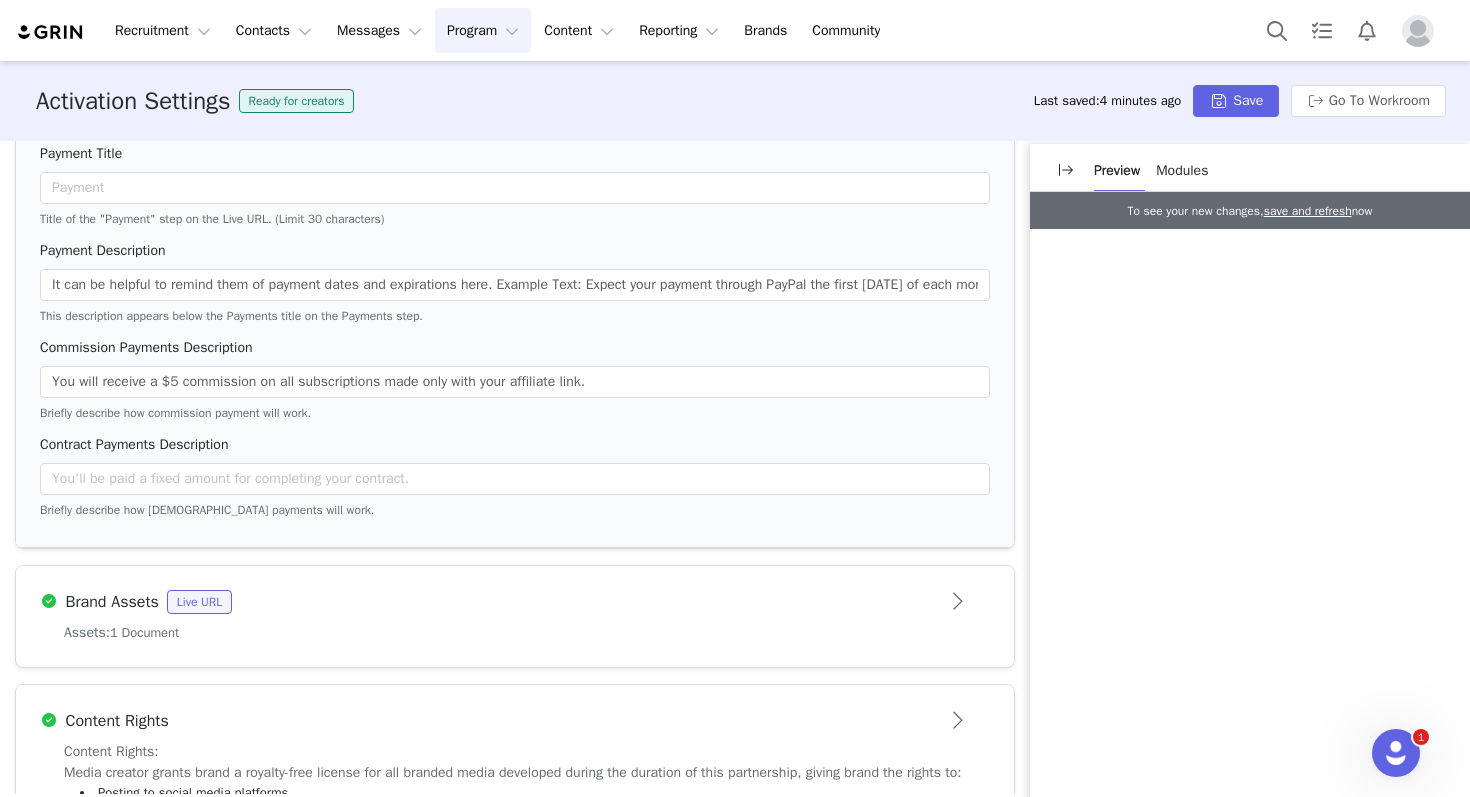 scroll, scrollTop: 1280, scrollLeft: 0, axis: vertical 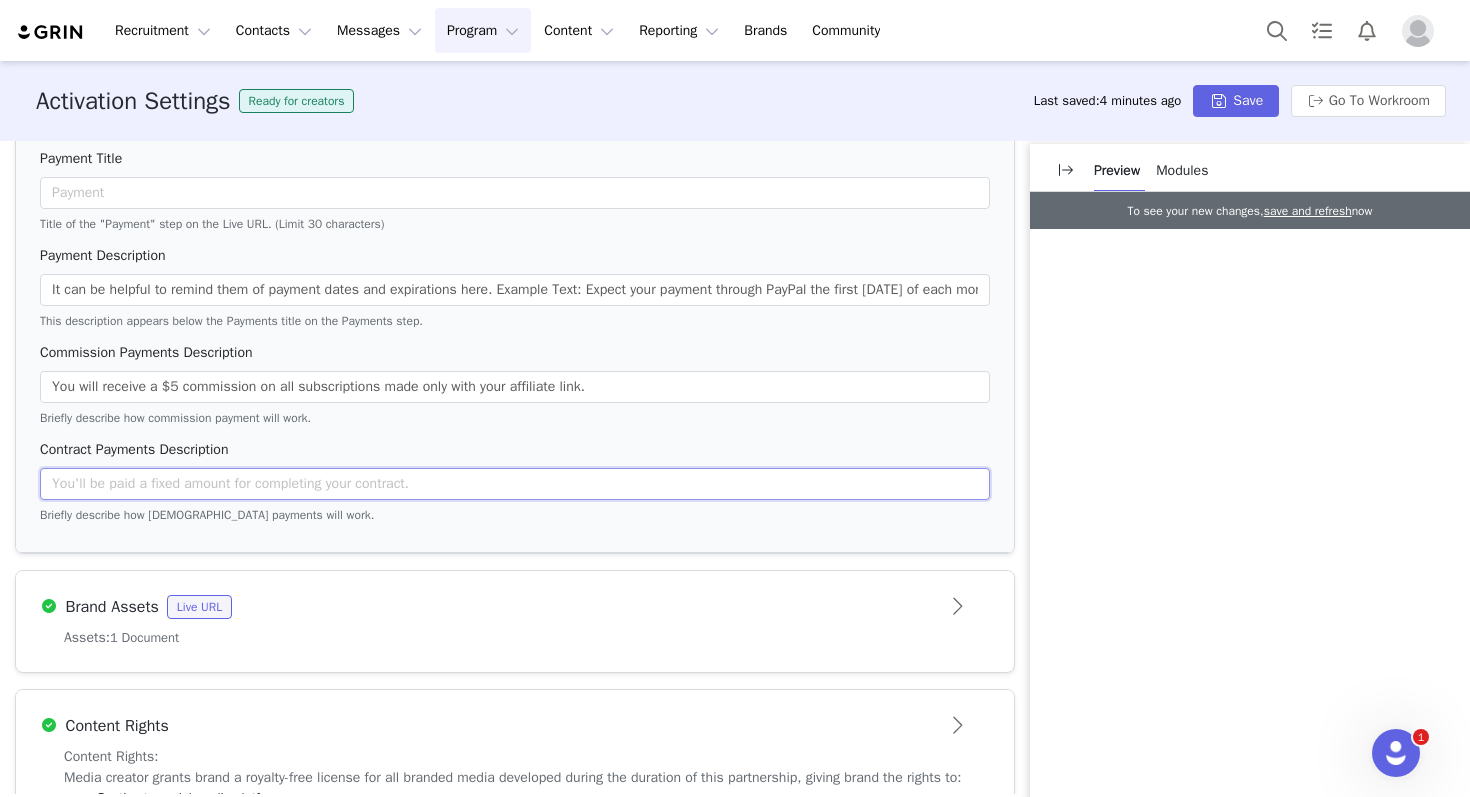 click at bounding box center [515, 484] 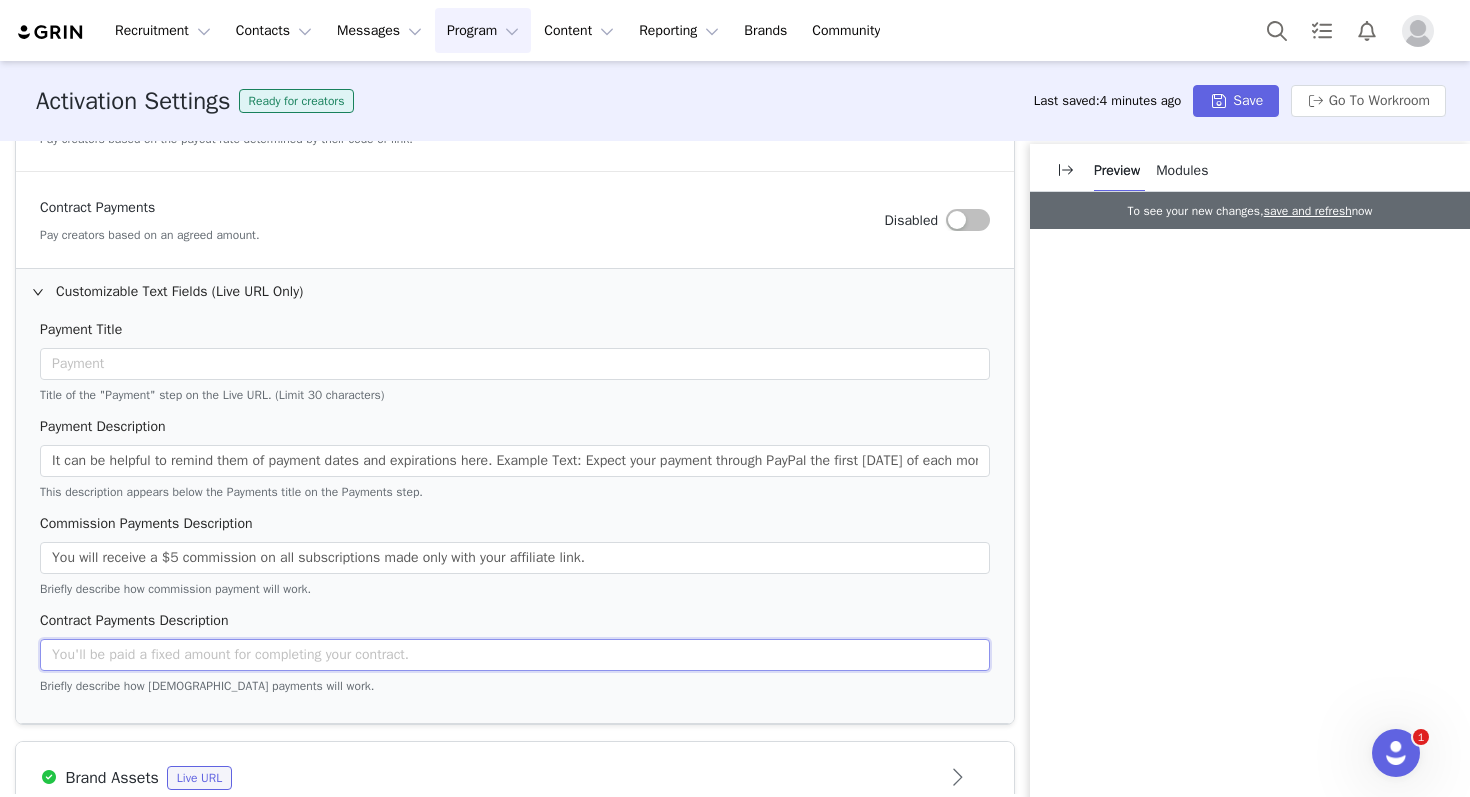 scroll, scrollTop: 1108, scrollLeft: 0, axis: vertical 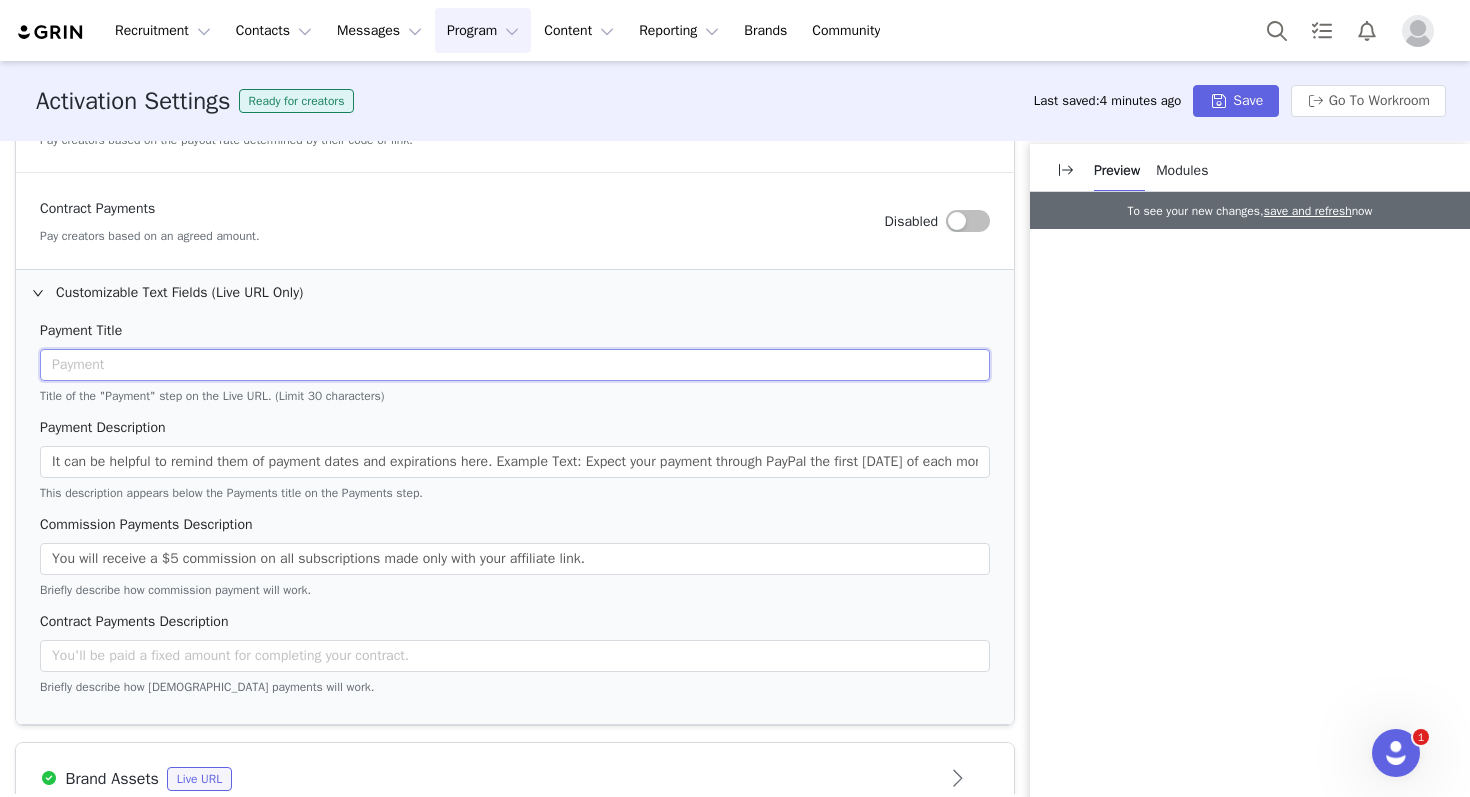 click at bounding box center [515, 365] 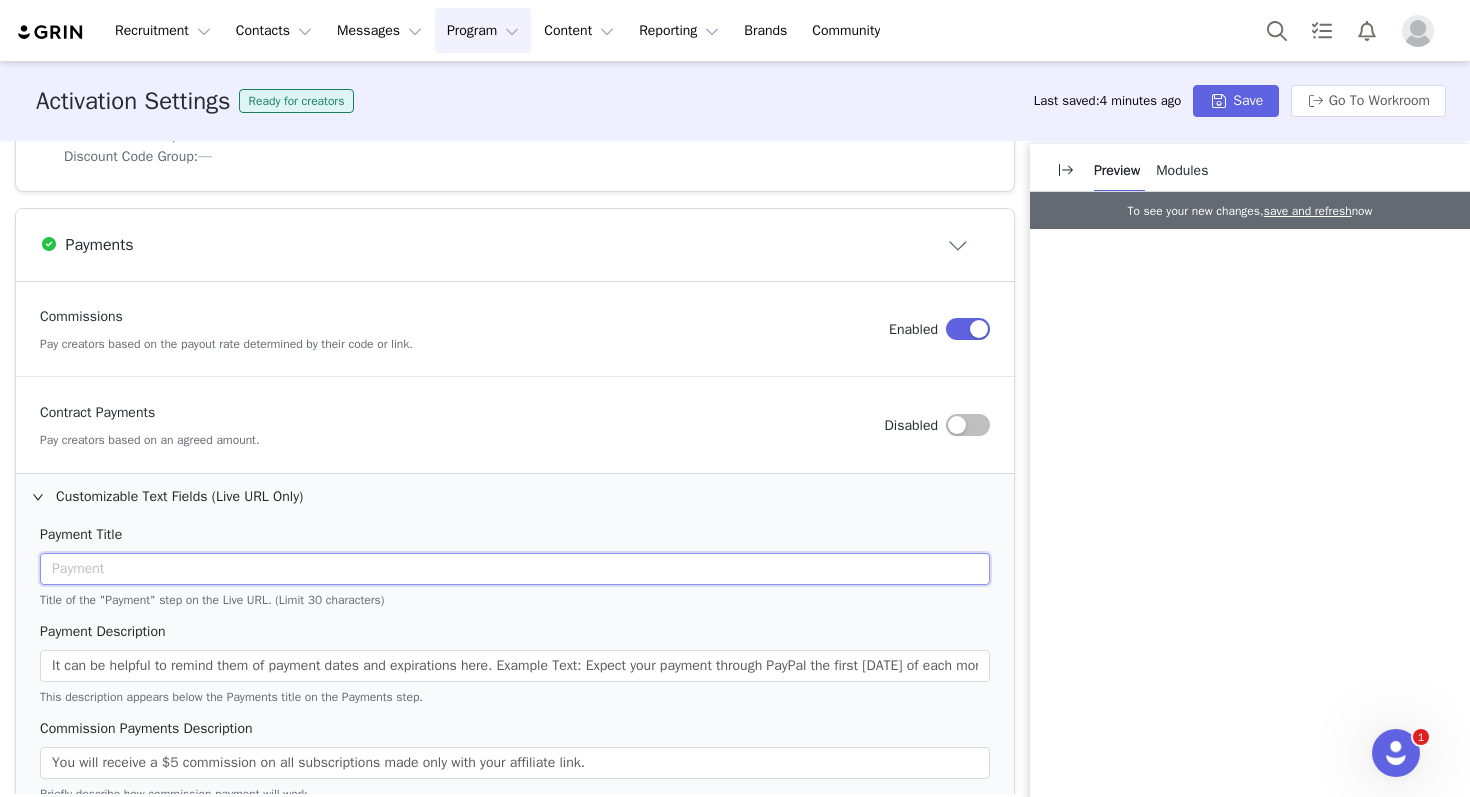 scroll, scrollTop: 902, scrollLeft: 0, axis: vertical 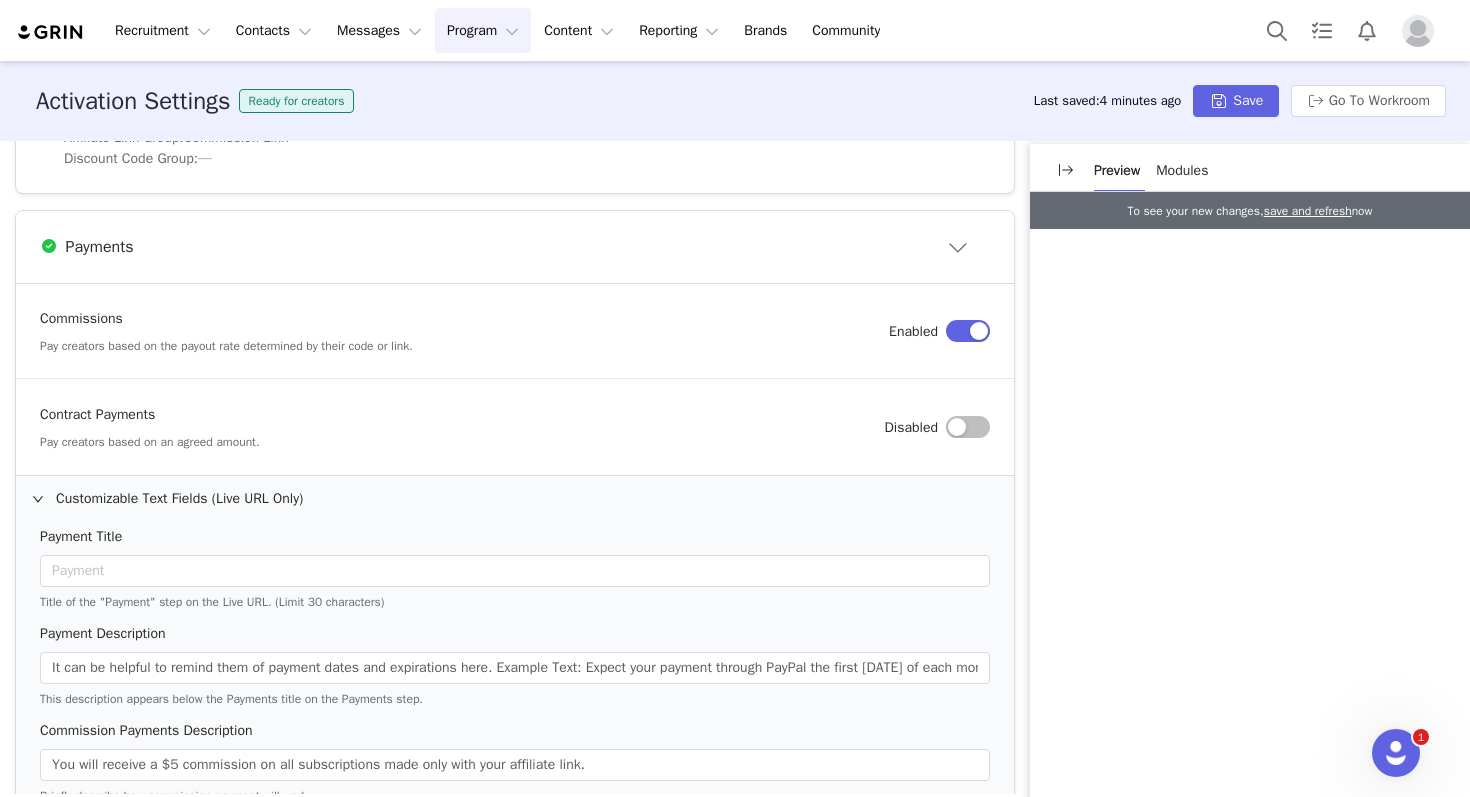 click on "Commissions Pay creators based on the payout rate determined by their code or link.     Enabled" at bounding box center (515, 331) 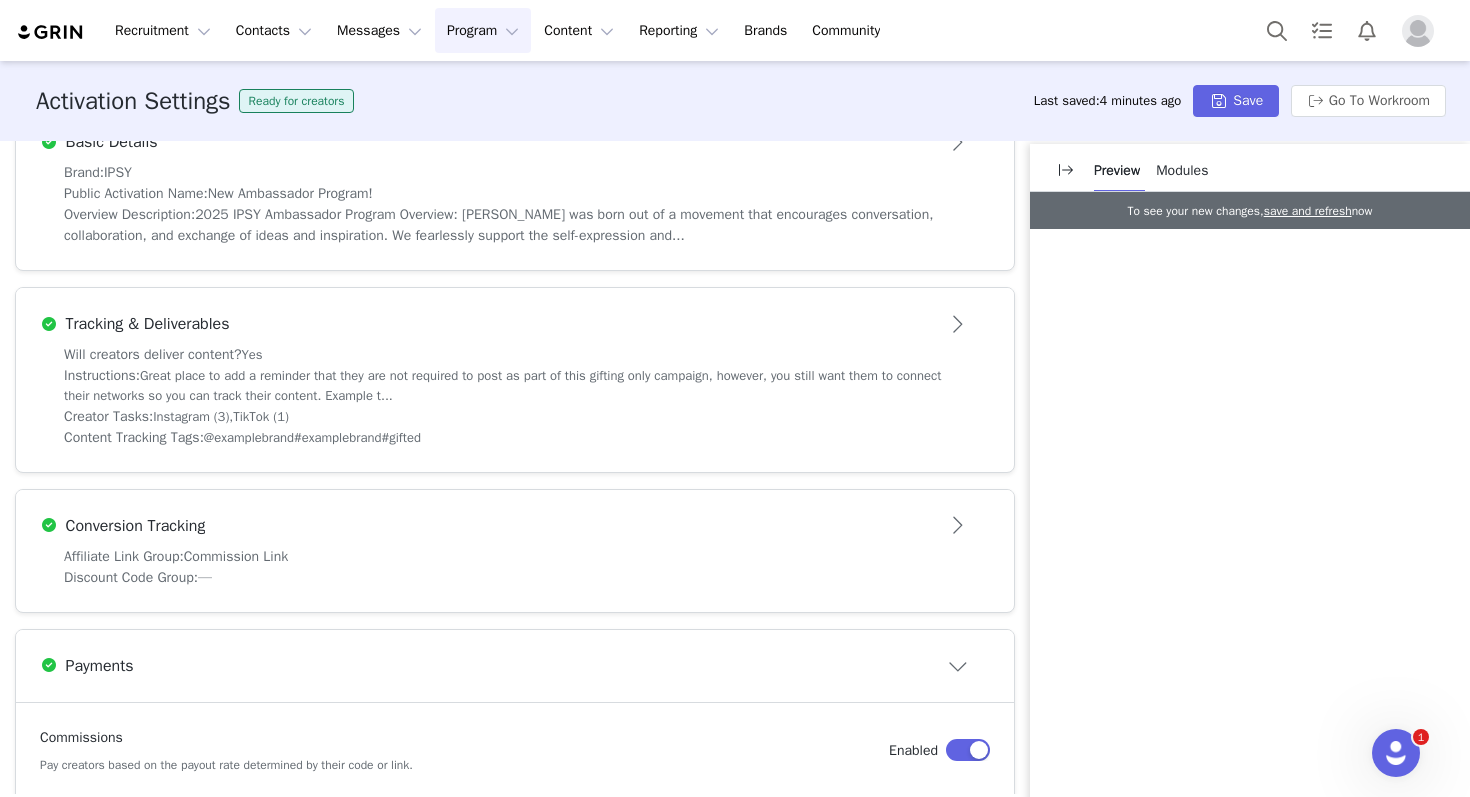 scroll, scrollTop: 480, scrollLeft: 0, axis: vertical 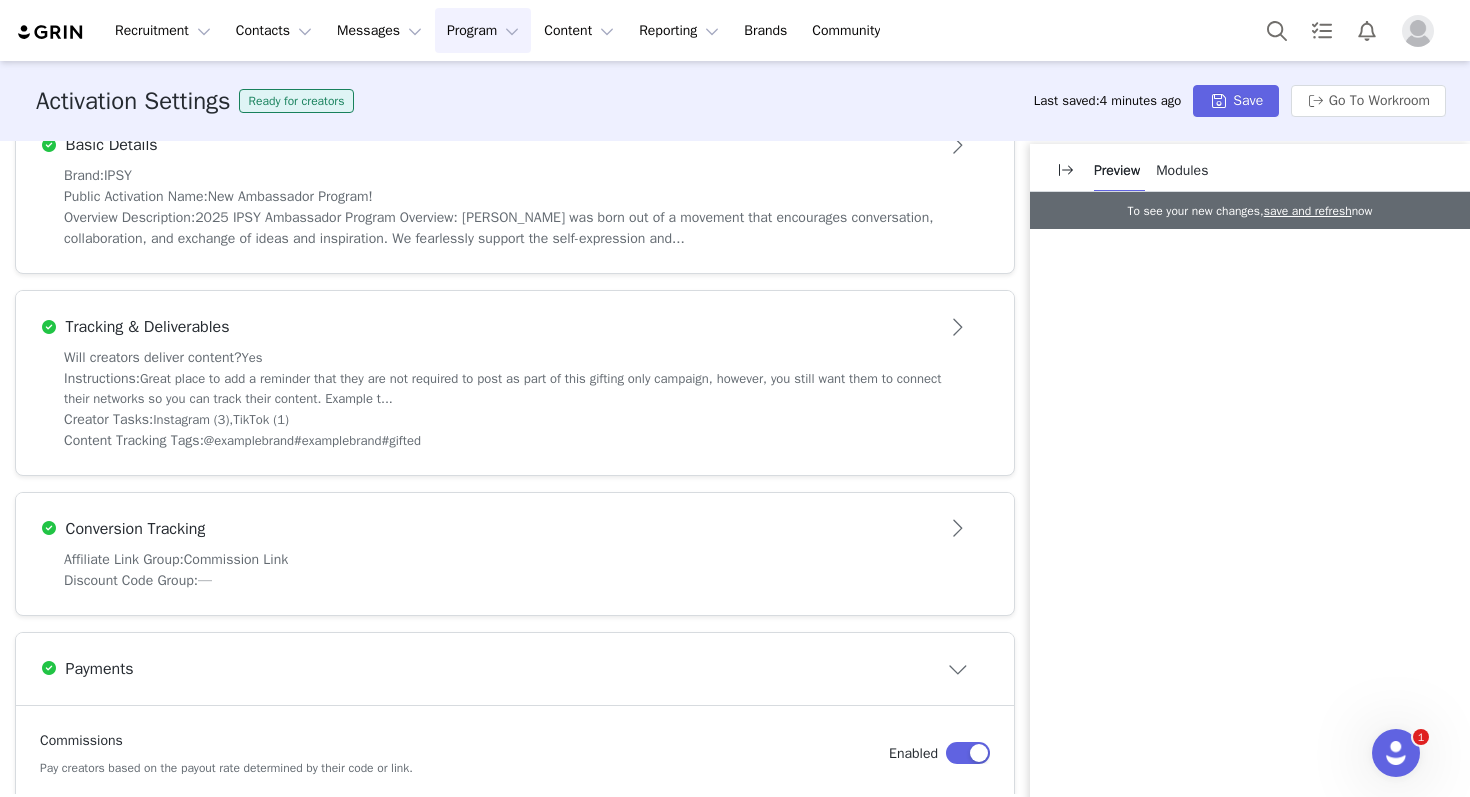 click on "Activation Type Ongoing activations do not have start and end dates. Content will be tracked until the activation is archived.      Ongoing Campaign  Multiple Proposals "Single Proposal" limits creators to one proposal. "Multiple Proposals" allows creators to submit multiple proposals.     Single Proposal Multiple proposals Activation Goal Drive Revenue     Edit Goal Publish to Live URL When published, creators will be able to see this activation in their Live URL.     Unpublished Basic Details         Brand: IPSY Public Activation Name: New Ambassador Program! Overview Description: 2025 IPSY Ambassador Program
Overview:
[PERSON_NAME] was born out of a movement that encourages conversation, collaboration, and exchange of ideas and inspiration. We fearlessly support the self-expression and... Tracking & Deliverables         Will creators deliver content?  Yes  Instructions: Creator Tasks:  Instagram (3),   TikTok (1) Content Tracking Tags:  @examplebrand   #examplebrand   #gifted  Conversion Tracking         —" at bounding box center [515, -13] 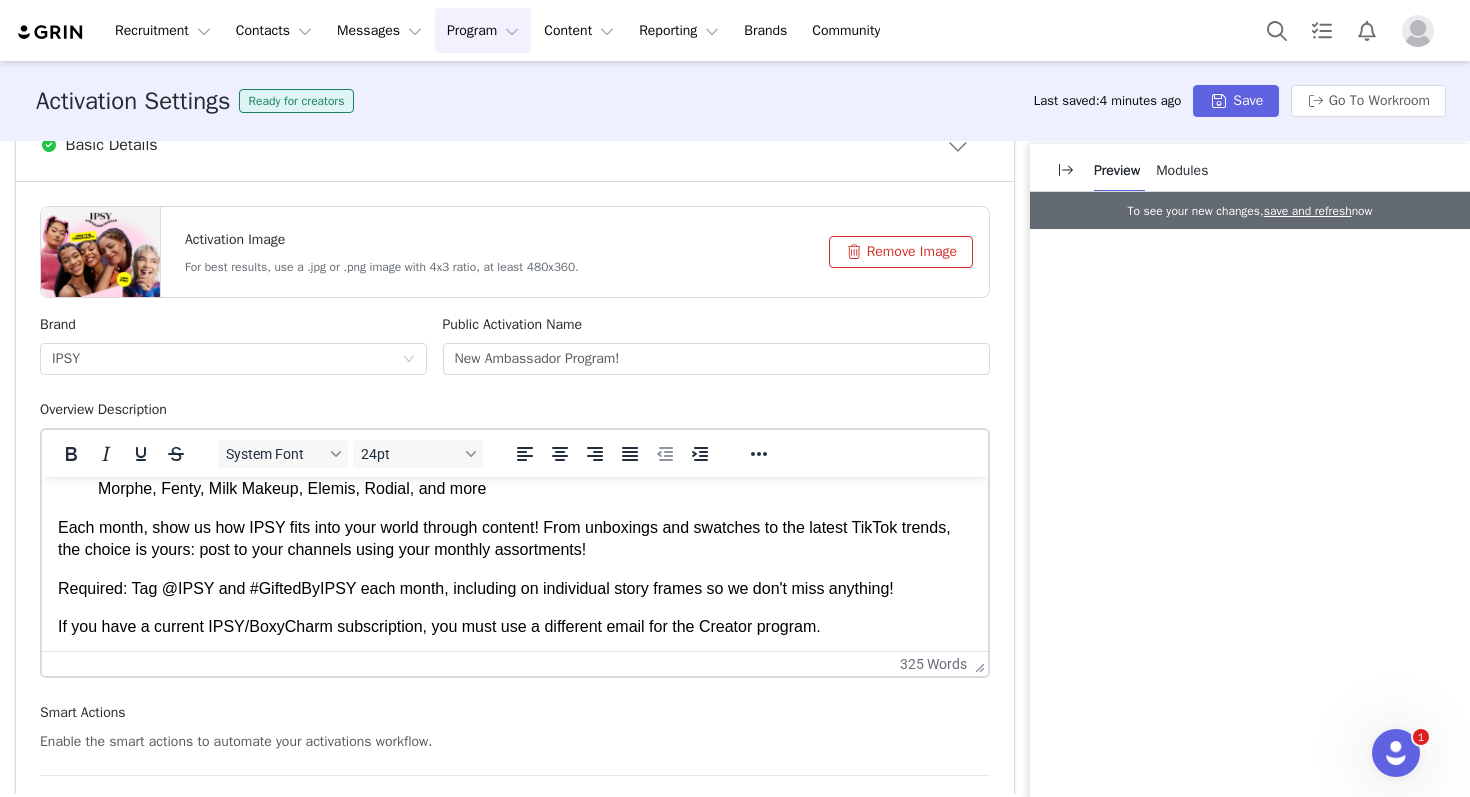 scroll, scrollTop: 751, scrollLeft: 0, axis: vertical 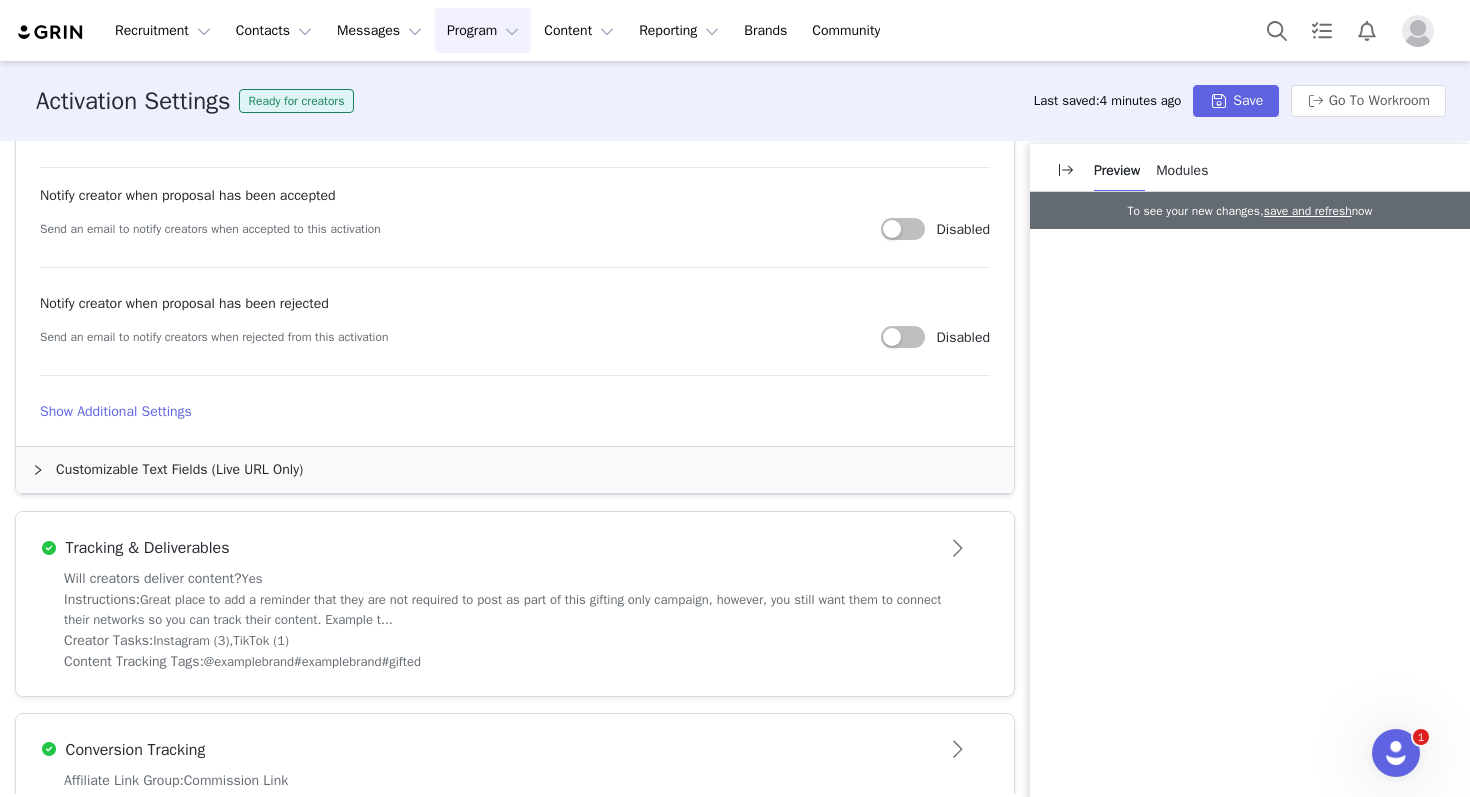 click on "Tracking & Deliverables" at bounding box center (482, 548) 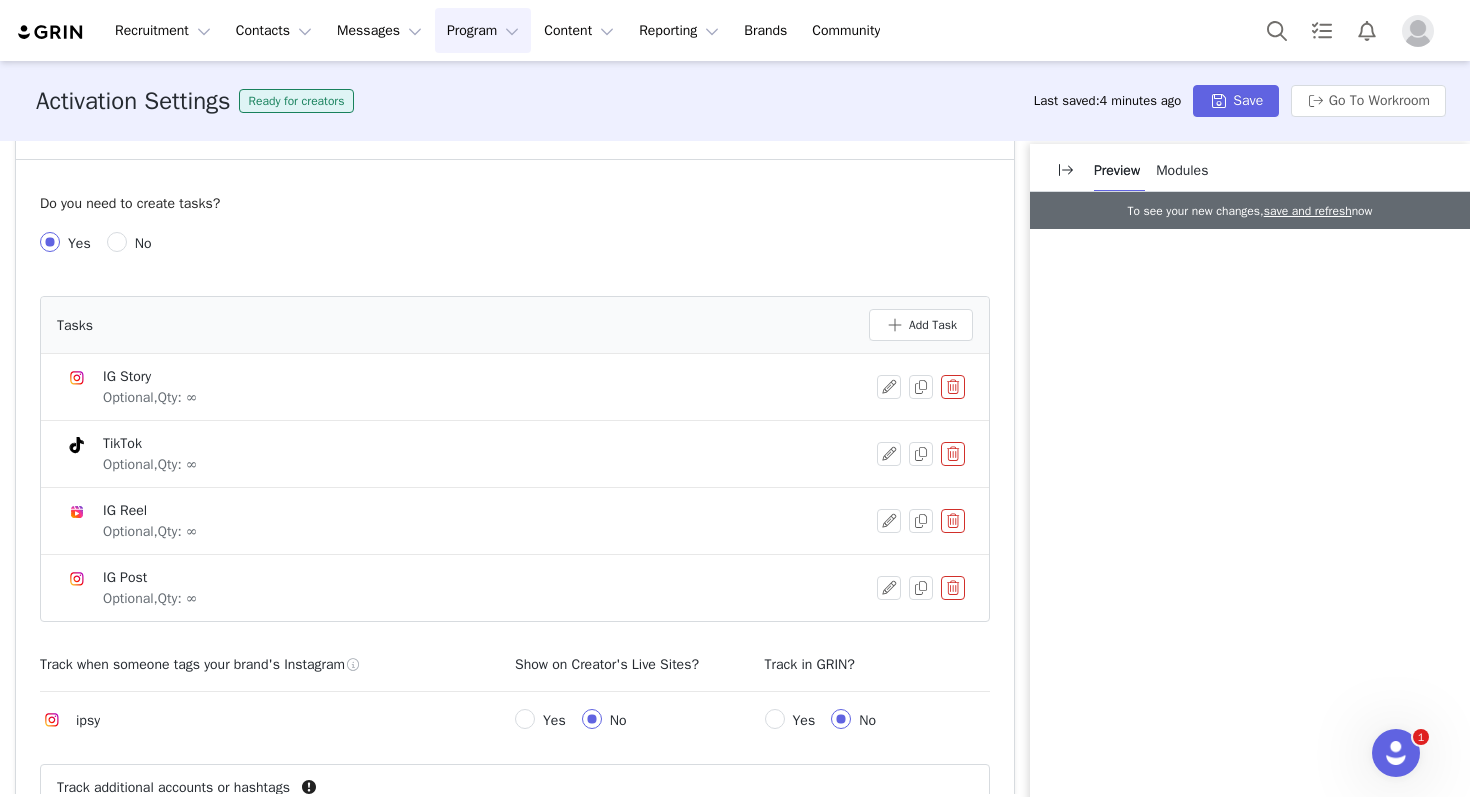 scroll, scrollTop: 764, scrollLeft: 0, axis: vertical 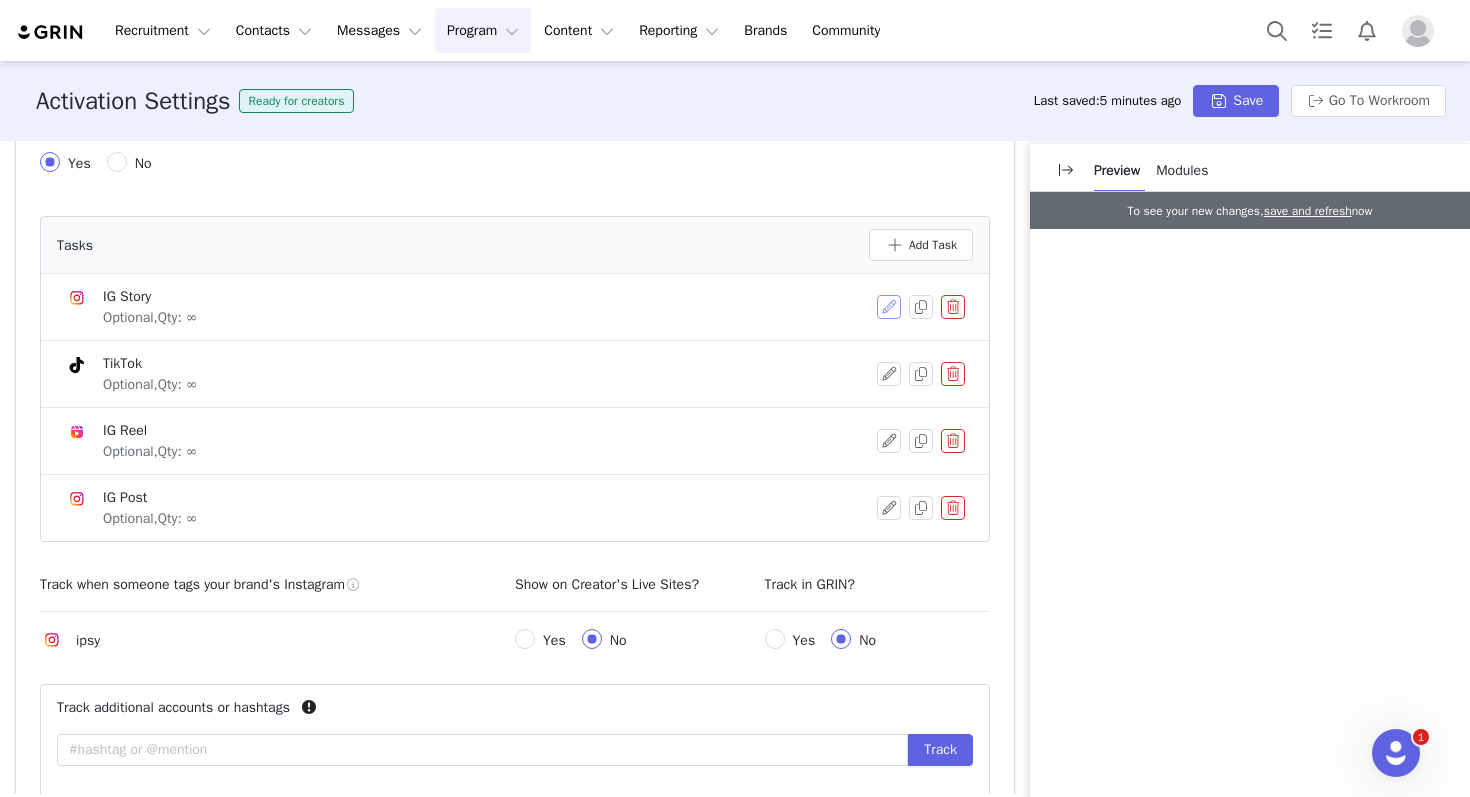 click at bounding box center (889, 307) 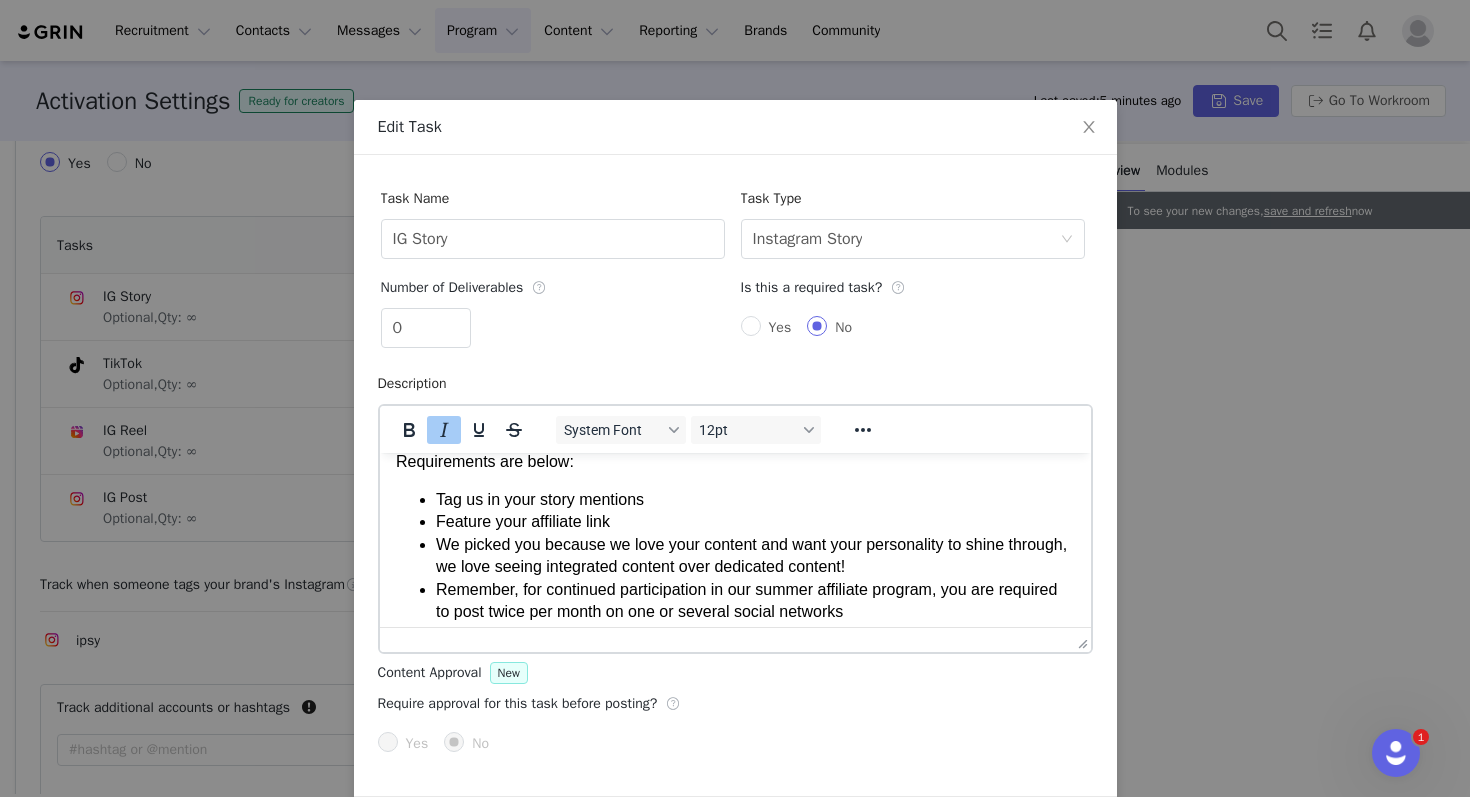 scroll, scrollTop: 0, scrollLeft: 0, axis: both 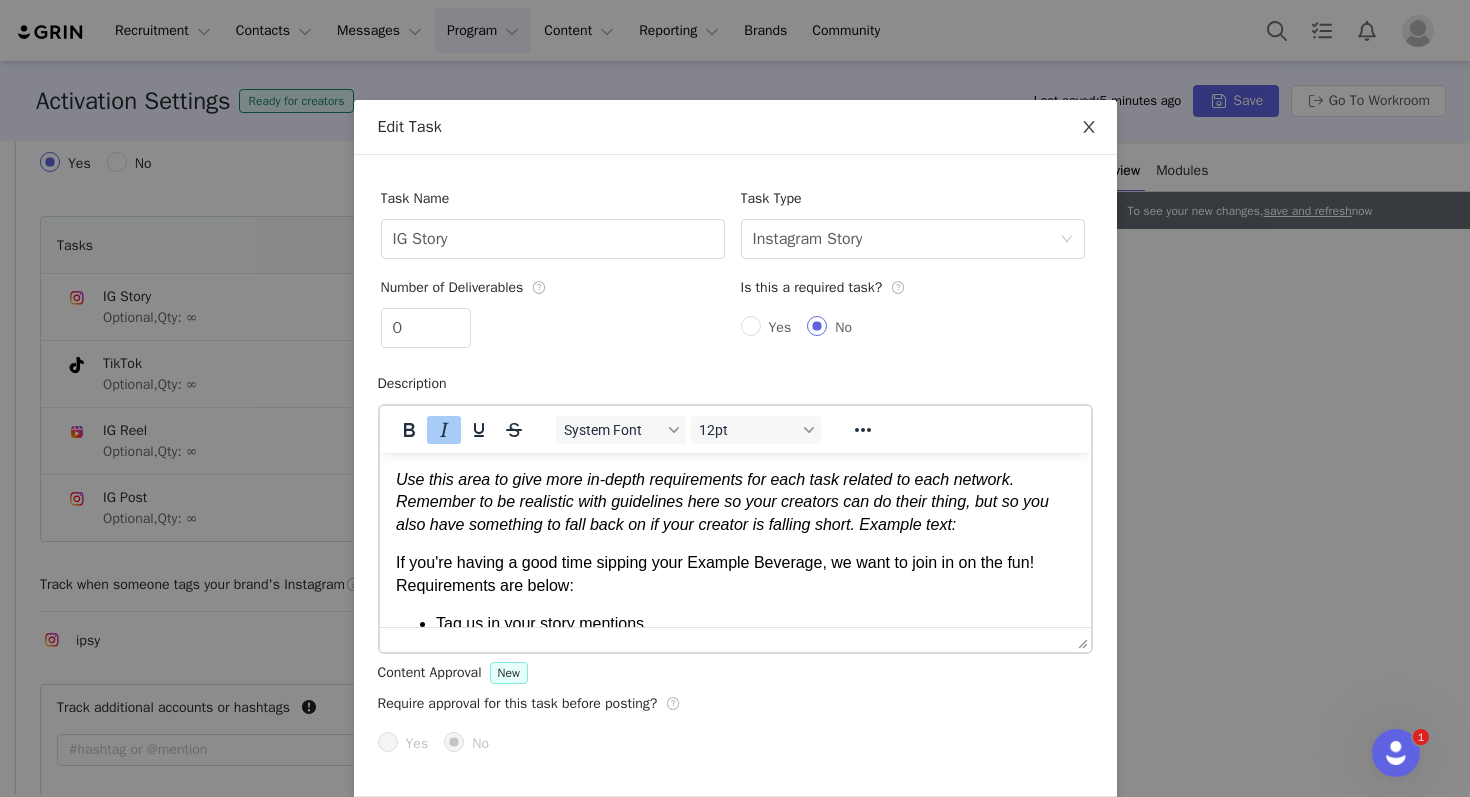 click 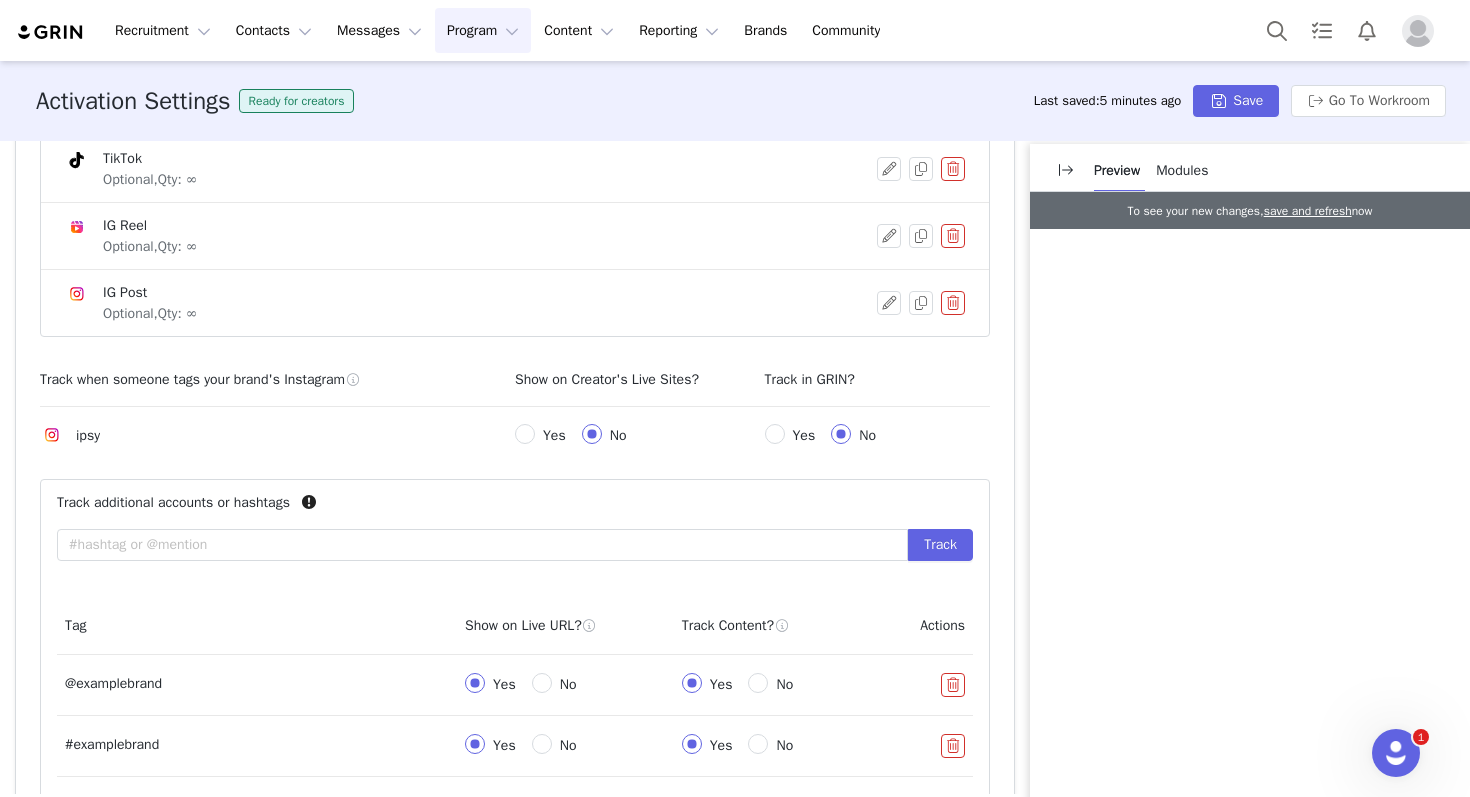 scroll, scrollTop: 970, scrollLeft: 0, axis: vertical 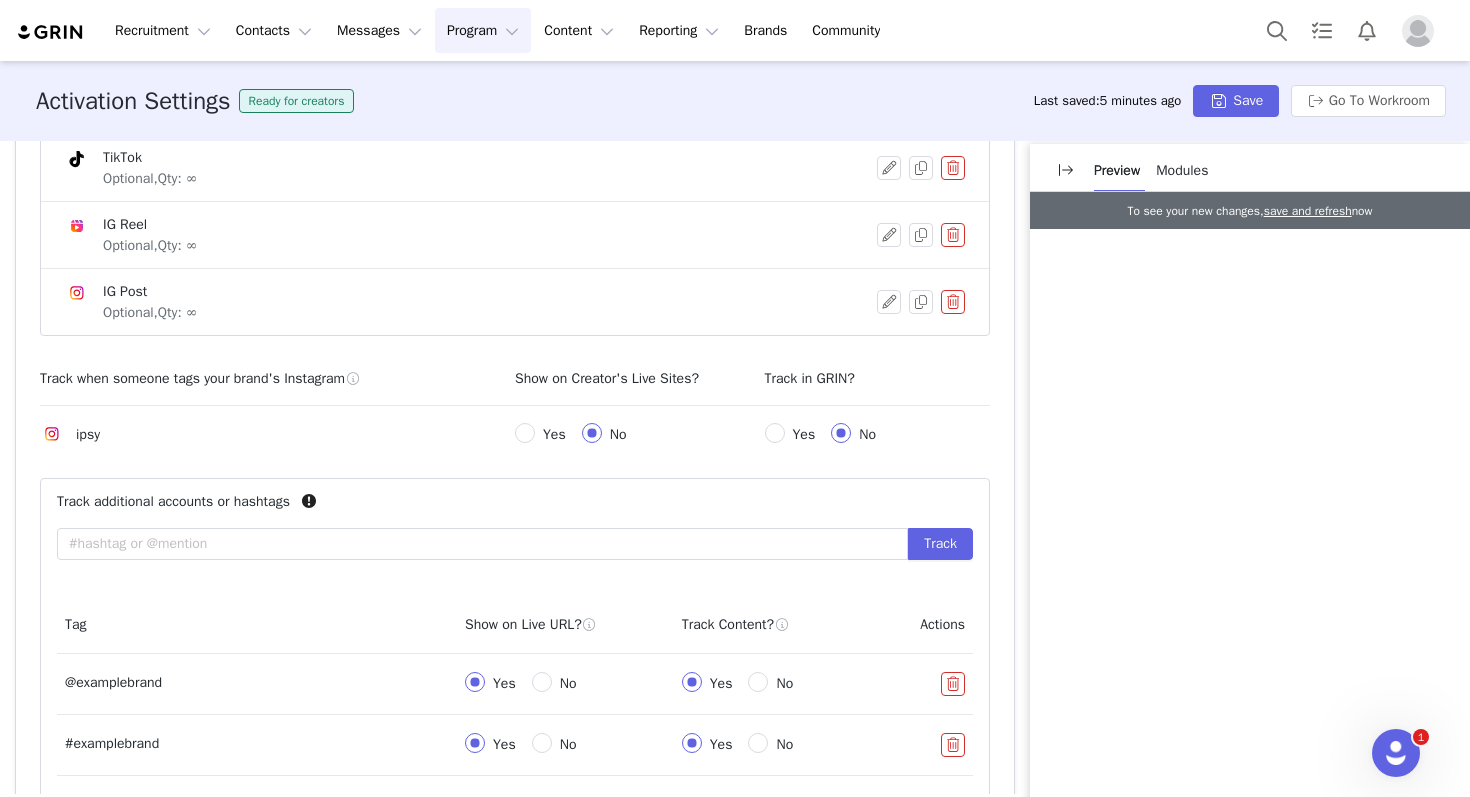 click on "ipsy      Yes No Yes No" at bounding box center (515, 434) 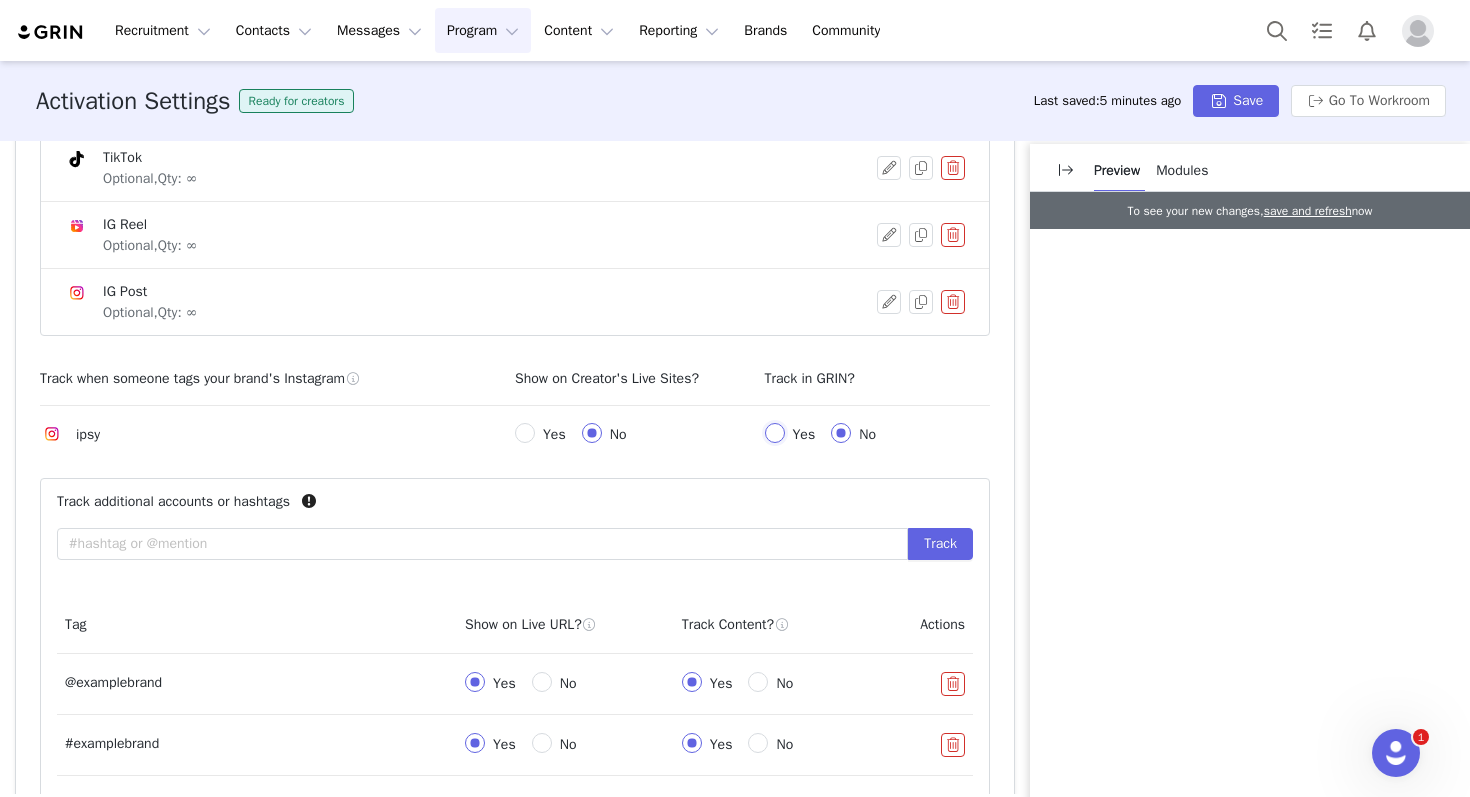 click on "Yes" at bounding box center [775, 433] 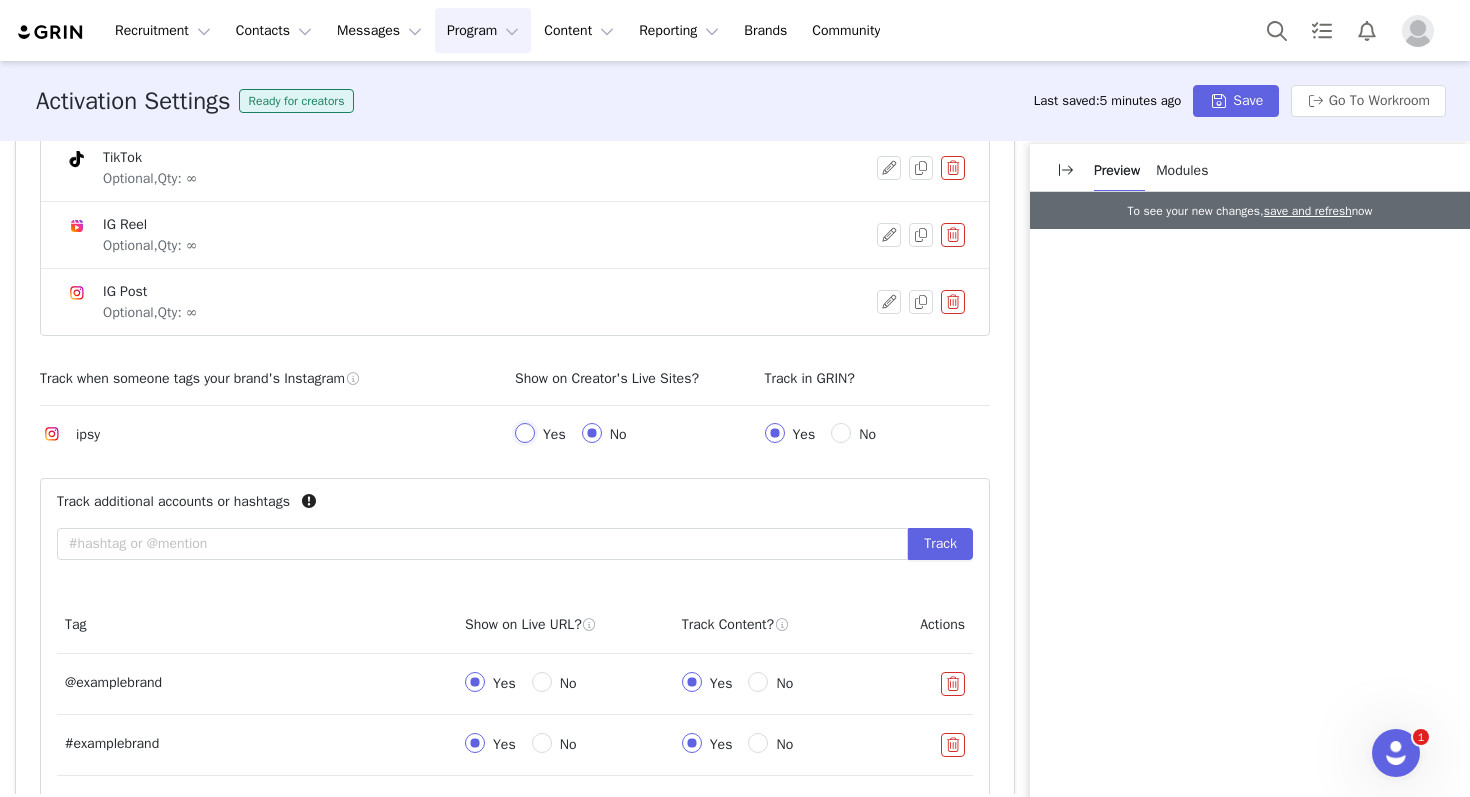 click on "Yes" at bounding box center (525, 433) 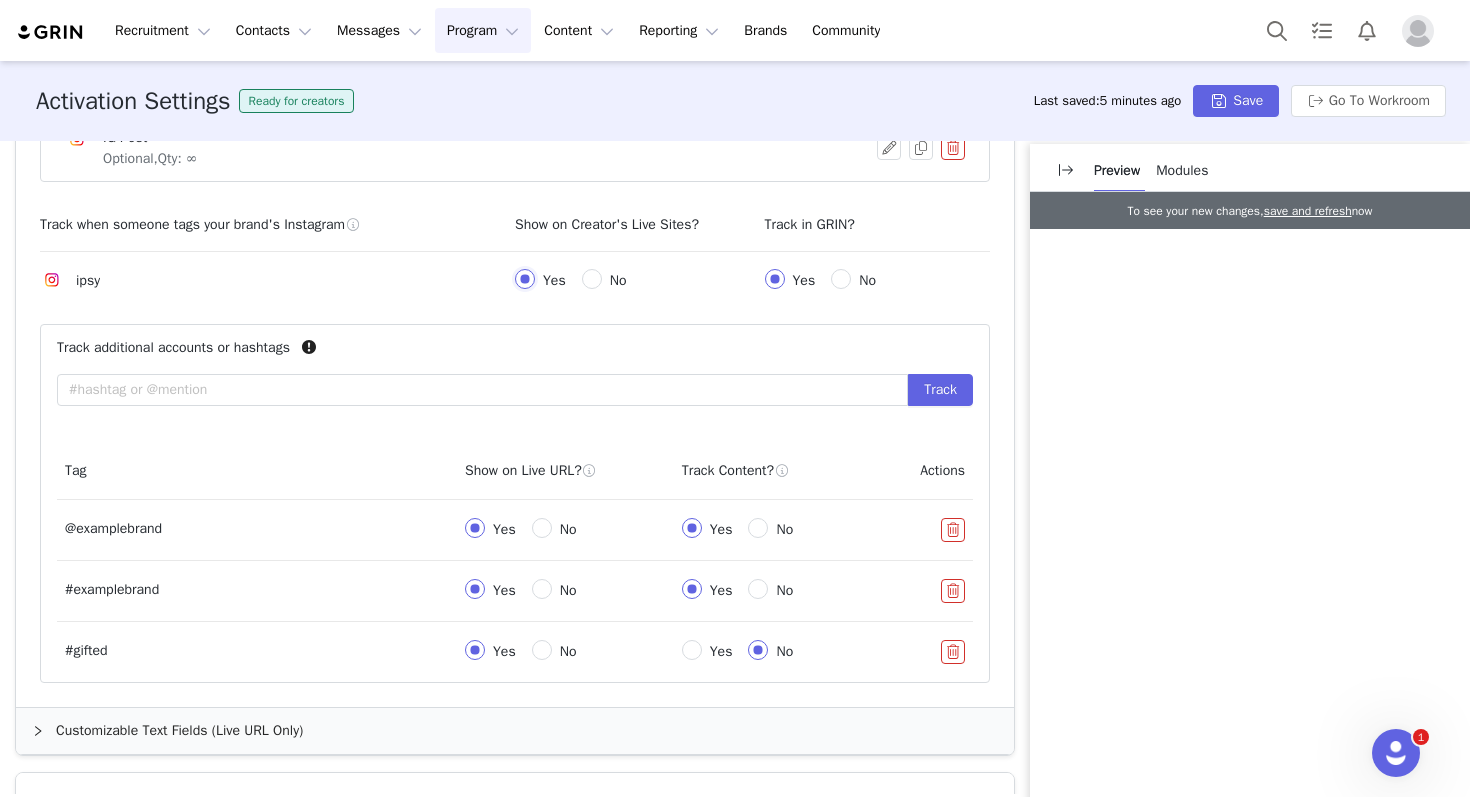 scroll, scrollTop: 1168, scrollLeft: 0, axis: vertical 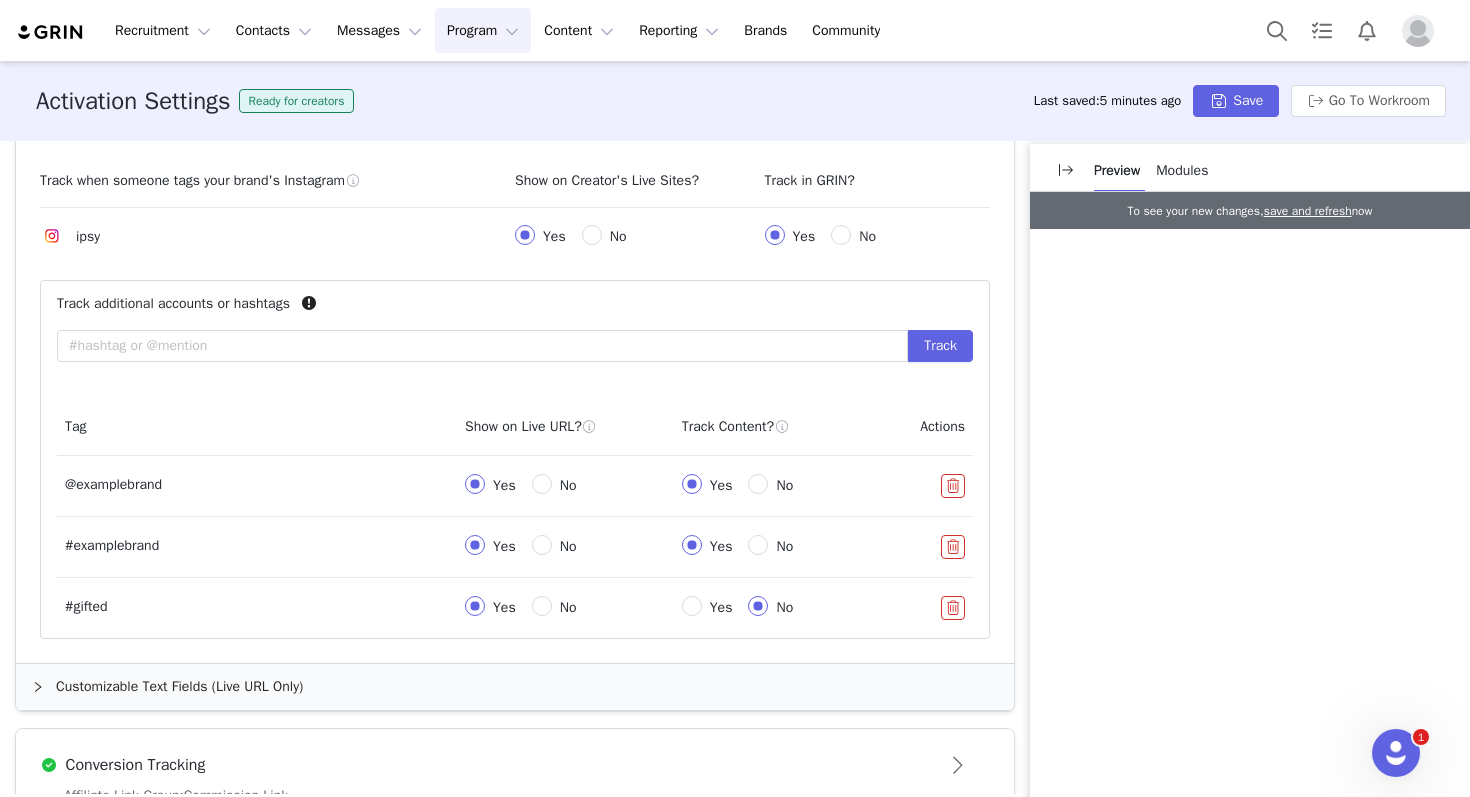 click on "@examplebrand" at bounding box center (257, 486) 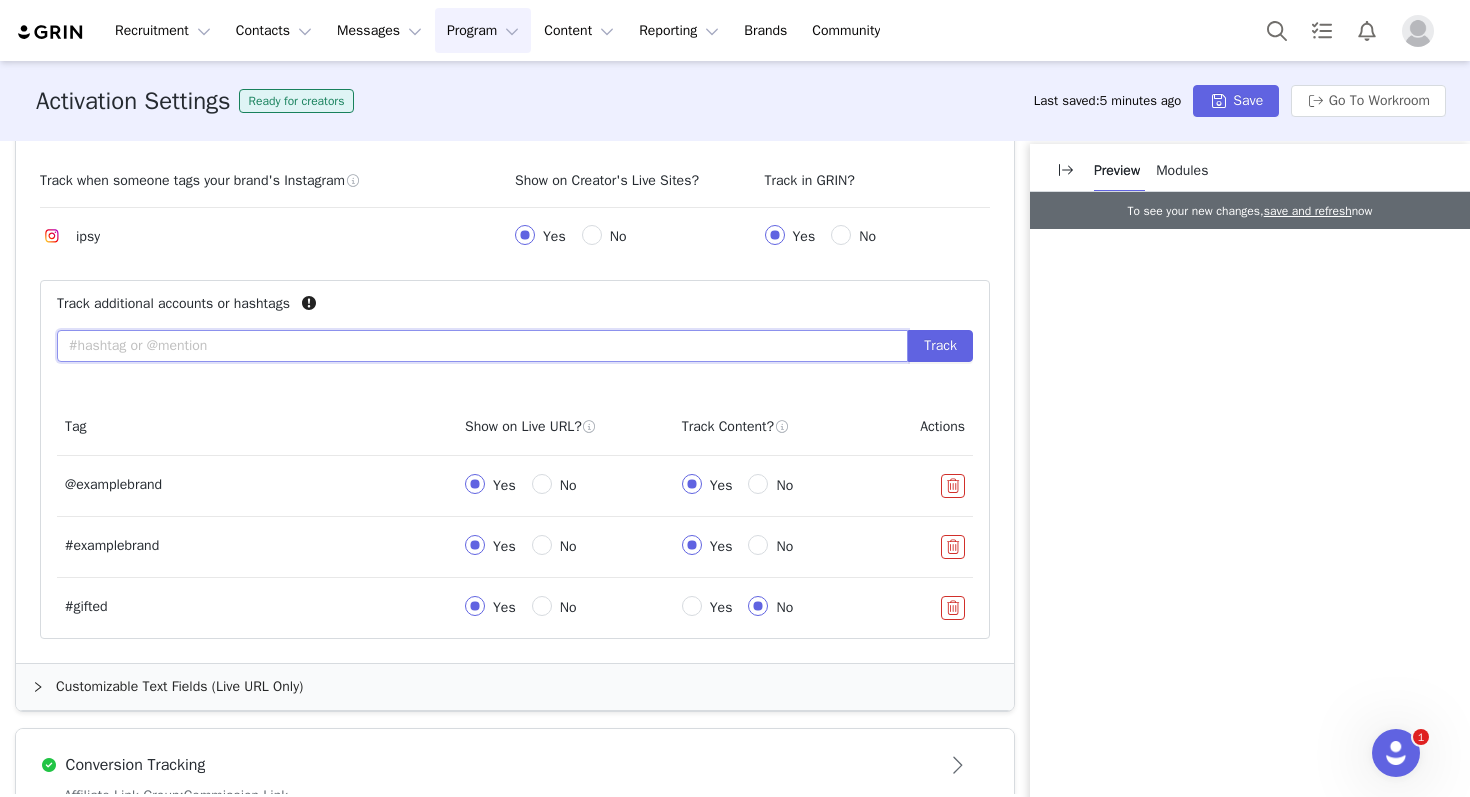 click at bounding box center [482, 346] 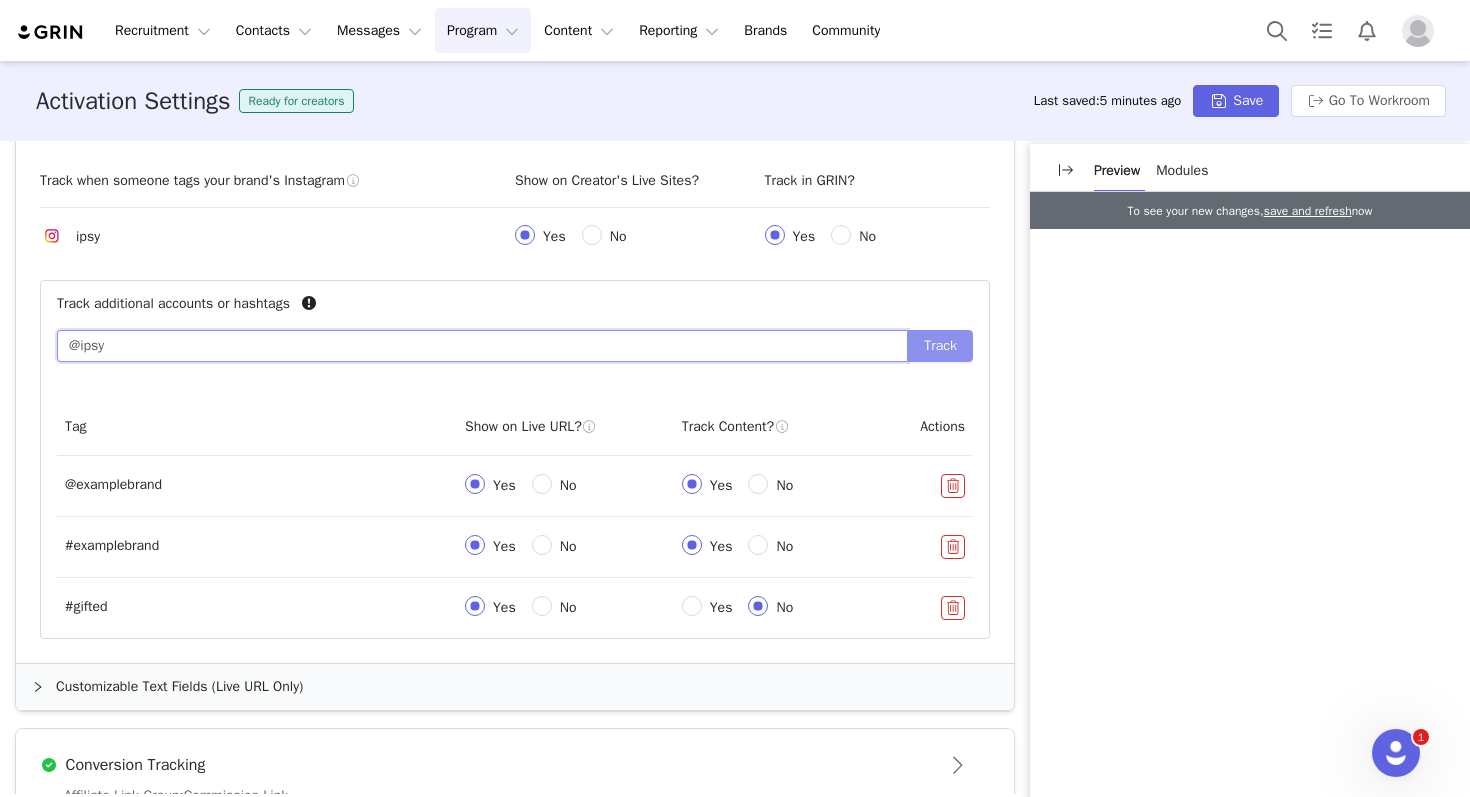 type on "@ipsy" 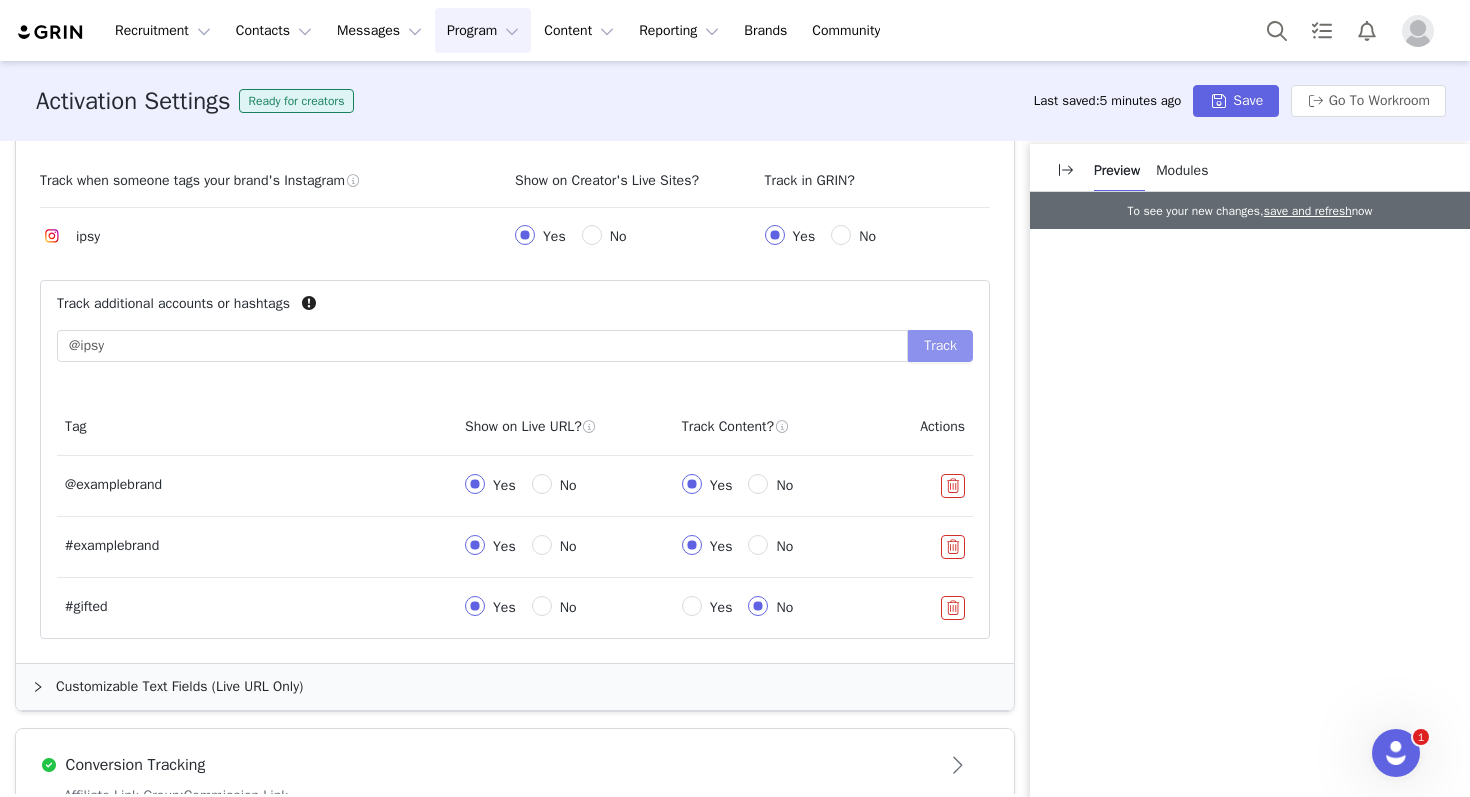 click on "Track" at bounding box center [940, 346] 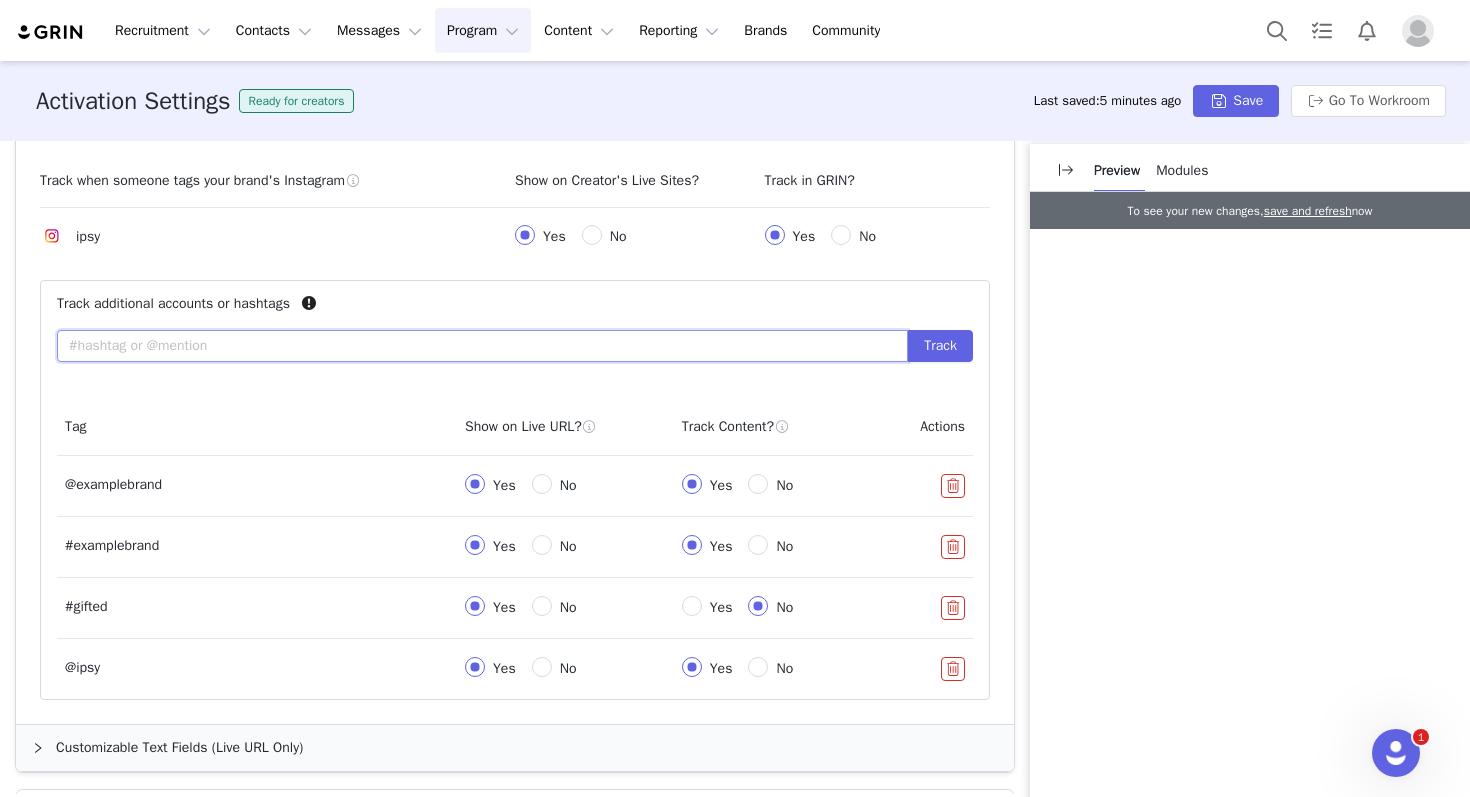 click at bounding box center (482, 346) 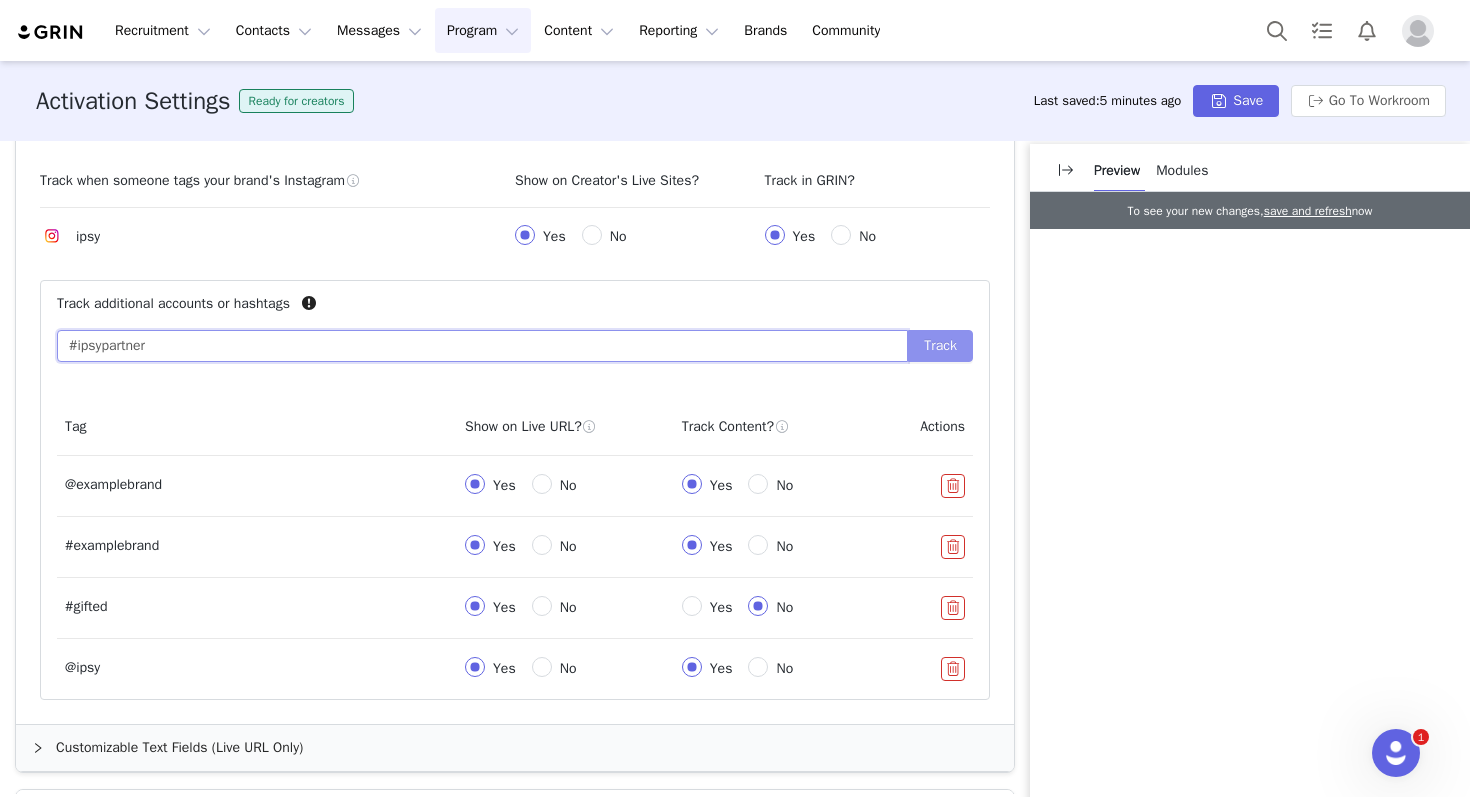 type on "#ipsypartner" 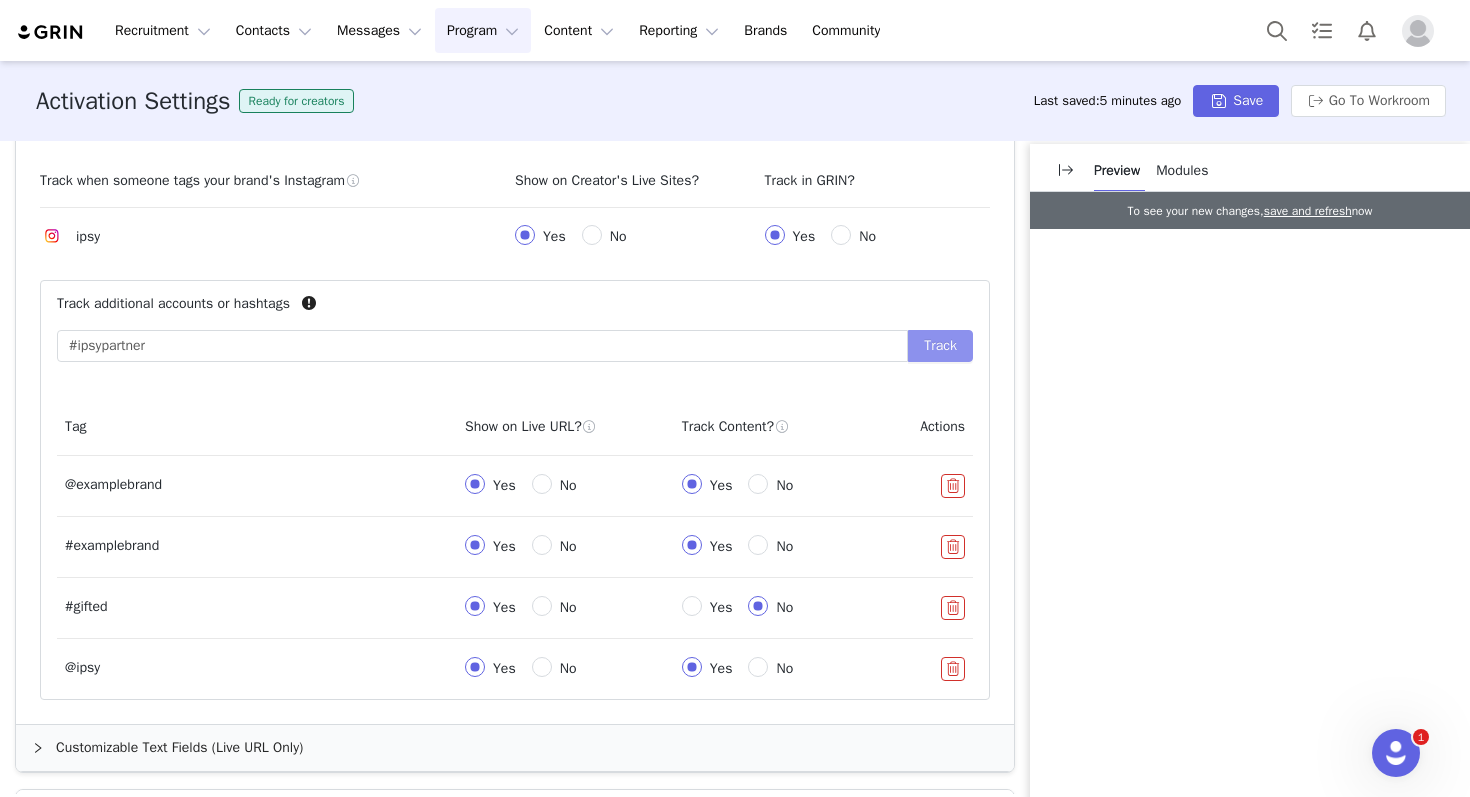 click on "Track" at bounding box center [940, 346] 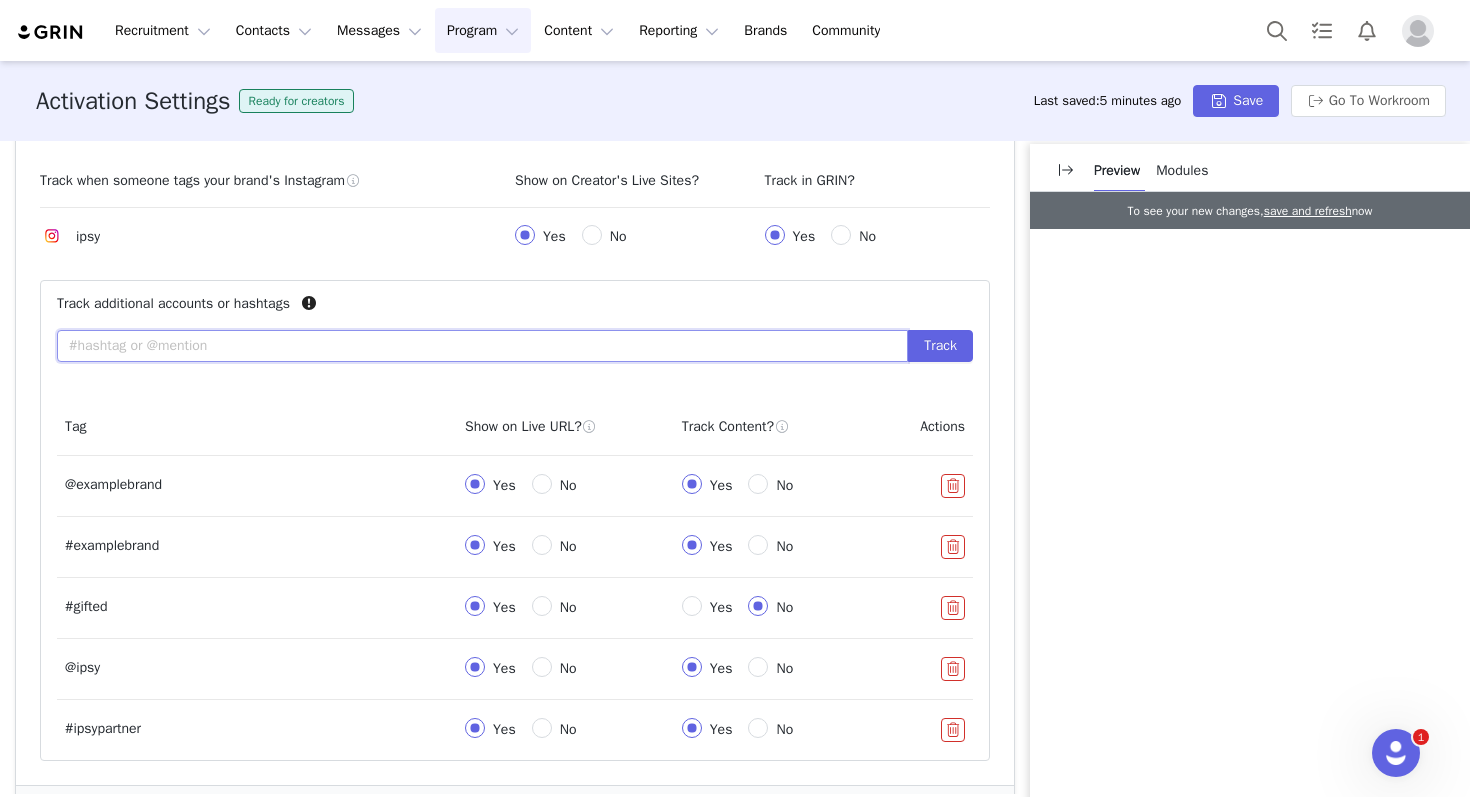 click at bounding box center (482, 346) 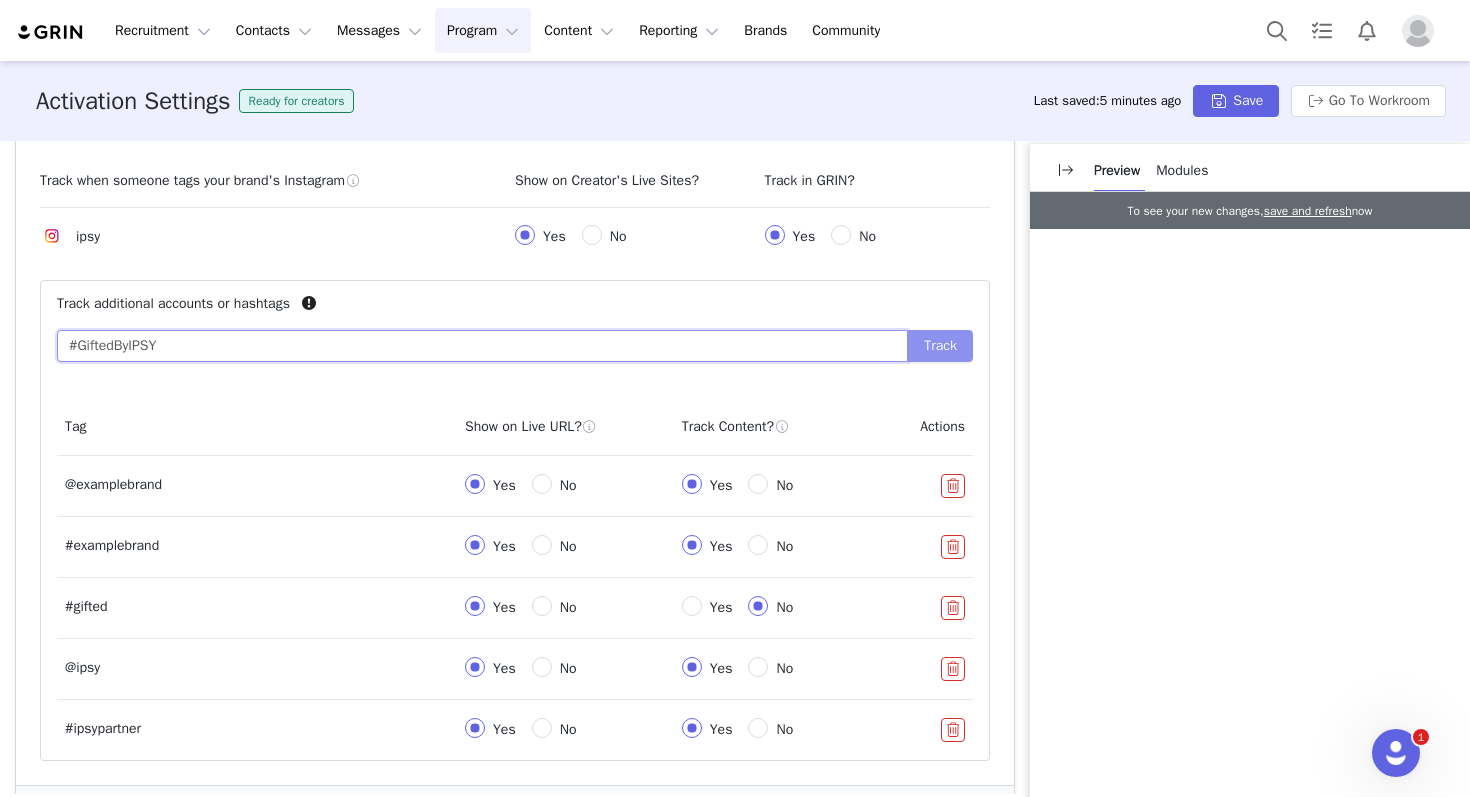 type on "#GiftedByIPSY" 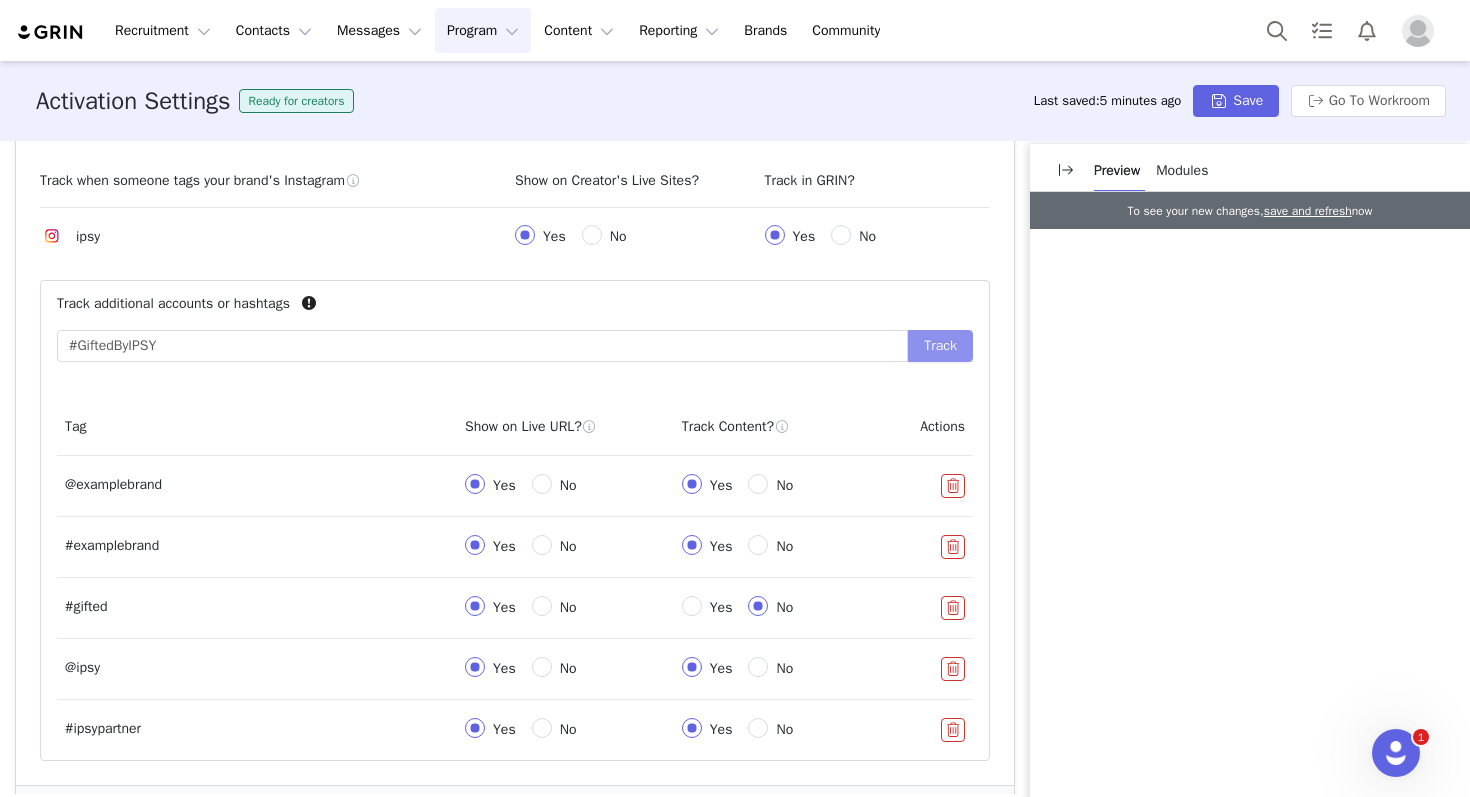 click on "Track" at bounding box center [940, 346] 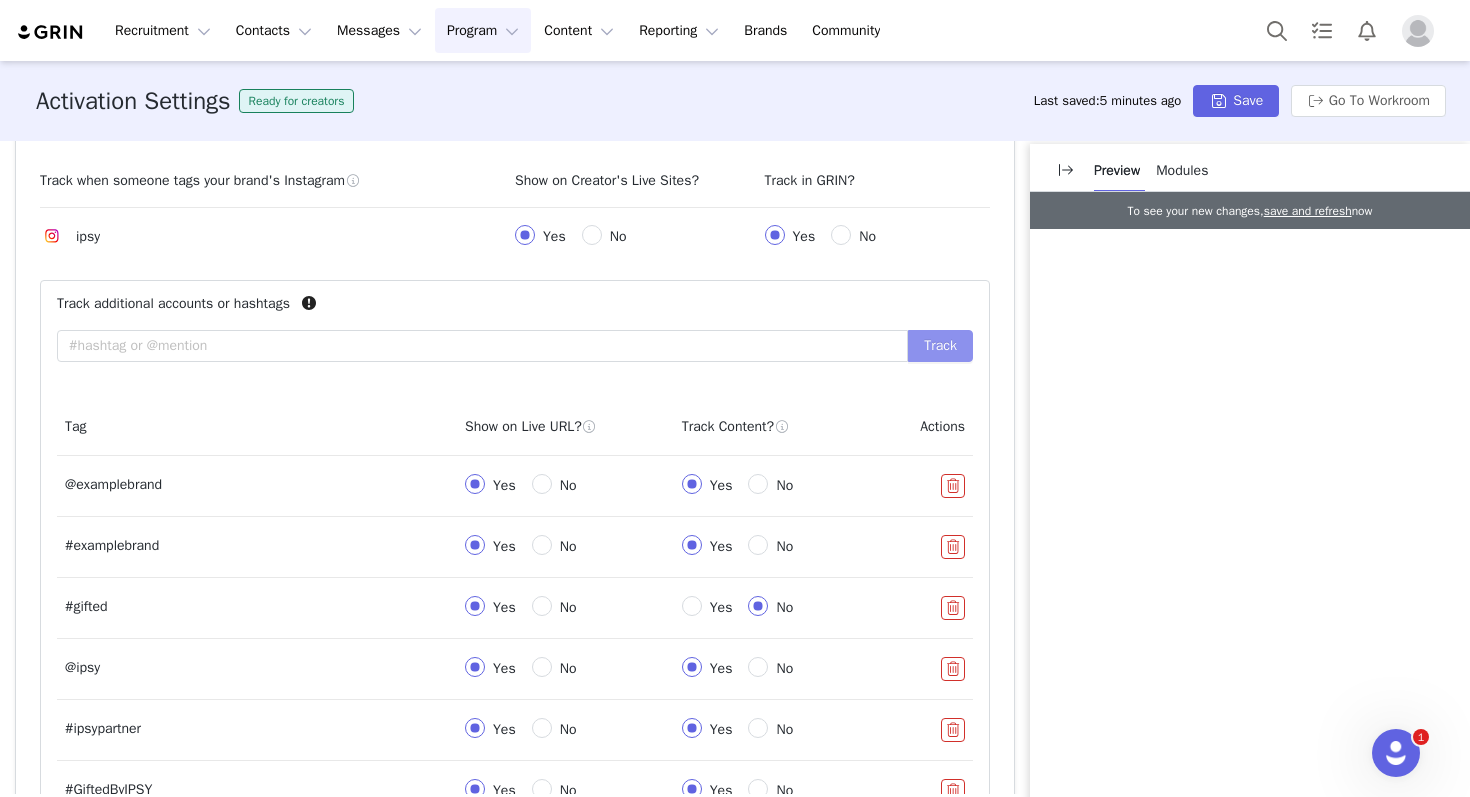 scroll, scrollTop: 1386, scrollLeft: 0, axis: vertical 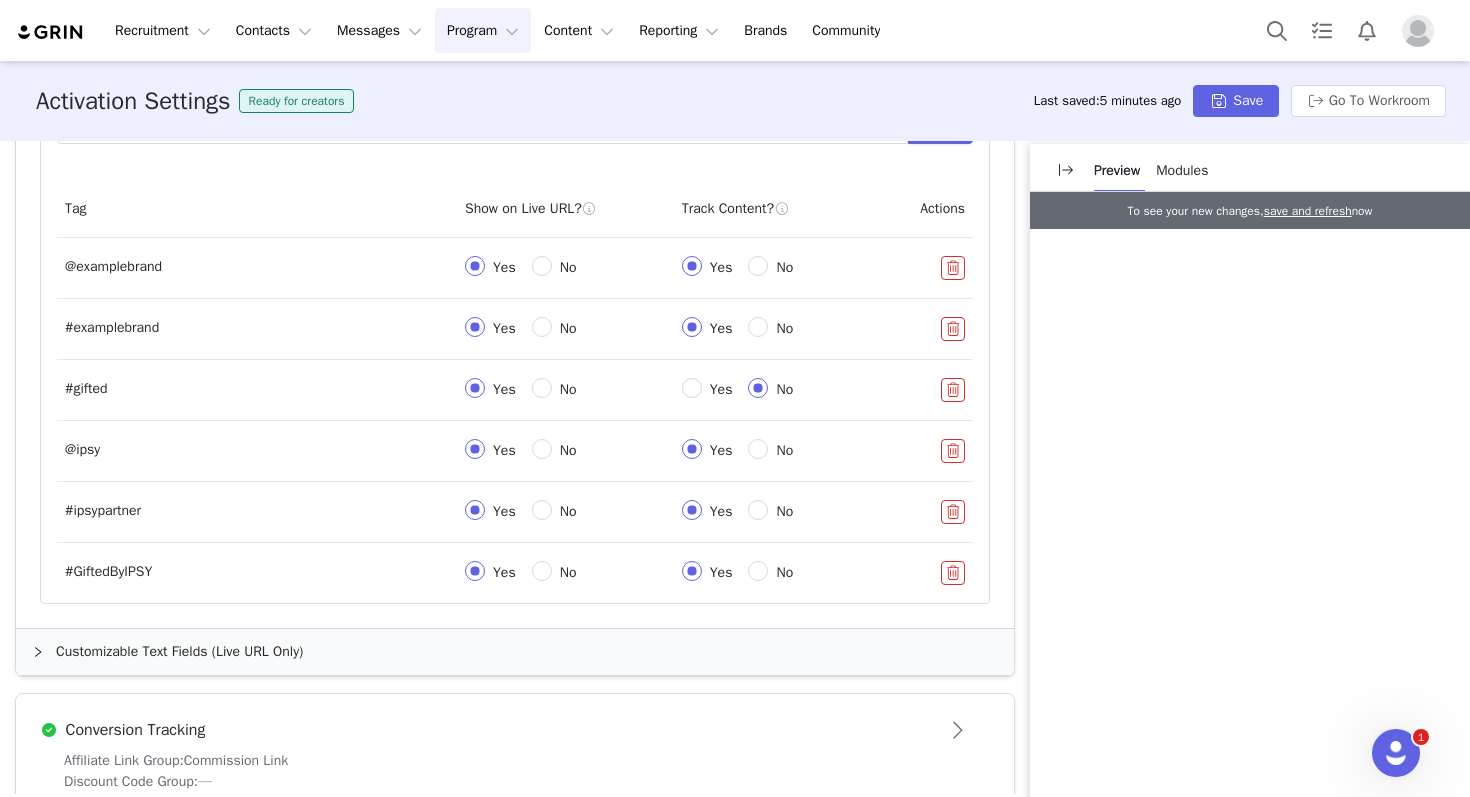 click at bounding box center (953, 268) 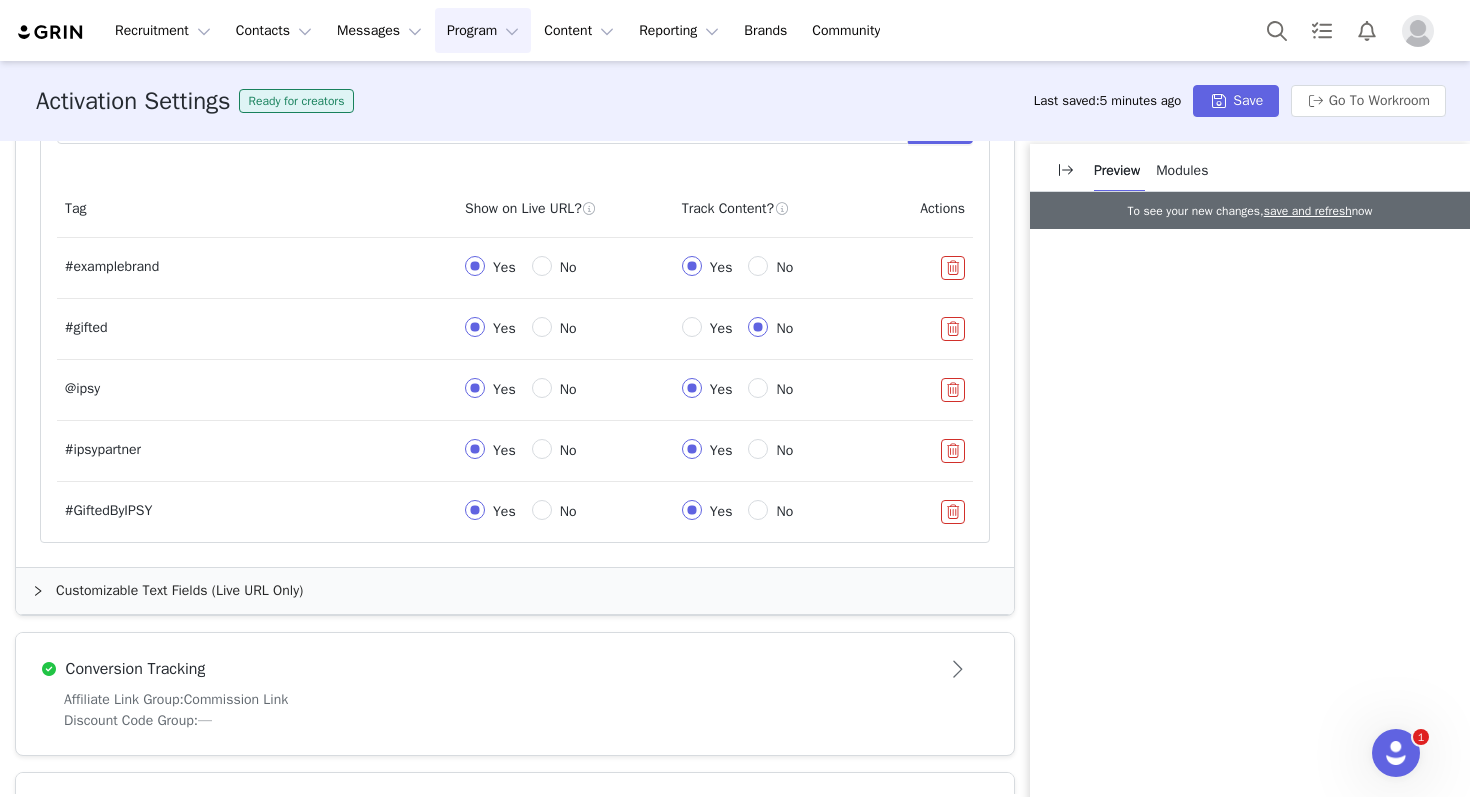 click at bounding box center [953, 268] 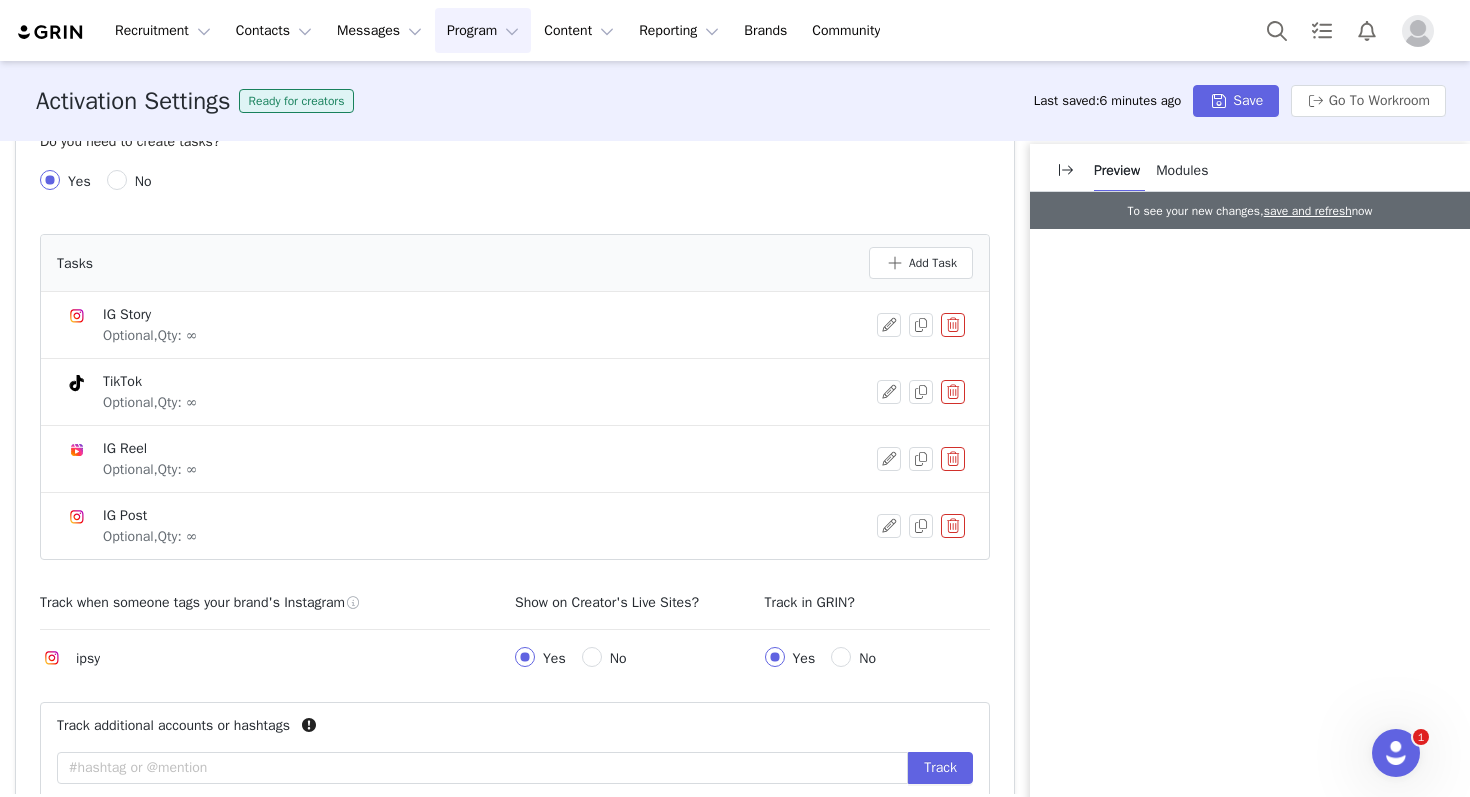 scroll, scrollTop: 754, scrollLeft: 0, axis: vertical 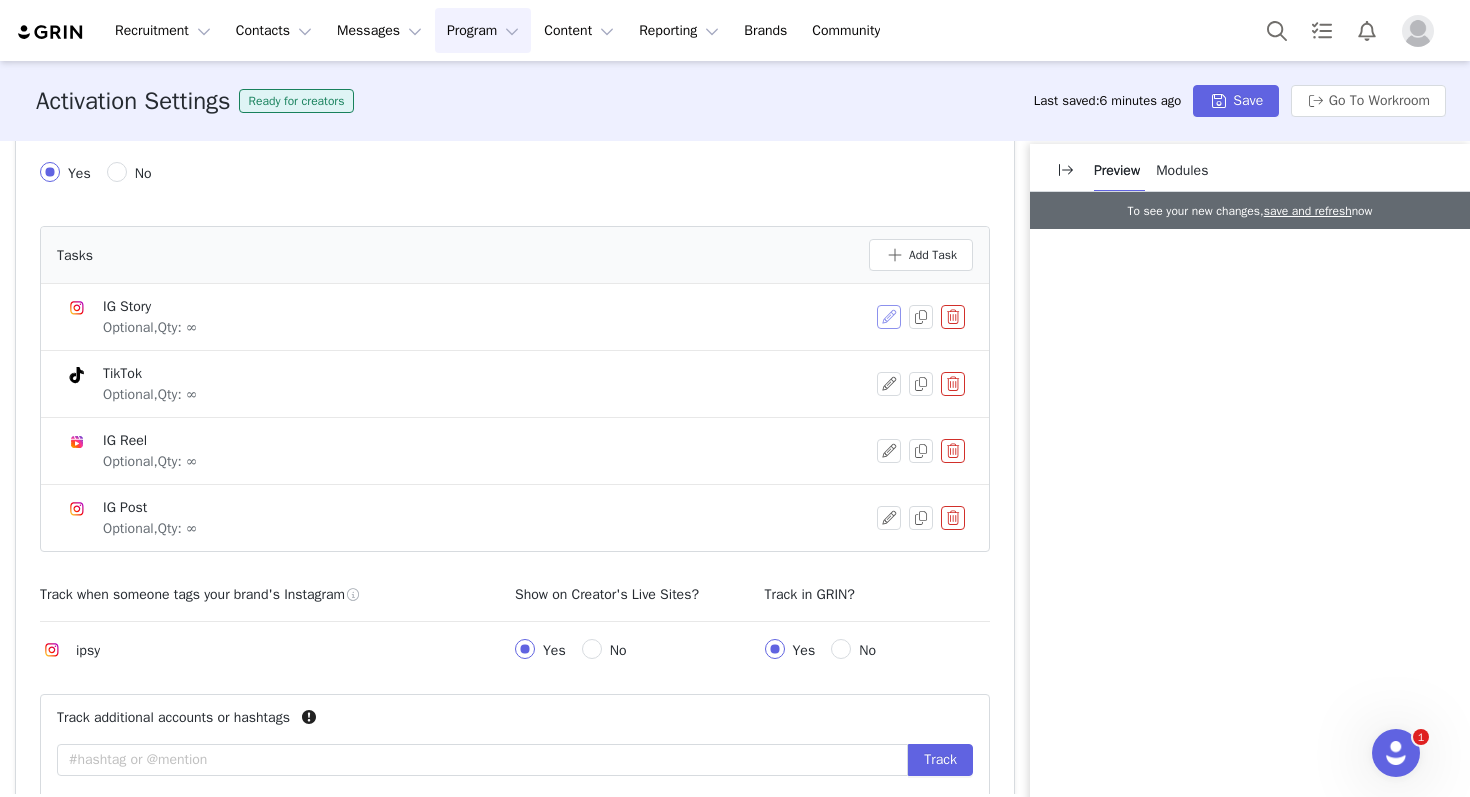 click at bounding box center [889, 317] 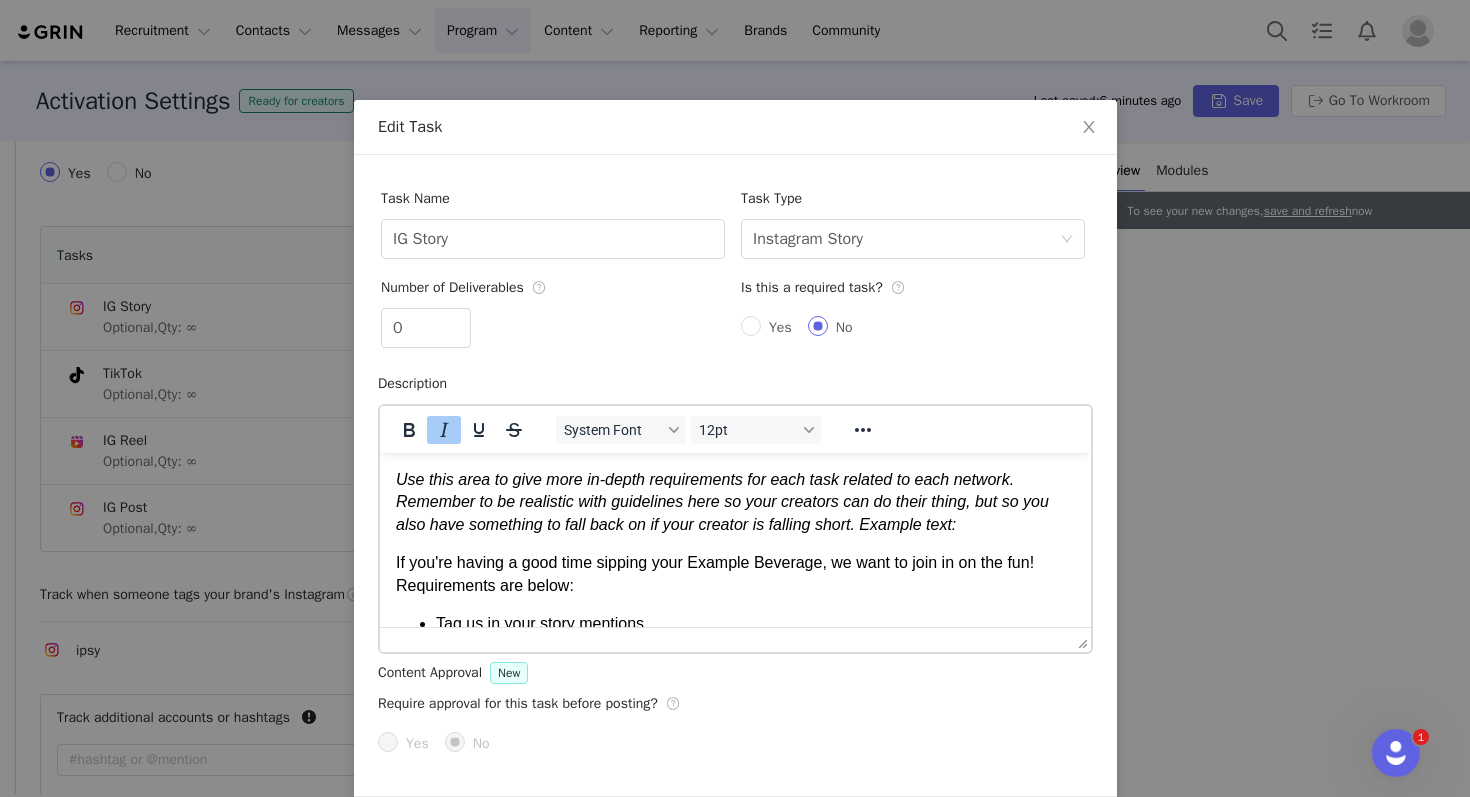 scroll, scrollTop: 0, scrollLeft: 0, axis: both 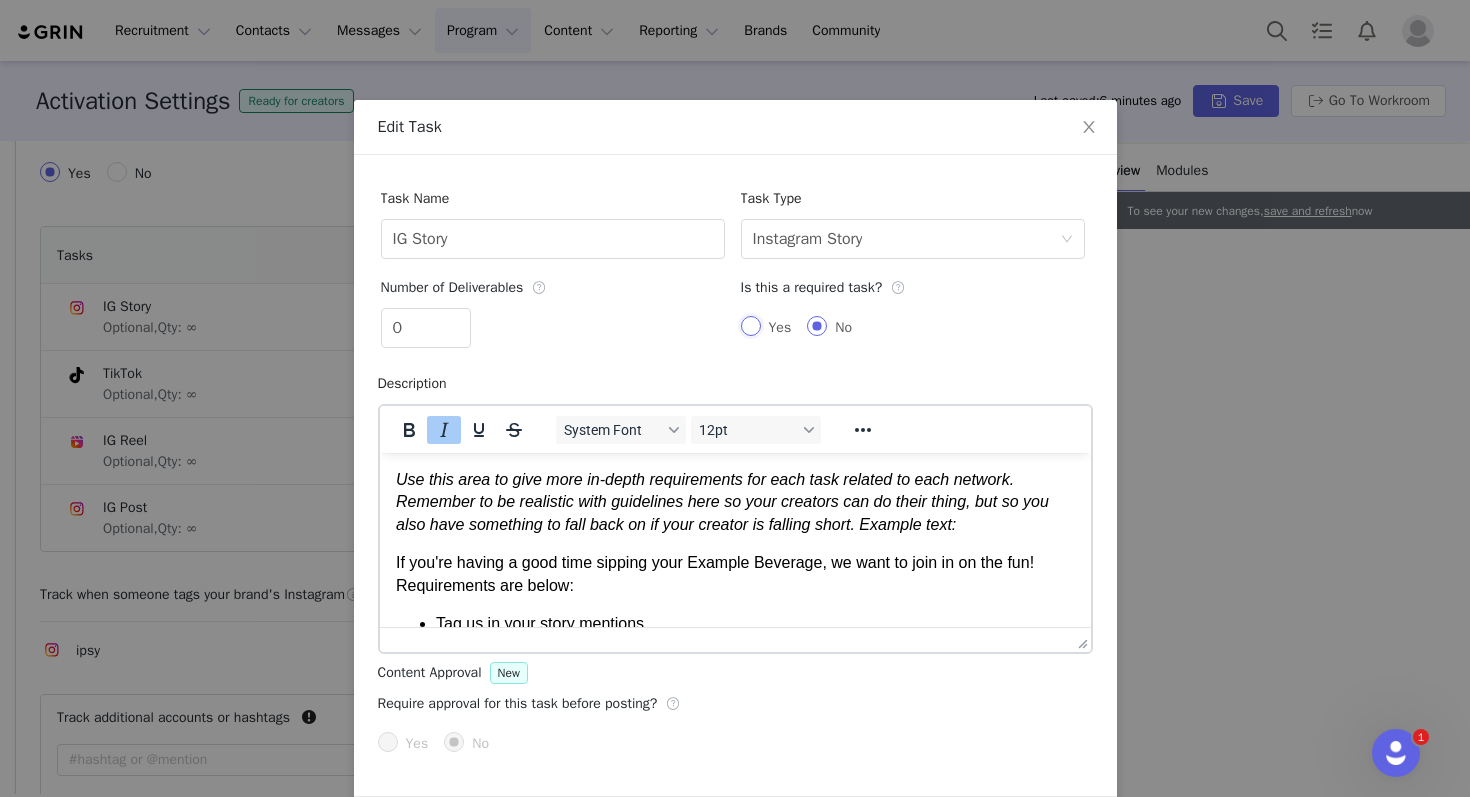 click on "Yes" at bounding box center (751, 326) 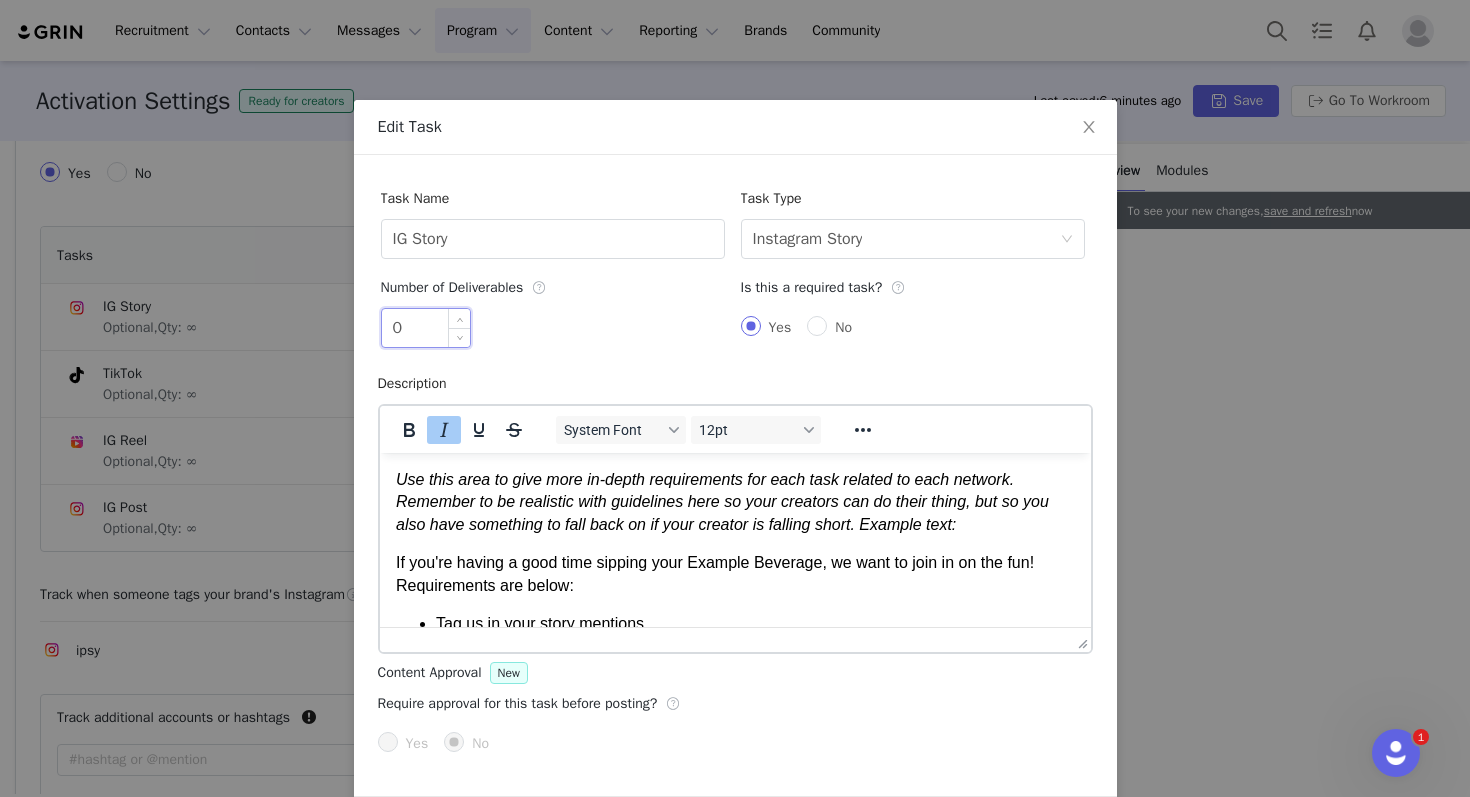 click on "0" at bounding box center (426, 328) 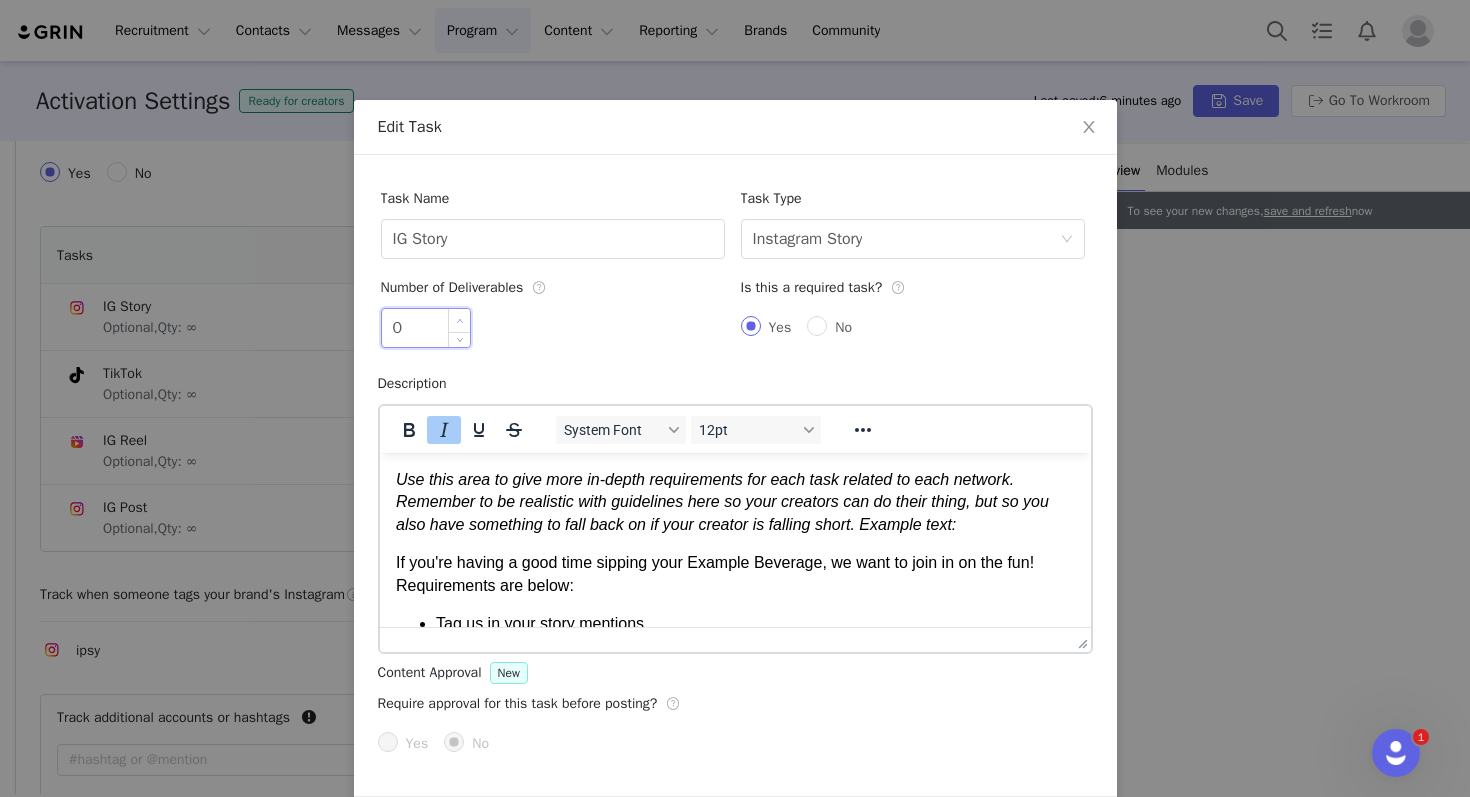 type on "1" 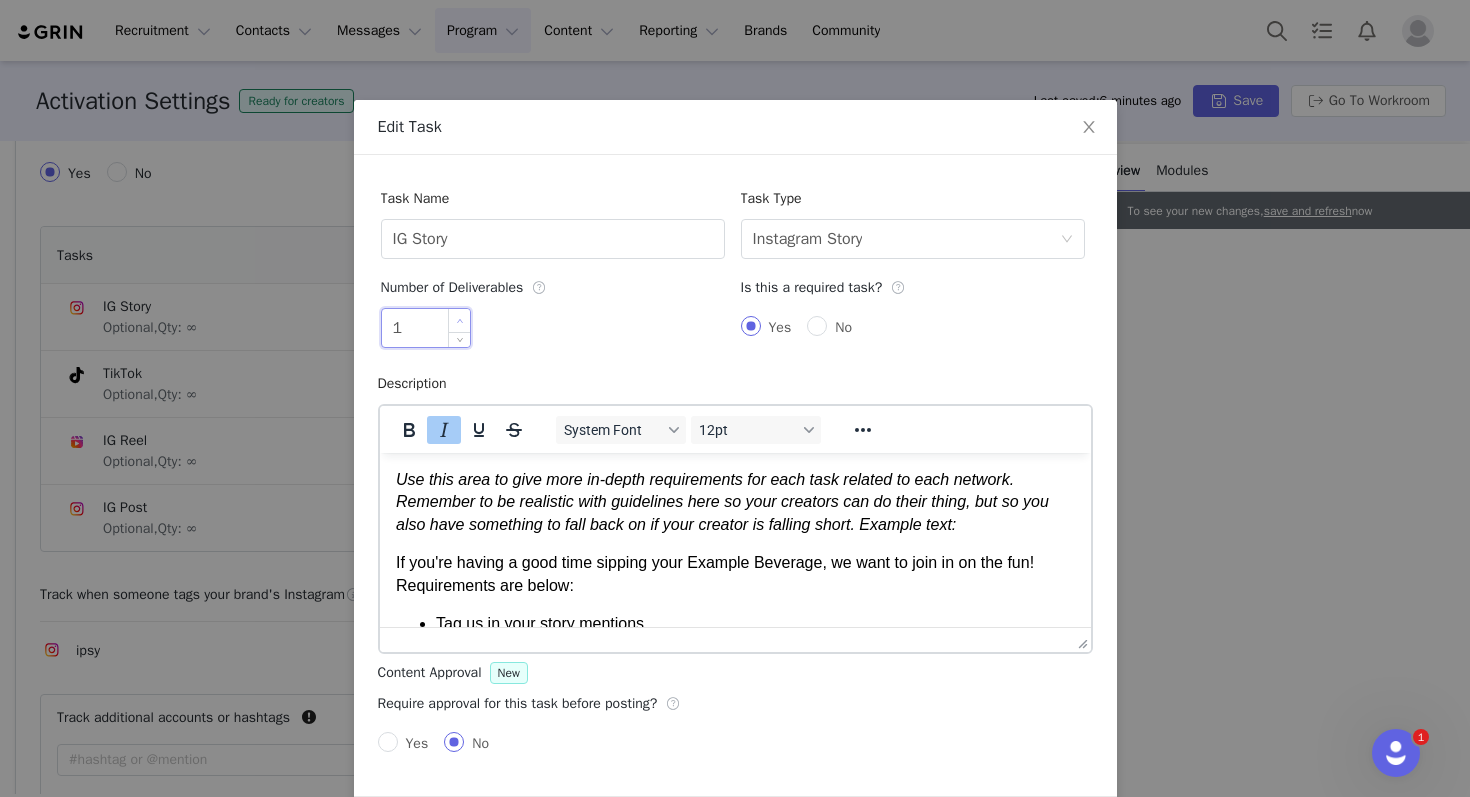 click at bounding box center (459, 320) 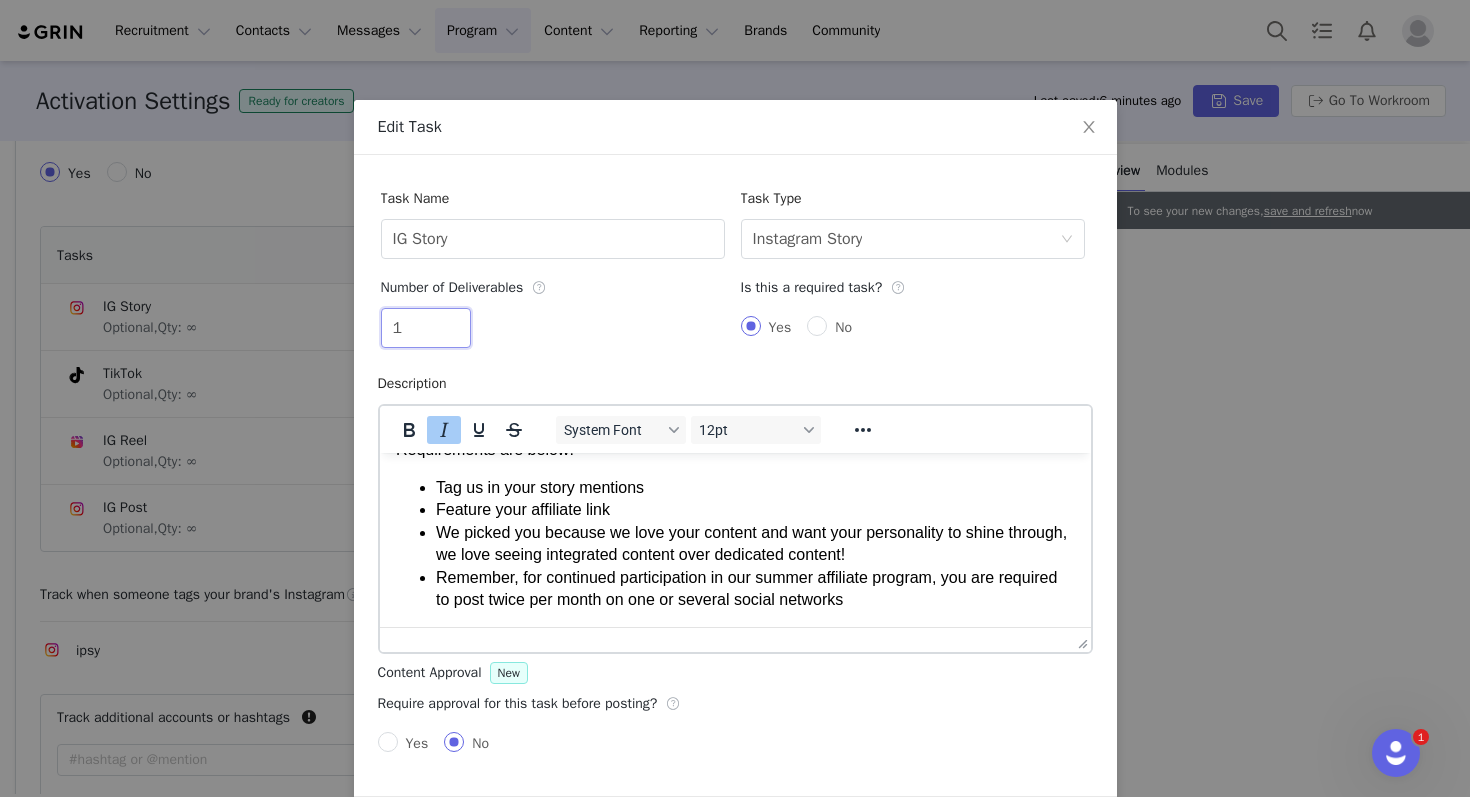 scroll, scrollTop: 0, scrollLeft: 0, axis: both 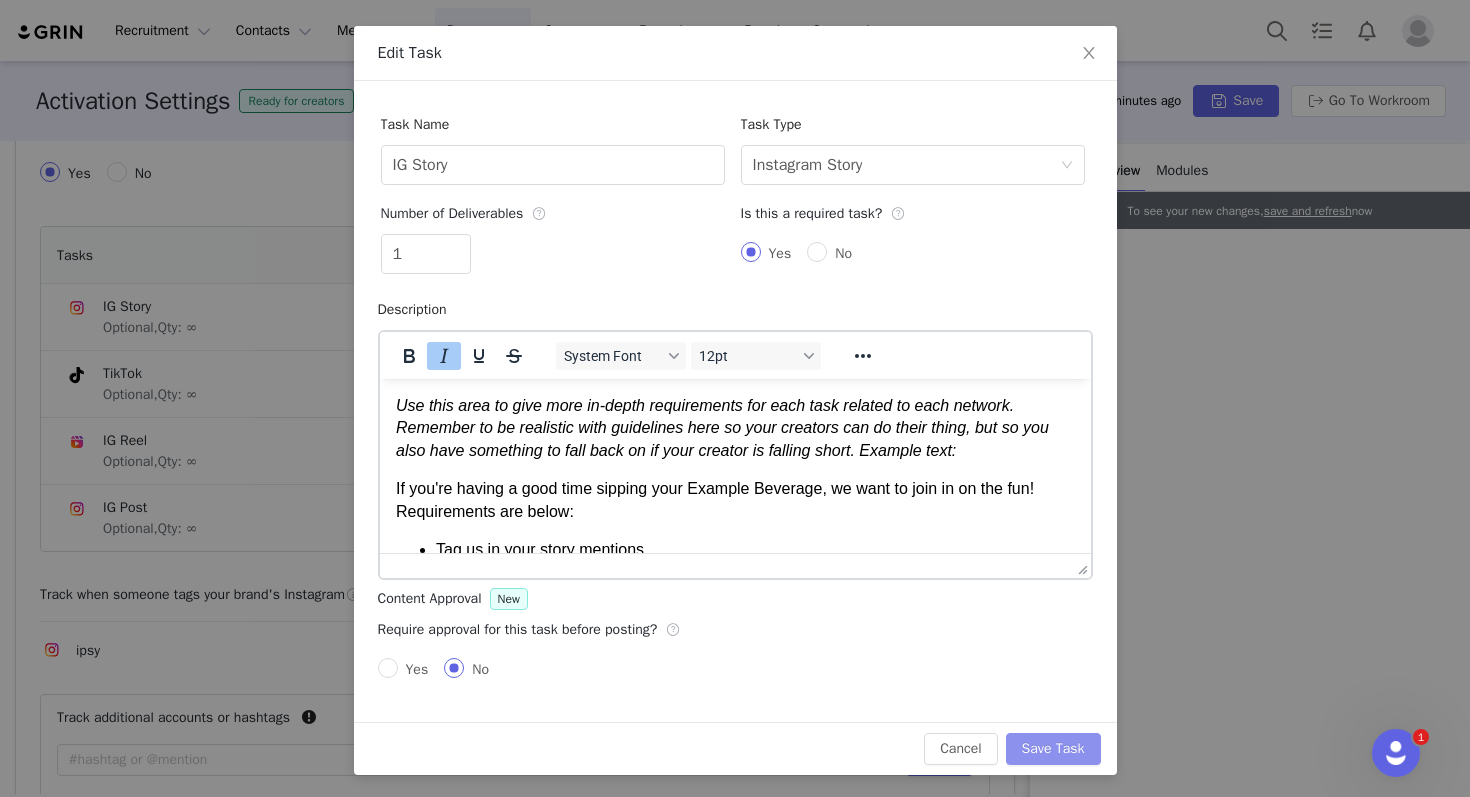 click on "Save Task" at bounding box center (1053, 749) 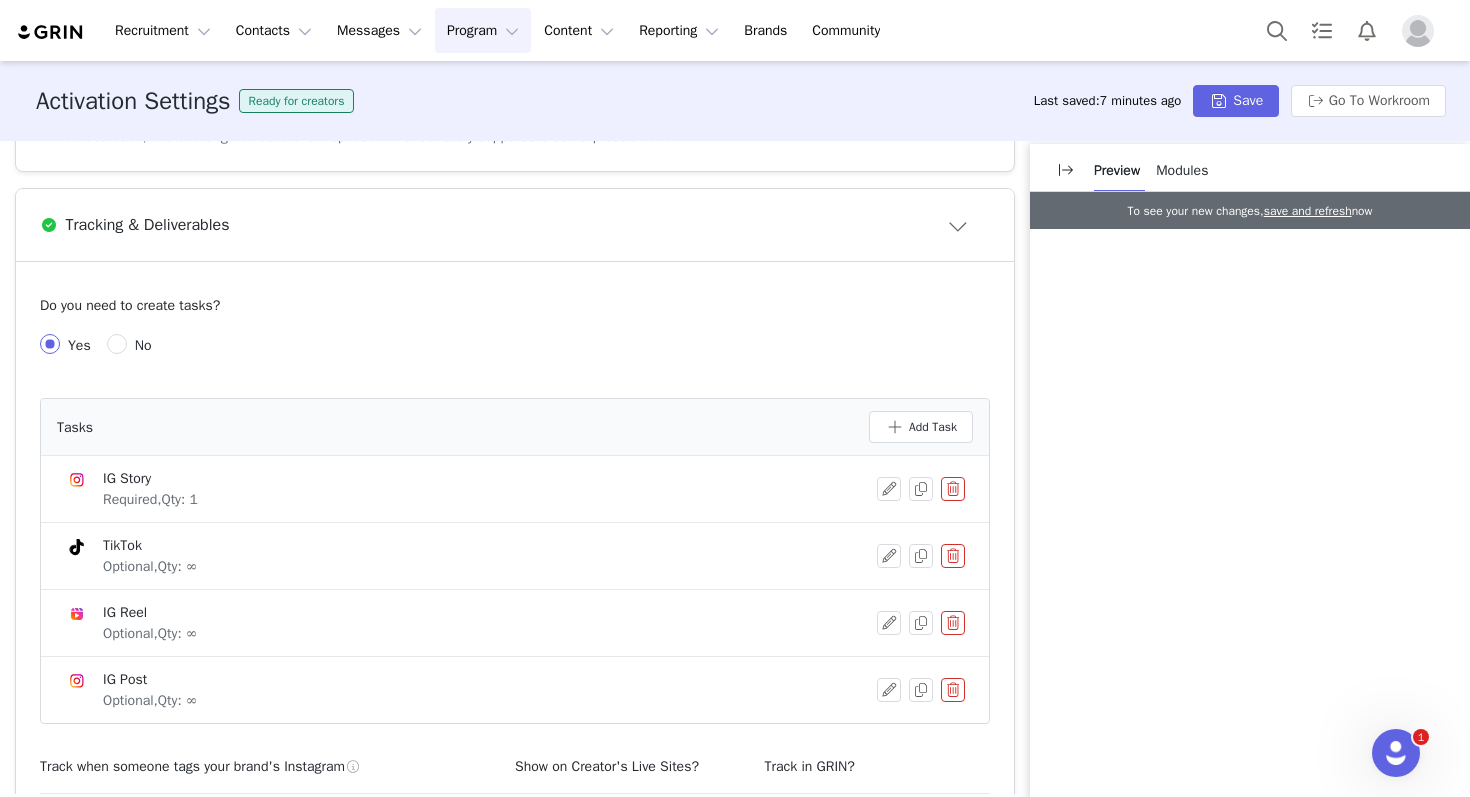 scroll, scrollTop: 0, scrollLeft: 0, axis: both 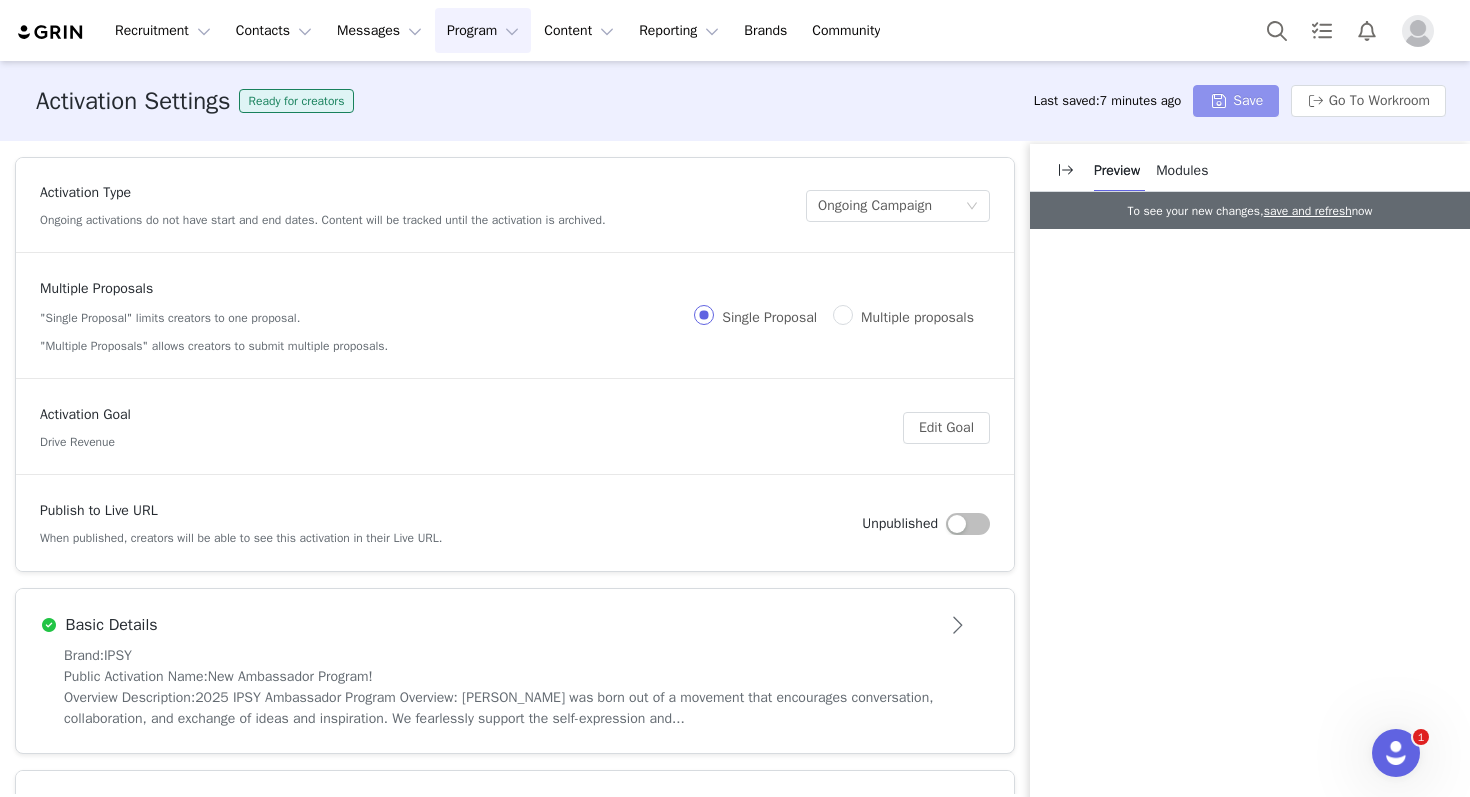 click on "Save" at bounding box center [1236, 101] 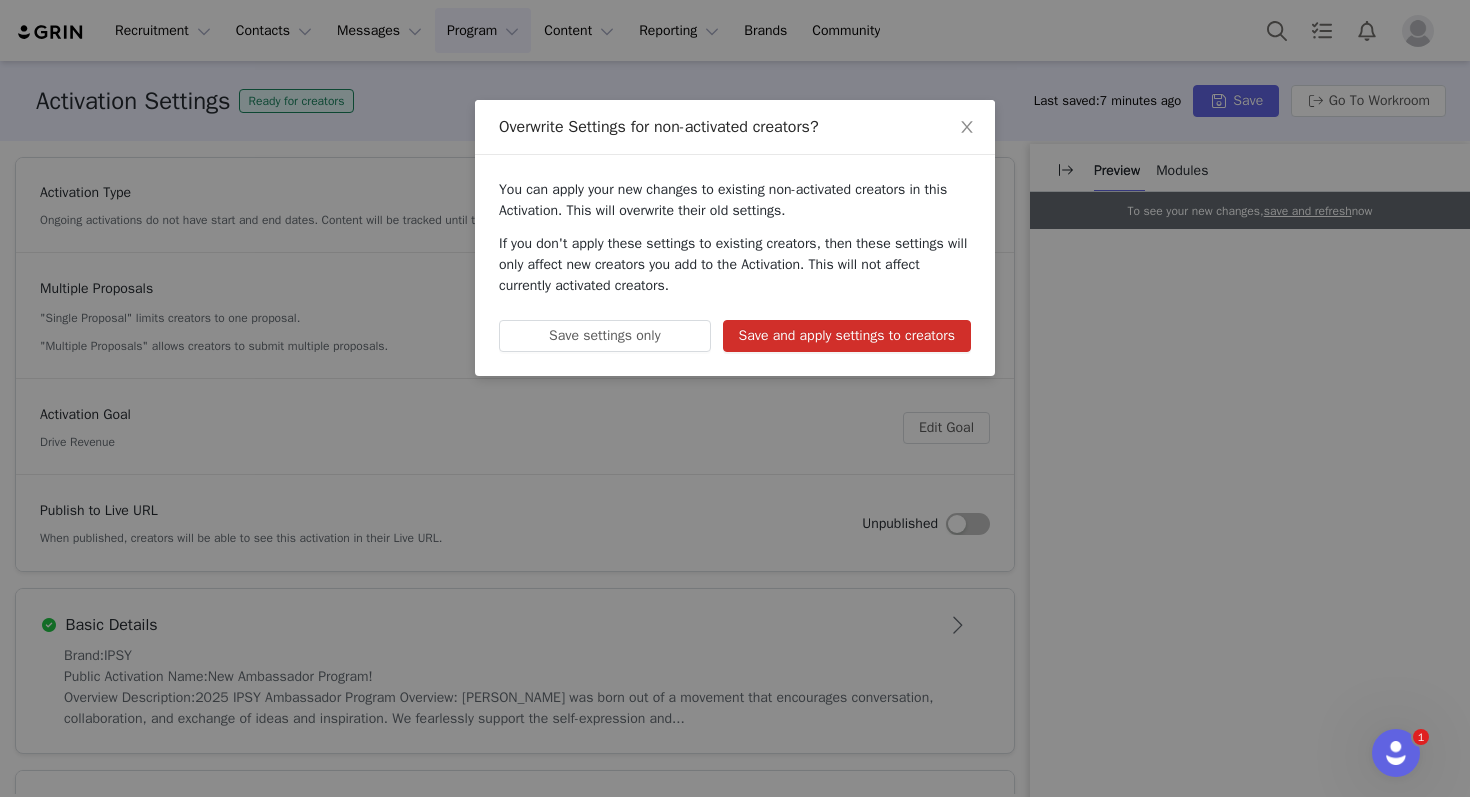 click on "Save and apply settings to creators" at bounding box center (847, 336) 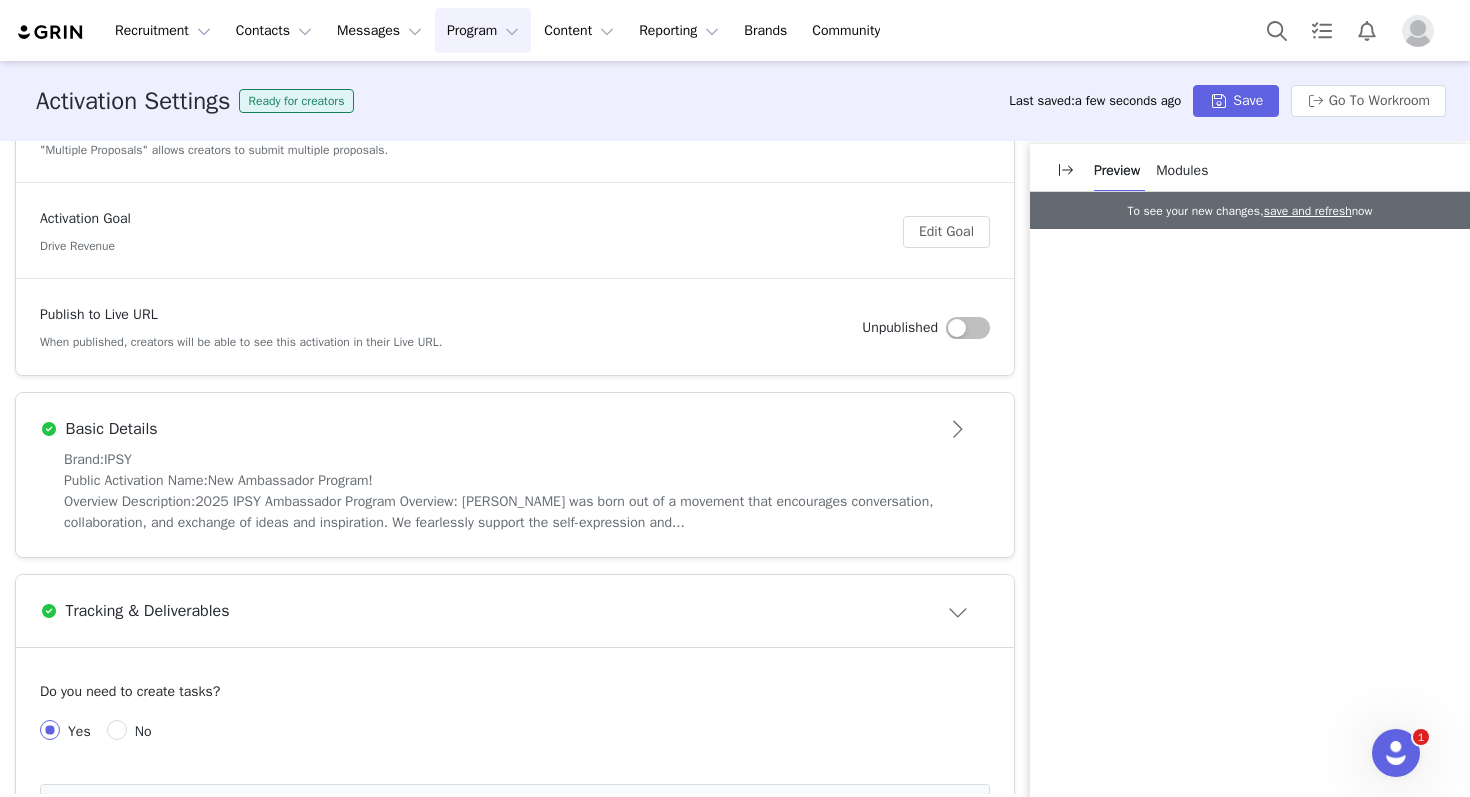 scroll, scrollTop: 0, scrollLeft: 0, axis: both 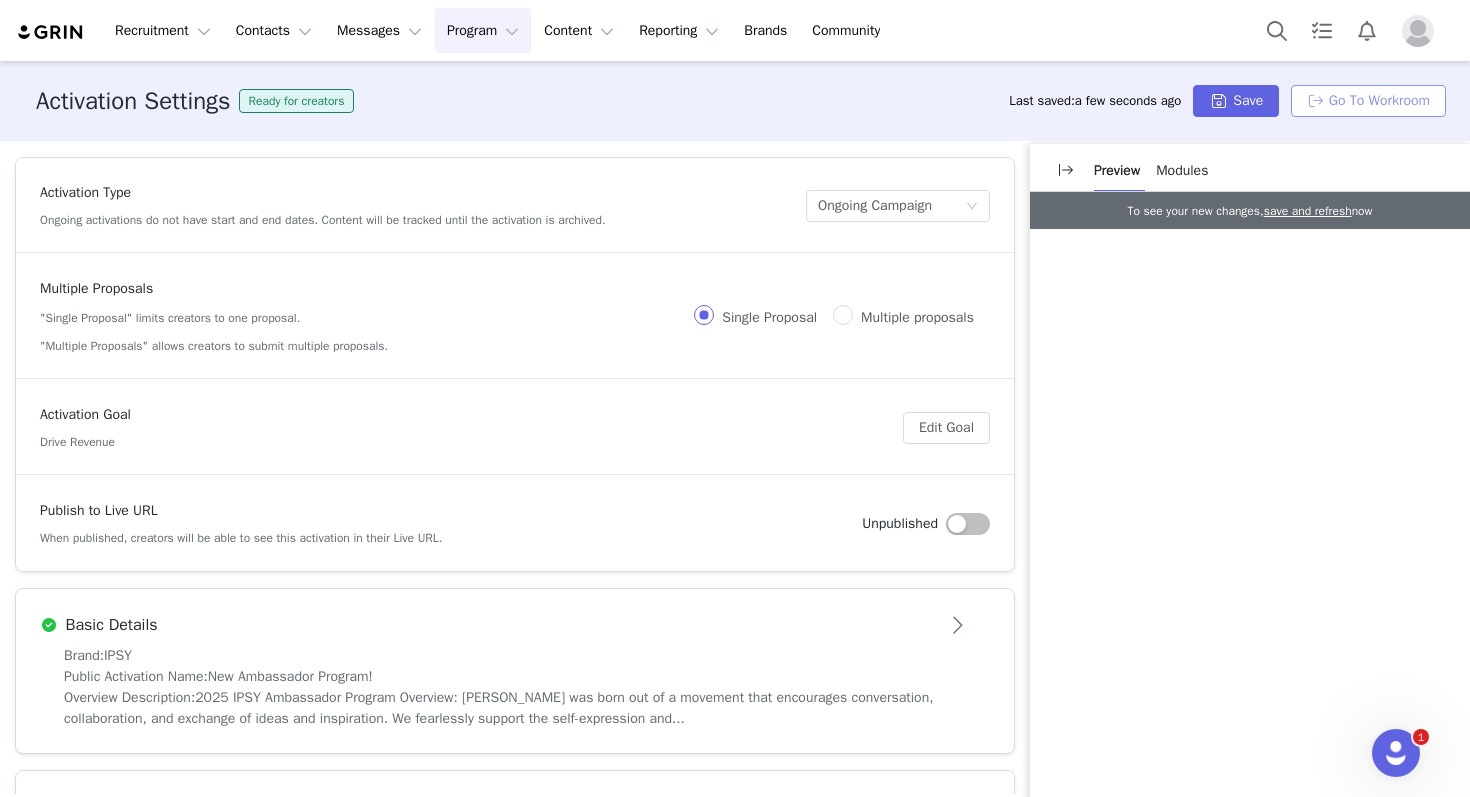 click on "Go To Workroom" at bounding box center (1368, 101) 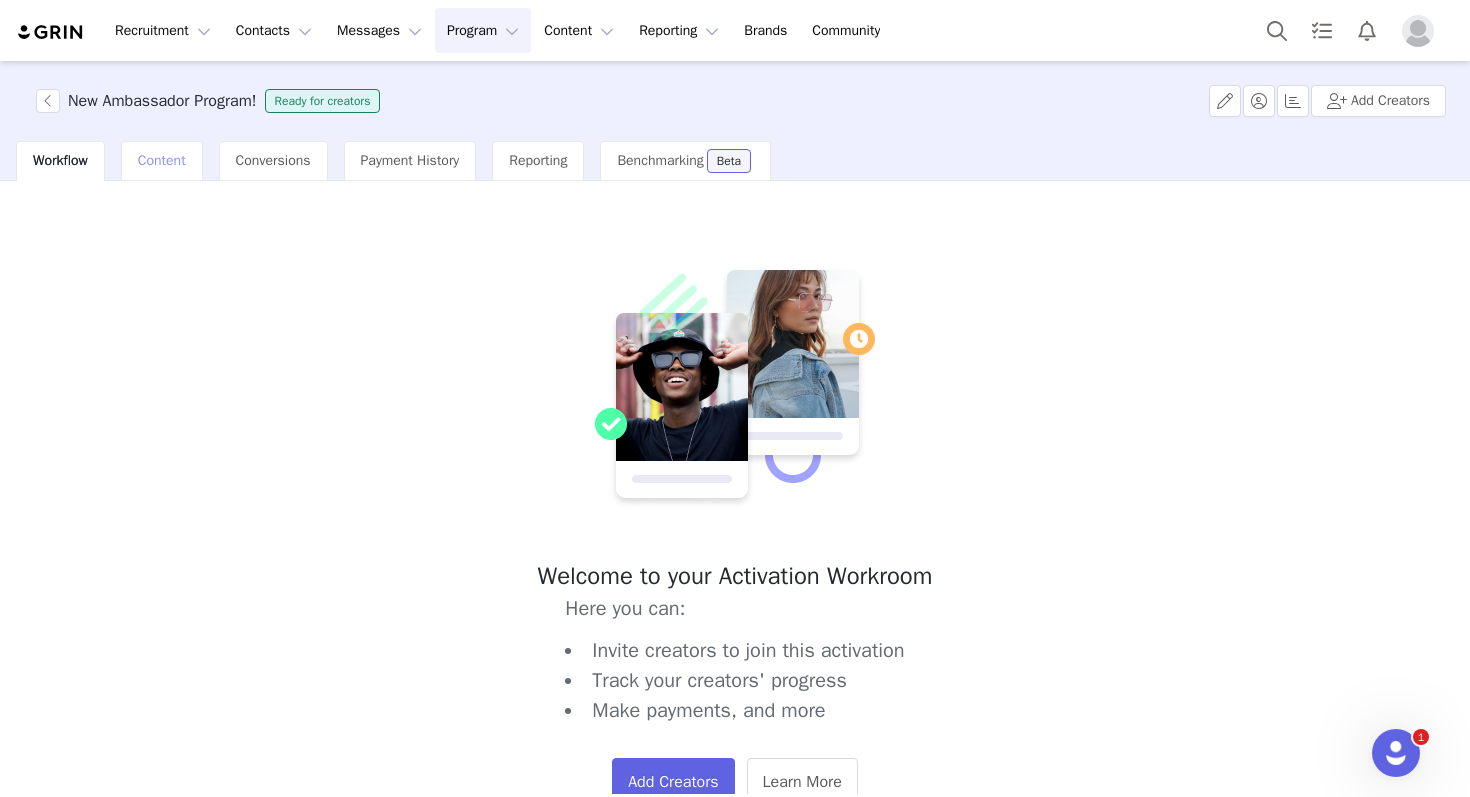 click on "Content" at bounding box center [162, 161] 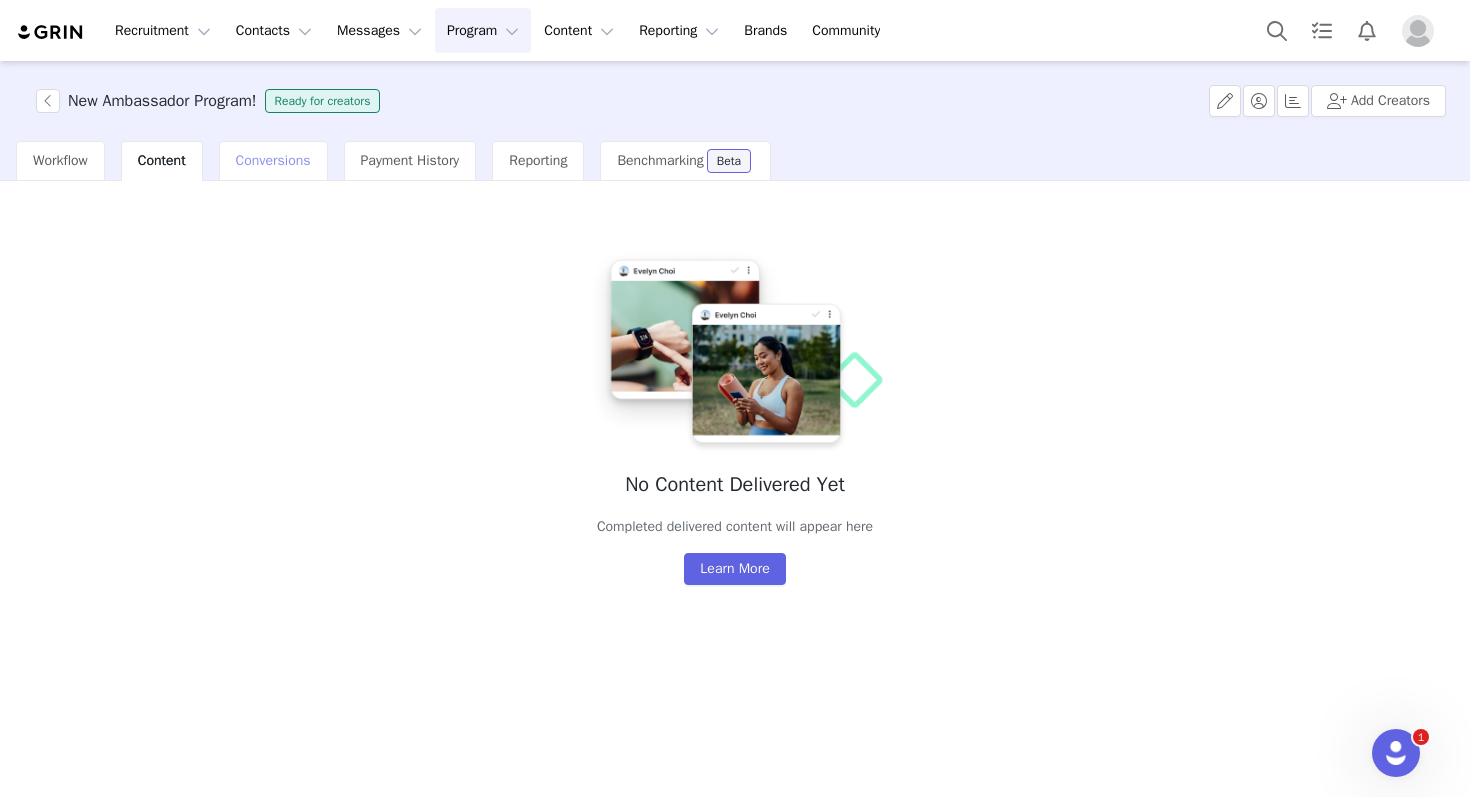 click on "Conversions" at bounding box center (273, 160) 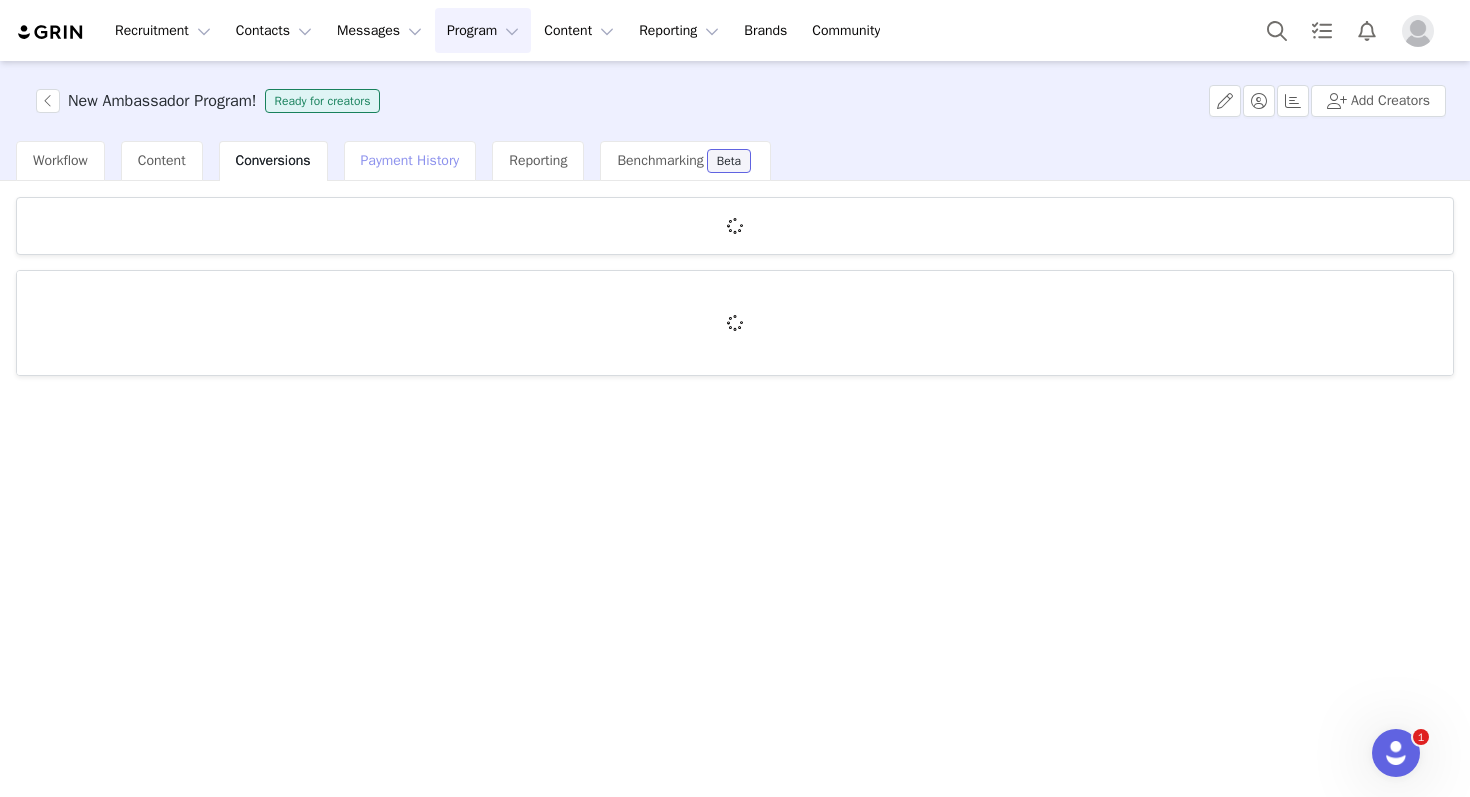click on "Payment History" at bounding box center [410, 161] 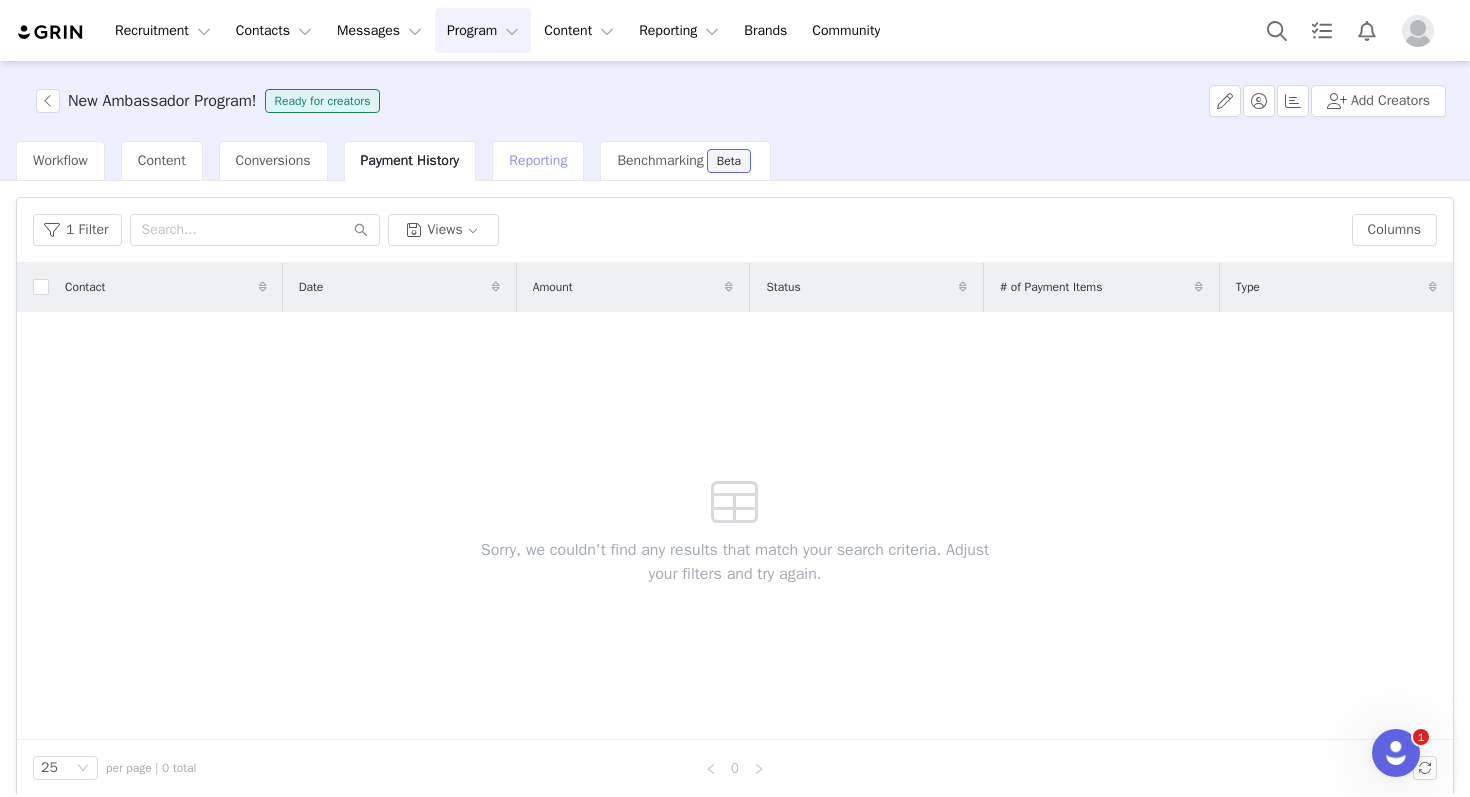 click on "Reporting" at bounding box center [538, 160] 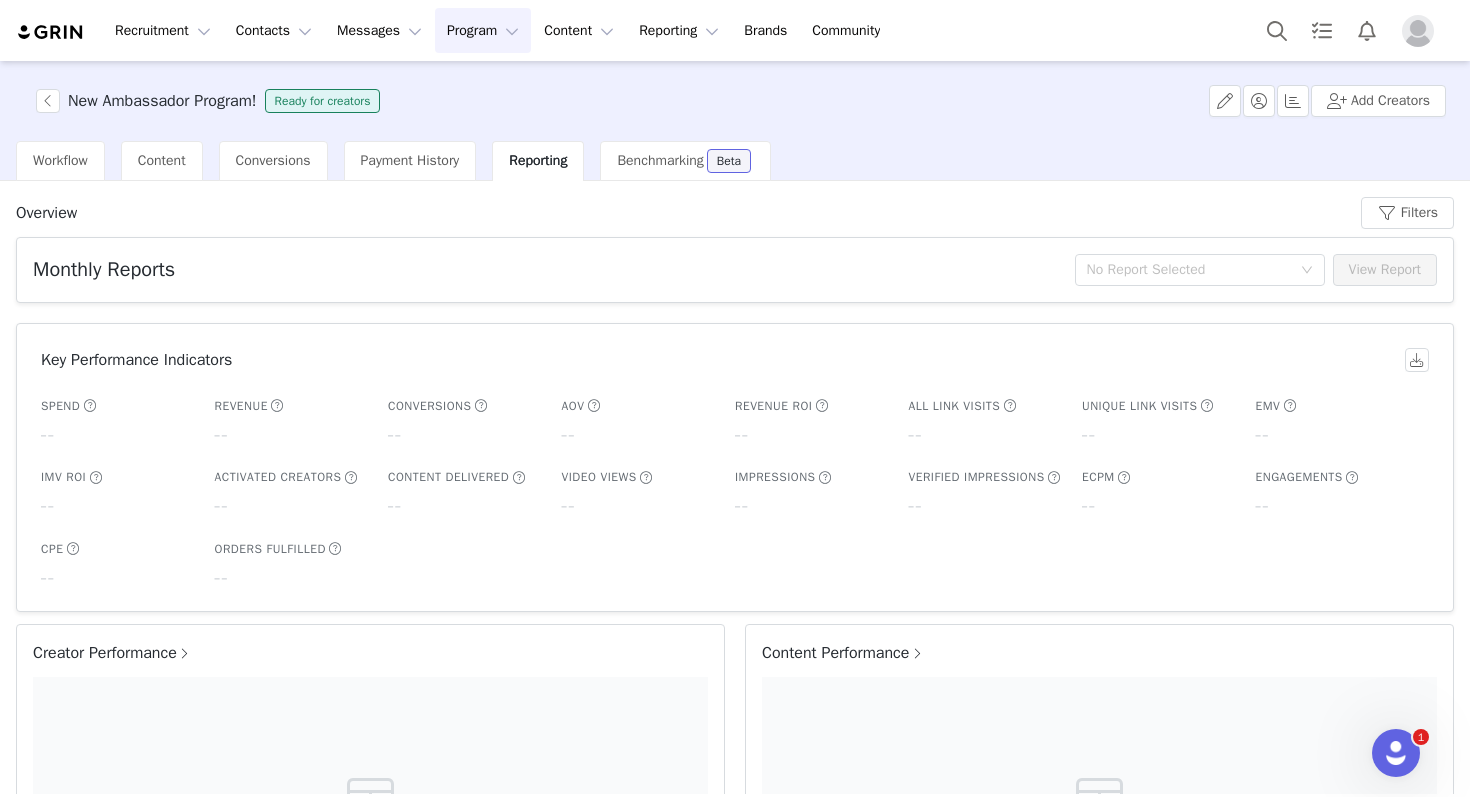 click on "New Ambassador Program! Ready for creators     Add Creators" at bounding box center (735, 101) 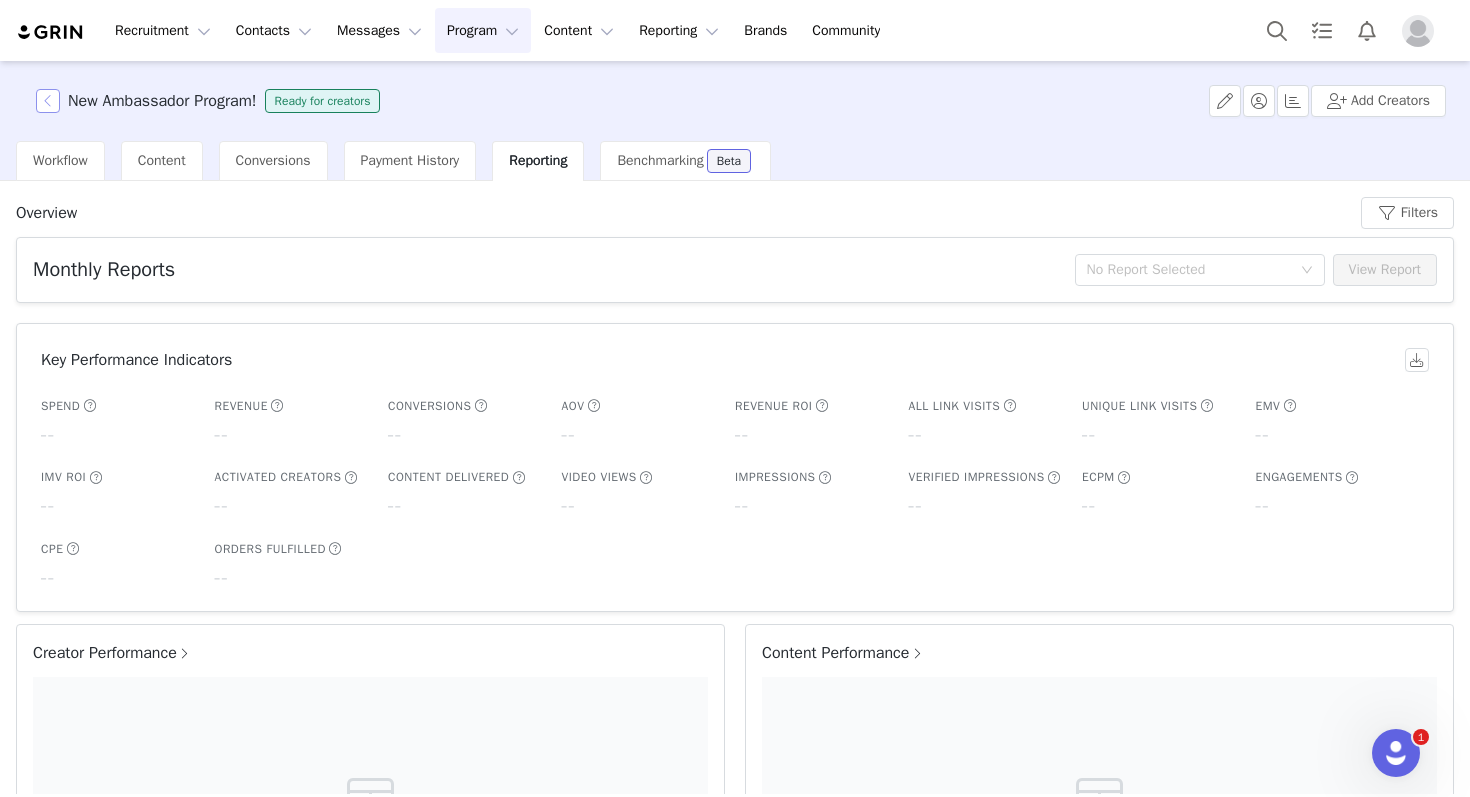 click at bounding box center [48, 101] 